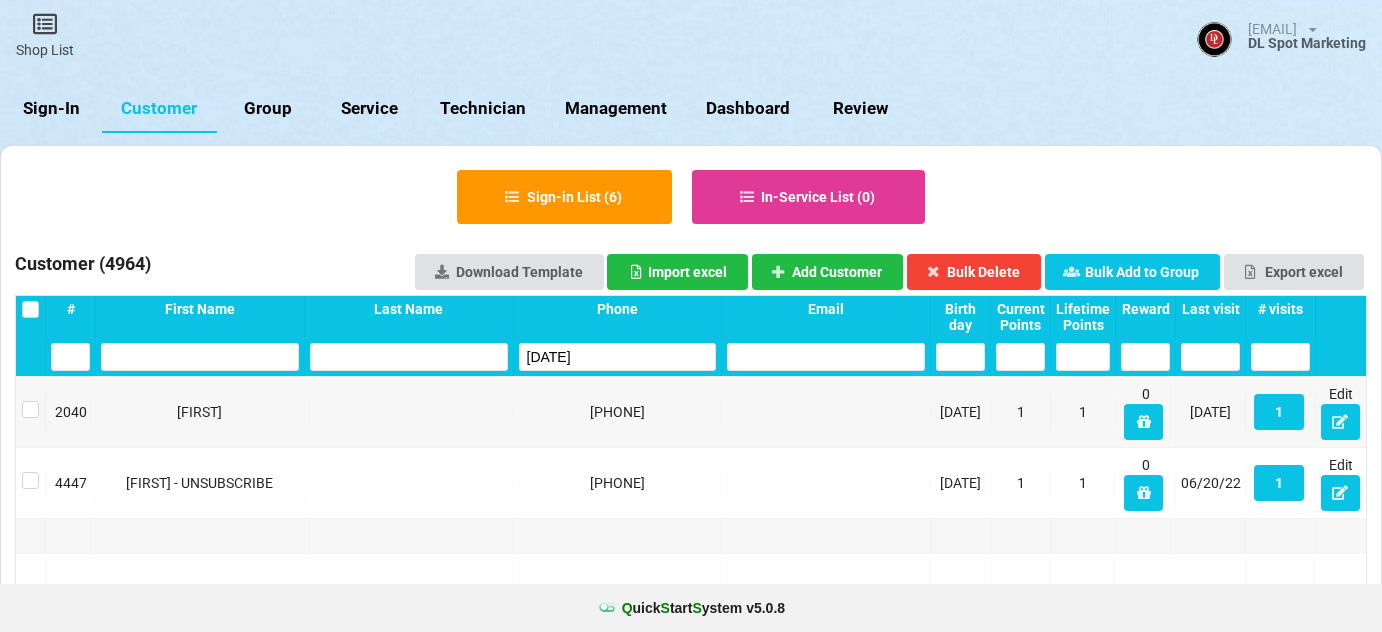 select on "25" 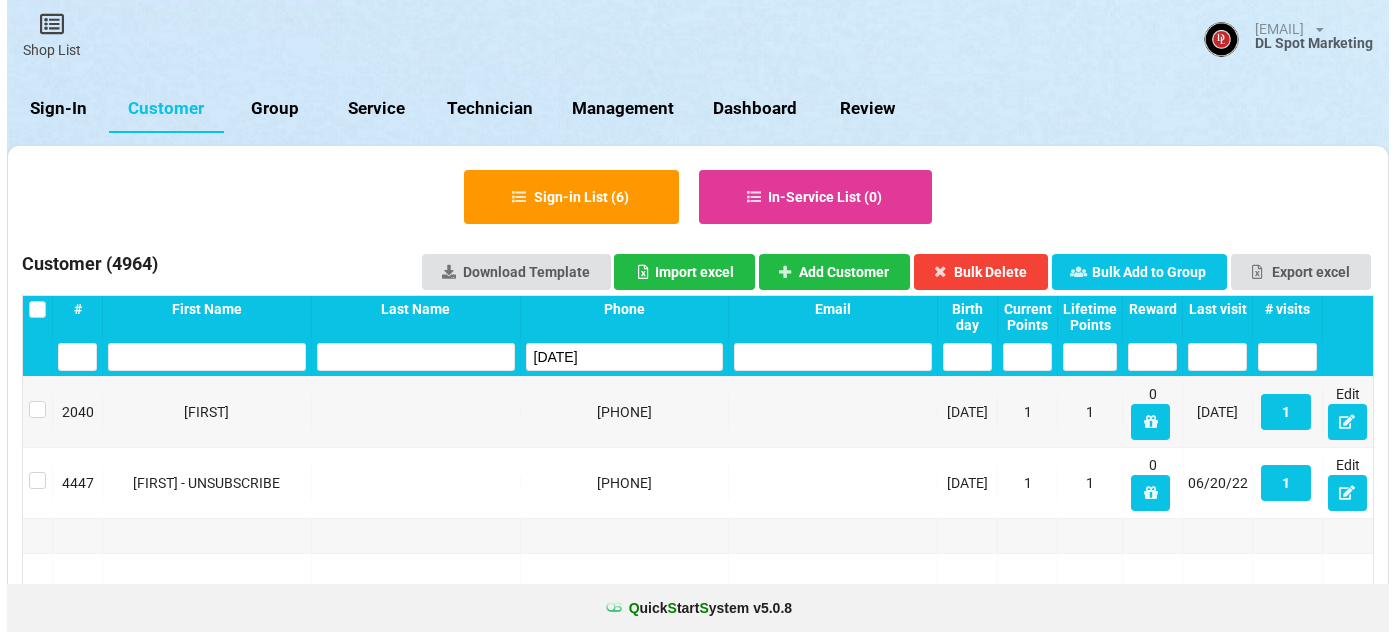 scroll, scrollTop: 0, scrollLeft: 0, axis: both 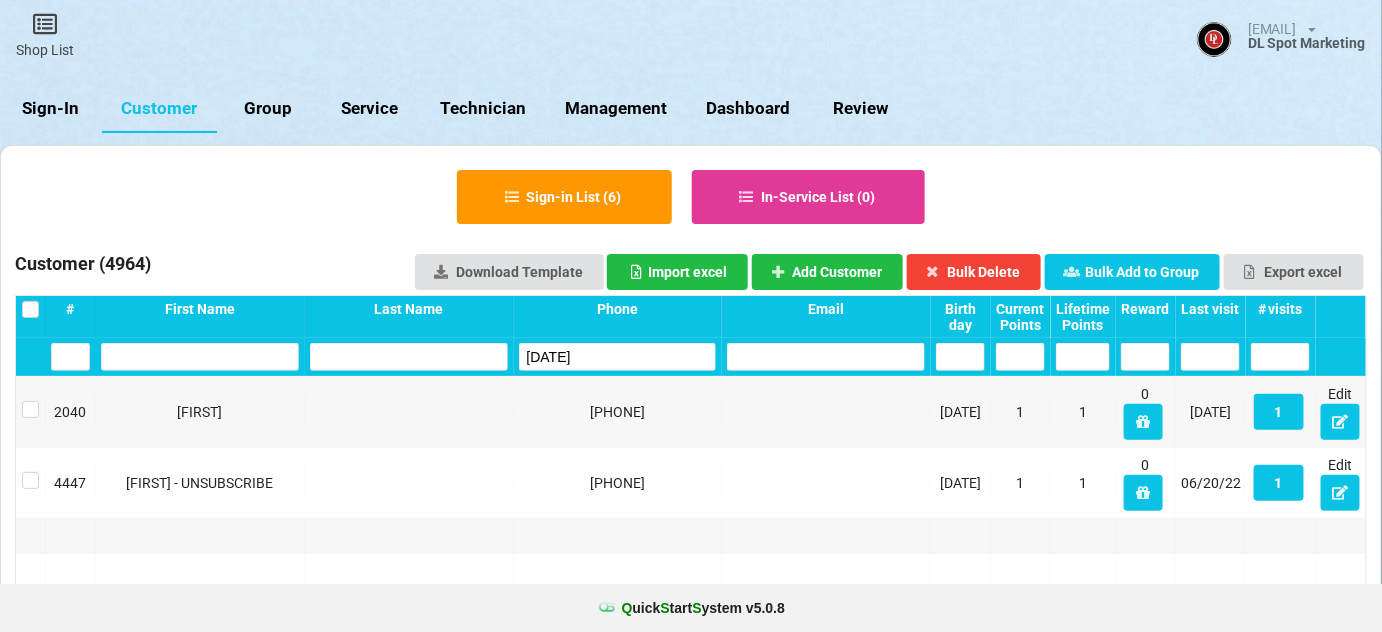 click on "Sign-In" at bounding box center [51, 109] 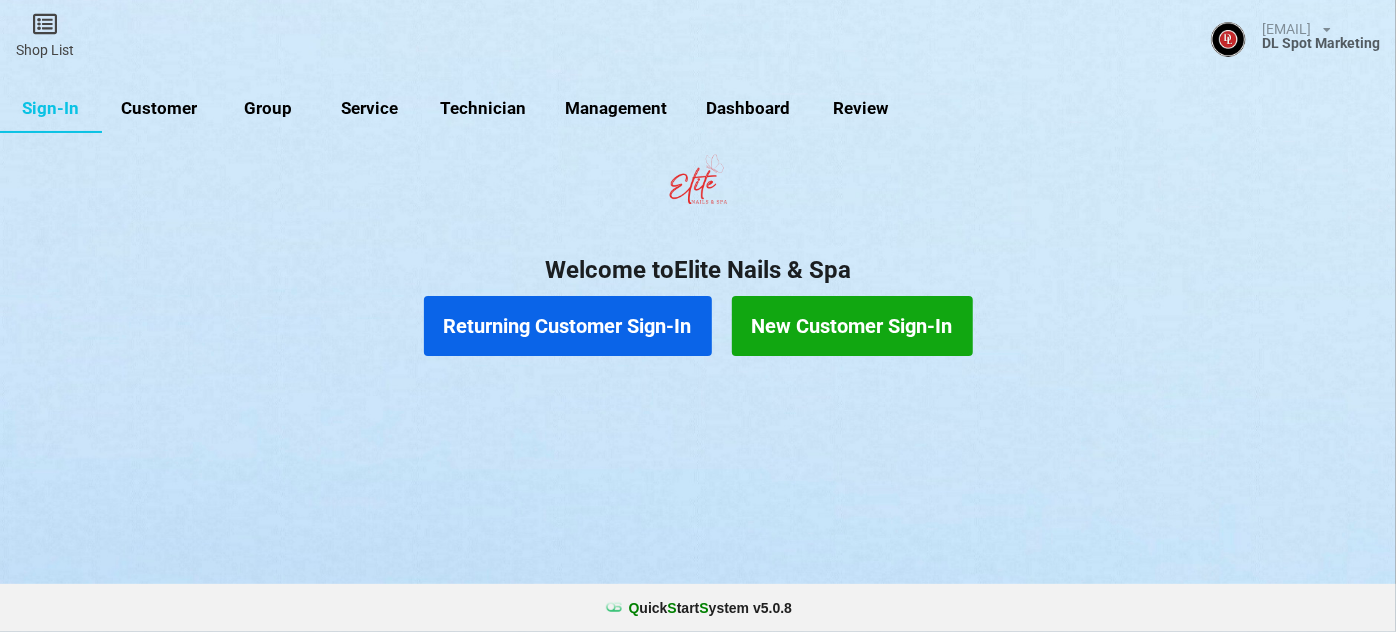 click on "Returning Customer Sign-In" at bounding box center (568, 326) 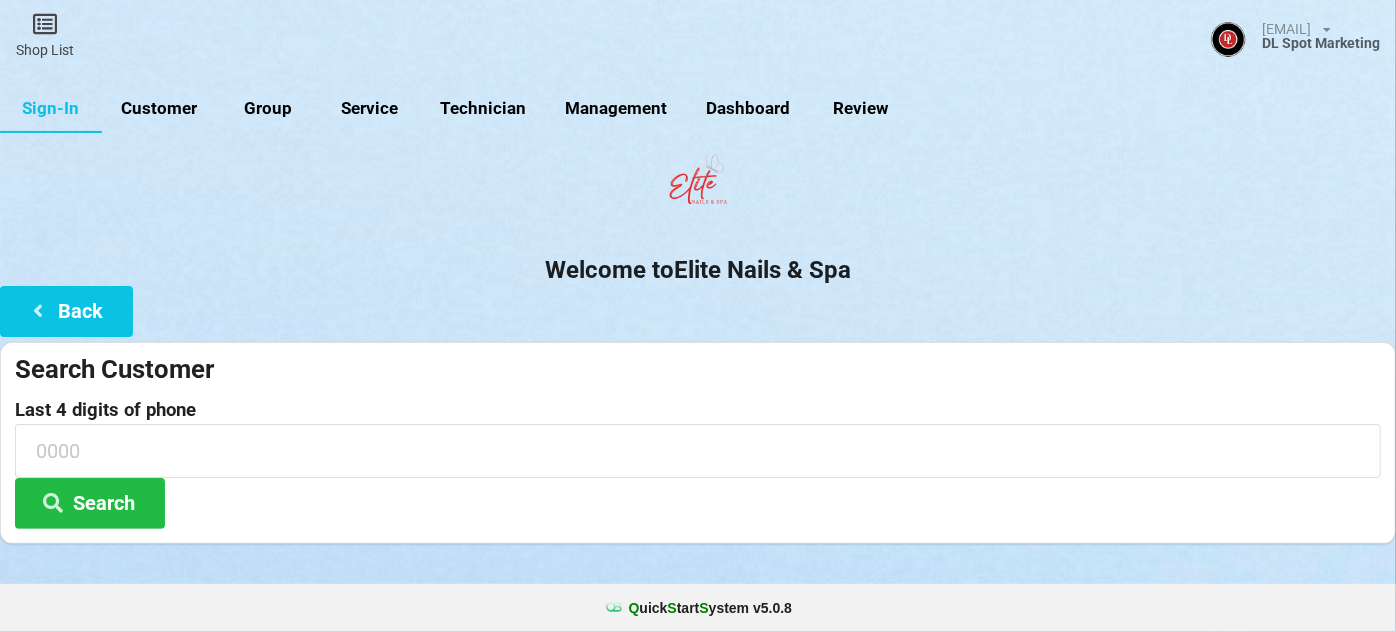 click on "Customer" at bounding box center (159, 109) 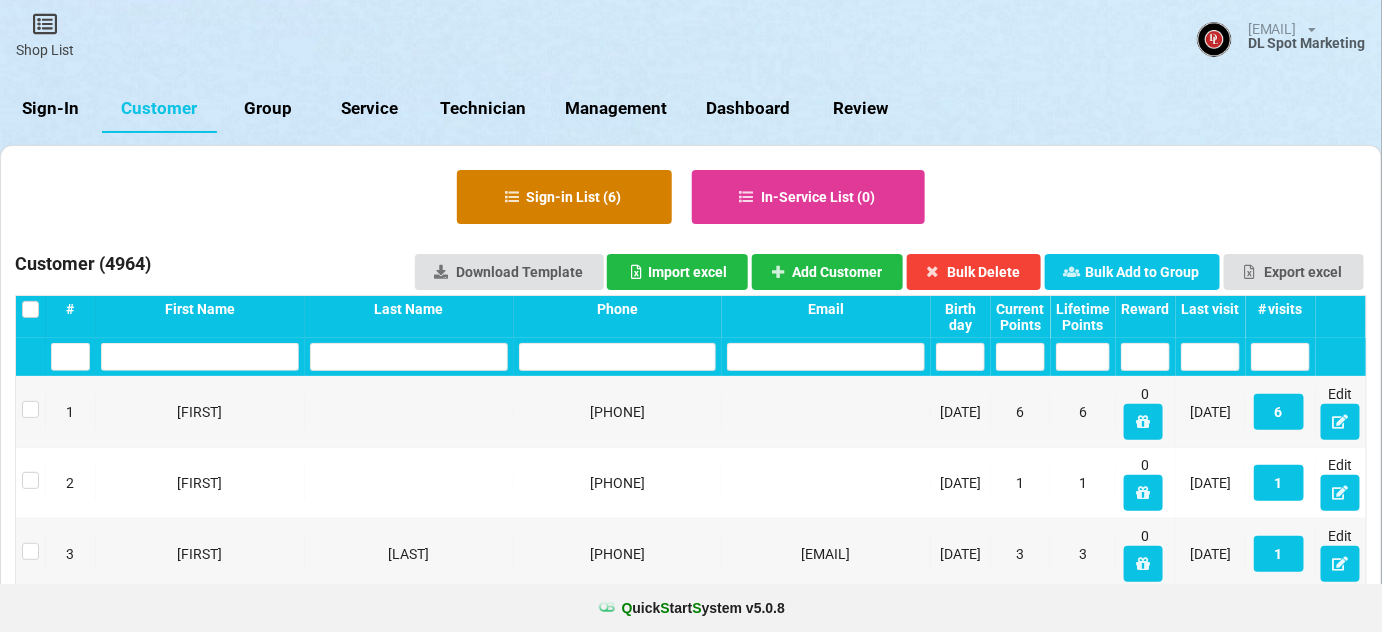 click on "Sign-in List ( 6 )" at bounding box center [564, 197] 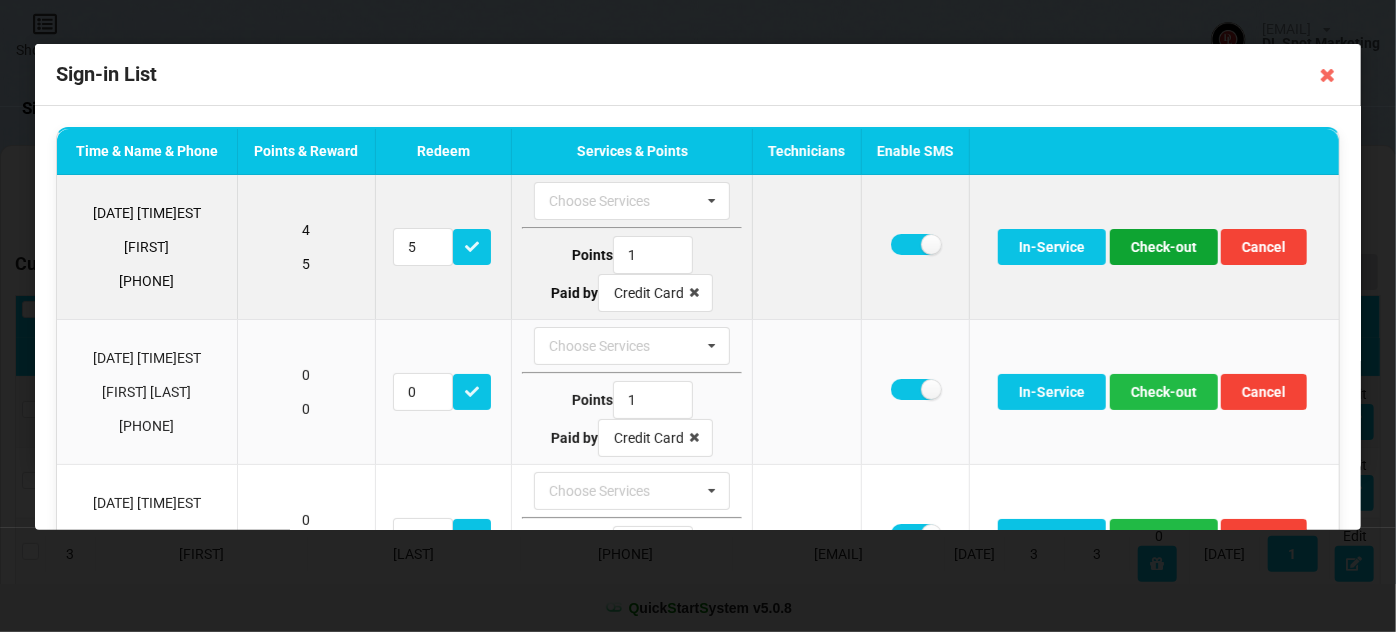 click on "Check-out" at bounding box center (1164, 247) 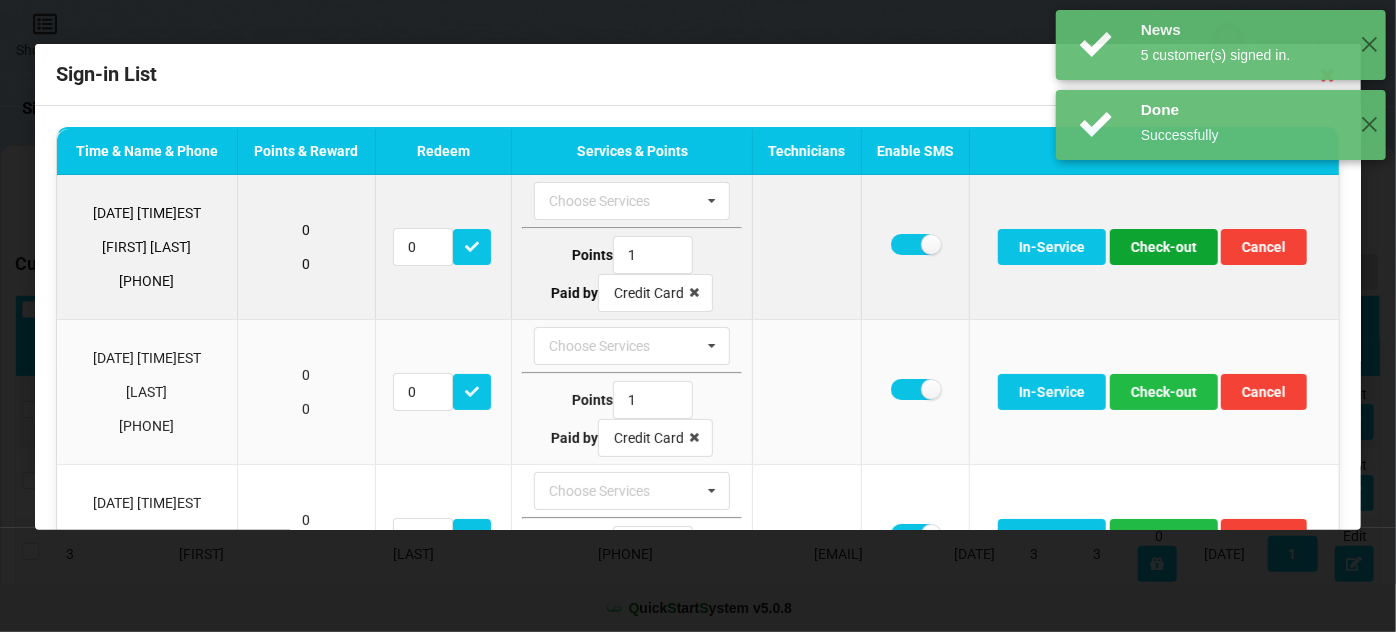 click on "Check-out" at bounding box center (1164, 247) 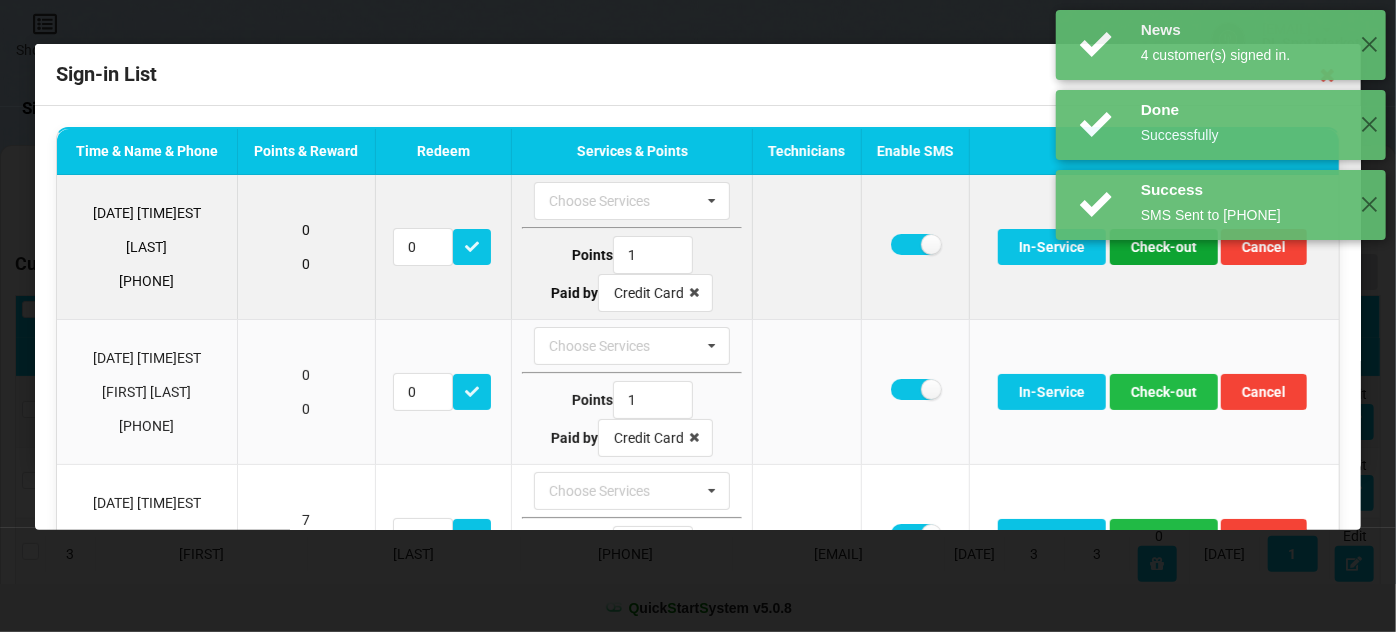 click on "Check-out" at bounding box center [1164, 247] 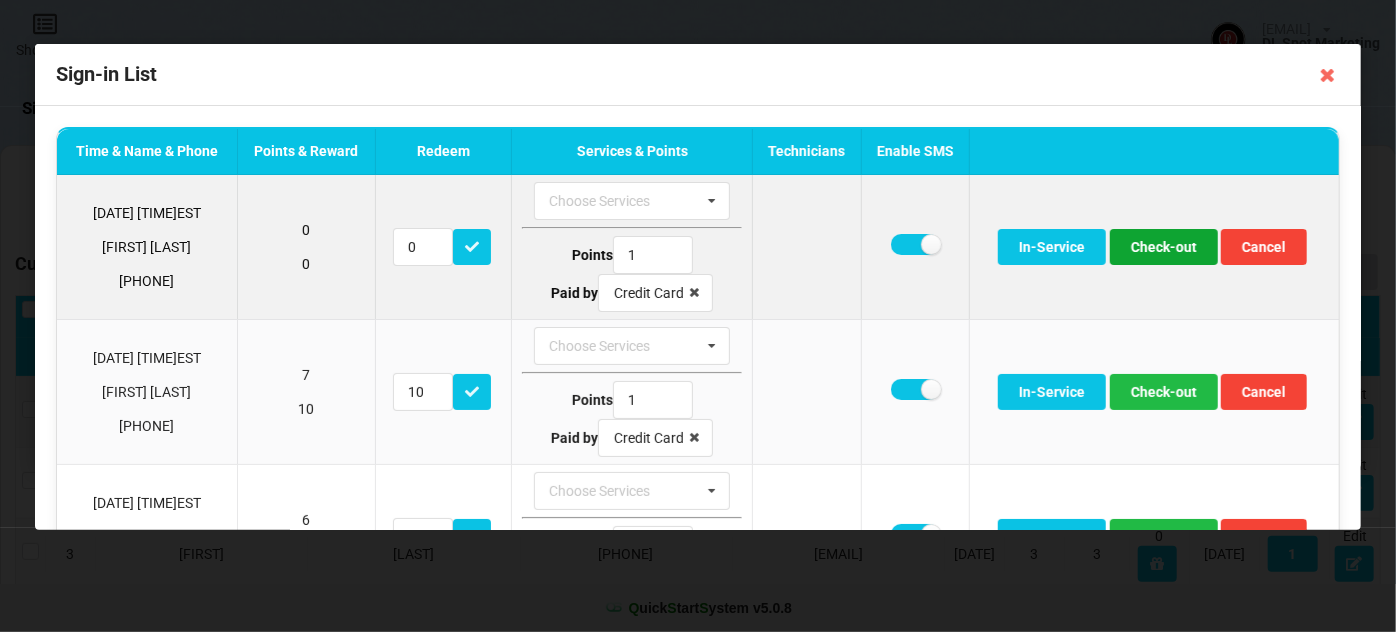 click on "Check-out" at bounding box center [1164, 247] 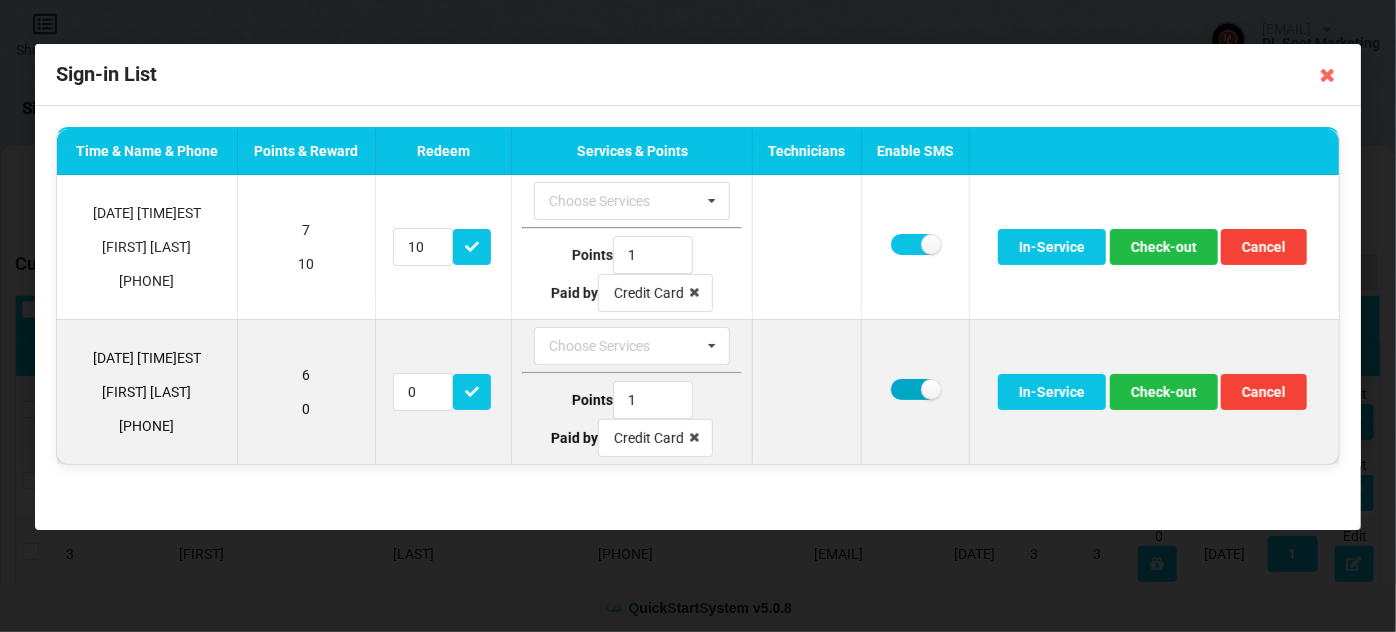 drag, startPoint x: 911, startPoint y: 391, endPoint x: 974, endPoint y: 388, distance: 63.07139 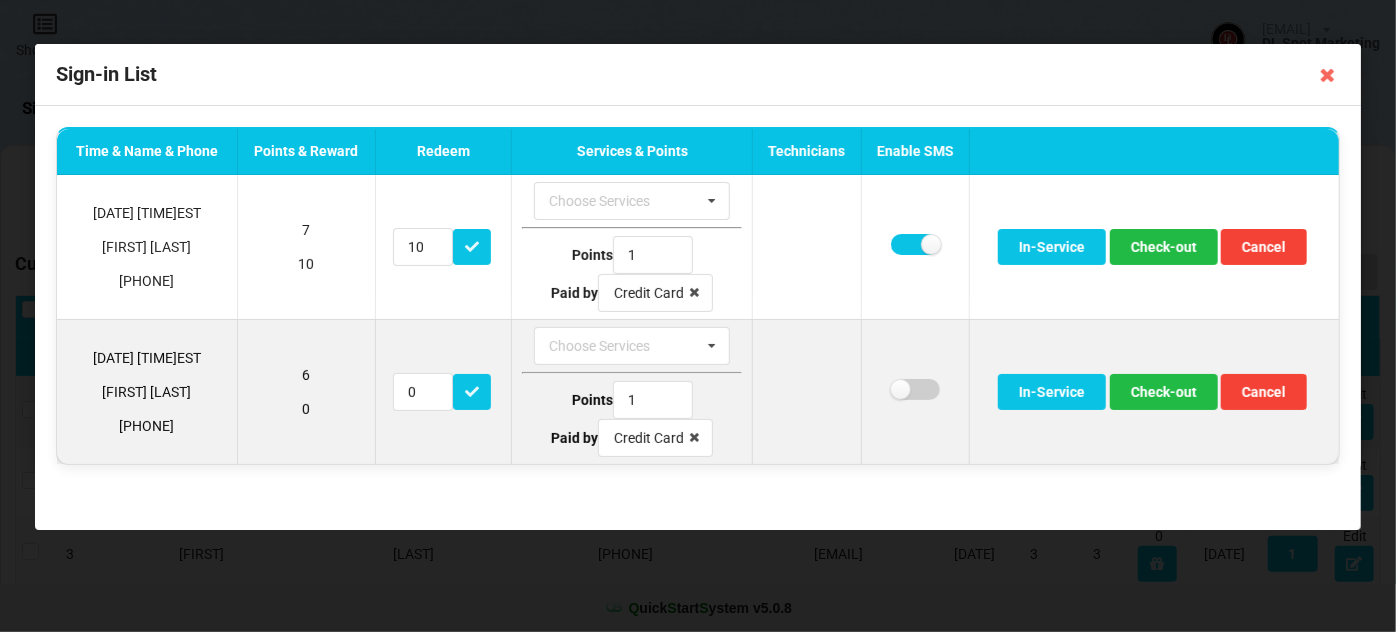 checkbox on "false" 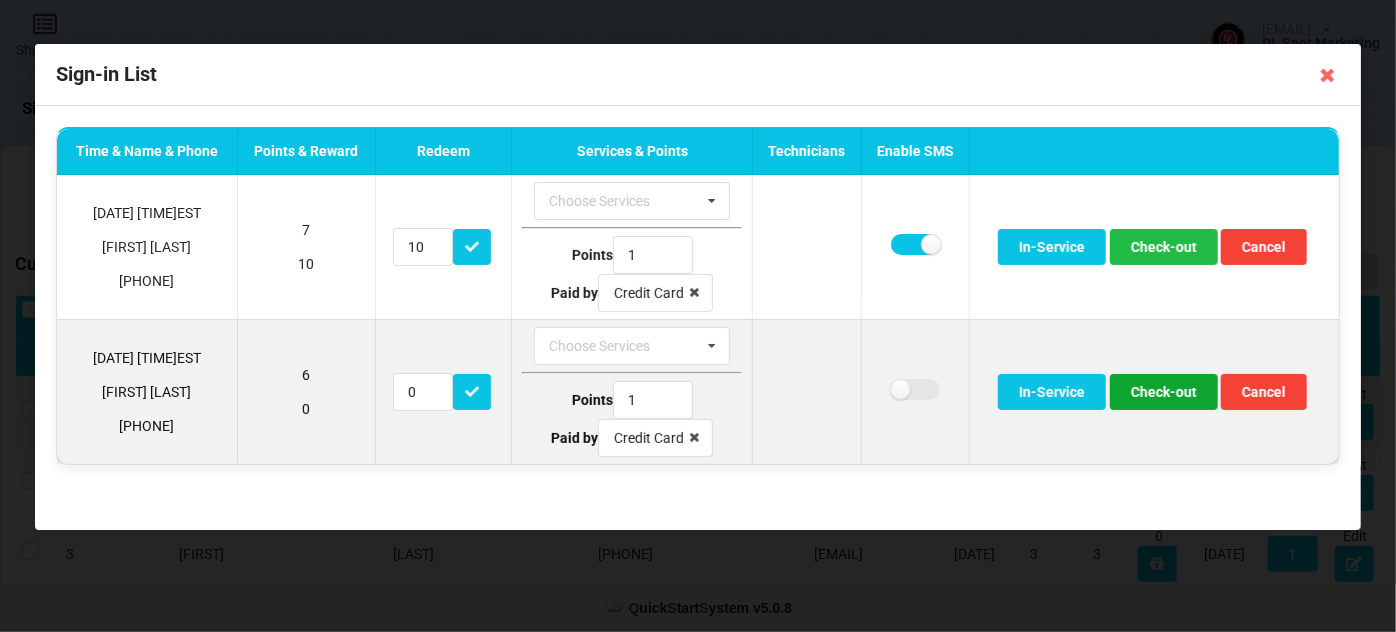 click on "Check-out" at bounding box center [1164, 392] 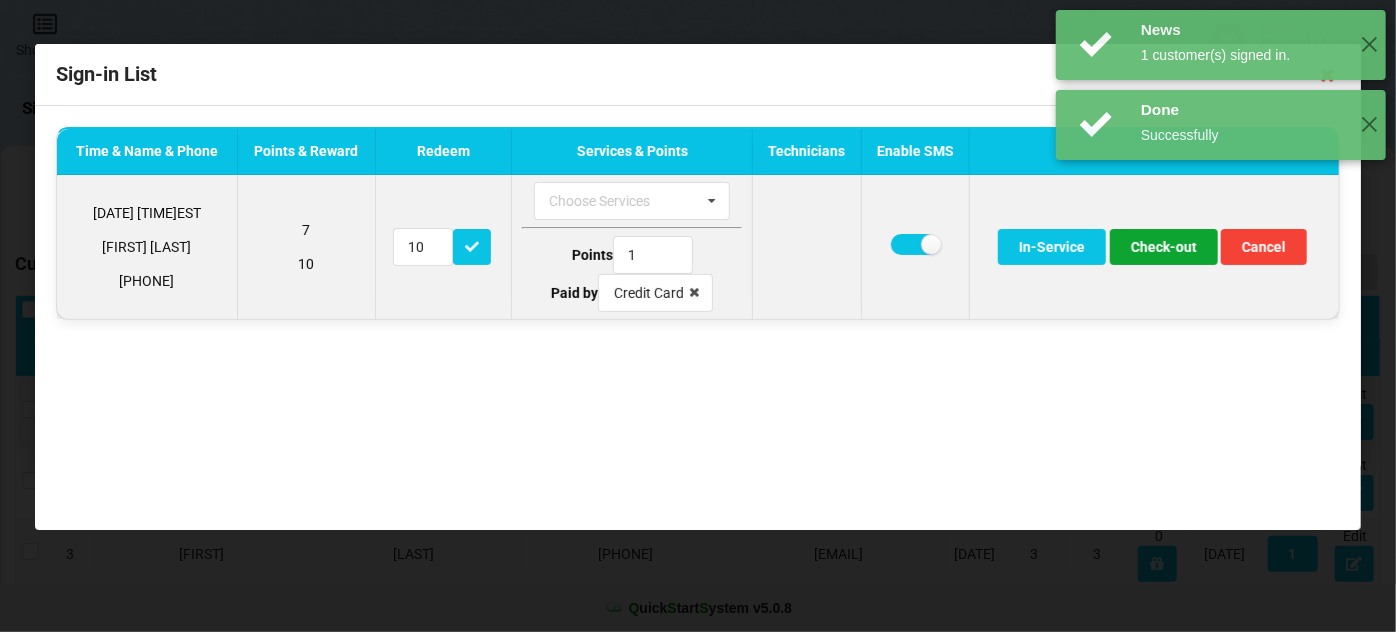 click on "Check-out" at bounding box center (1164, 247) 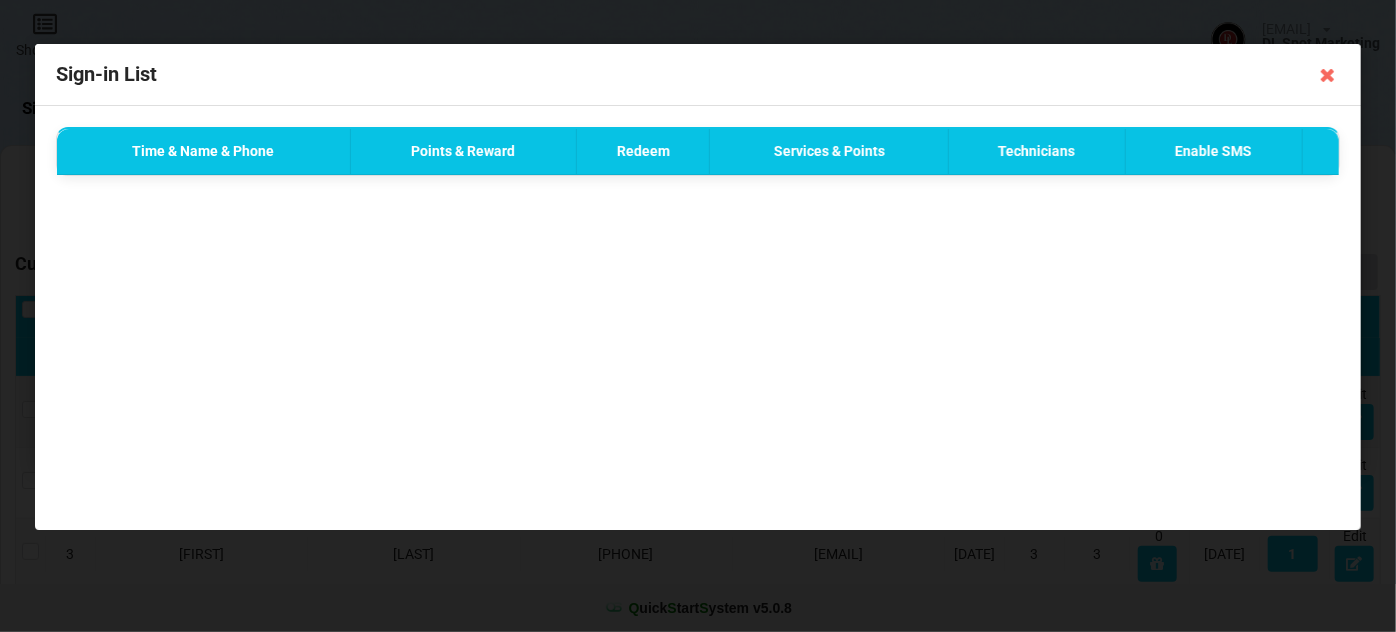 click on "Time & Name & Phone Points & Reward Redeem Services & Points Technicians Enable SMS" at bounding box center [698, 318] 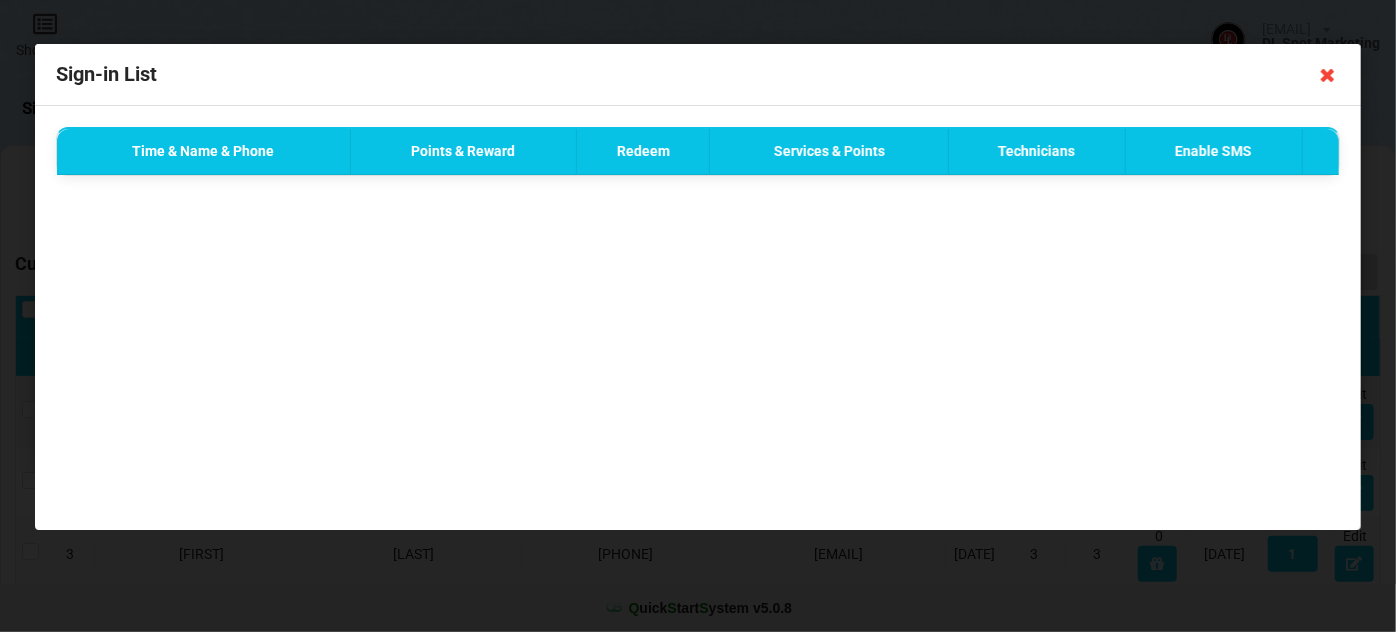 click at bounding box center [1328, 75] 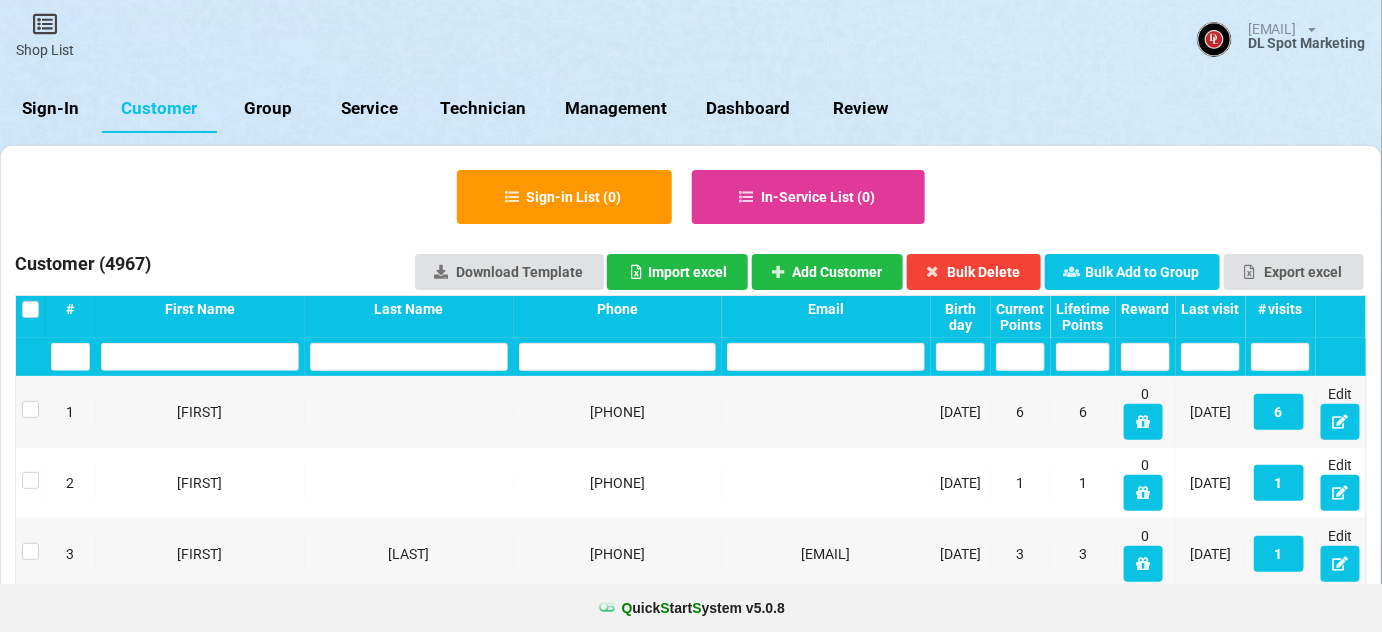 click on "Sign-In" at bounding box center [51, 109] 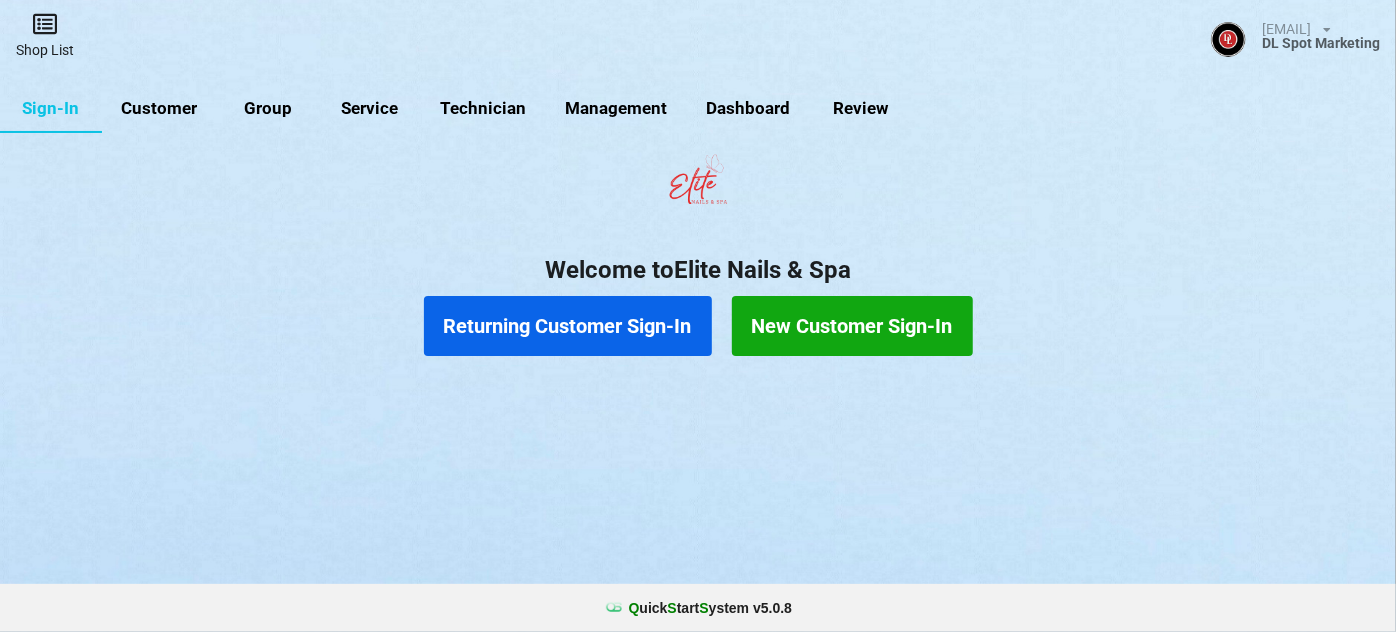 click at bounding box center [45, 24] 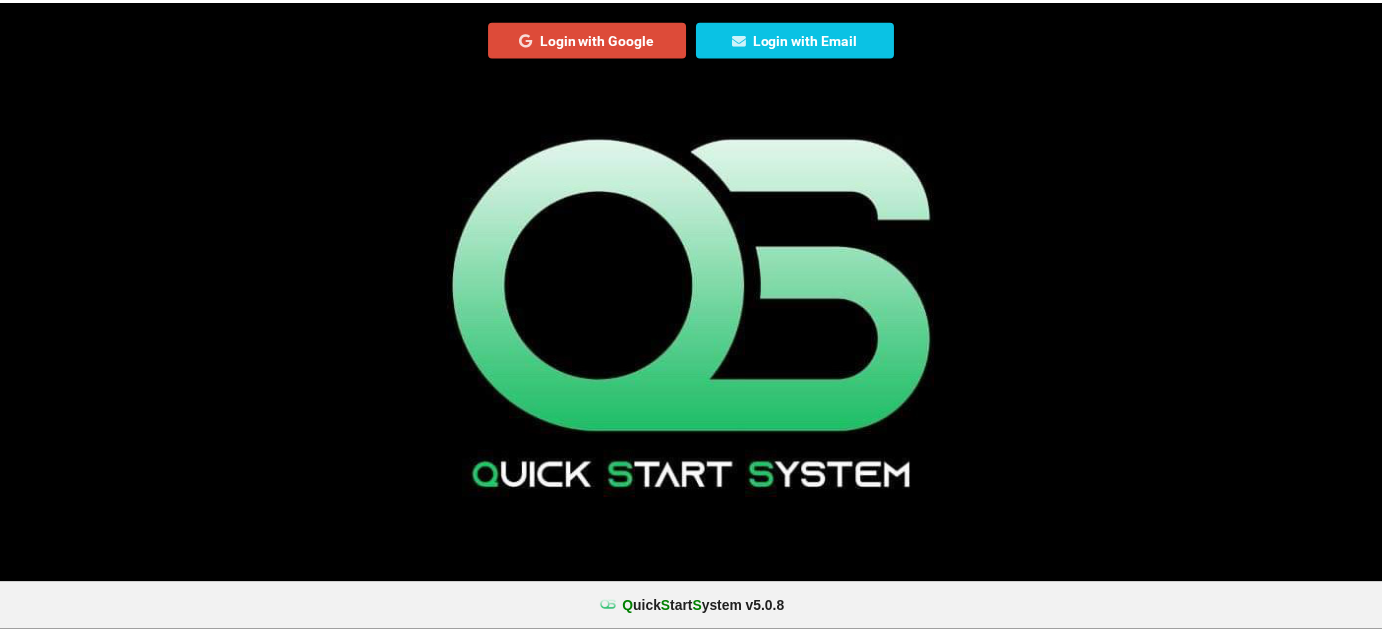 scroll, scrollTop: 0, scrollLeft: 0, axis: both 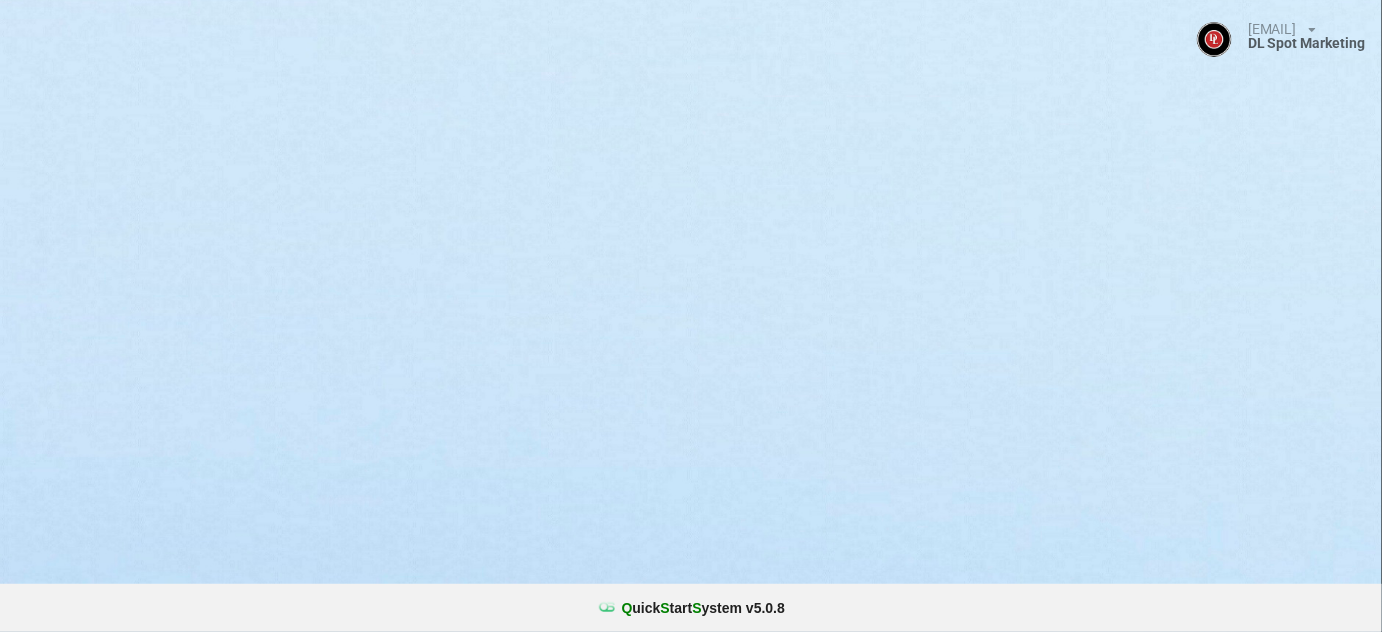 select on "25" 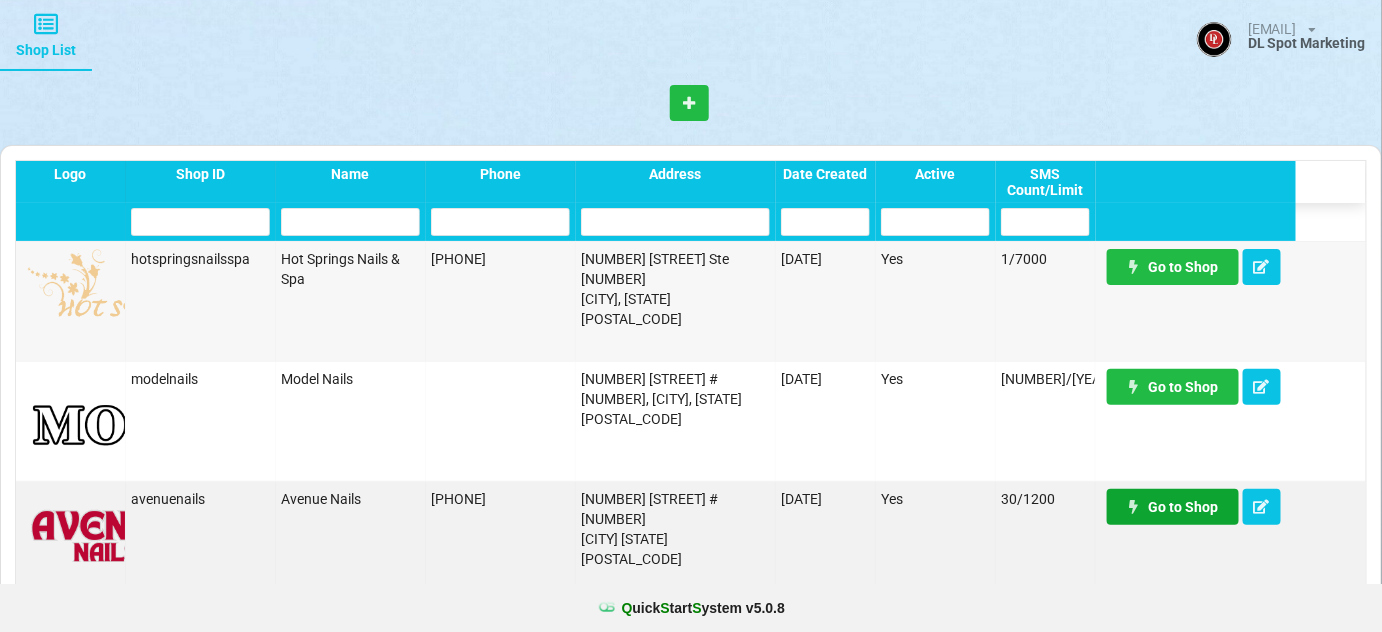 click on "Go to Shop" at bounding box center [1173, 507] 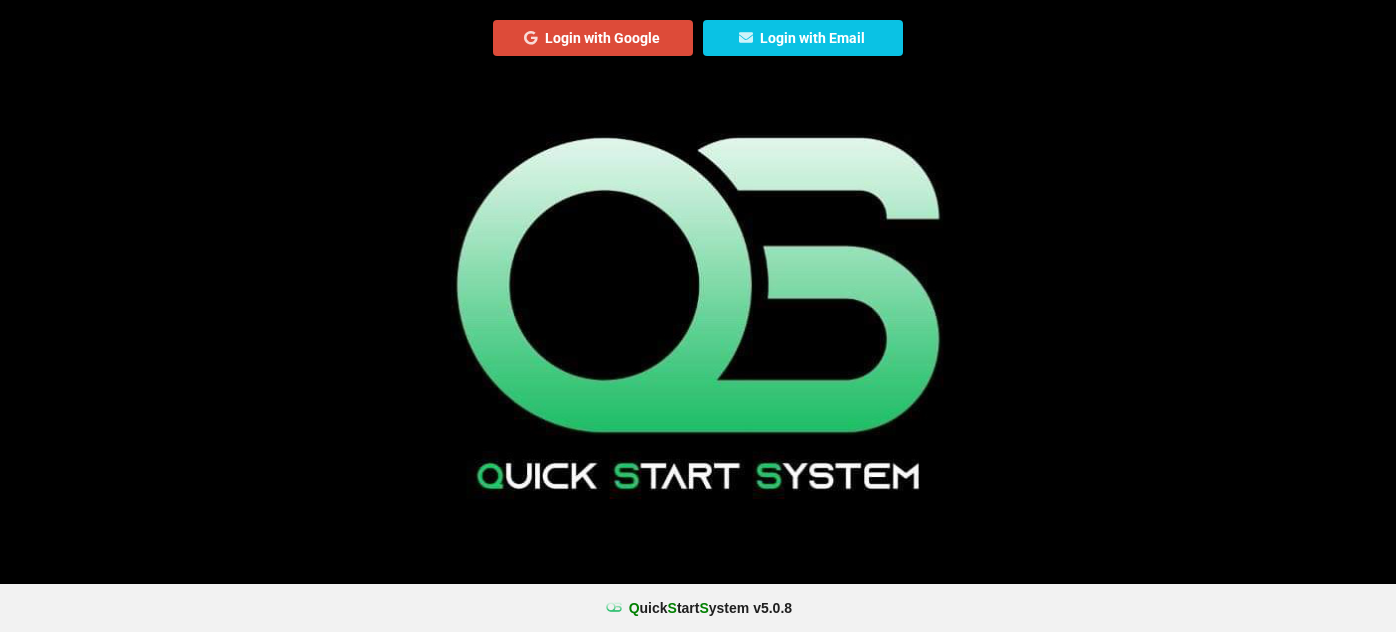 scroll, scrollTop: 0, scrollLeft: 0, axis: both 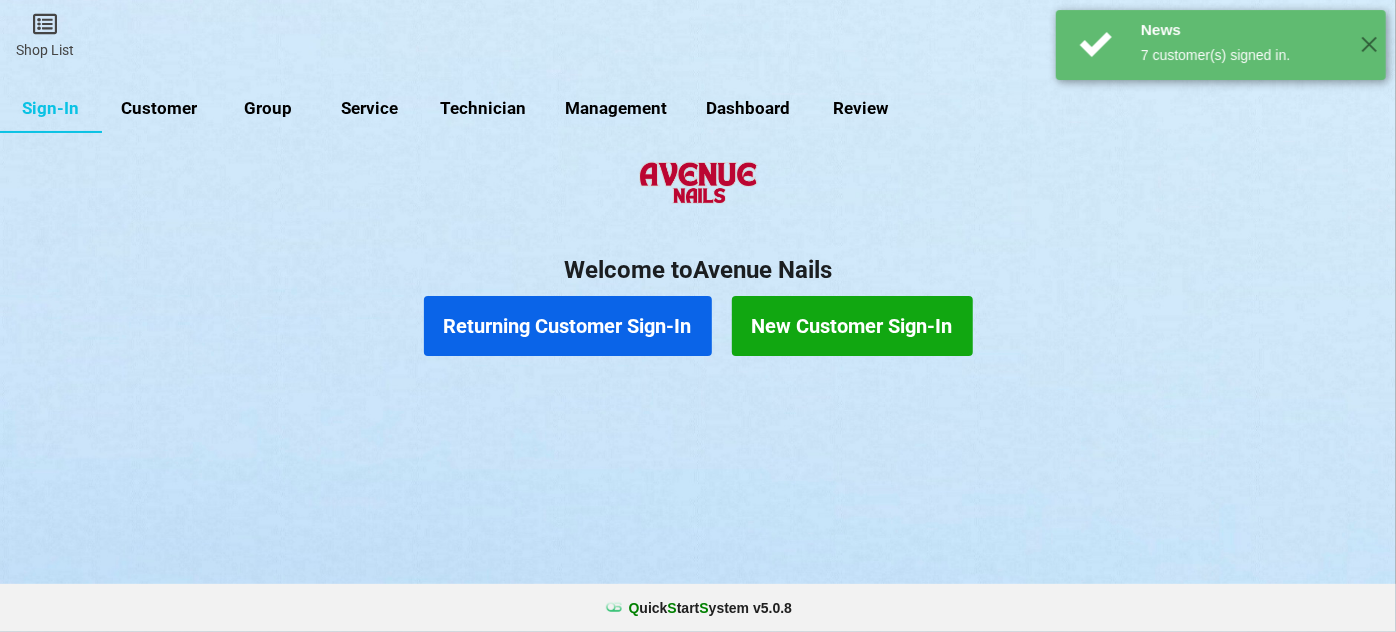 click on "Customer" at bounding box center (159, 109) 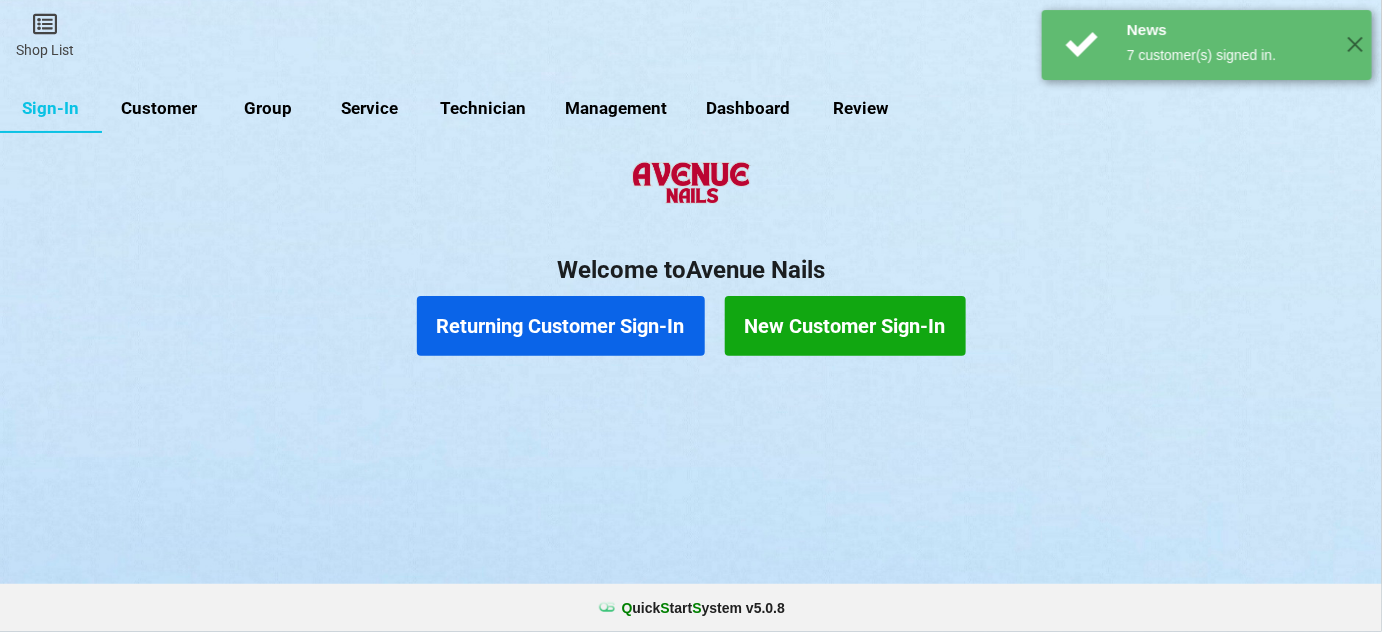 select on "25" 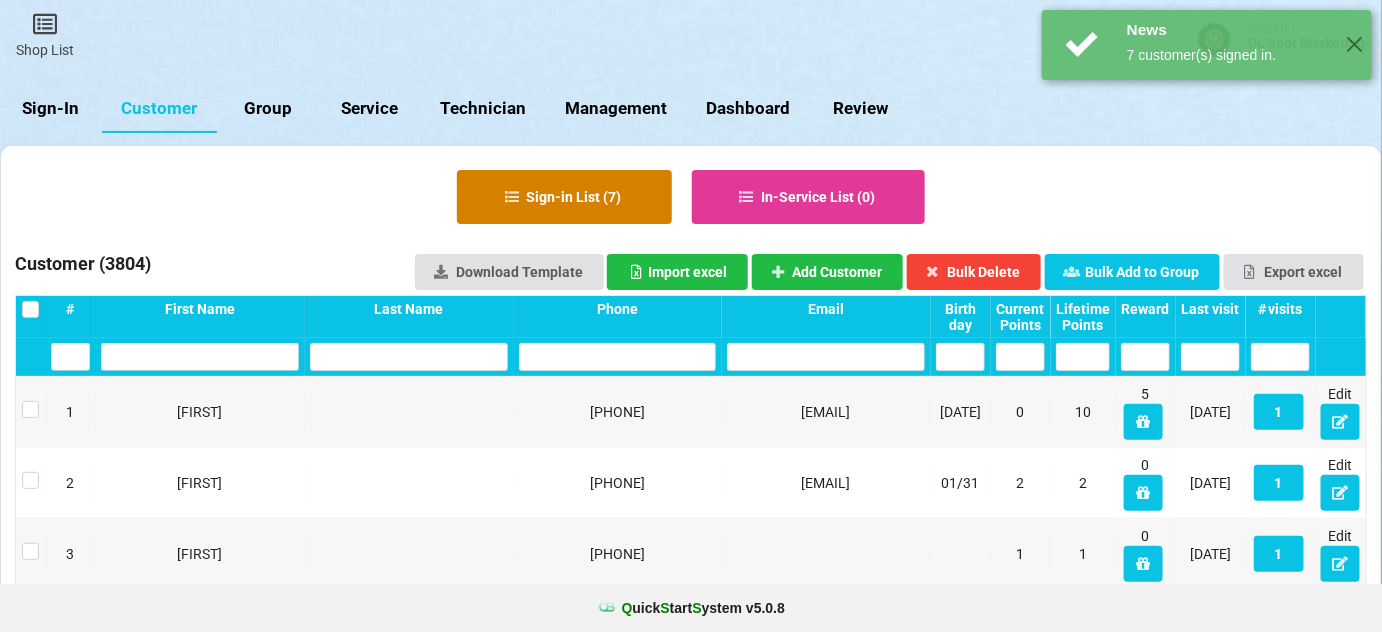 click on "Sign-in List ( 7 )" at bounding box center (564, 197) 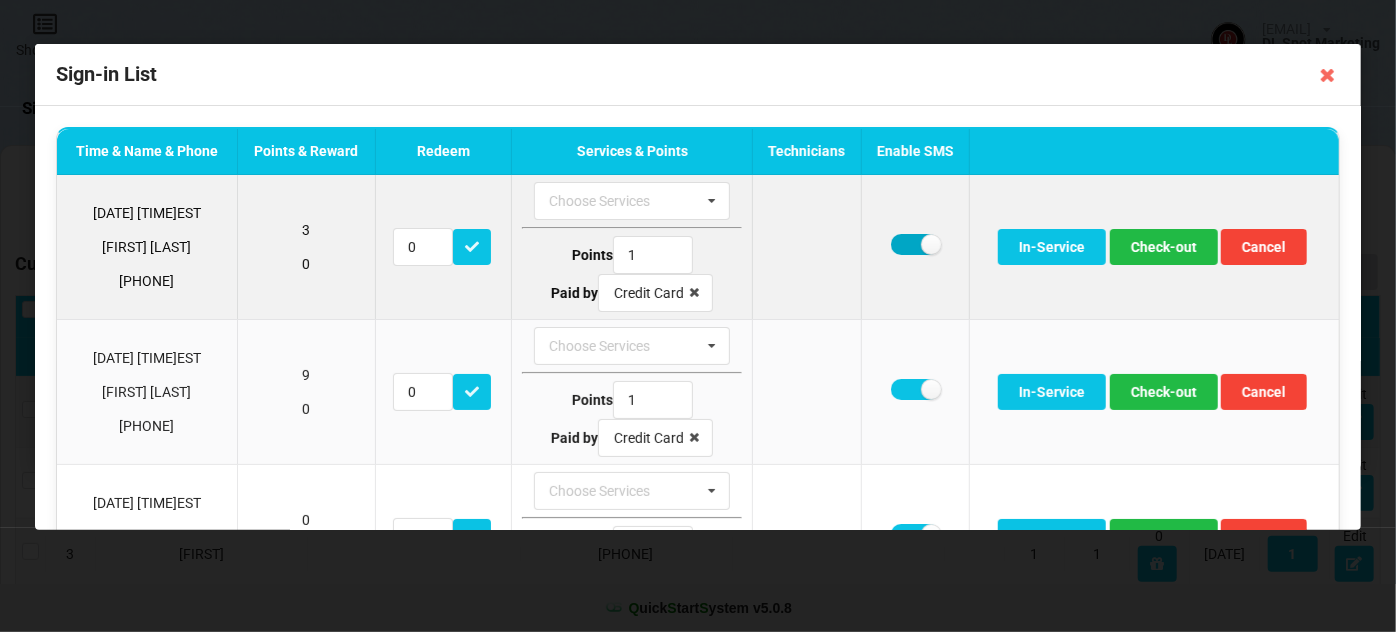 click at bounding box center [915, 244] 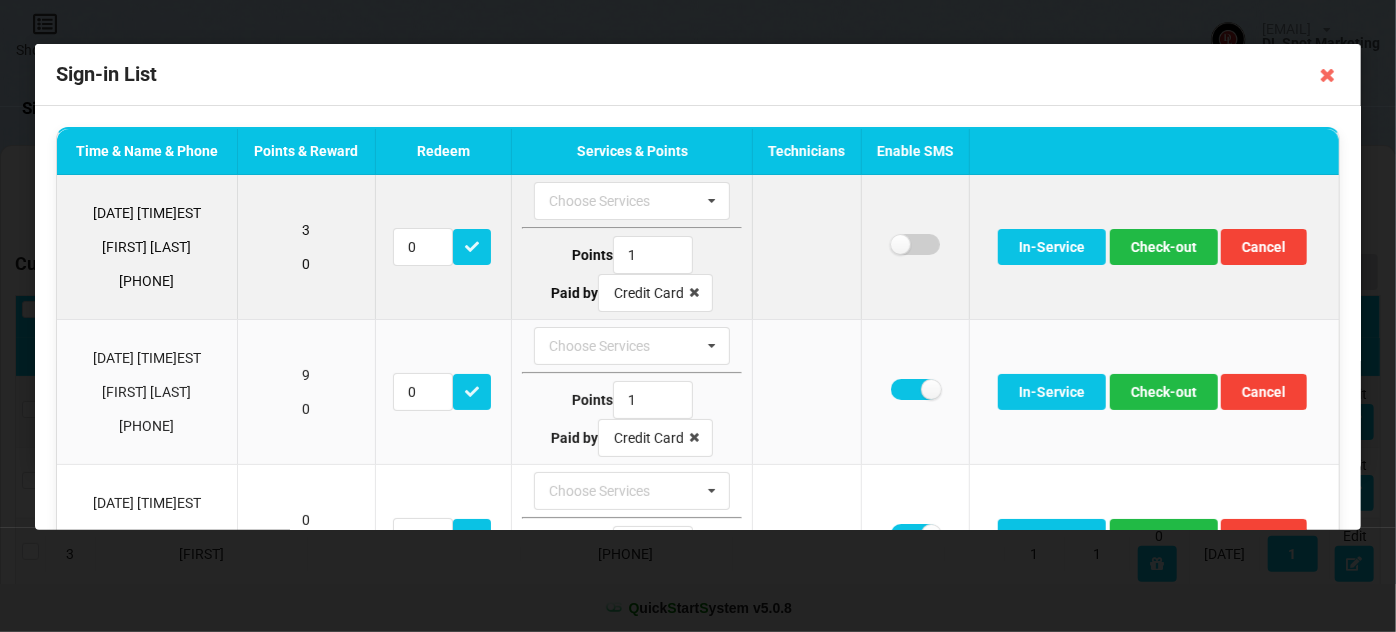 checkbox on "false" 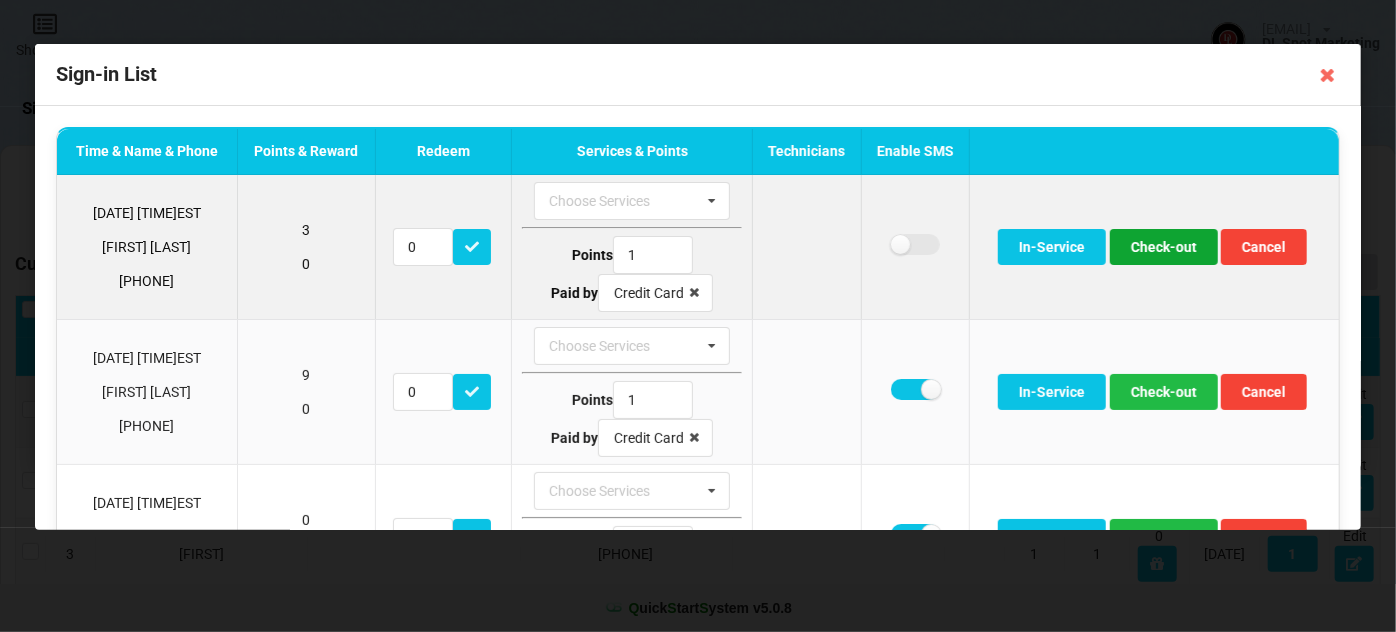click on "Check-out" at bounding box center (1164, 247) 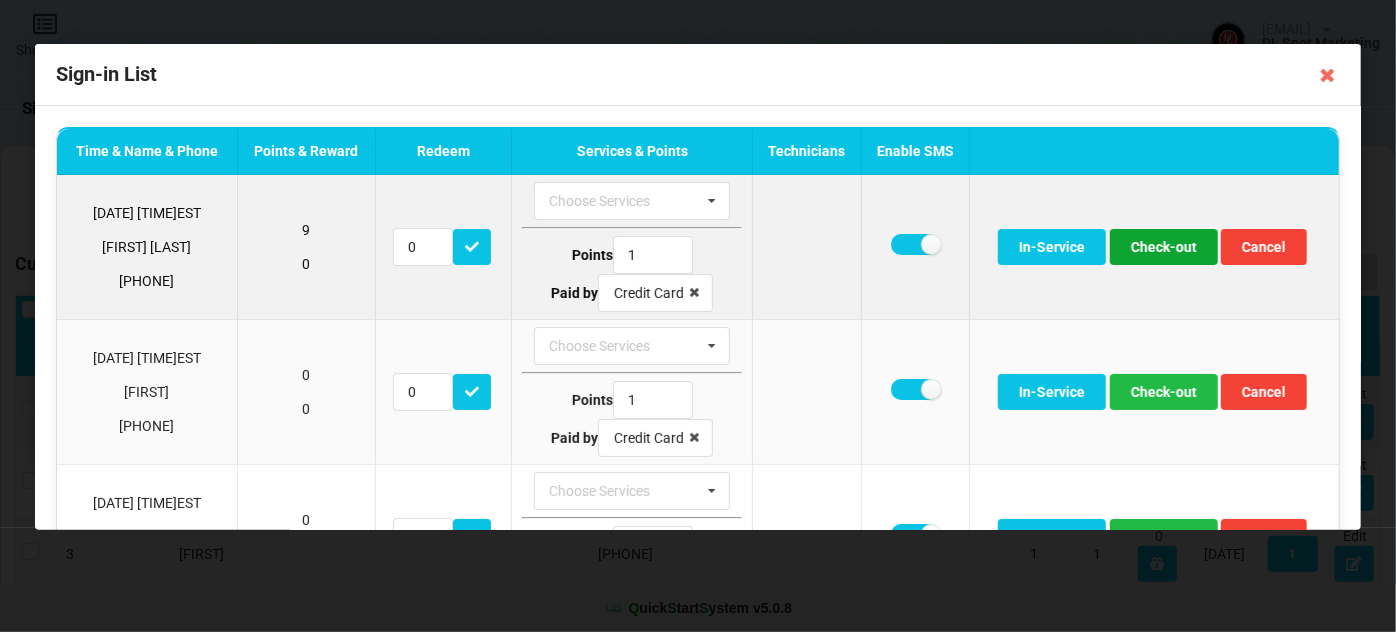 click on "Check-out" at bounding box center [1164, 247] 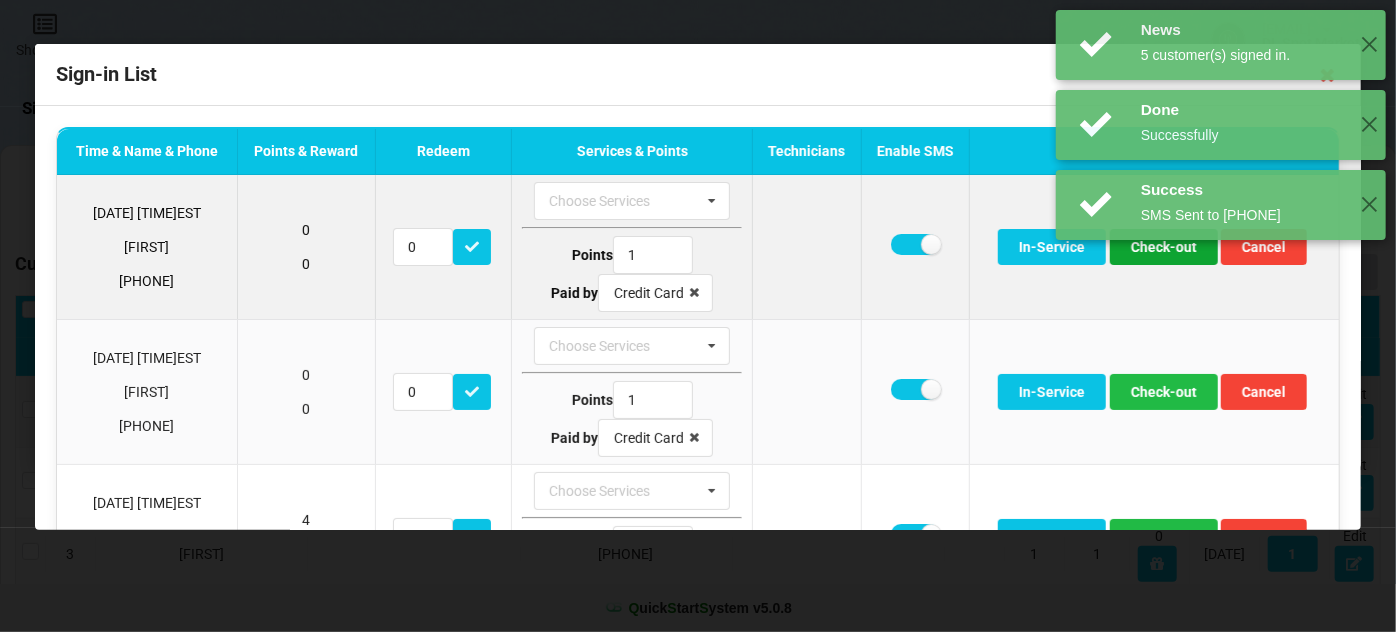click on "Check-out" at bounding box center (1164, 247) 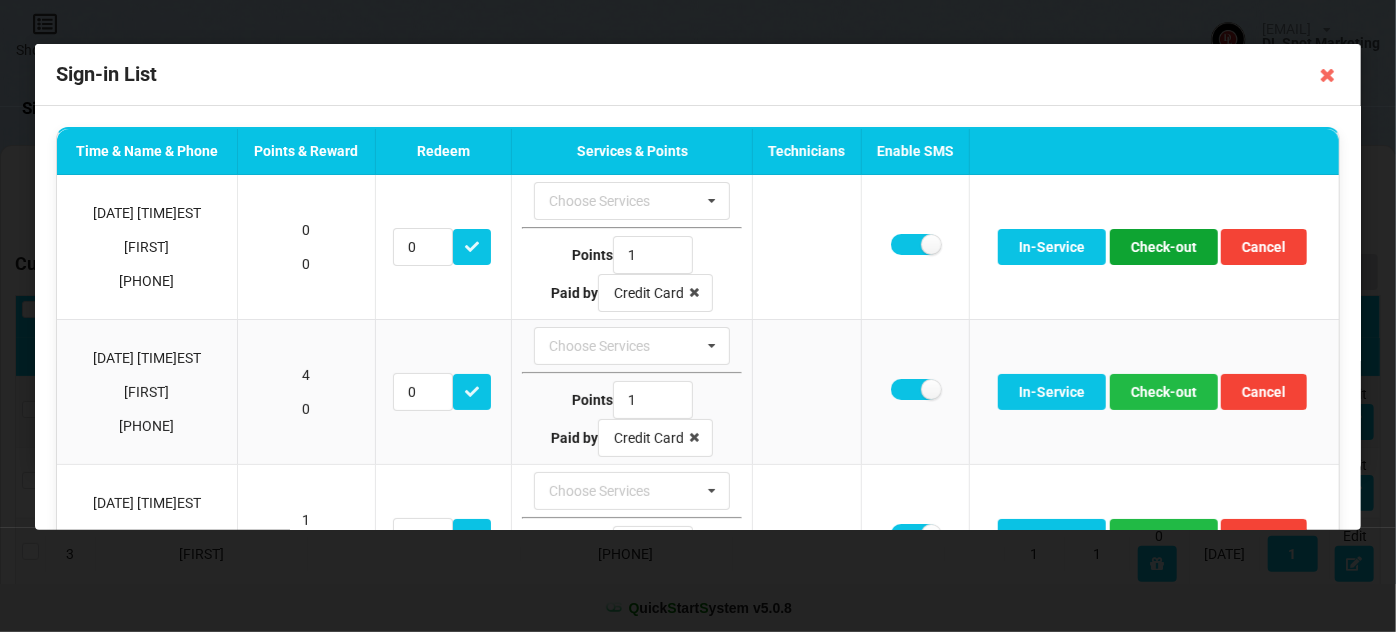 click on "Check-out" at bounding box center (1164, 247) 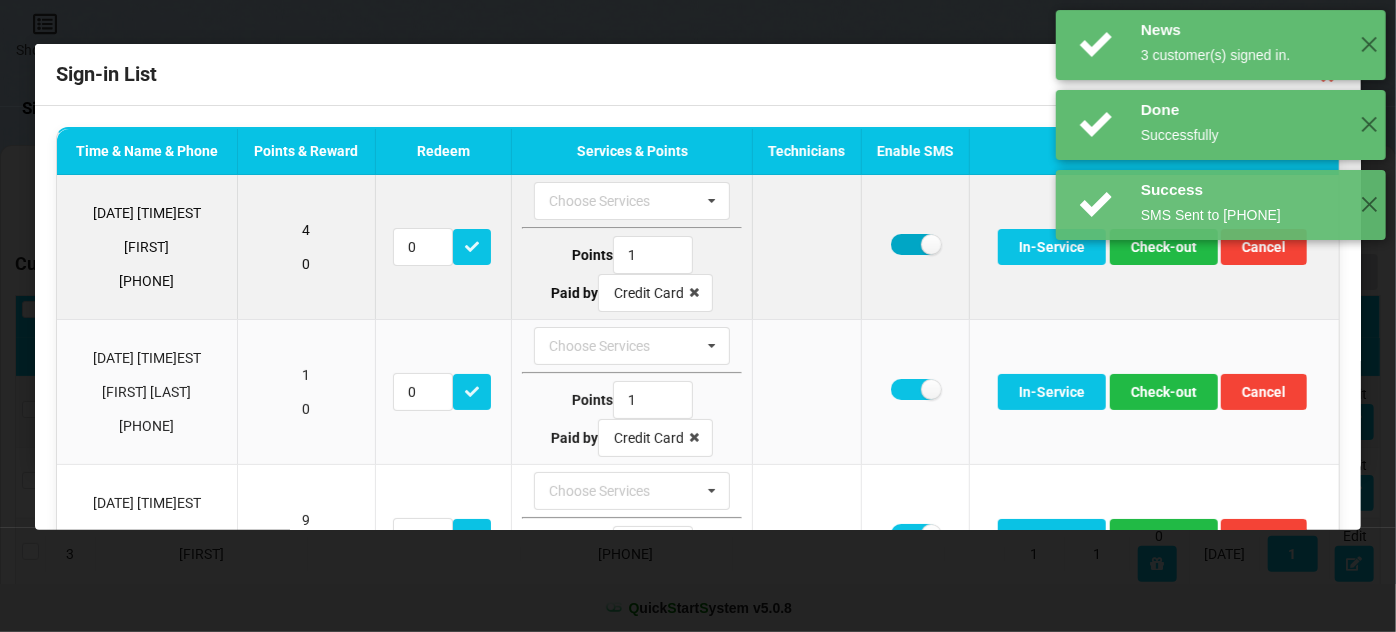 click at bounding box center [915, 244] 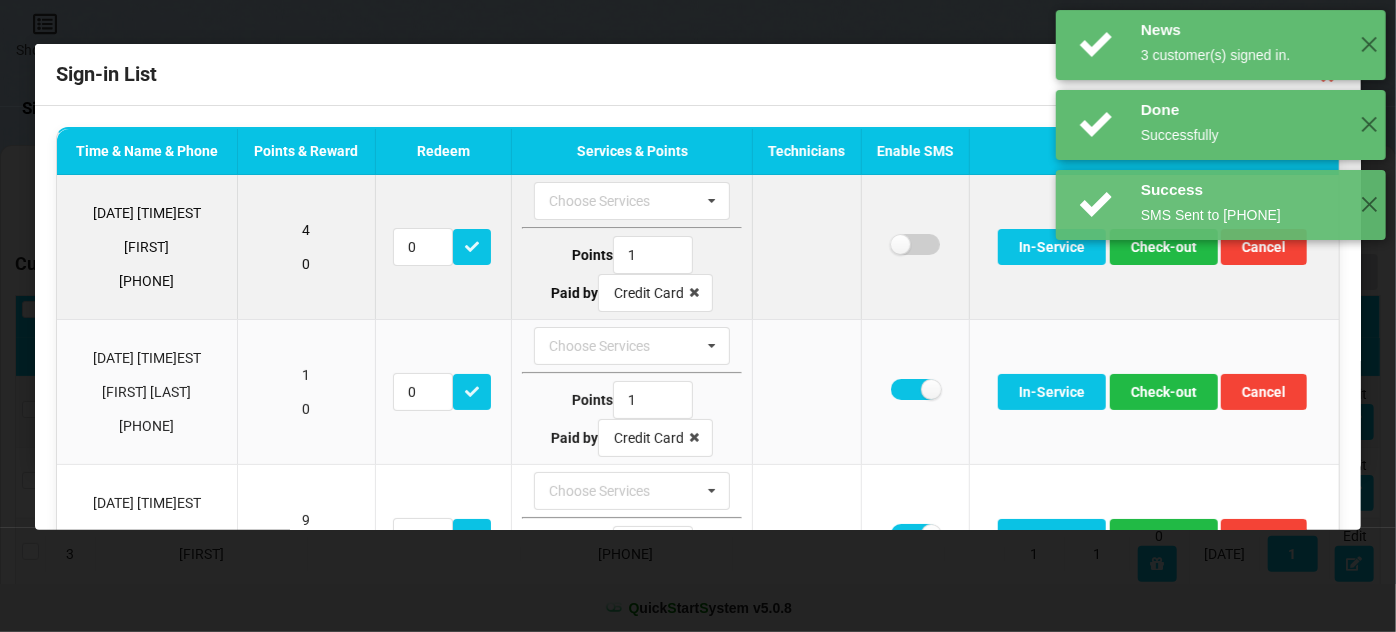 checkbox on "false" 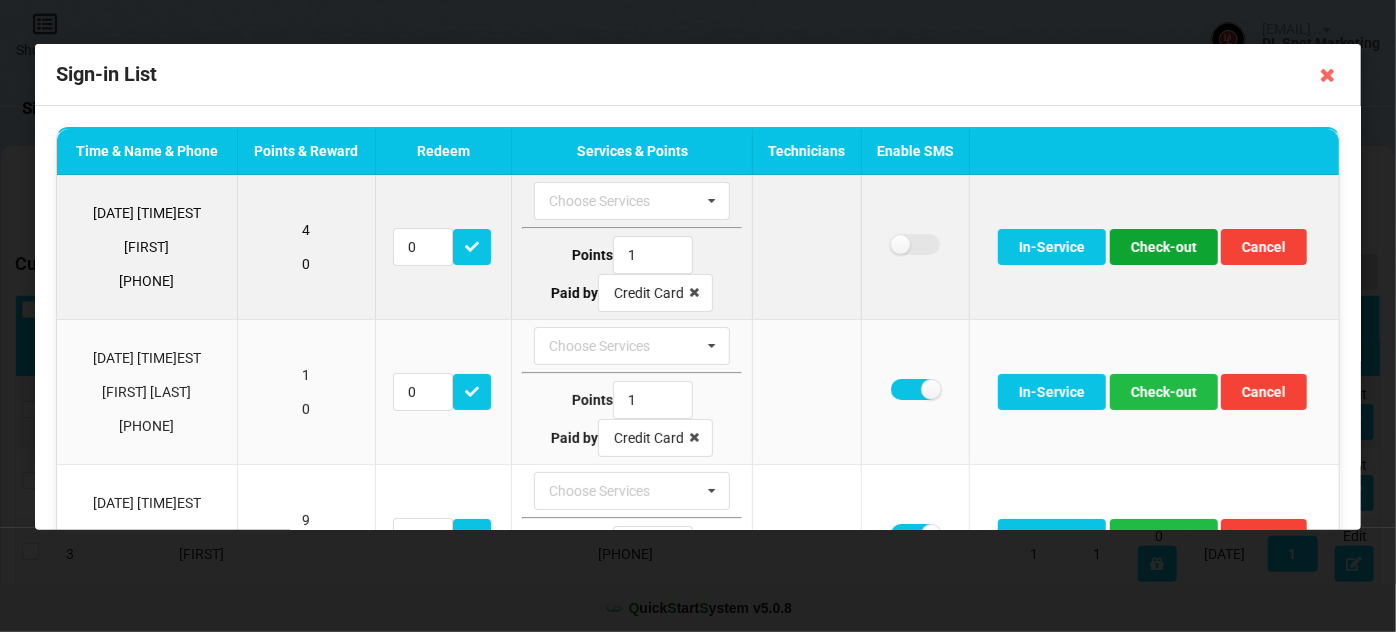 click on "Check-out" at bounding box center (1164, 247) 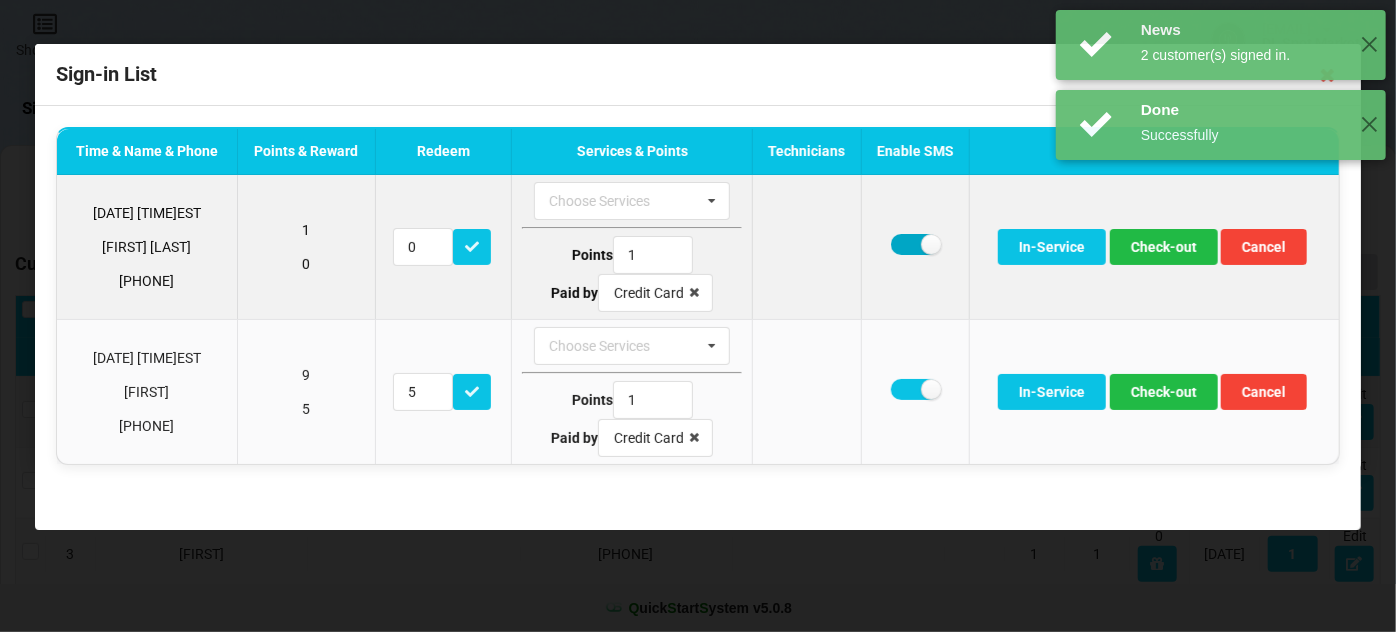 click at bounding box center [915, 244] 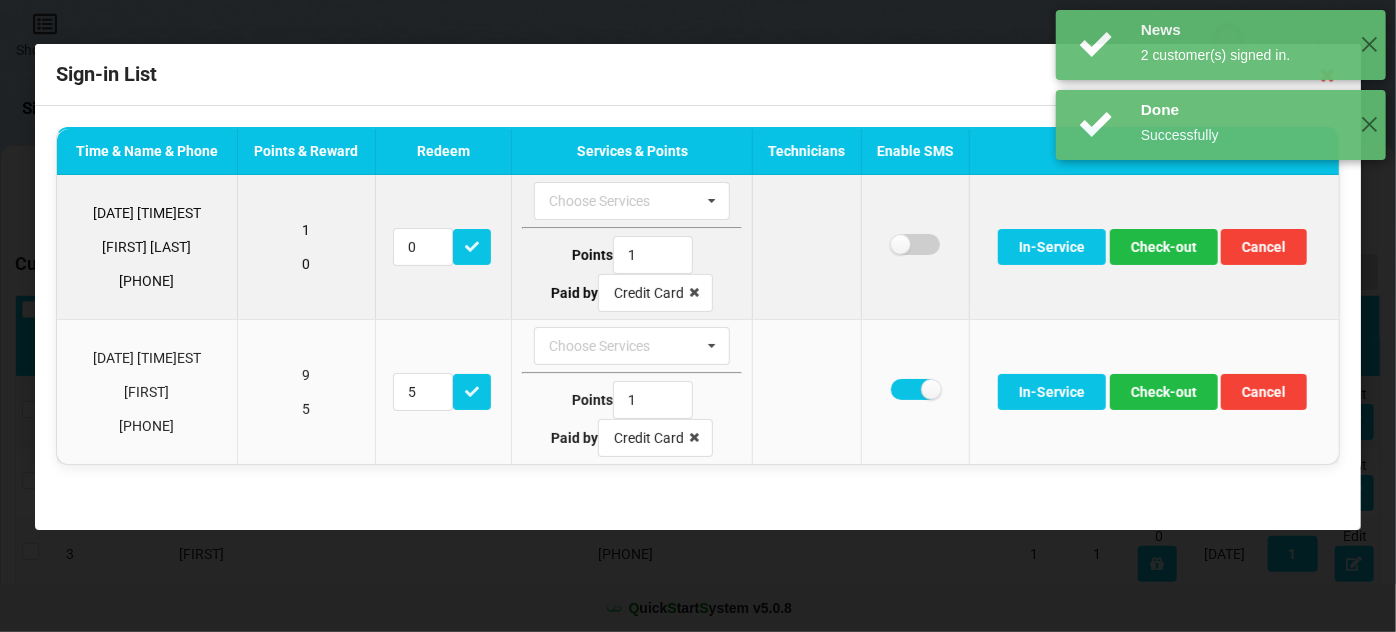 checkbox on "false" 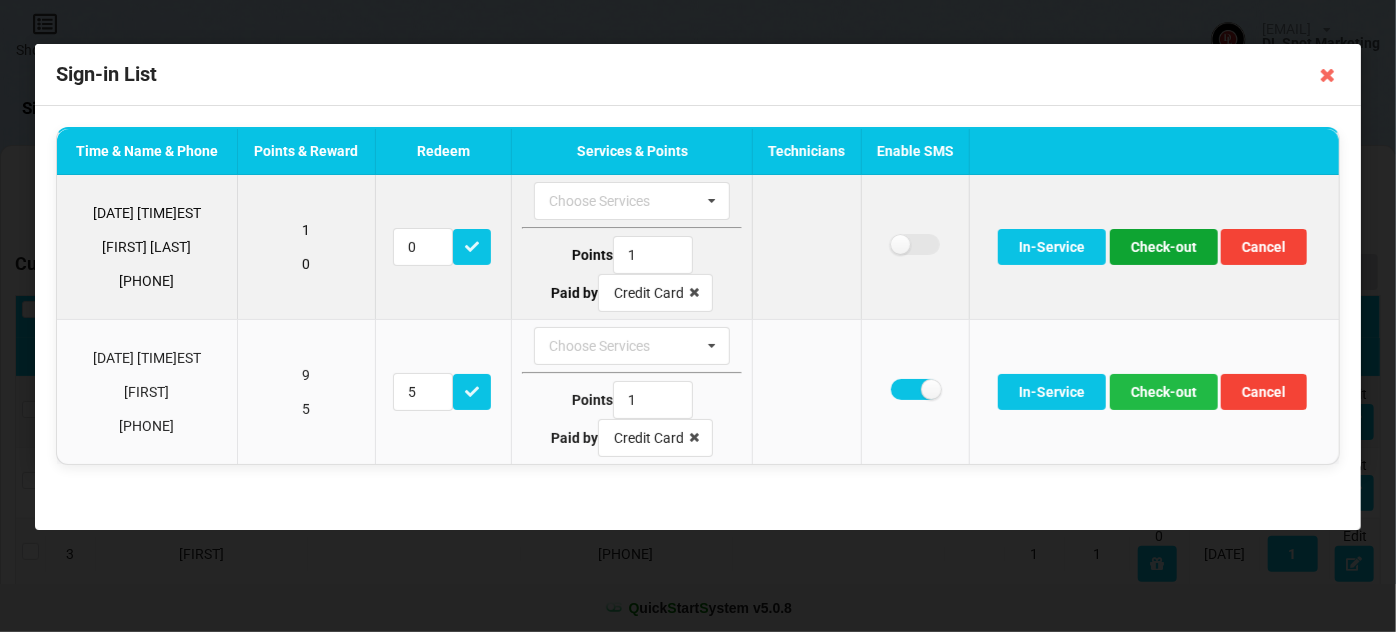 click on "Check-out" at bounding box center (1164, 247) 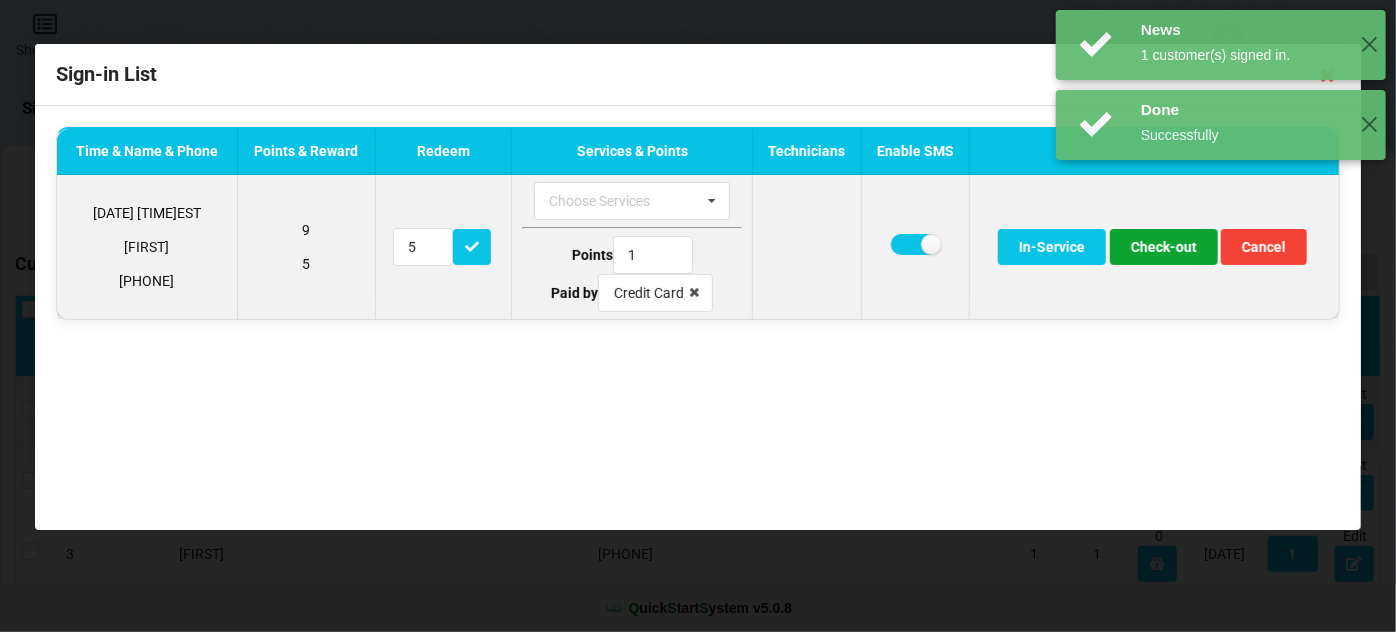 click on "Check-out" at bounding box center [1164, 247] 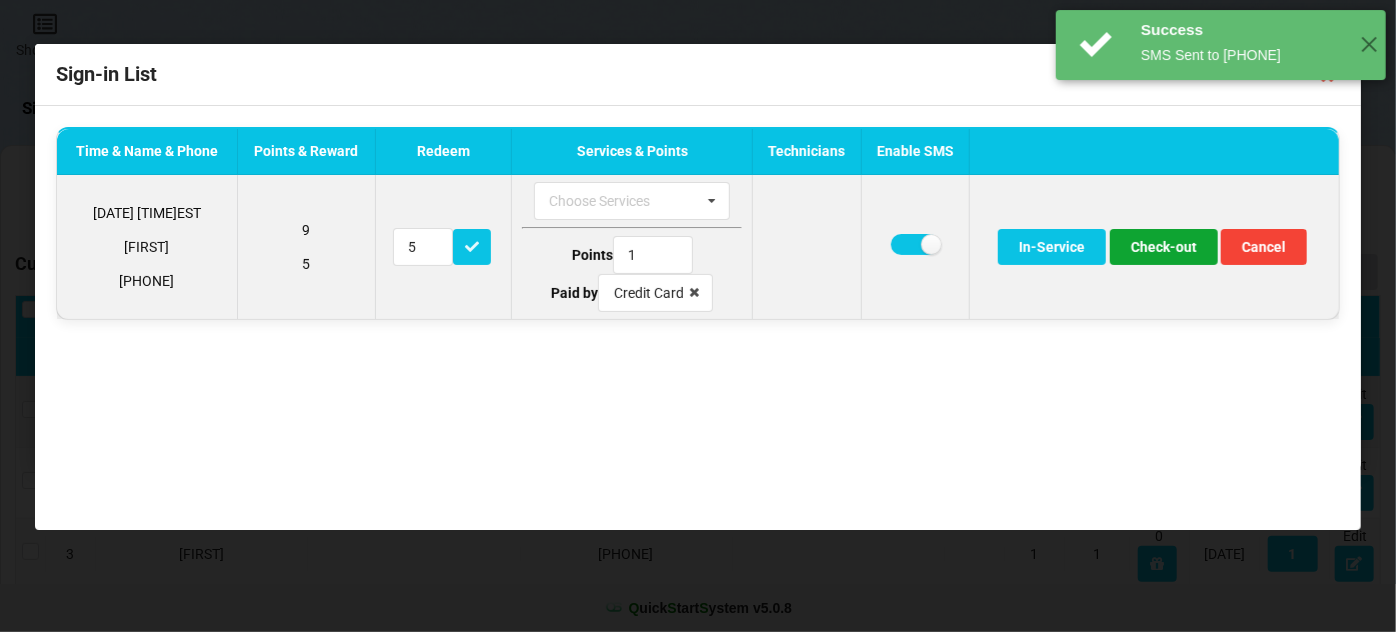 type on "10" 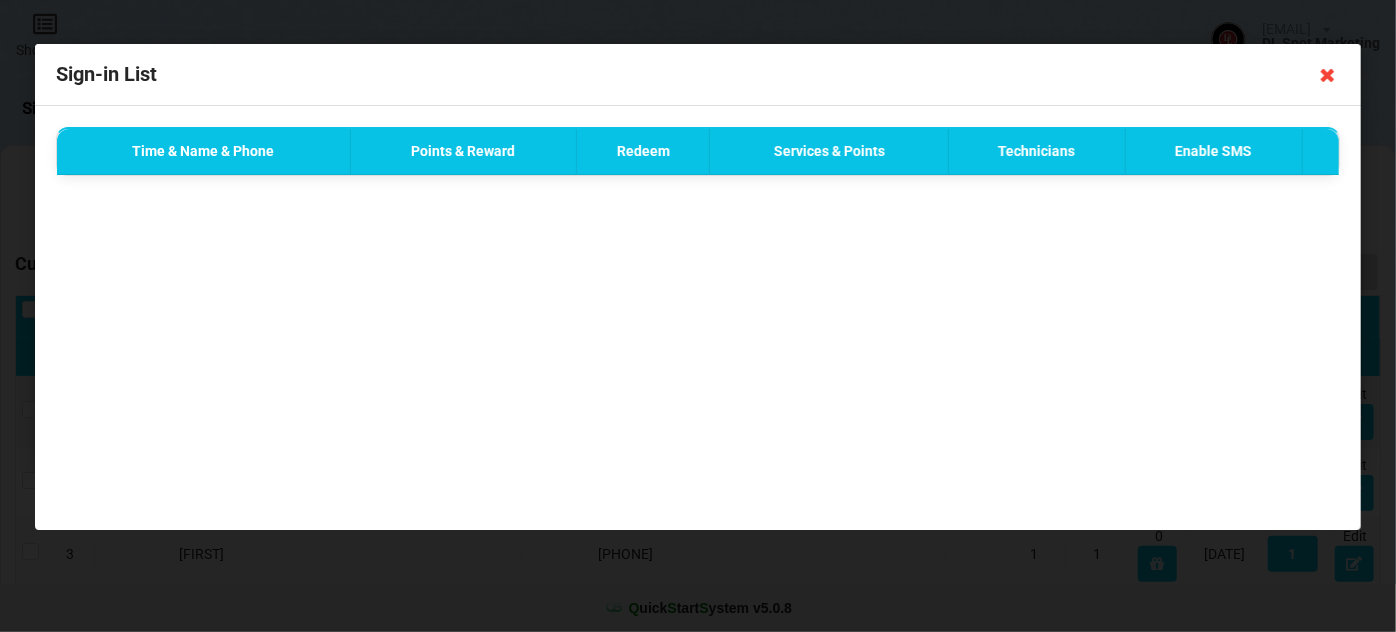 click at bounding box center (1328, 75) 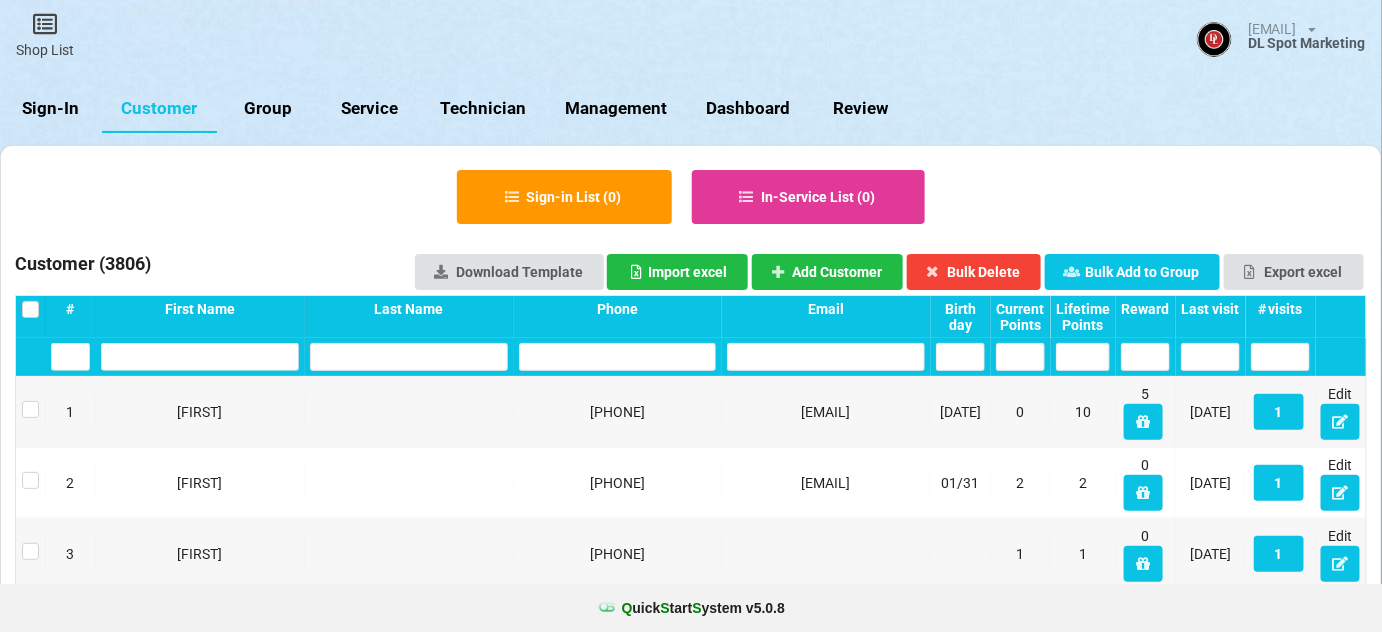 drag, startPoint x: 64, startPoint y: 103, endPoint x: 56, endPoint y: 79, distance: 25.298222 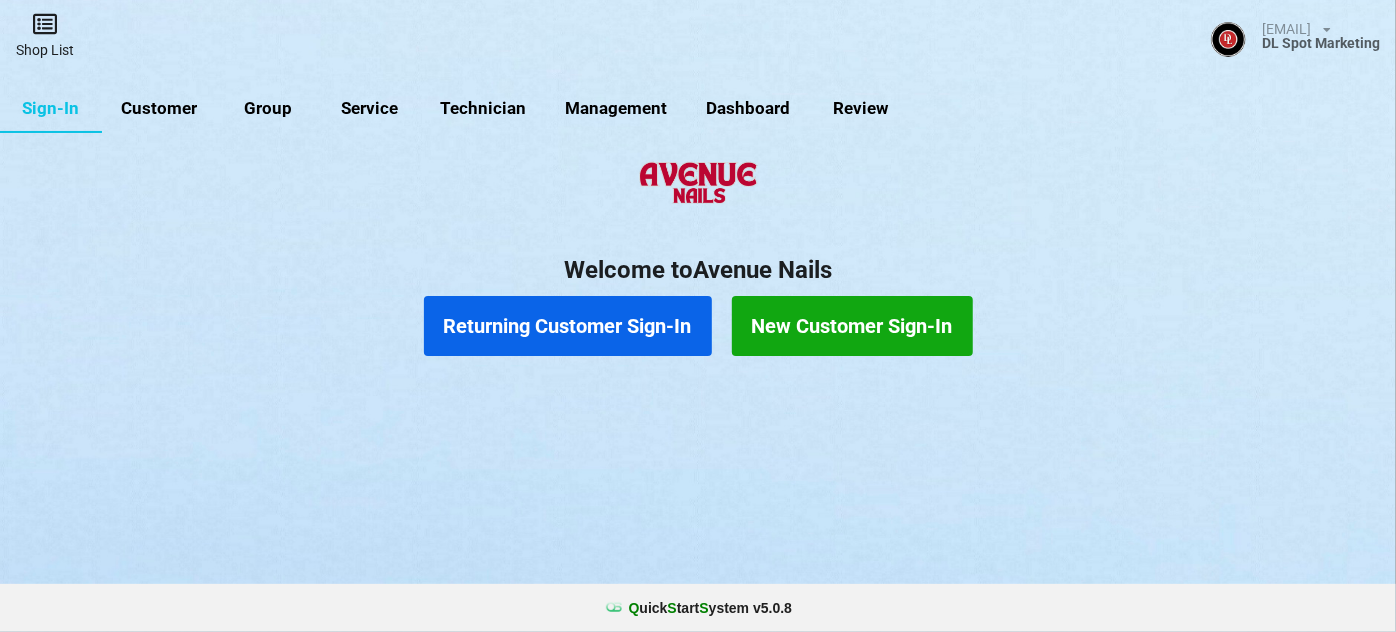 click on "Shop List" at bounding box center (45, 35) 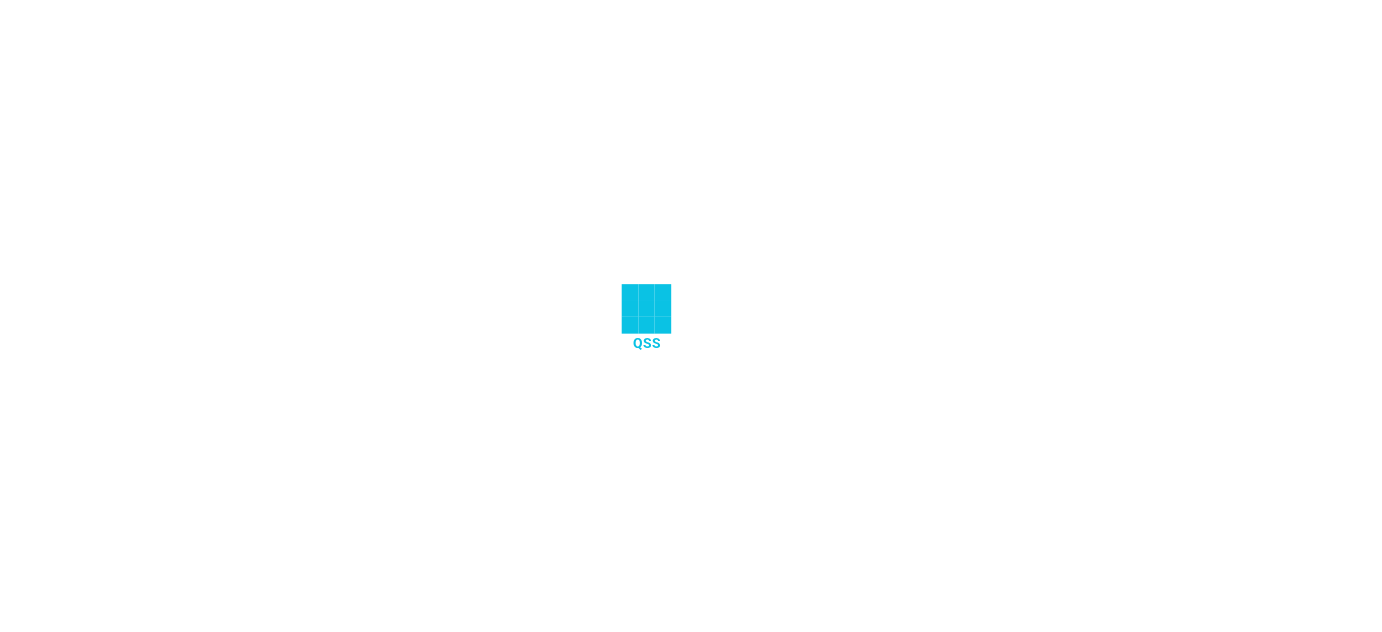 scroll, scrollTop: 0, scrollLeft: 0, axis: both 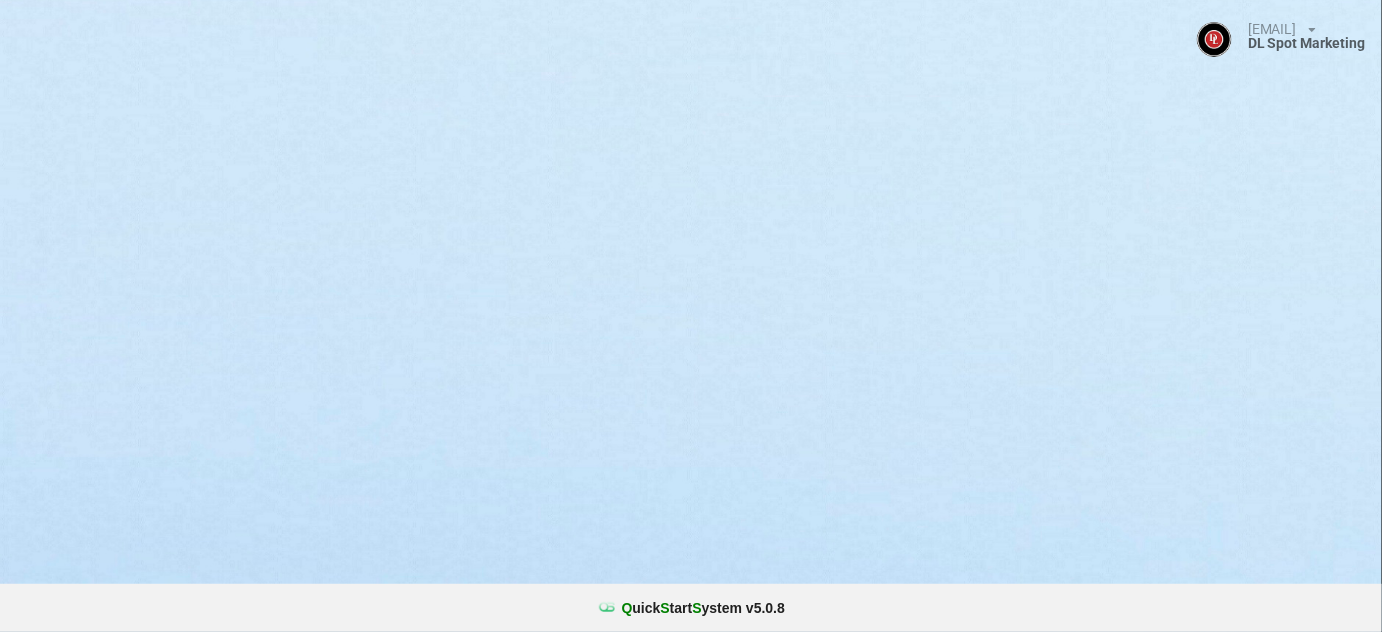 select on "25" 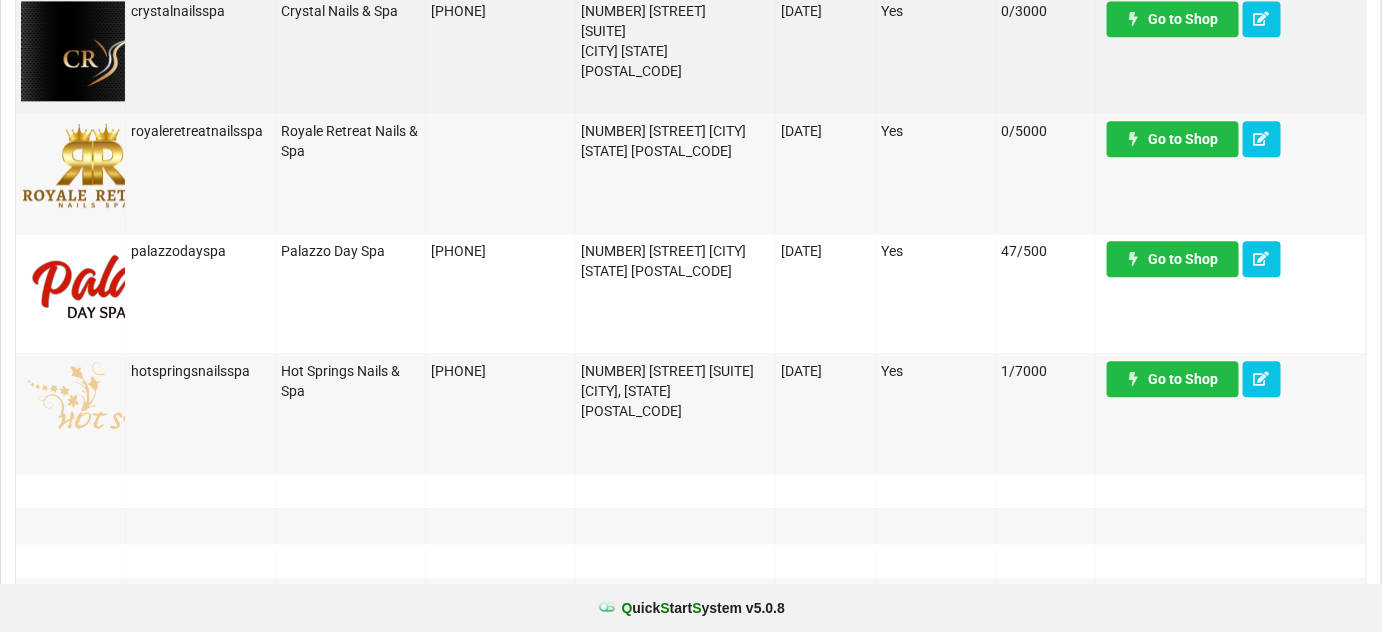 scroll, scrollTop: 1576, scrollLeft: 0, axis: vertical 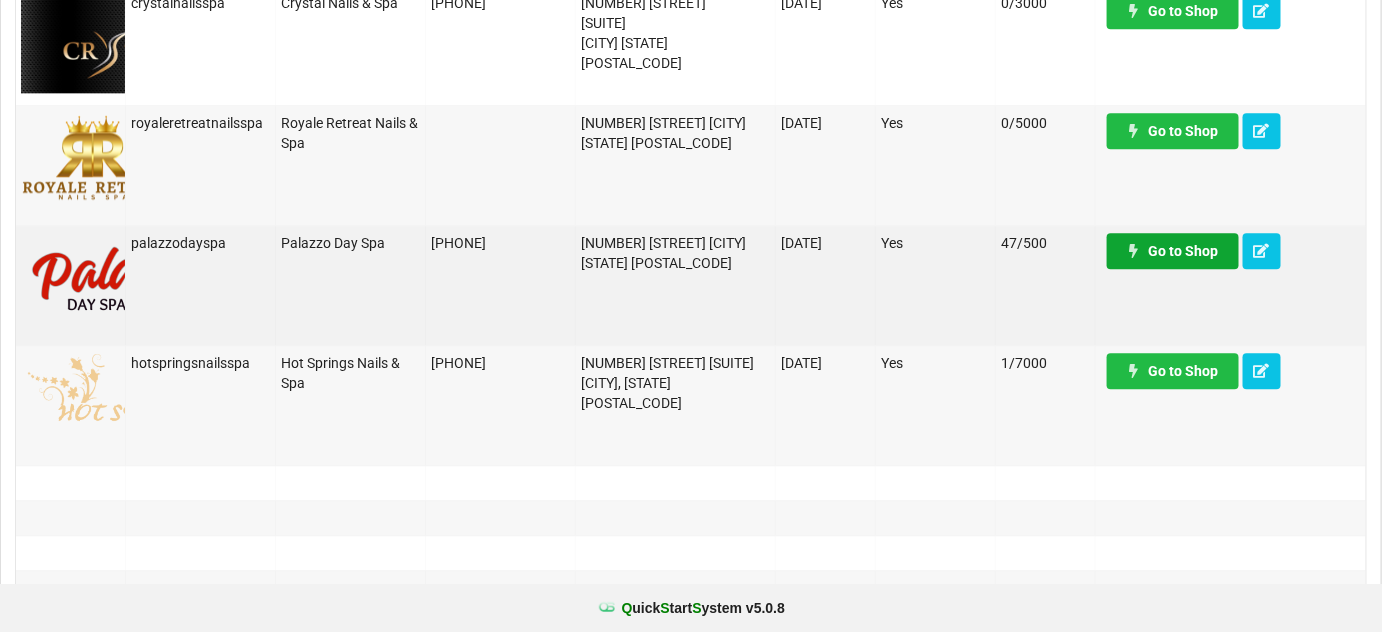 click on "Go to Shop" at bounding box center (1173, 251) 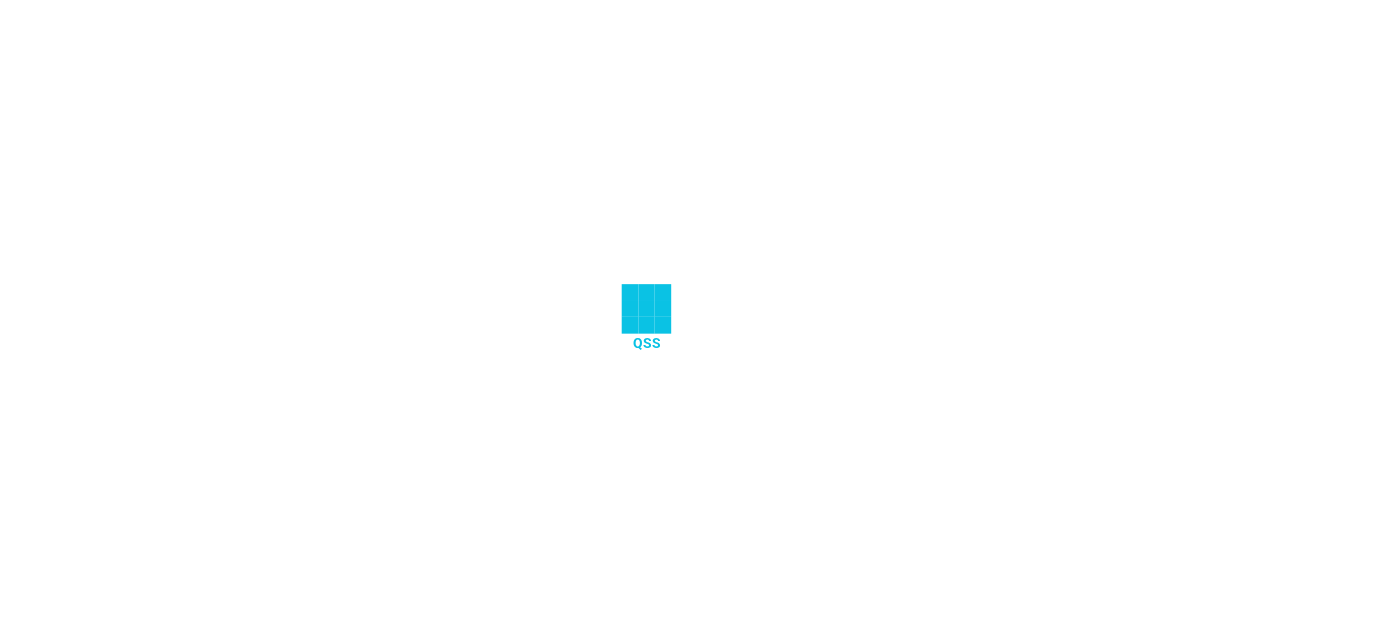 scroll, scrollTop: 0, scrollLeft: 0, axis: both 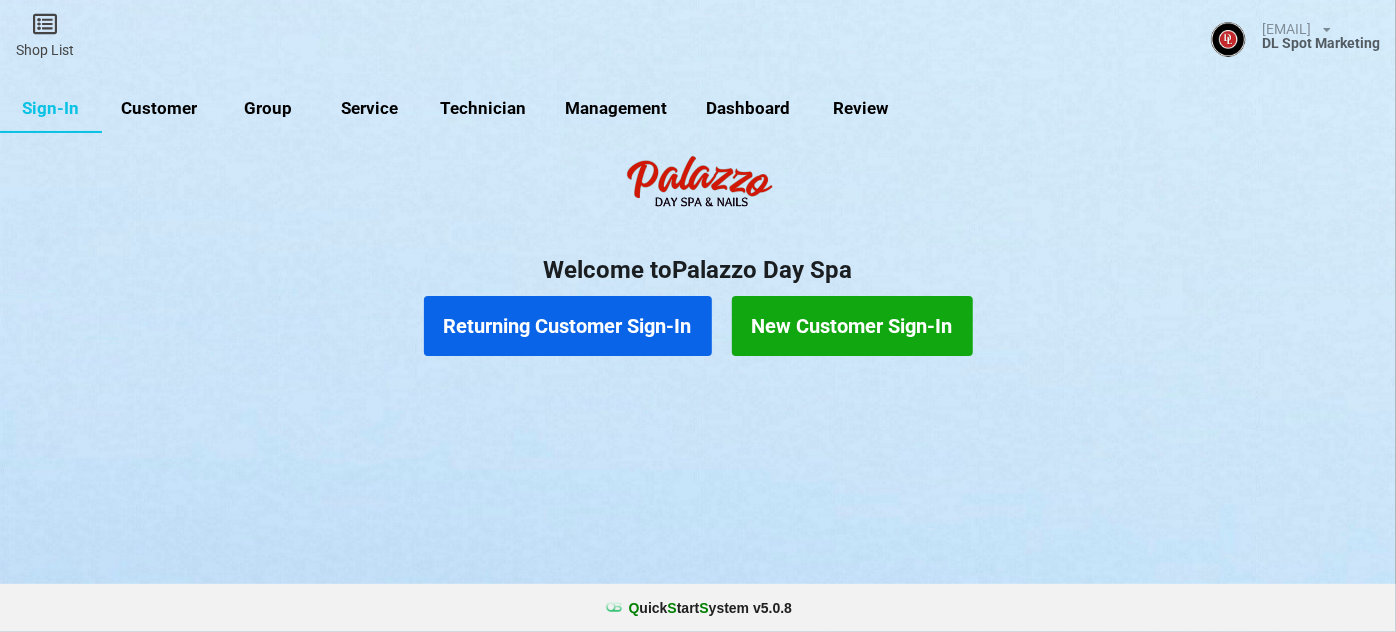 click on "Customer" at bounding box center [159, 109] 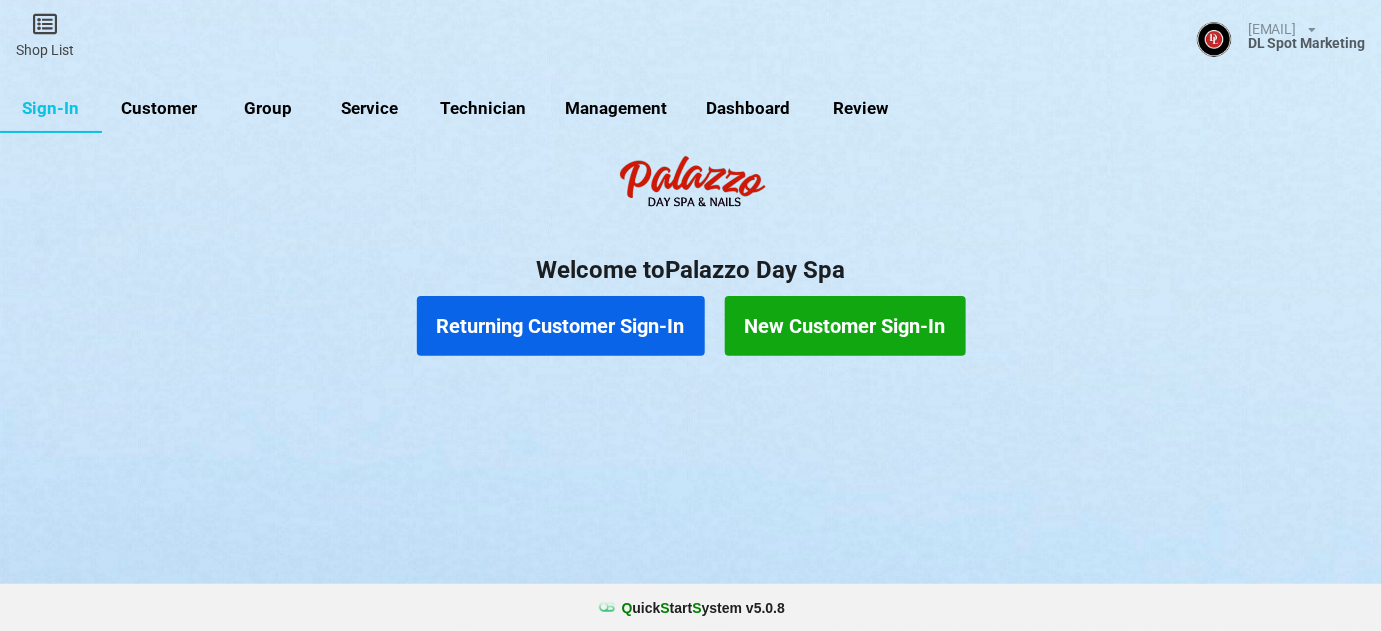 select on "25" 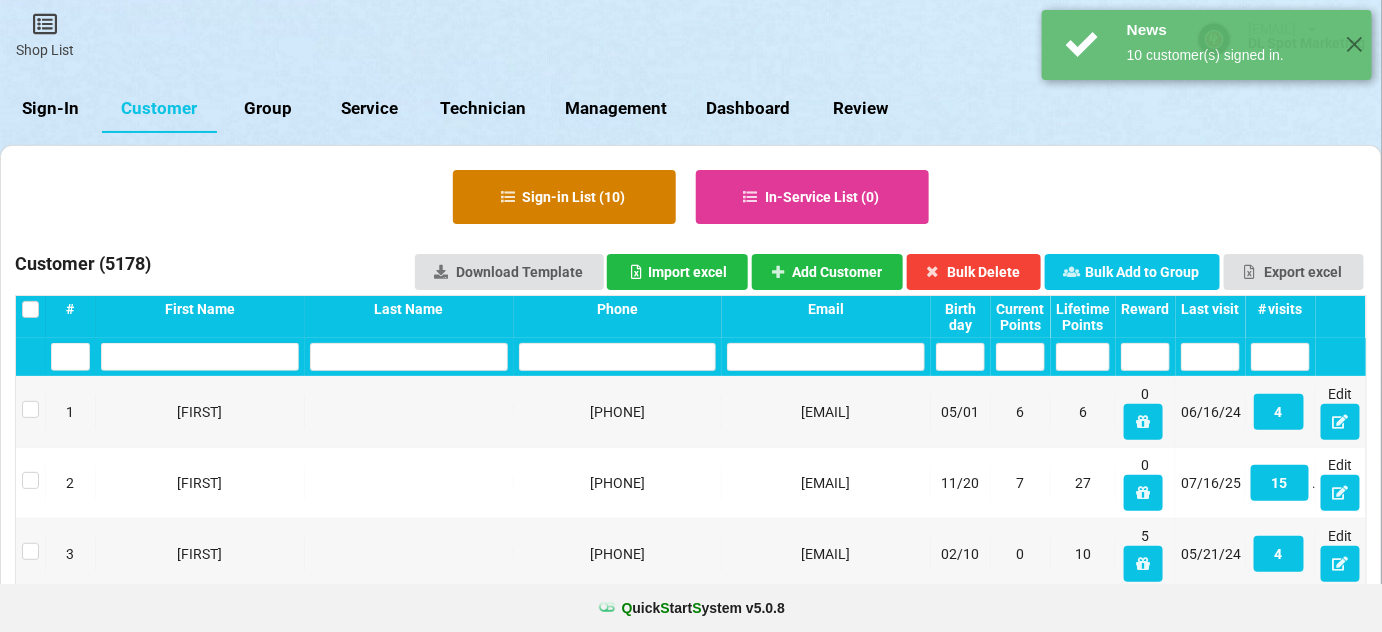 click on "Sign-in List ( 10 )" at bounding box center (564, 197) 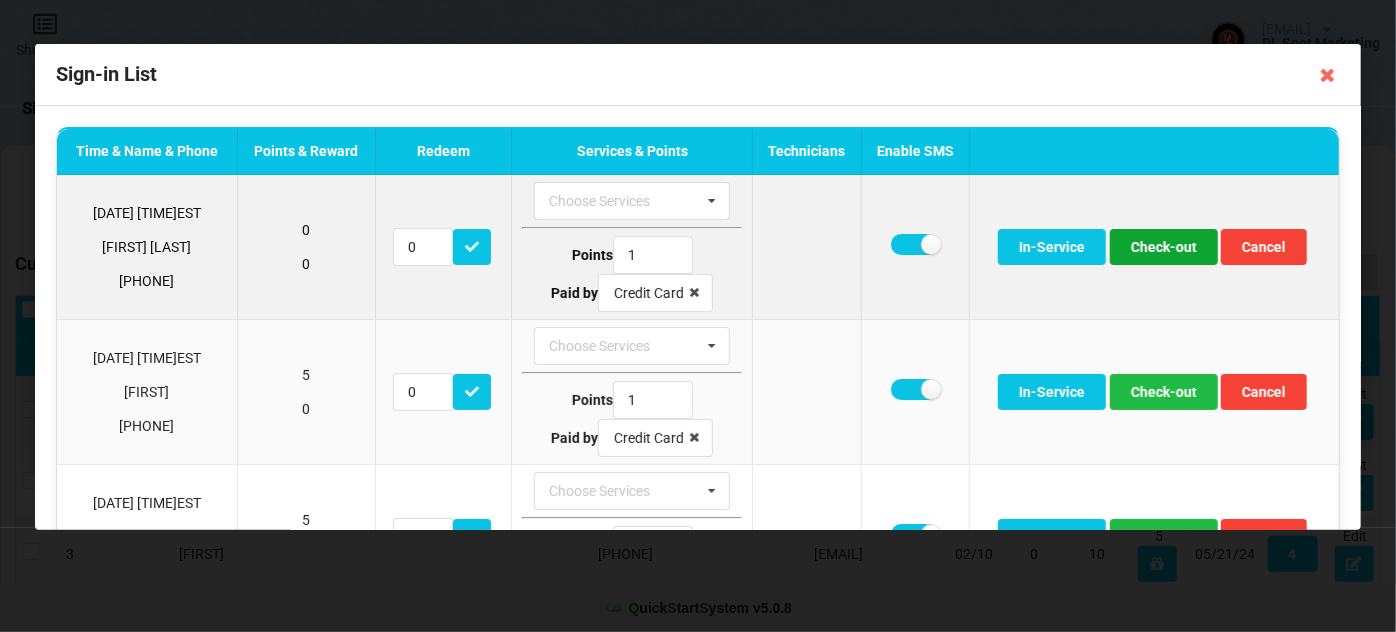 click on "Check-out" at bounding box center (1164, 247) 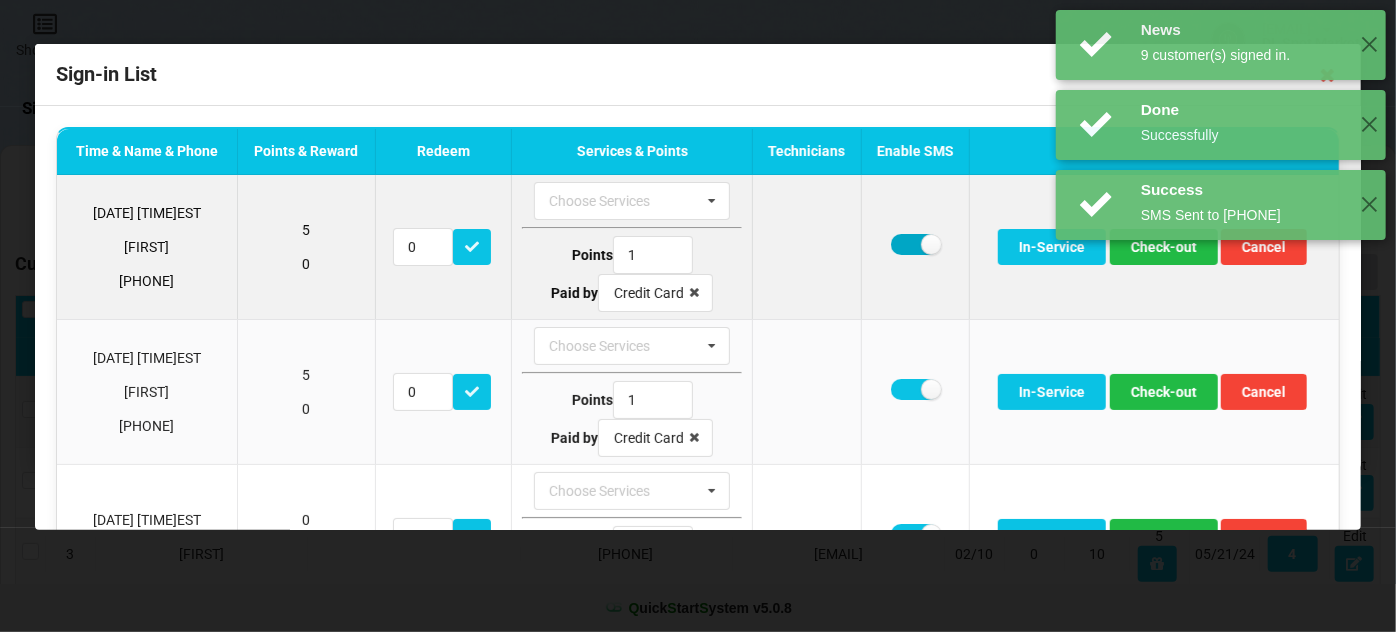 click at bounding box center [915, 244] 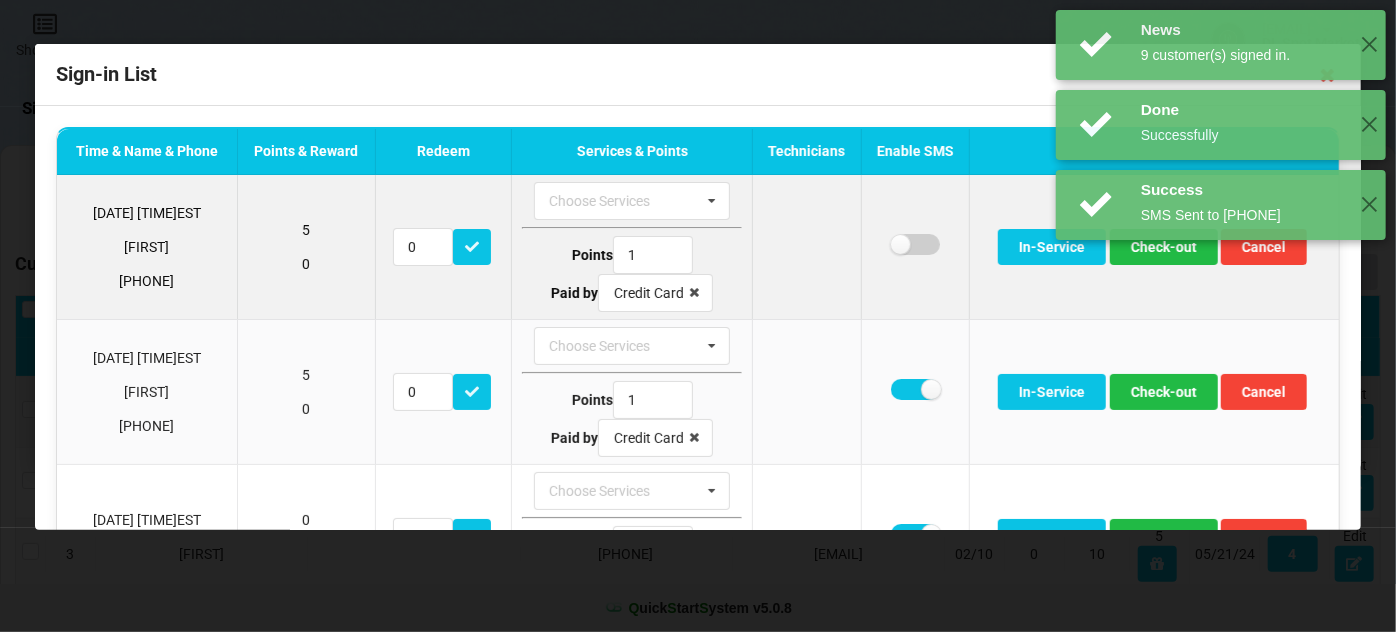 checkbox on "false" 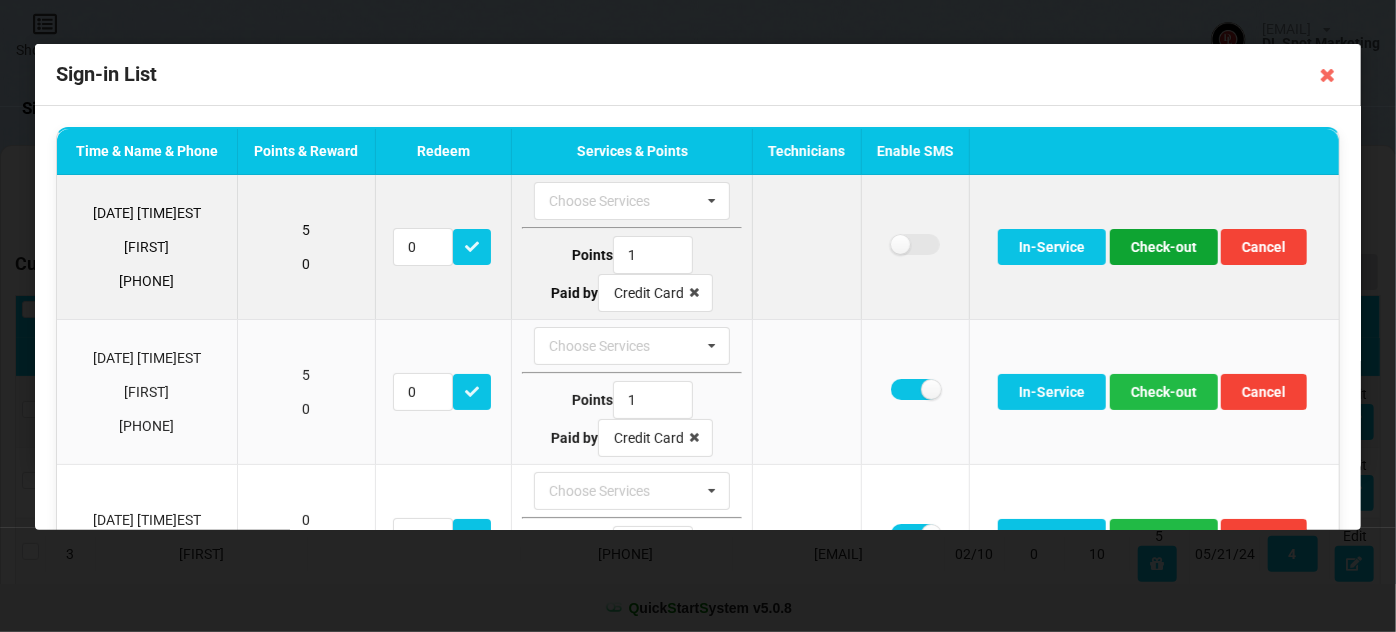 click on "Check-out" at bounding box center (1164, 247) 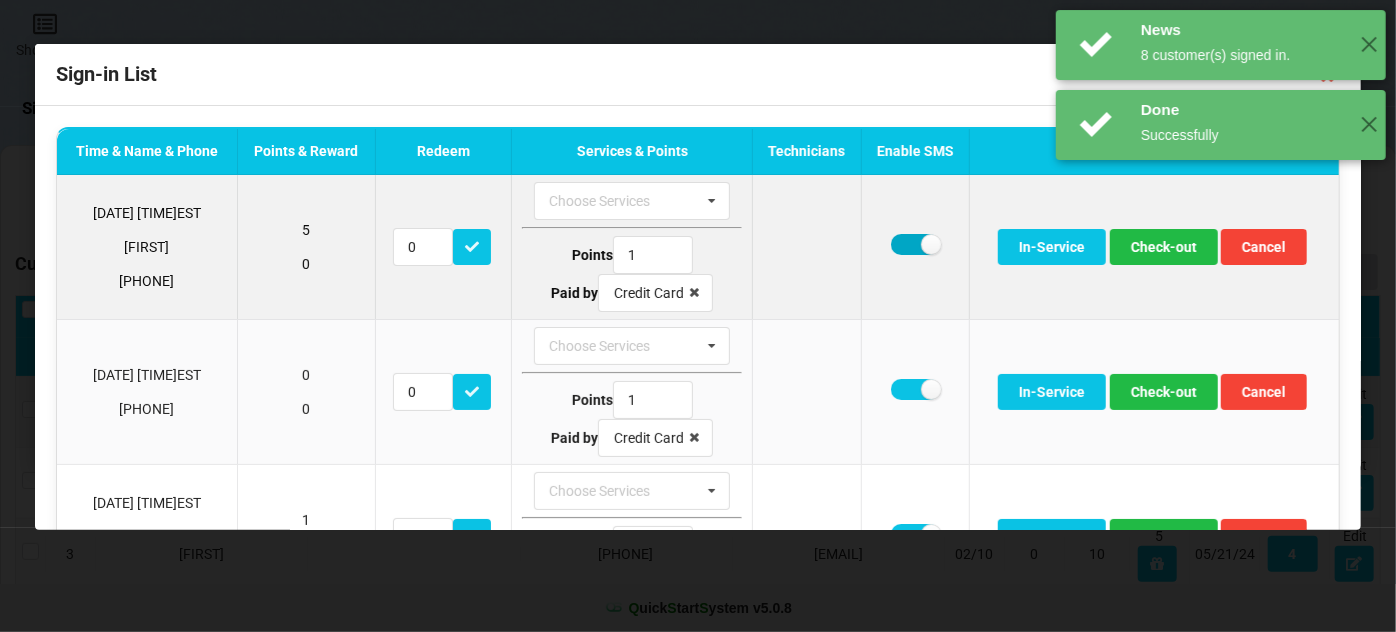 click at bounding box center [915, 244] 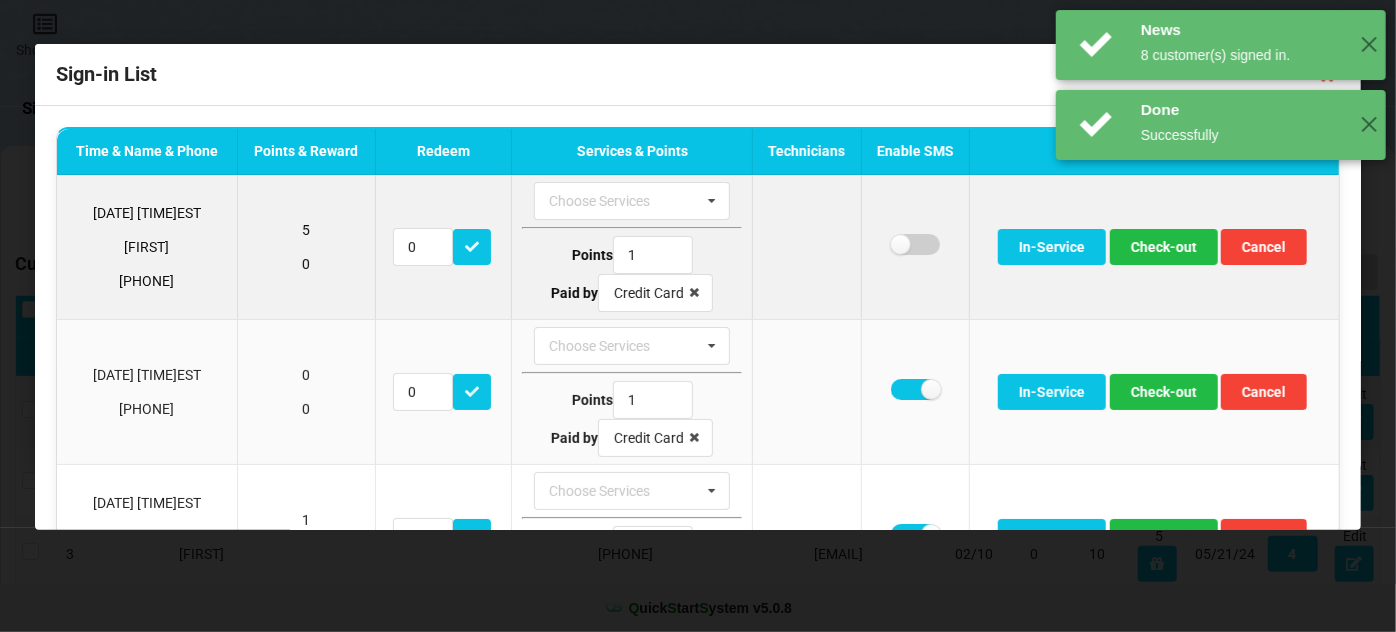 checkbox on "false" 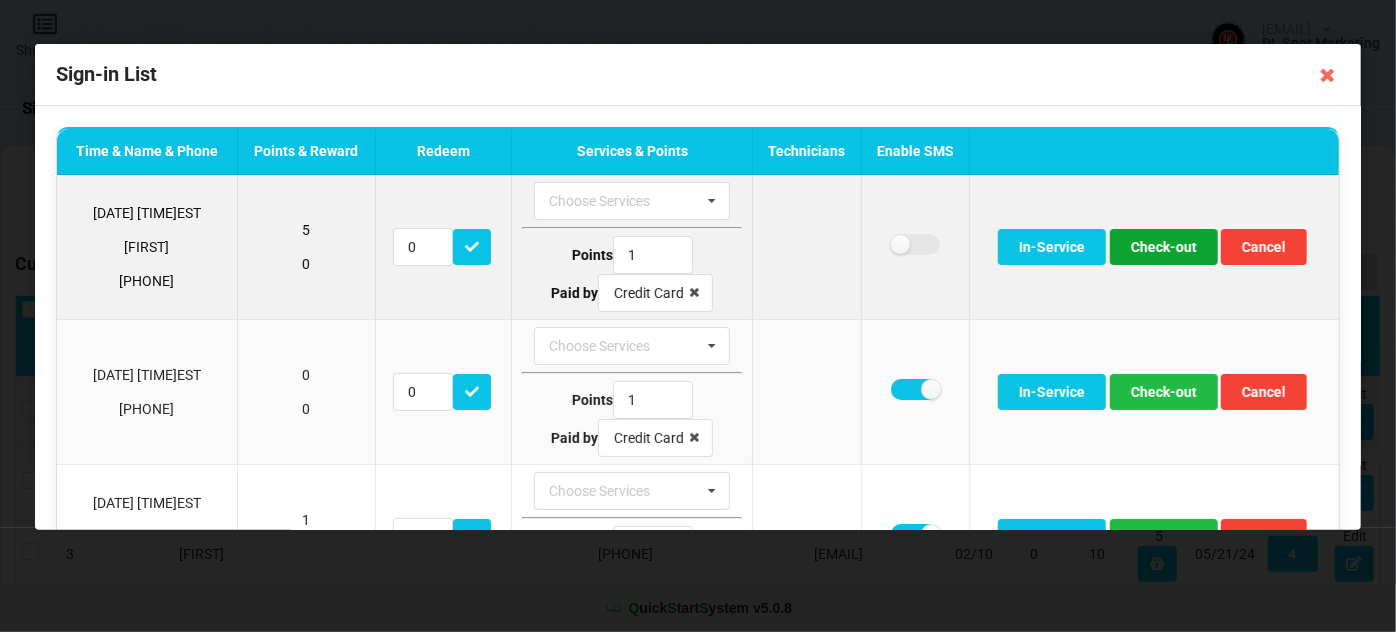 click on "Check-out" at bounding box center (1164, 247) 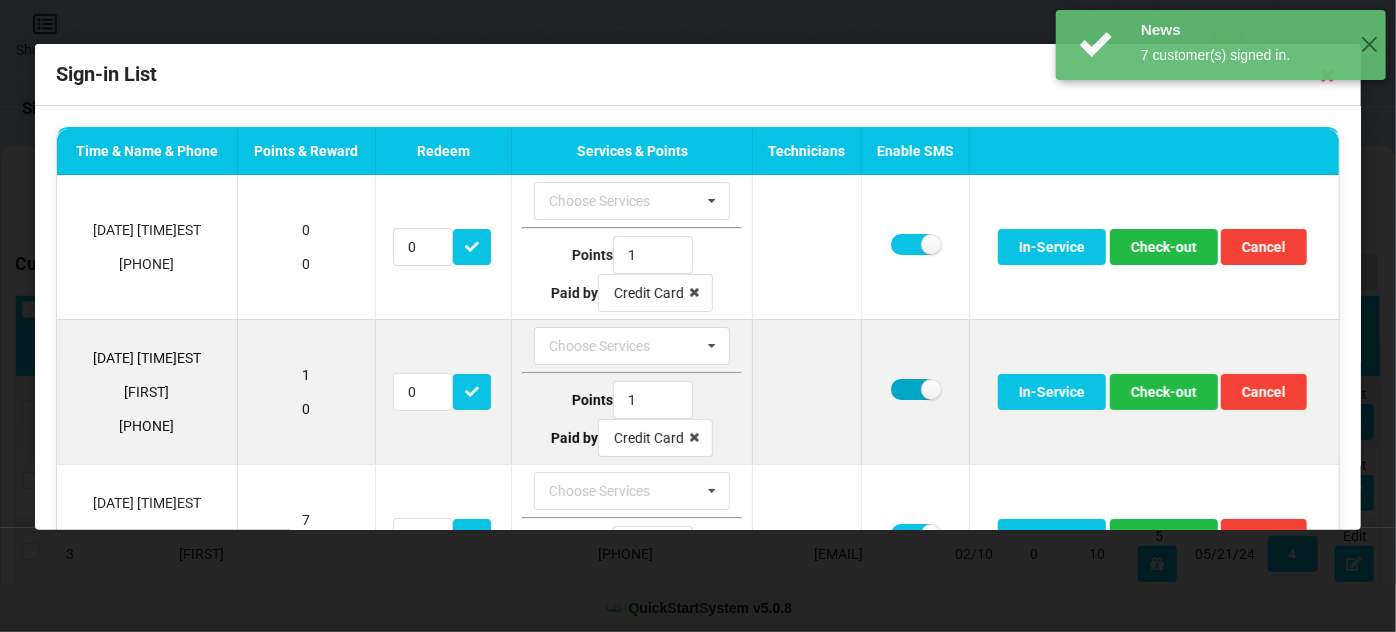 click at bounding box center [915, 389] 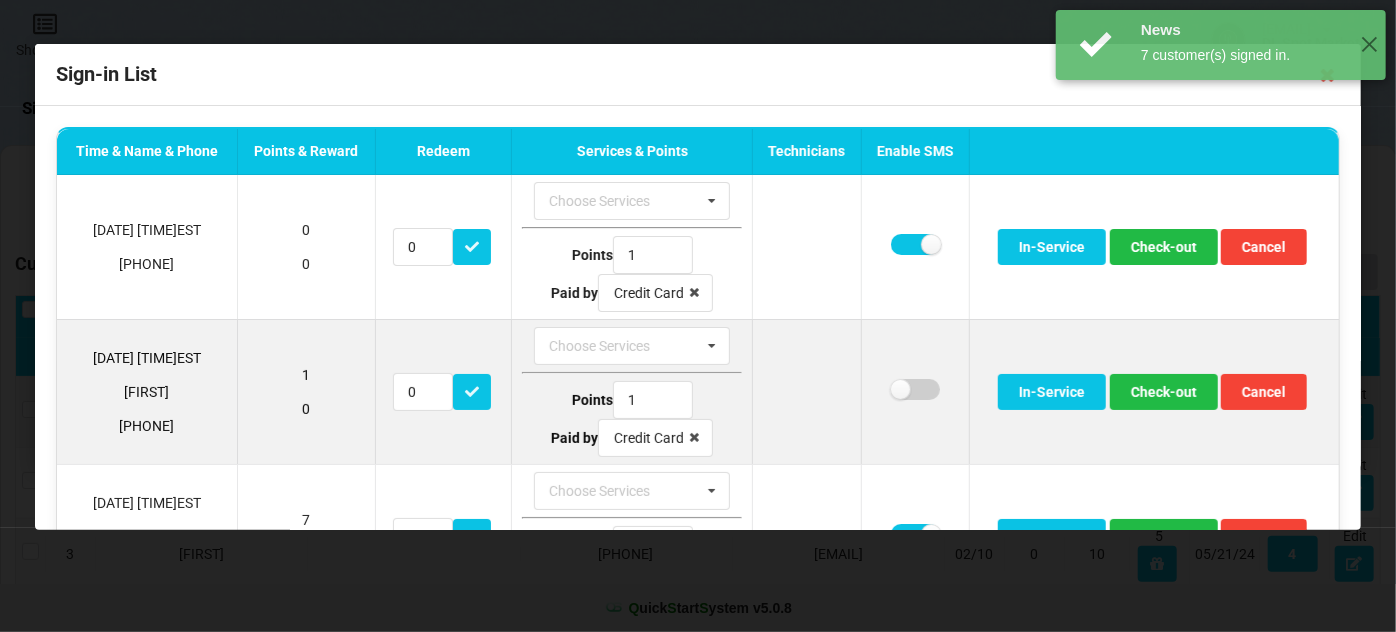 checkbox on "false" 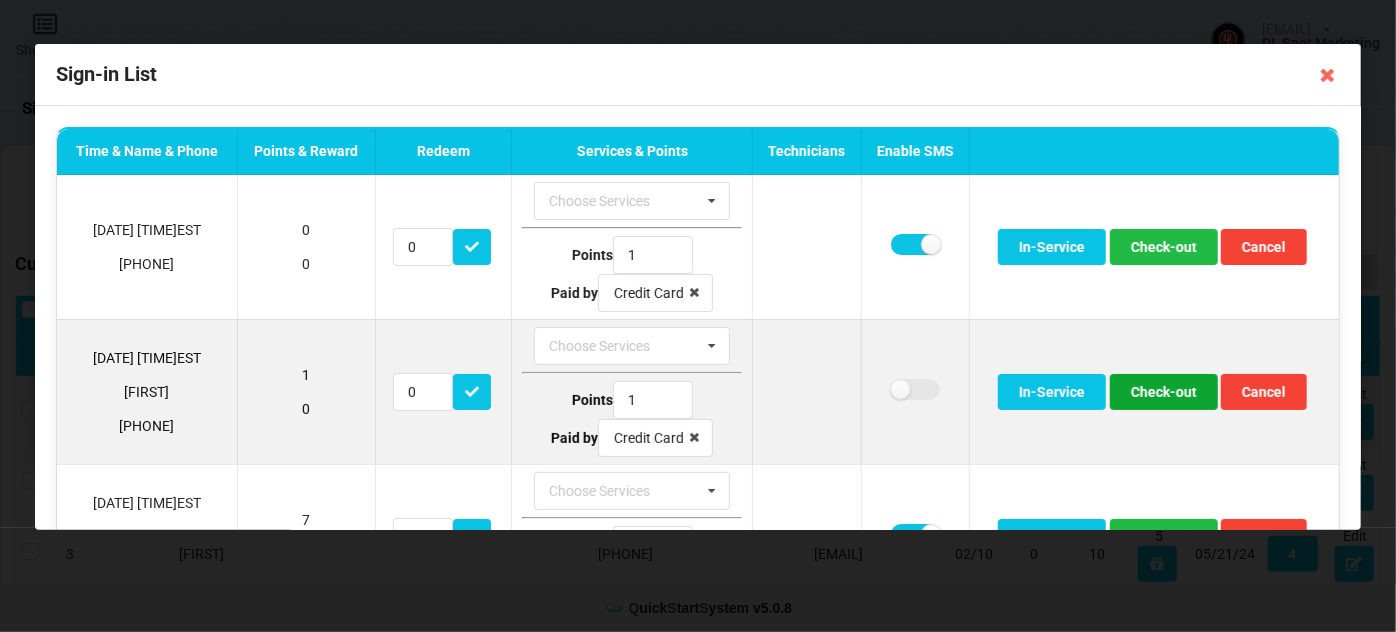 click on "Check-out" at bounding box center (1164, 392) 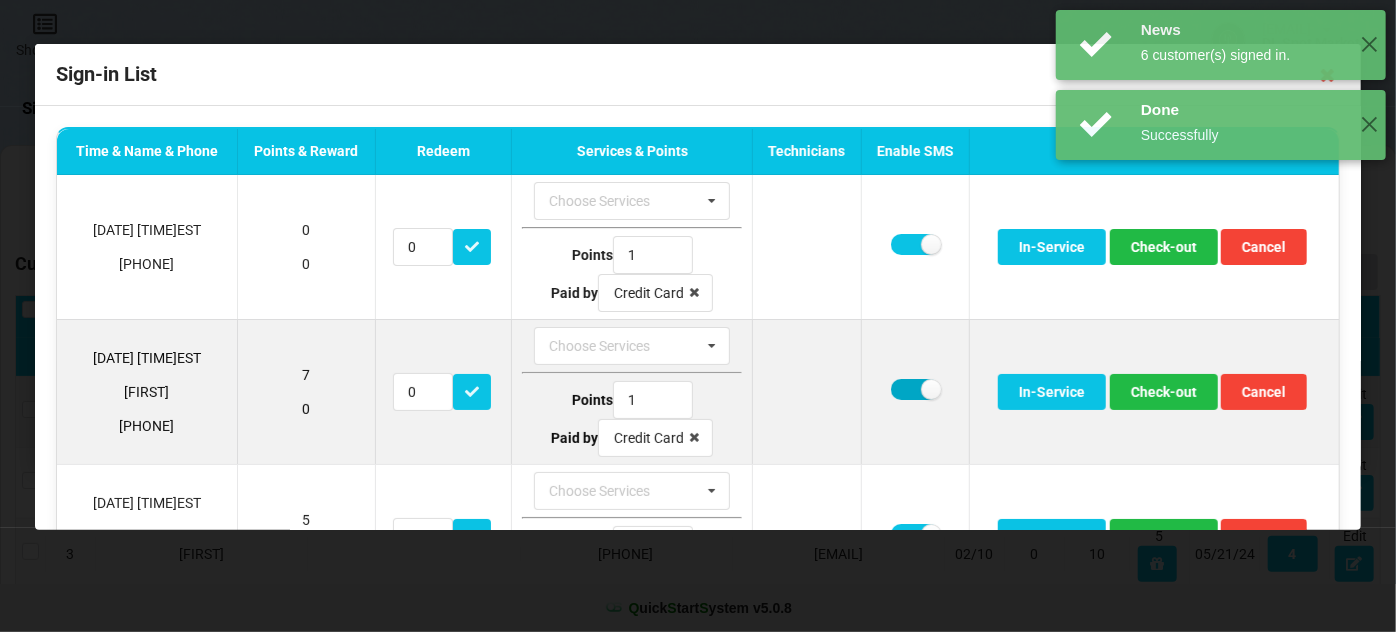 click at bounding box center (915, 389) 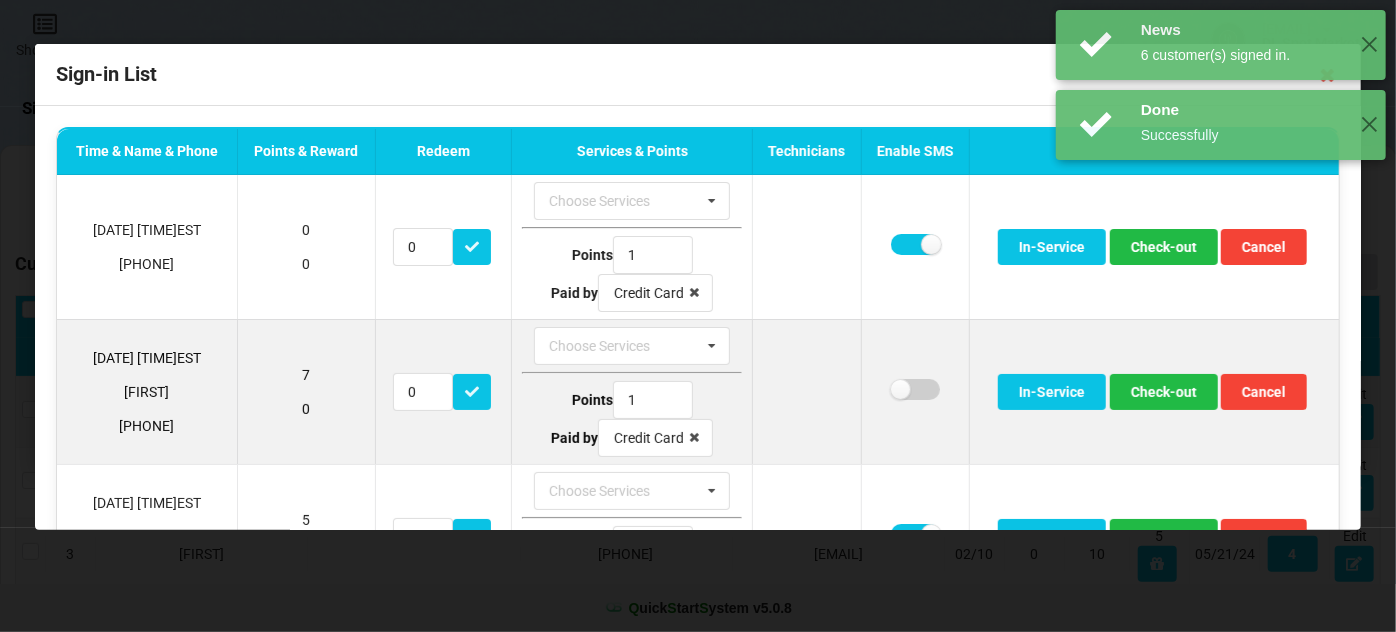 checkbox on "false" 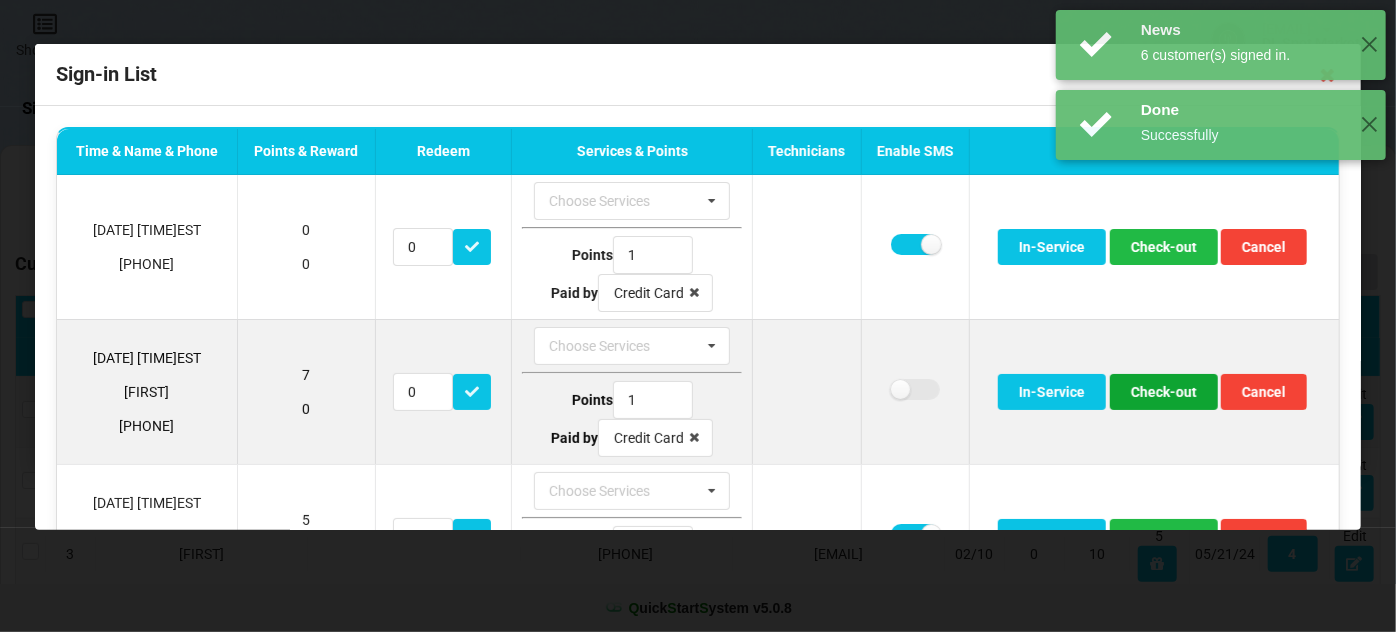 click on "Check-out" at bounding box center (1164, 392) 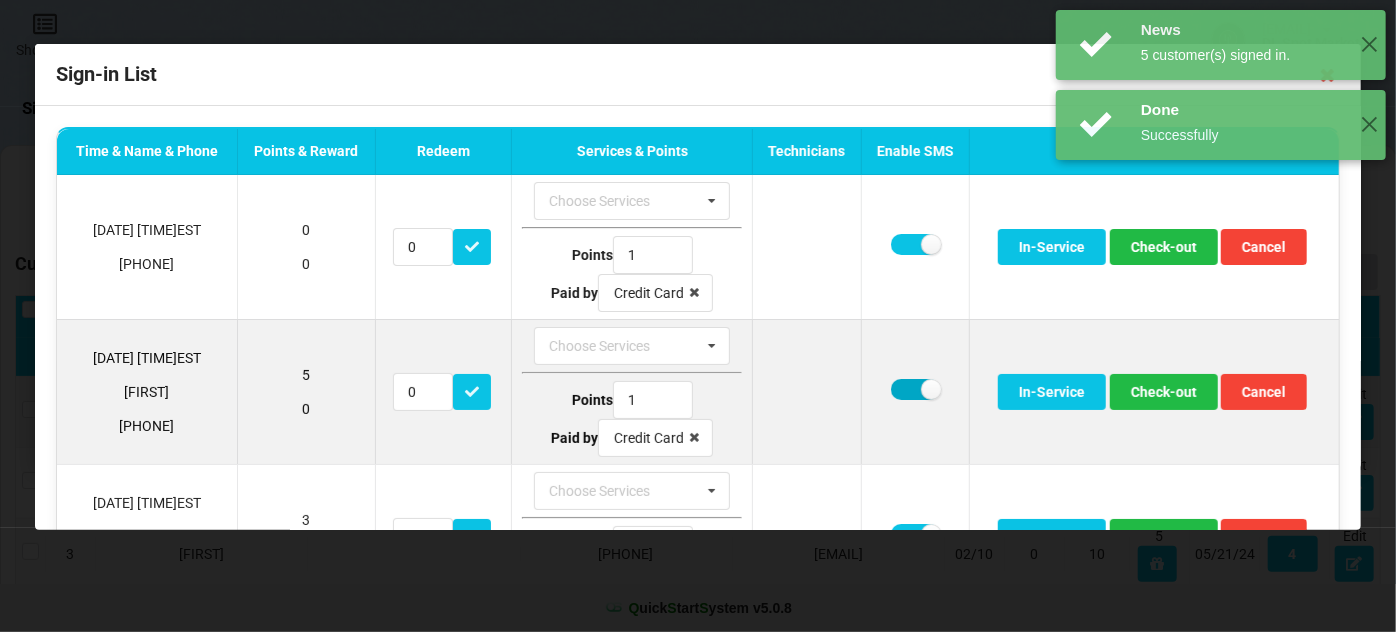 click at bounding box center [915, 389] 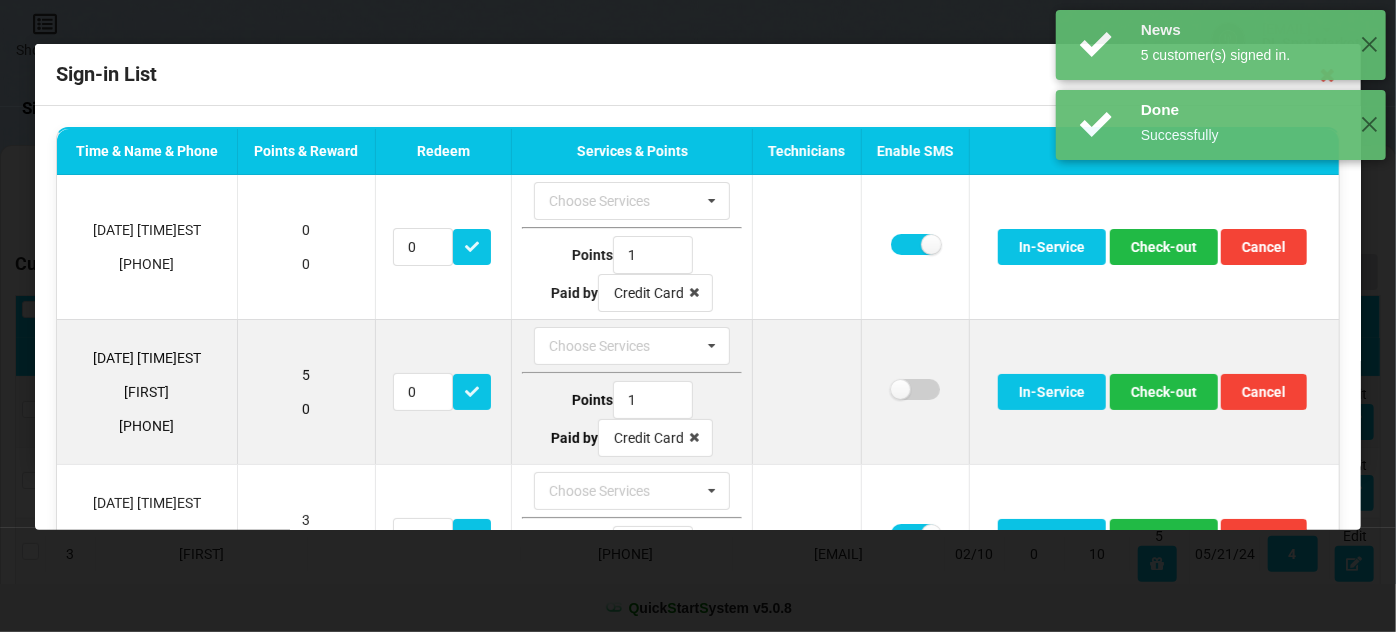 checkbox on "false" 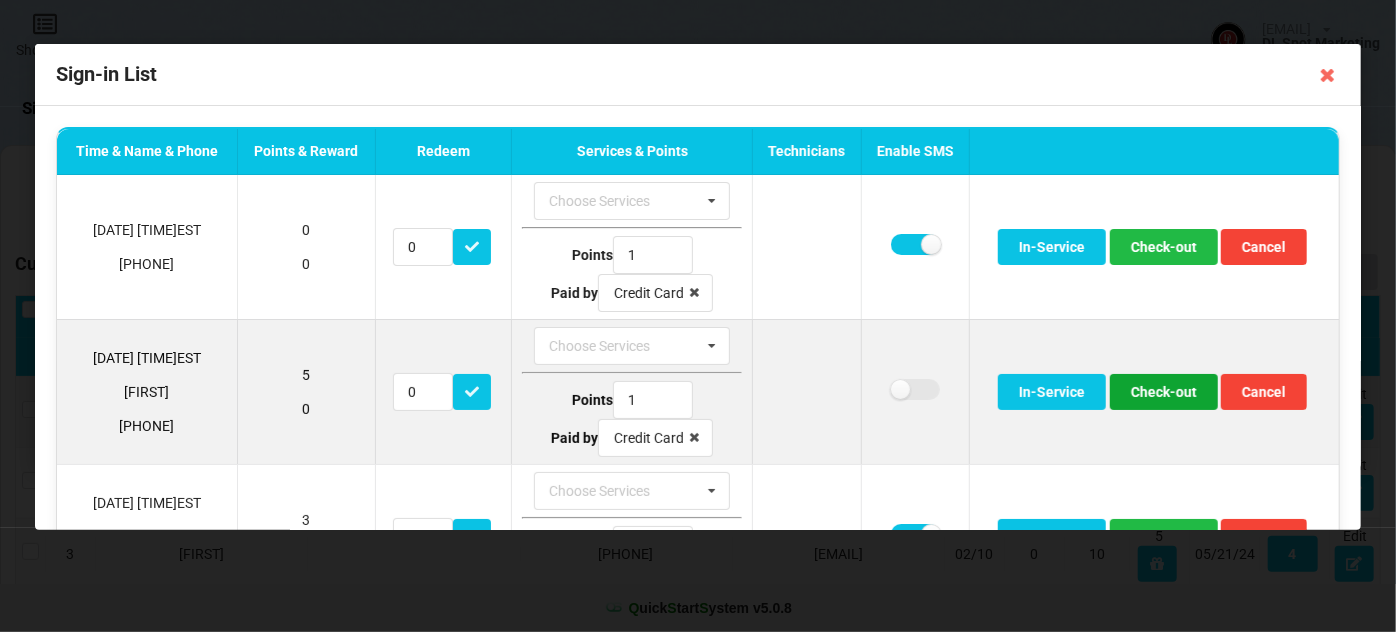 click on "Check-out" at bounding box center [1164, 392] 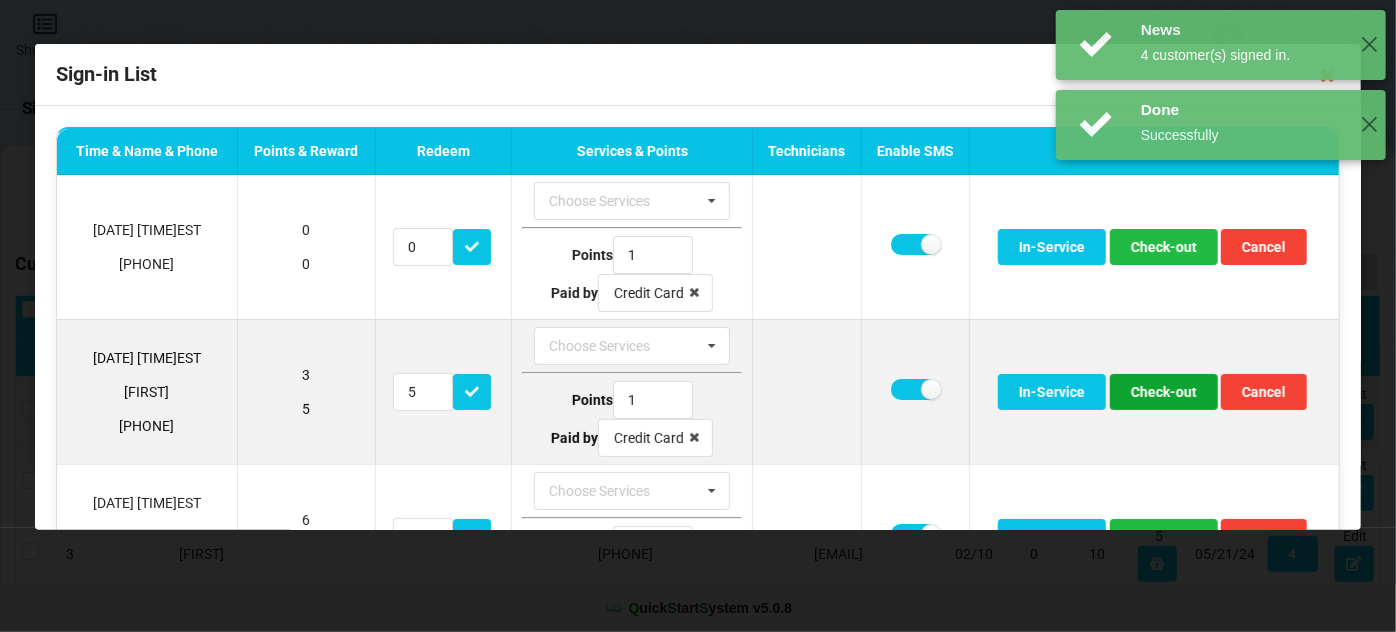 click on "Check-out" at bounding box center [1164, 392] 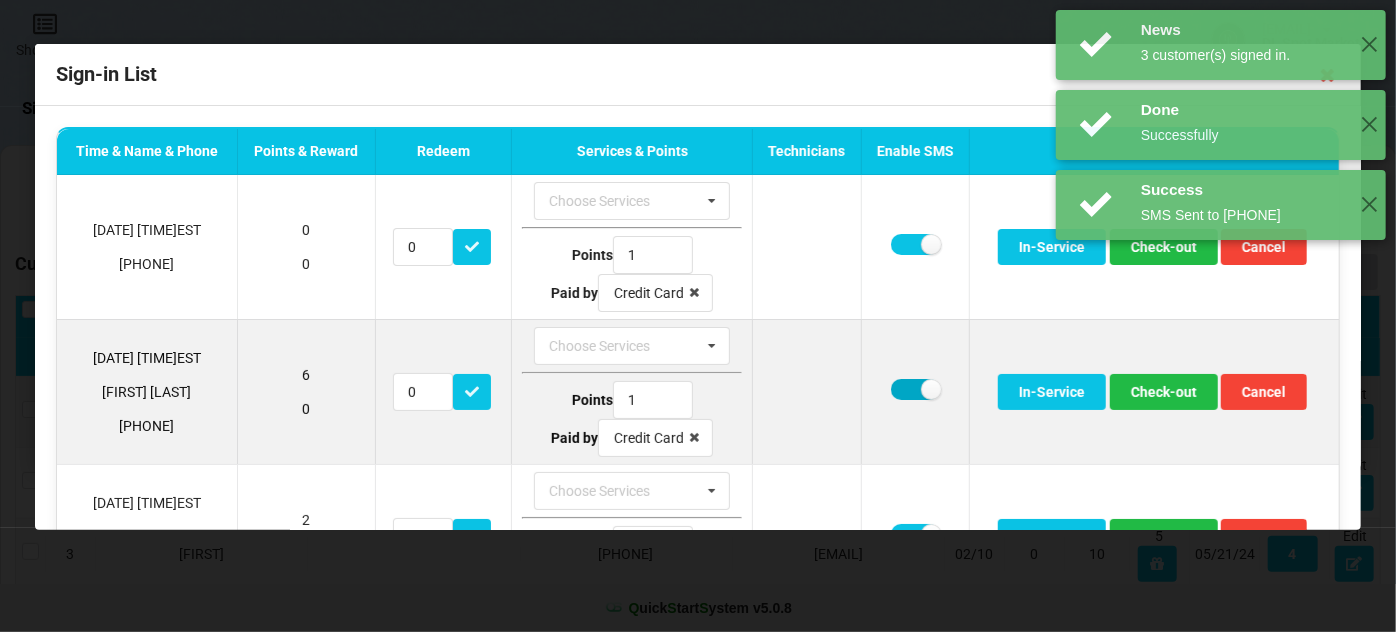 click at bounding box center (915, 389) 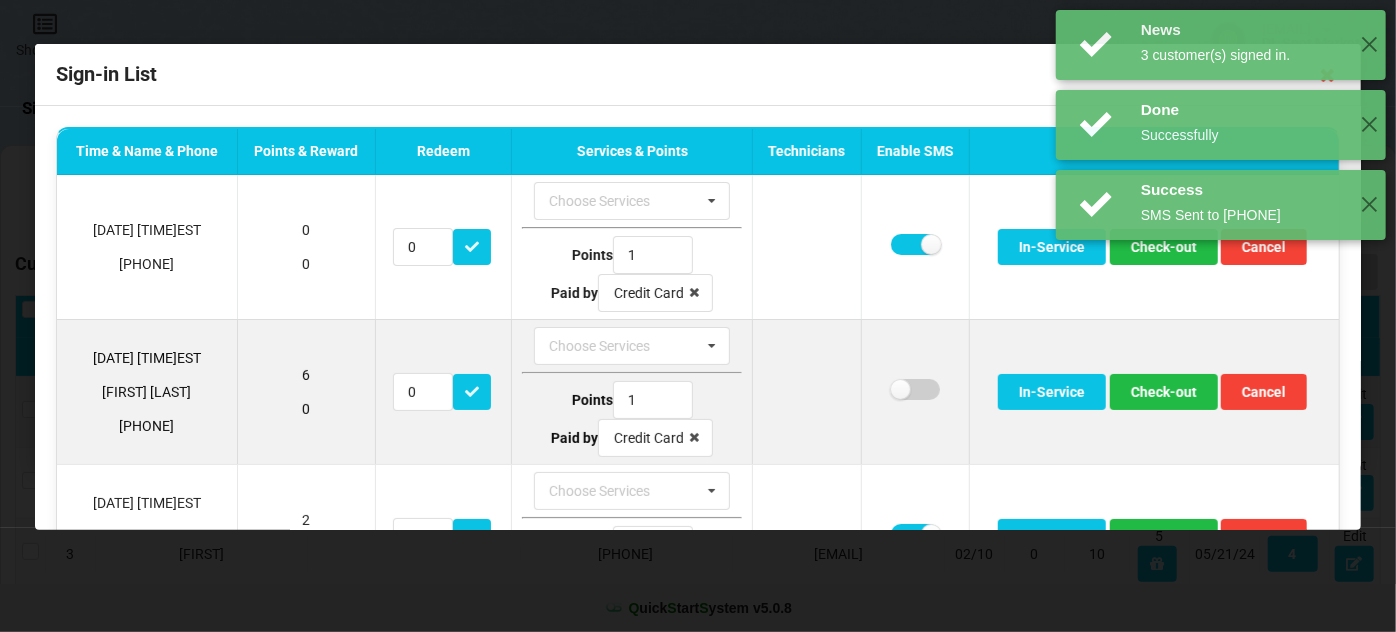 checkbox on "false" 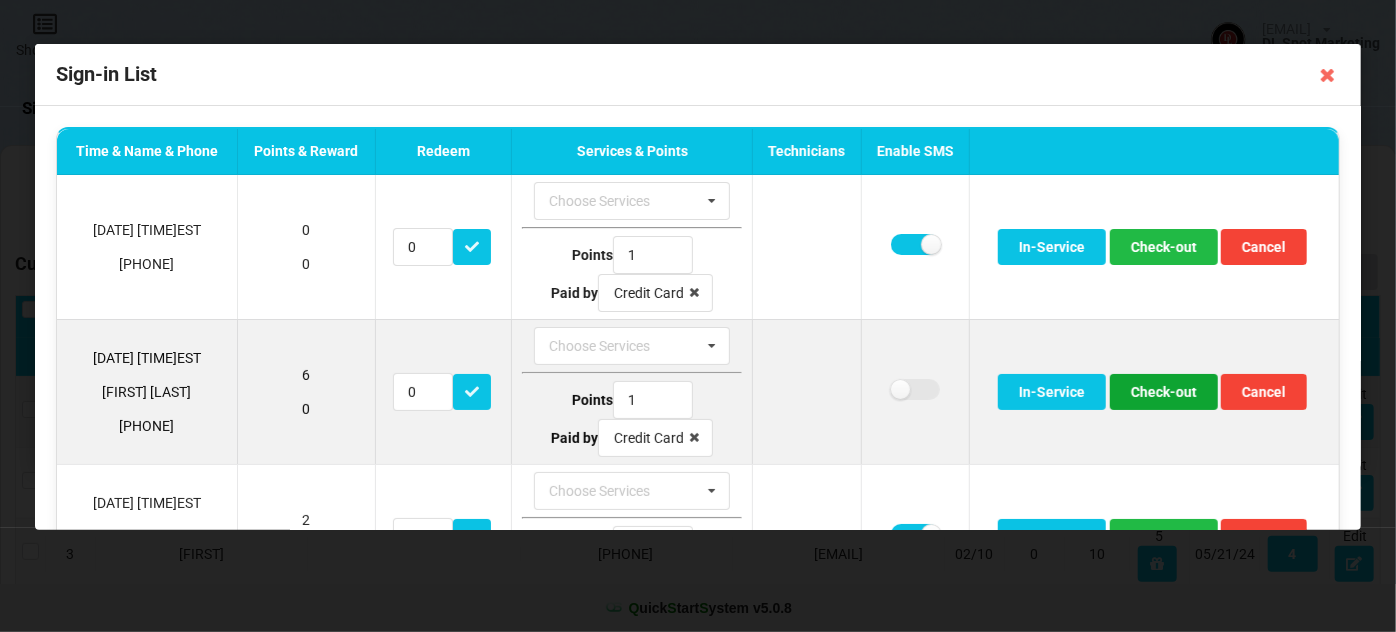 click on "Check-out" at bounding box center (1164, 392) 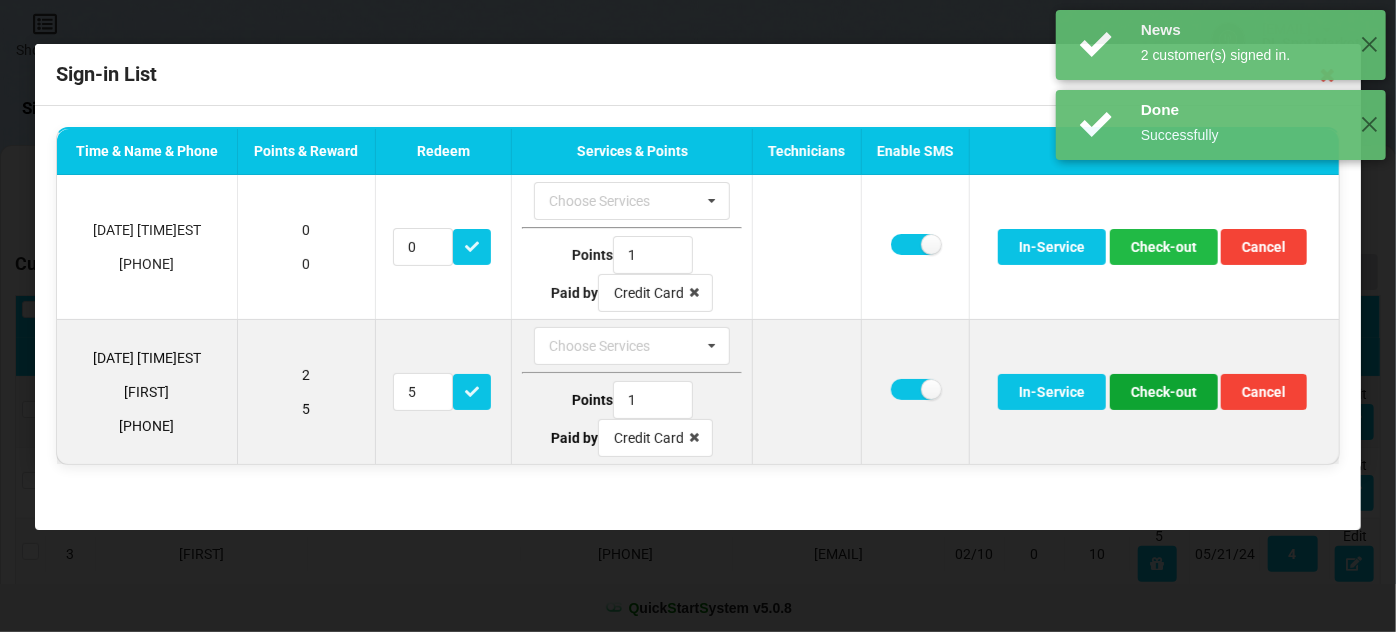 click on "Check-out" at bounding box center (1164, 392) 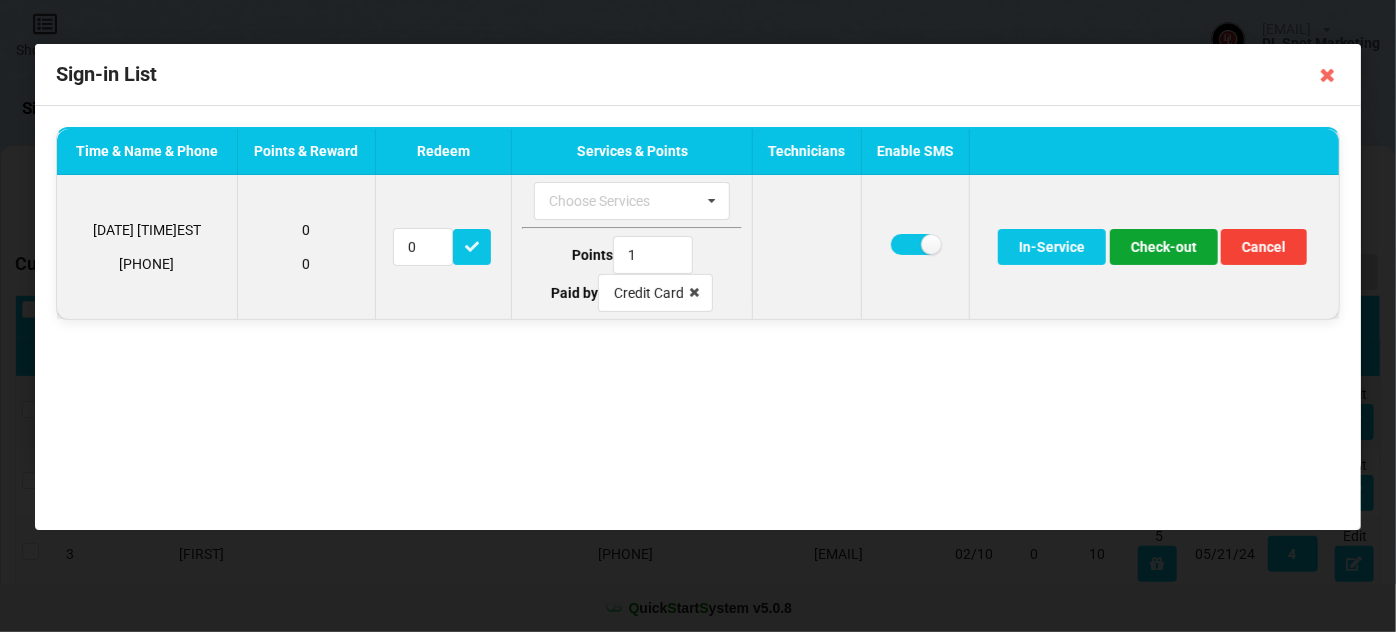 click on "Check-out" at bounding box center [1164, 247] 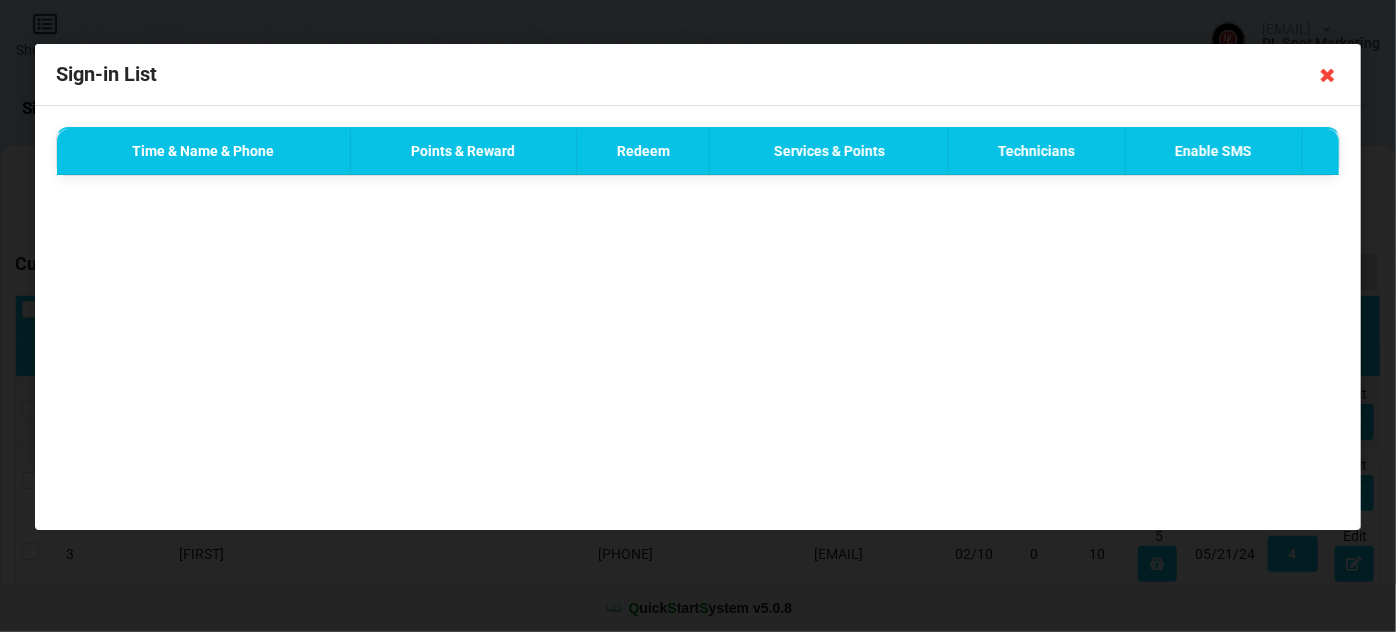 click at bounding box center (1328, 75) 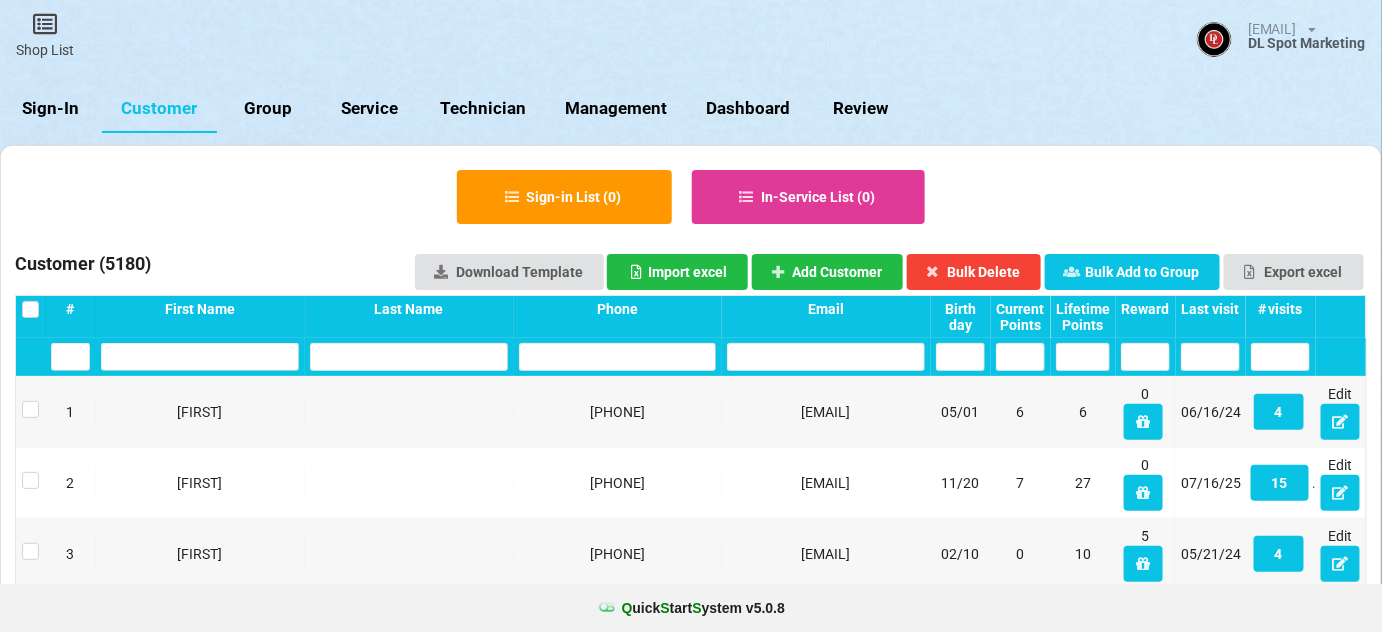 click on "Management" at bounding box center (616, 109) 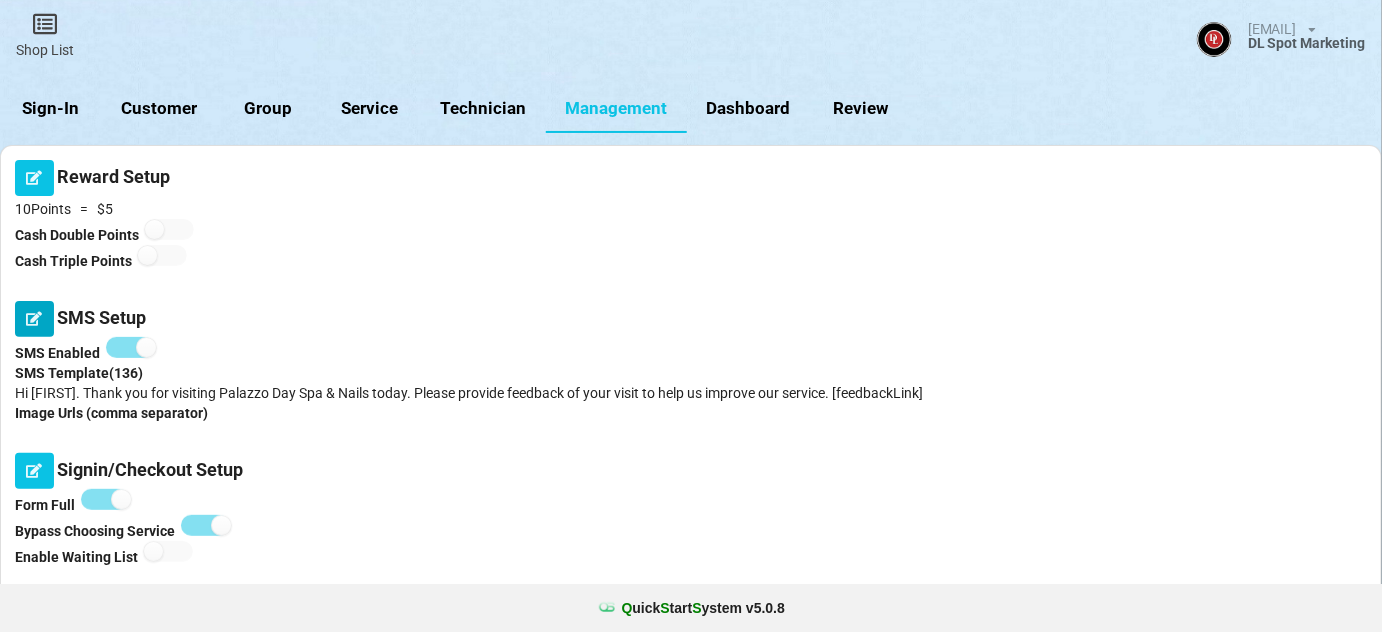 click at bounding box center (34, 319) 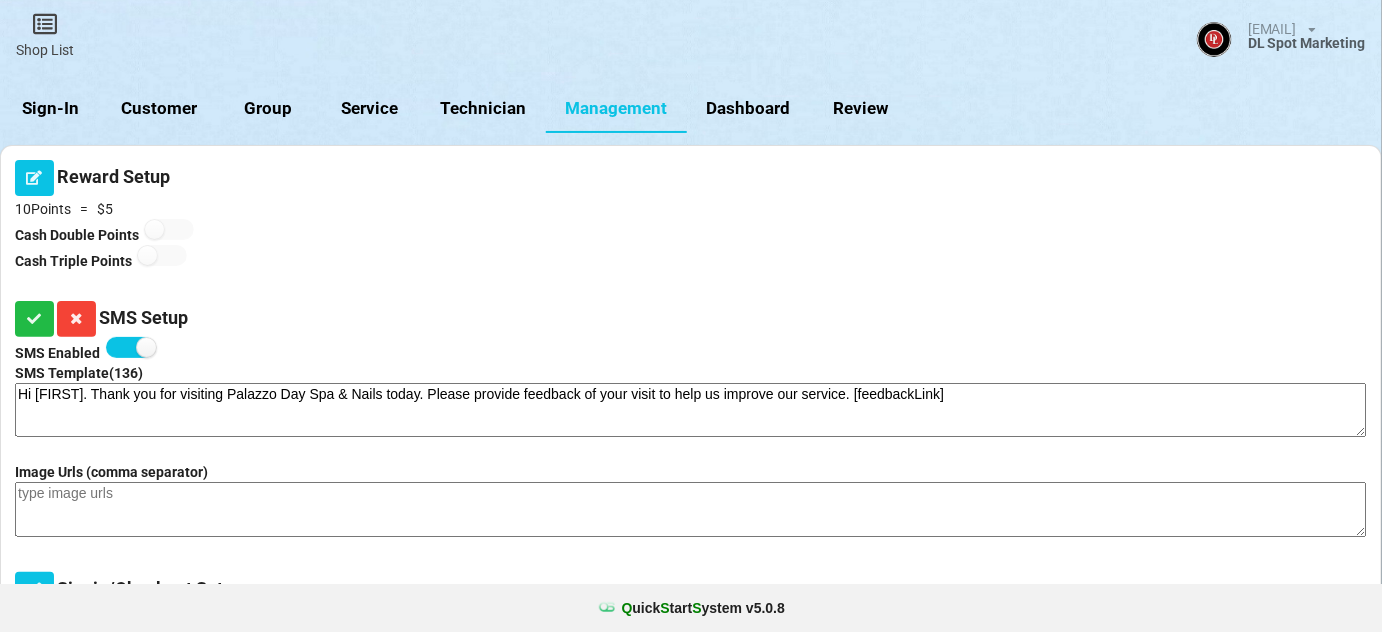 click on "Hi [firstName]. Thank you for visiting Palazzo Day Spa & Nails today. Please provide feedback of your visit to help us improve our service. [feedbackLink]" at bounding box center (691, 410) 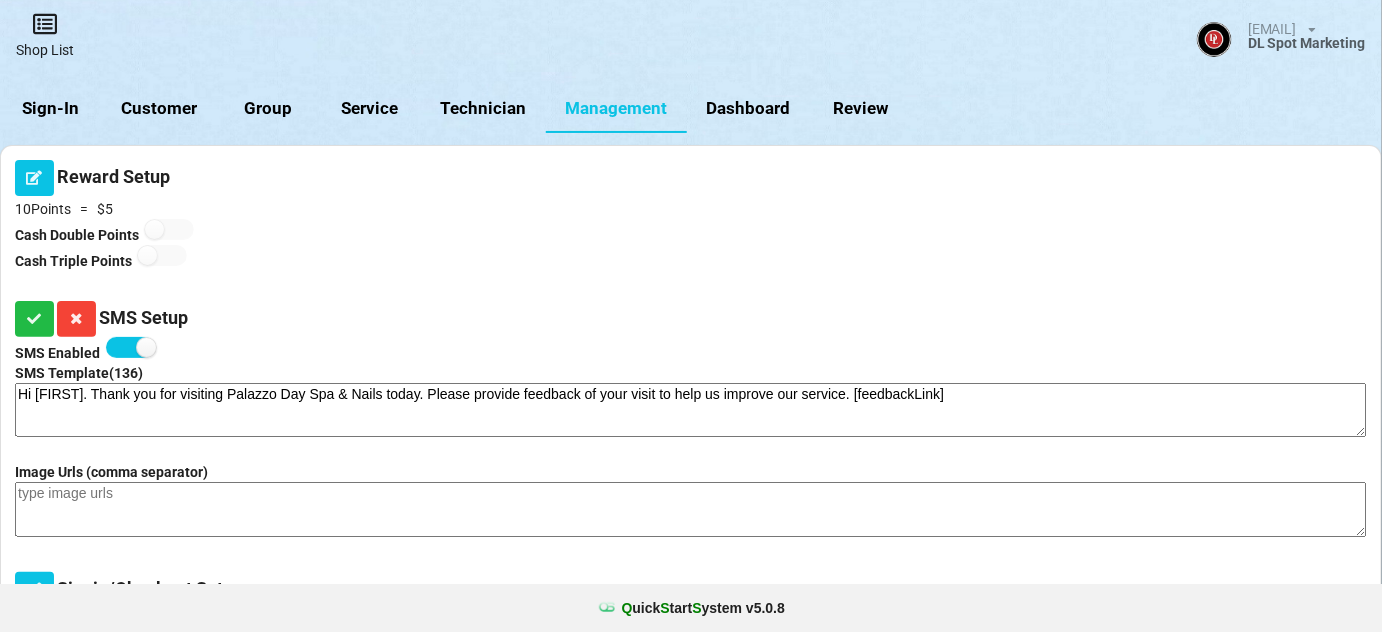 click on "Shop List" at bounding box center (45, 35) 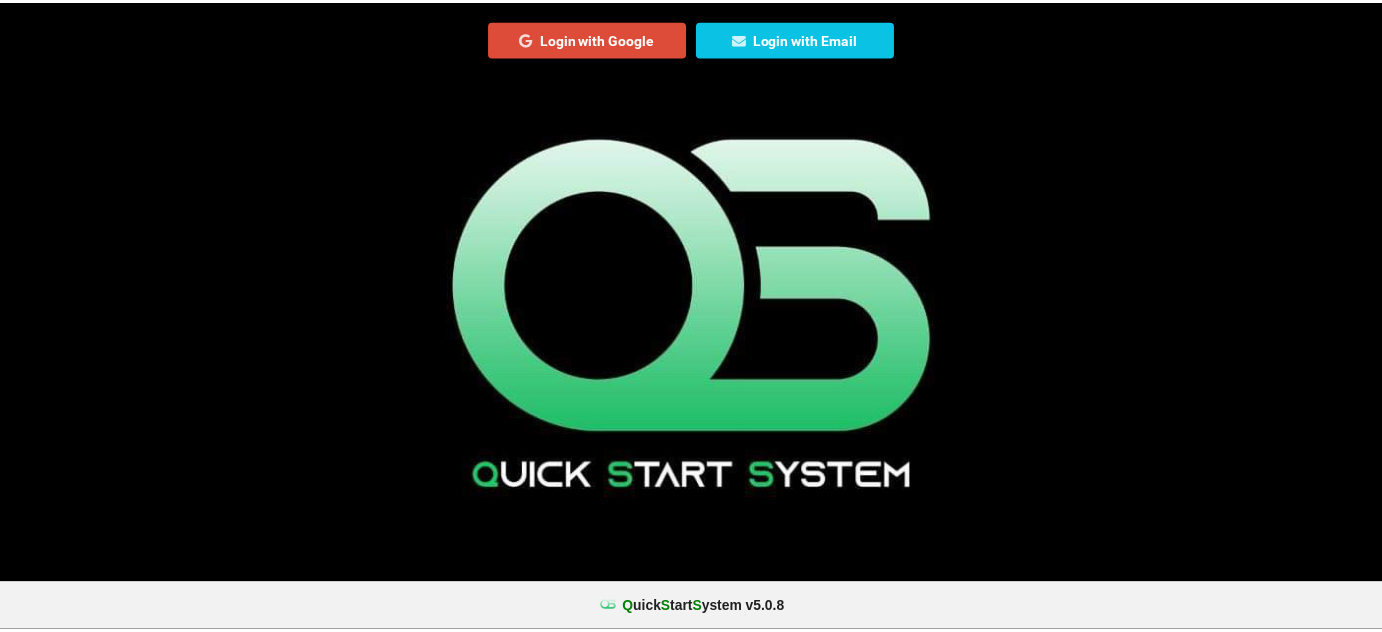 scroll, scrollTop: 0, scrollLeft: 0, axis: both 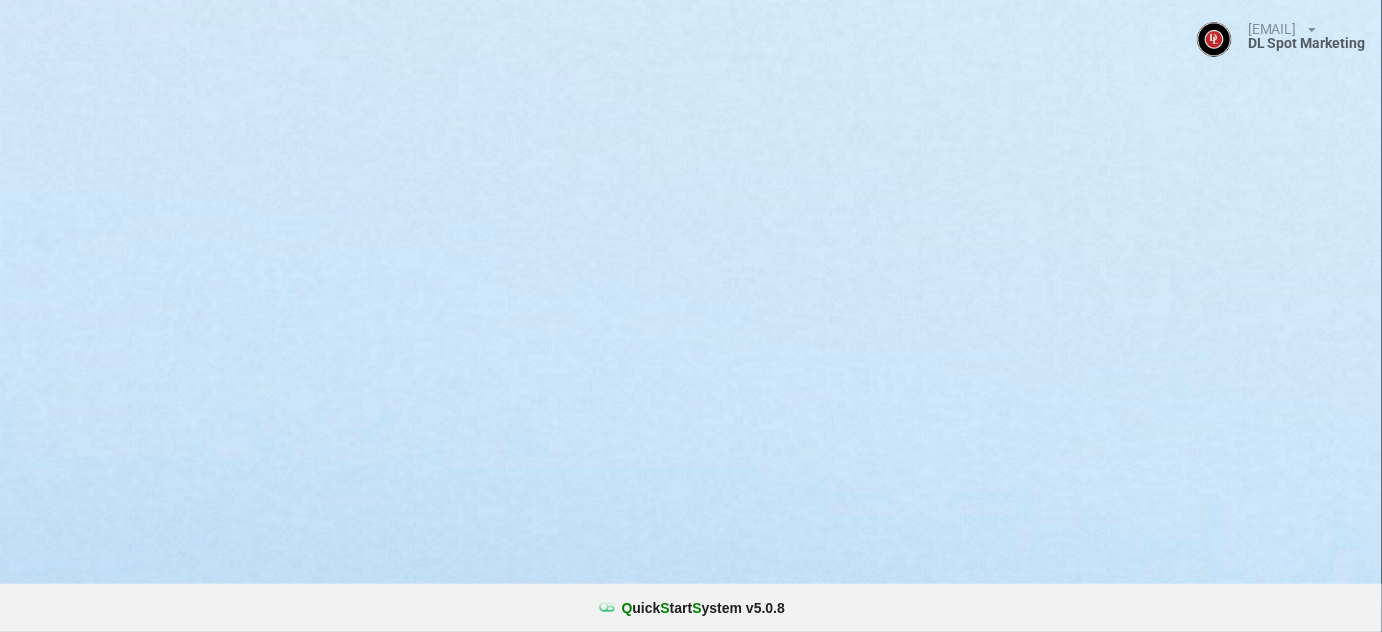 select on "25" 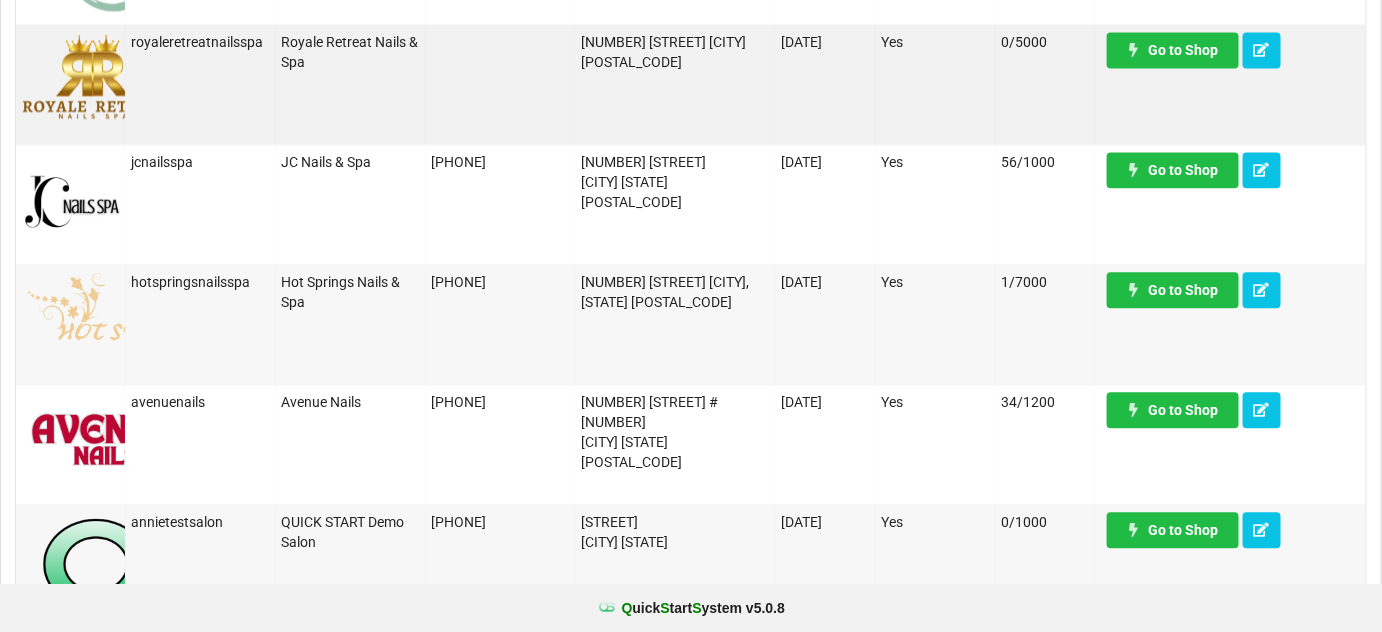 scroll, scrollTop: 1454, scrollLeft: 0, axis: vertical 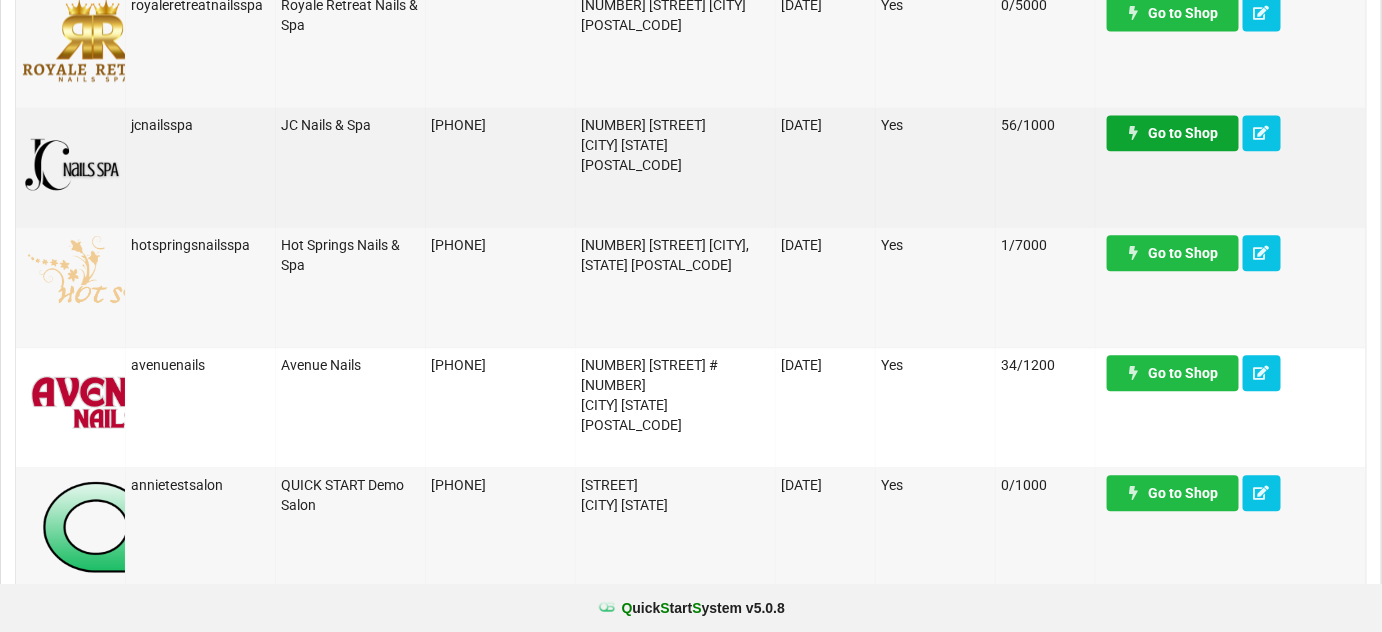 click on "Go to Shop" at bounding box center (1173, 133) 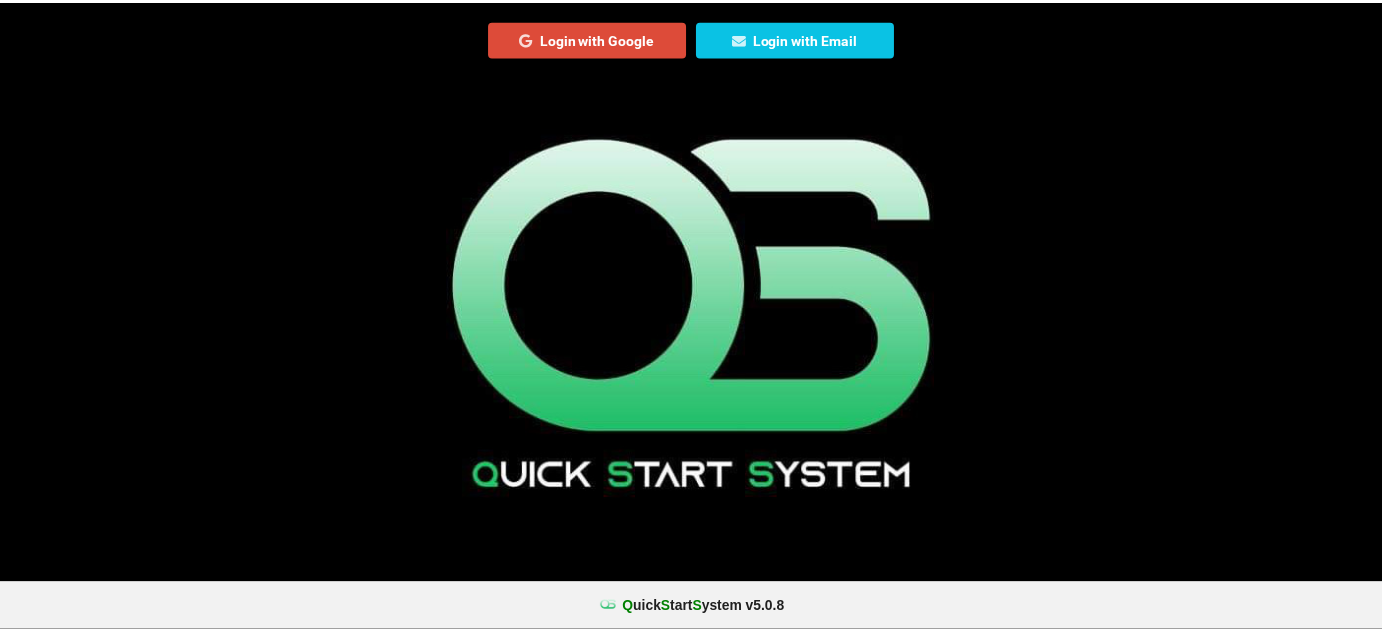 scroll, scrollTop: 0, scrollLeft: 0, axis: both 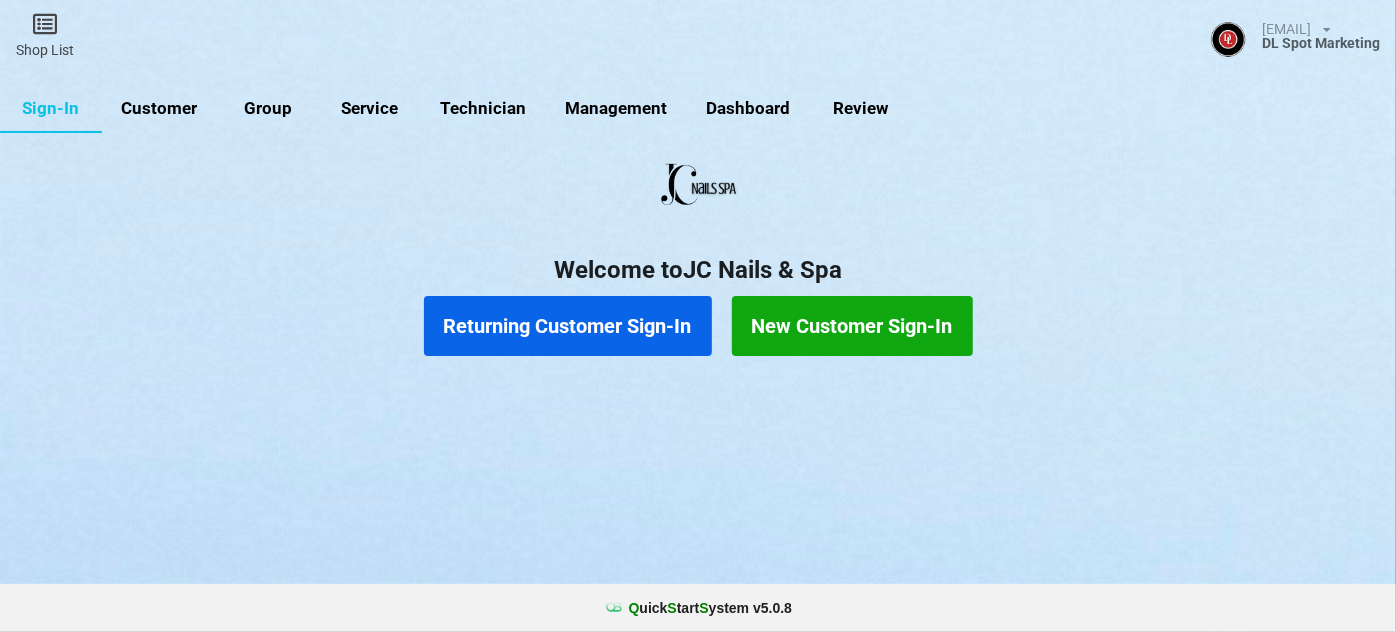 click on "Returning Customer Sign-In" at bounding box center (568, 326) 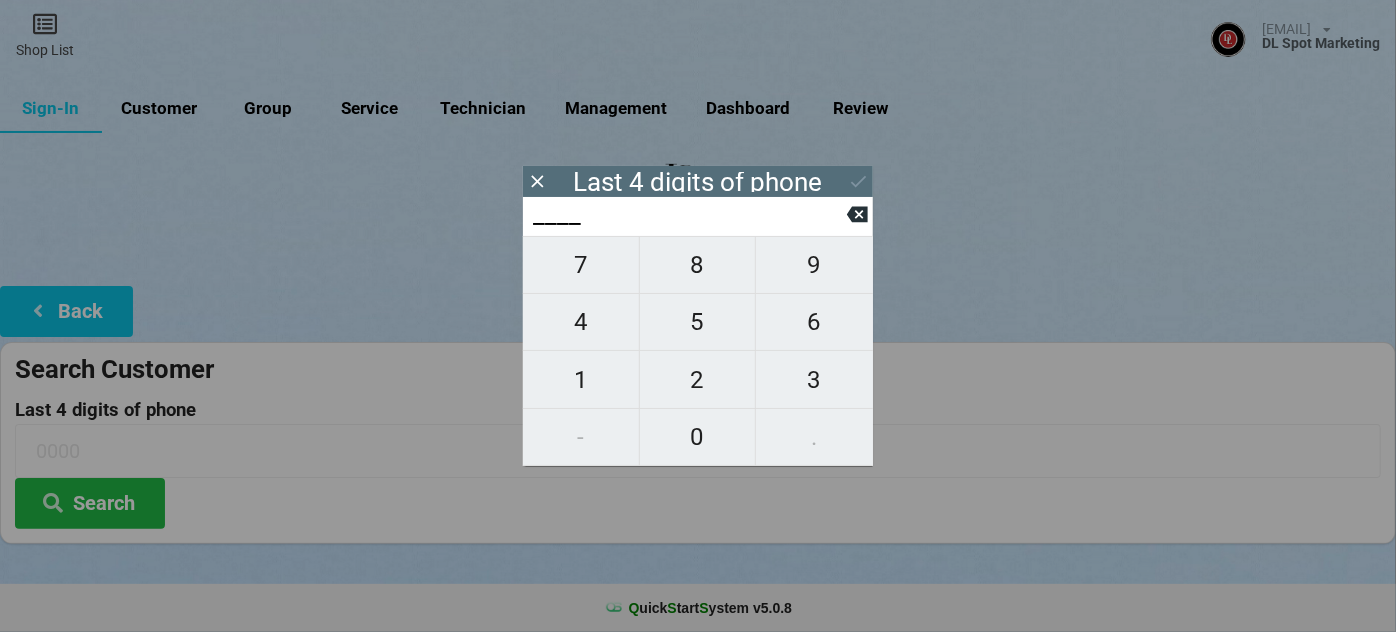 type on "4___" 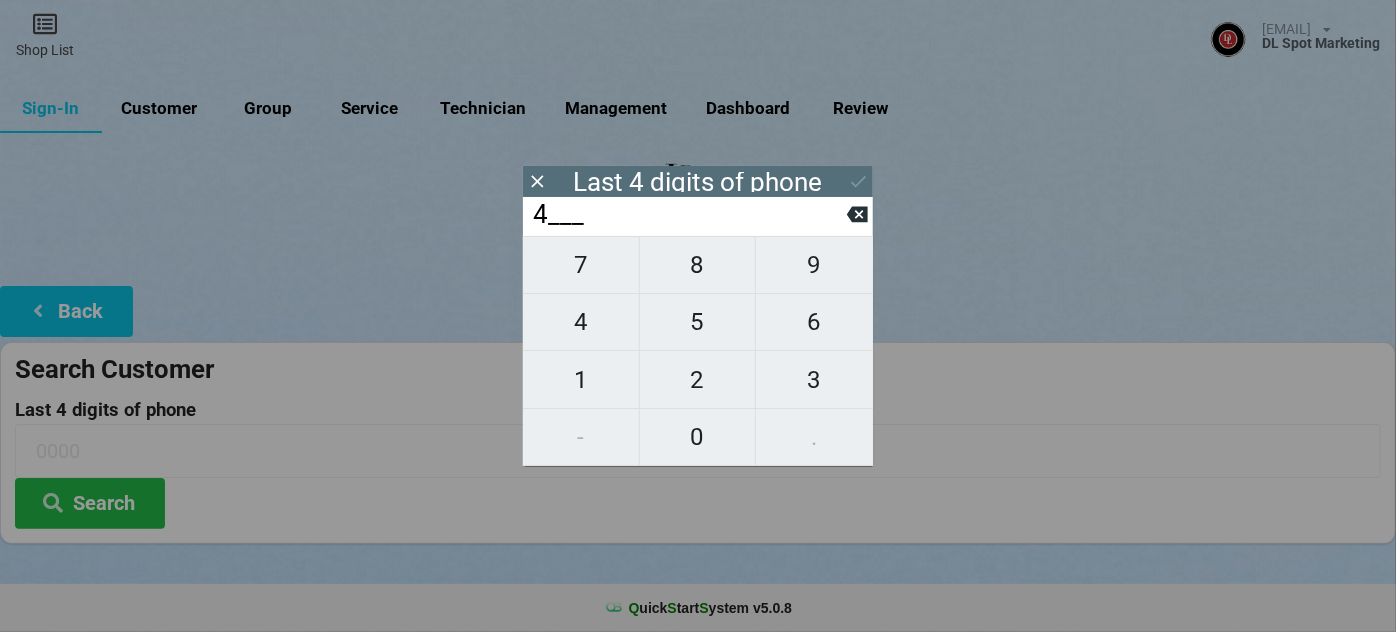 type on "4___" 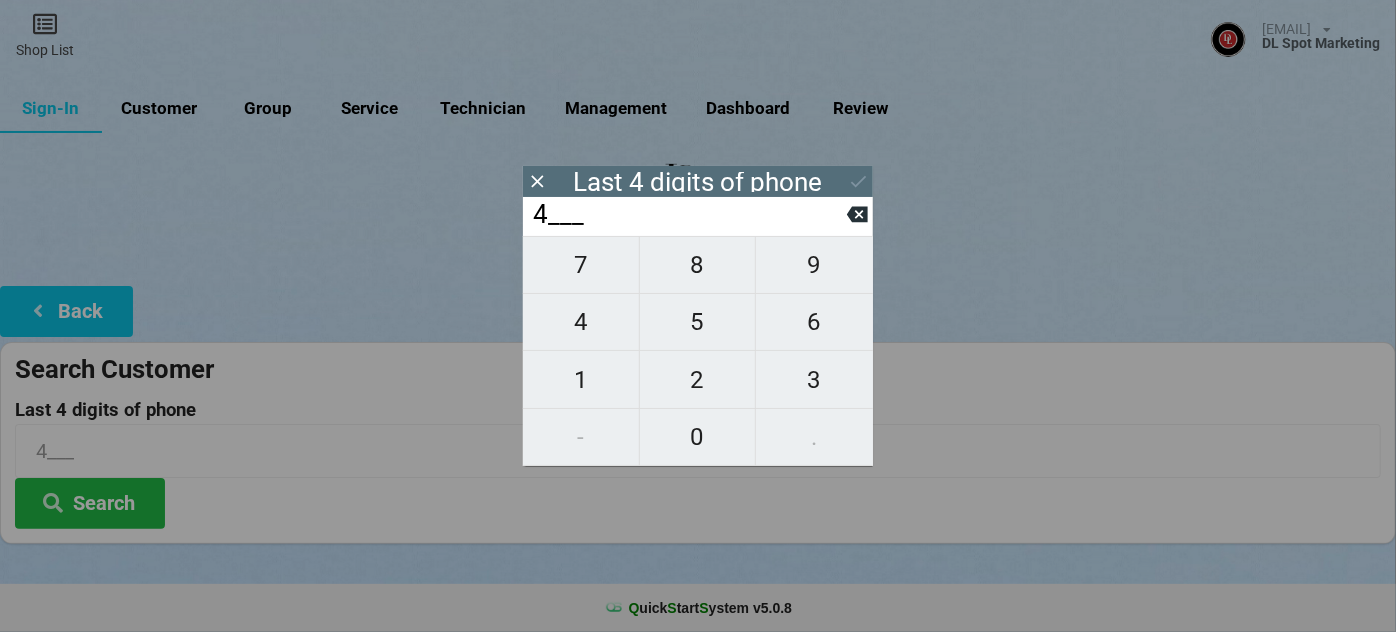 type on "47__" 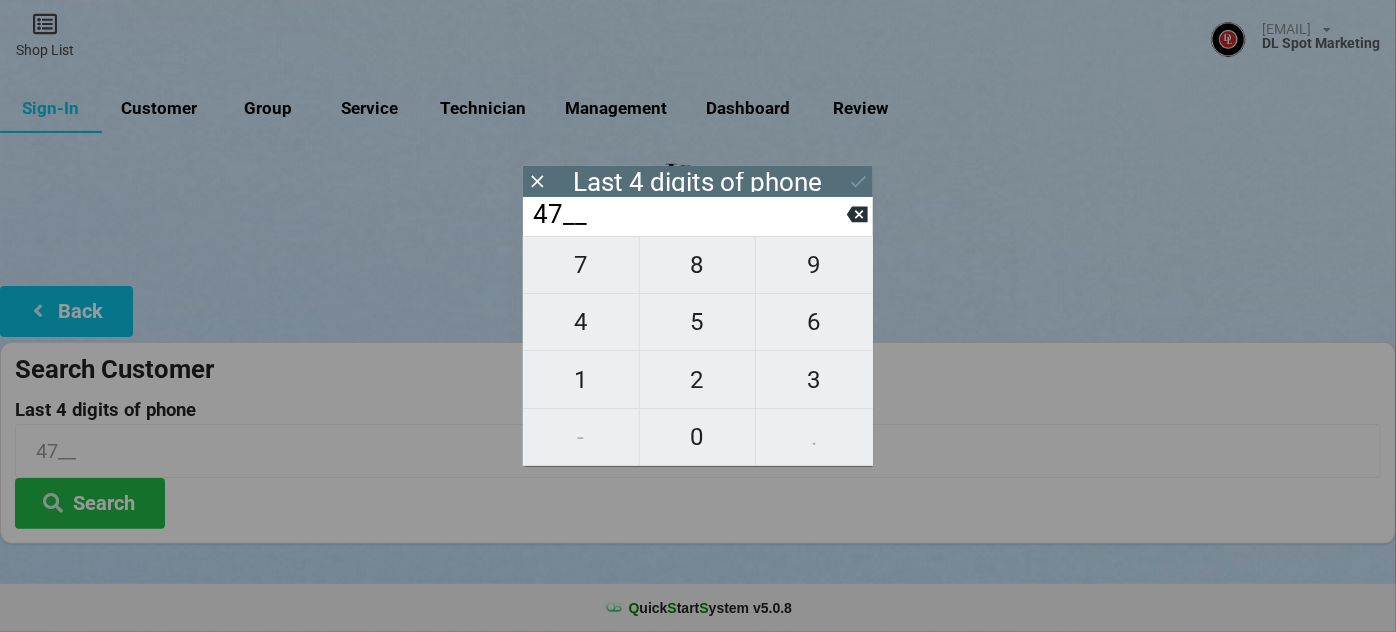 type on "[NUMBER]_" 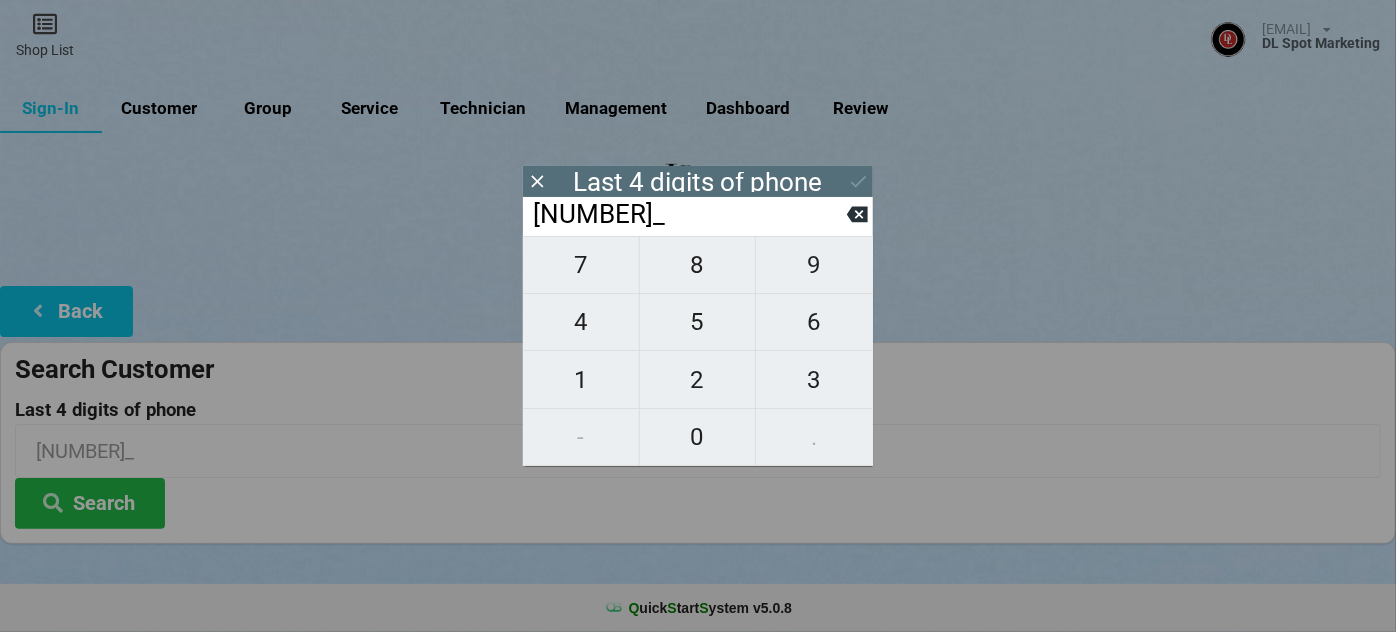 type on "4795" 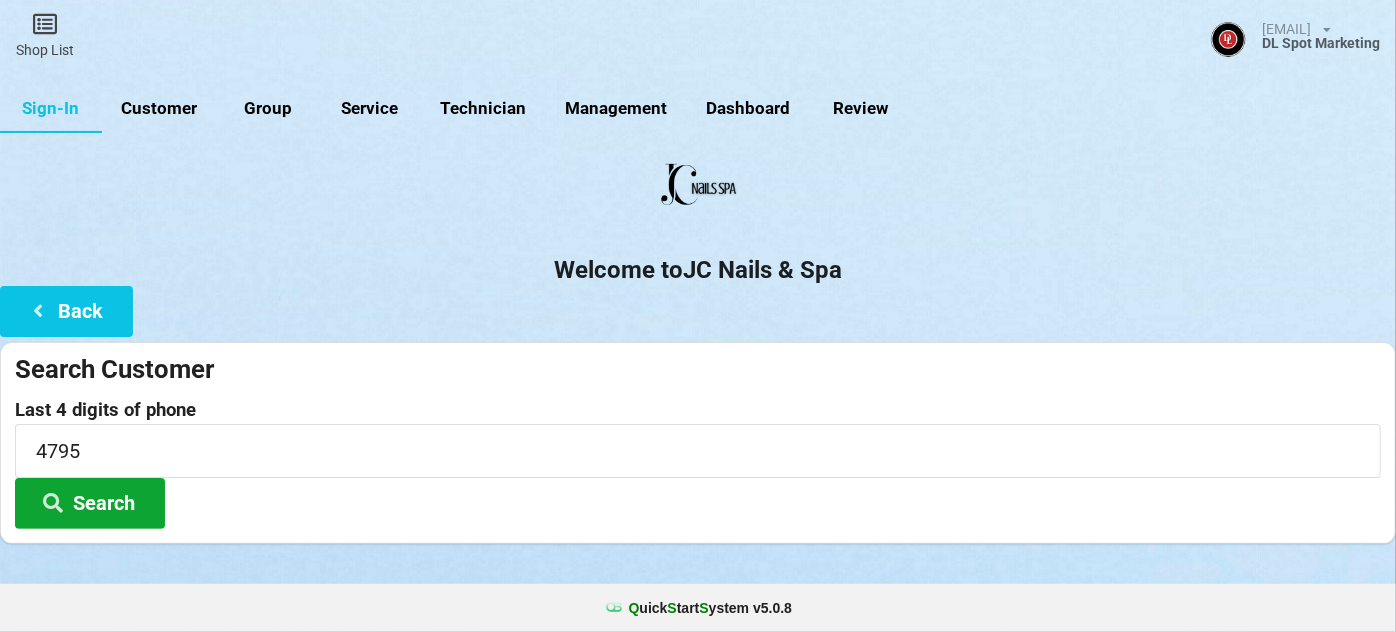 click on "Search" at bounding box center (90, 503) 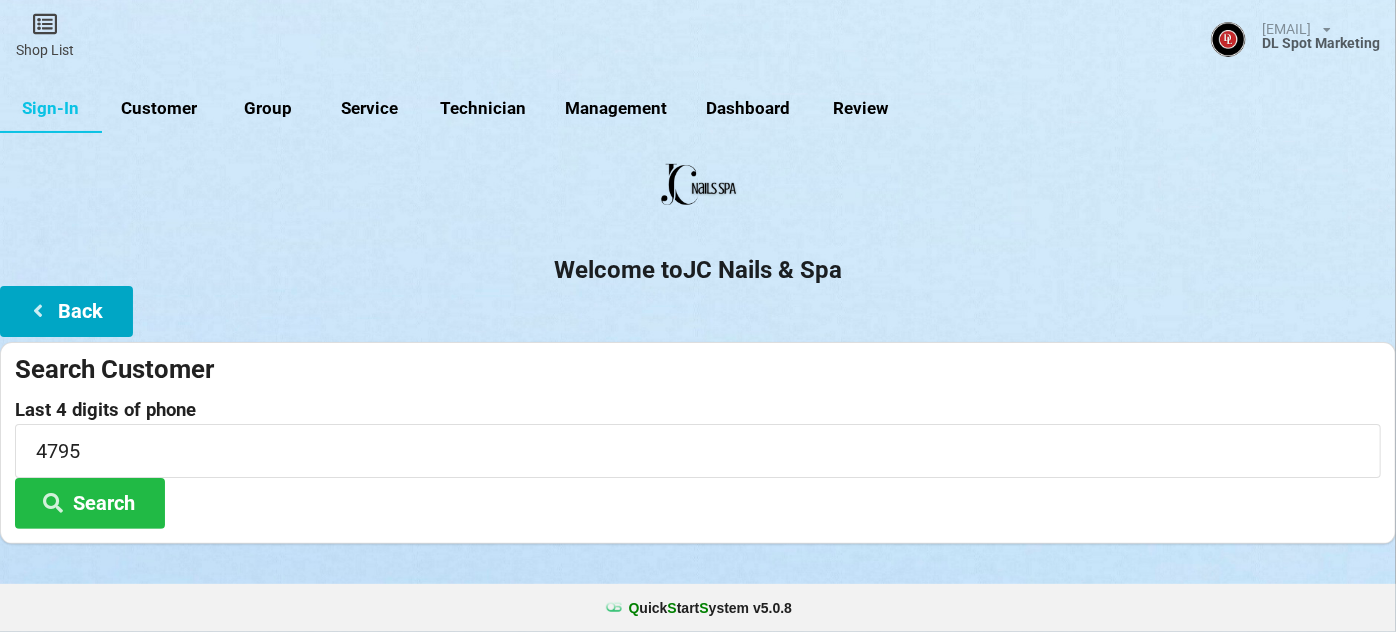 click on "Back" at bounding box center [66, 311] 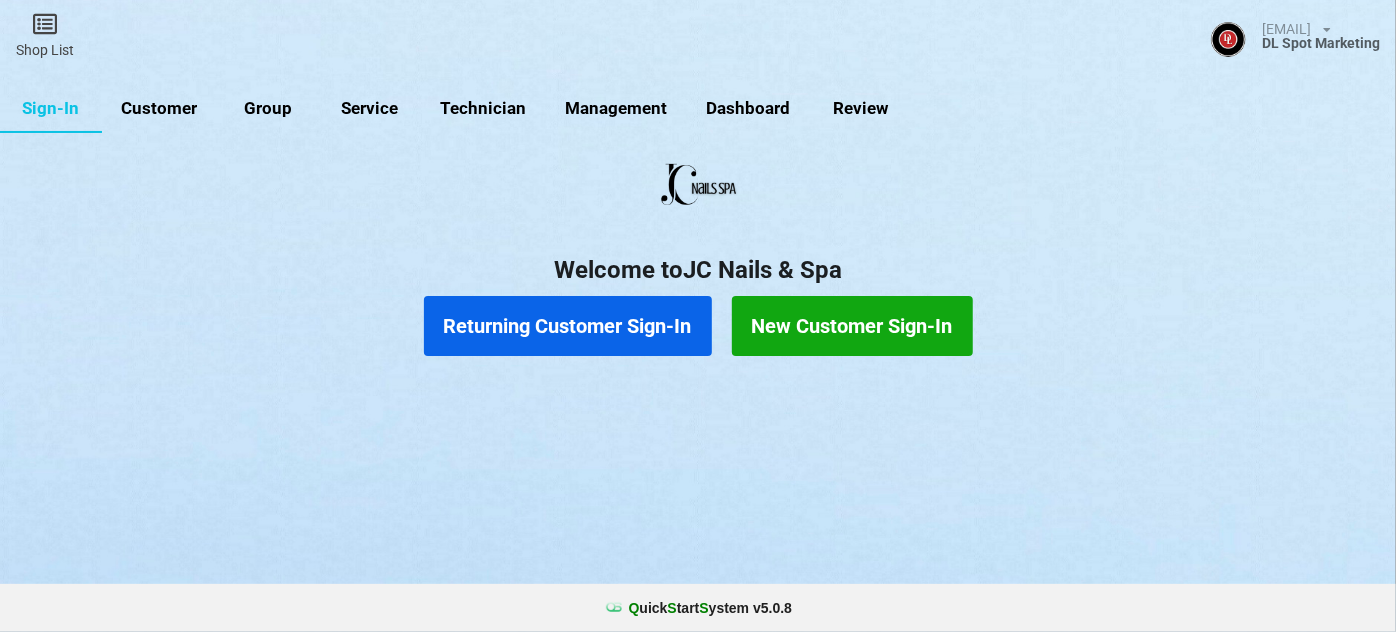 click on "Returning Customer Sign-In" at bounding box center [568, 326] 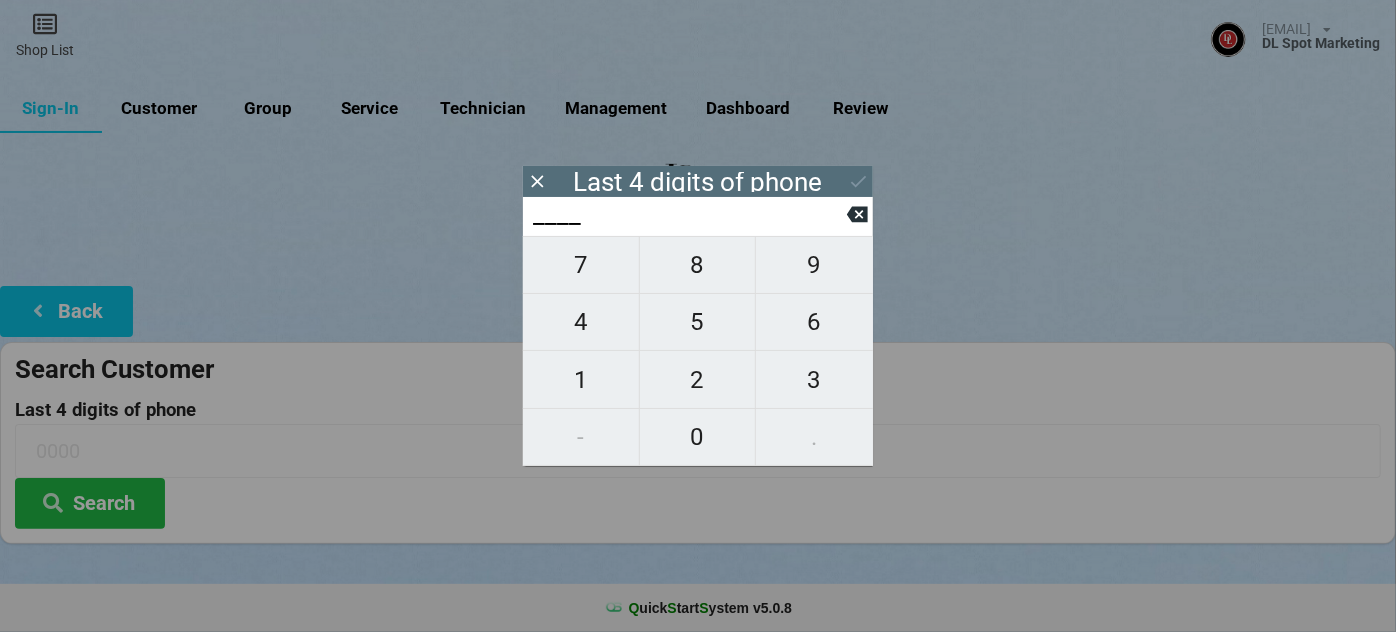type on "4___" 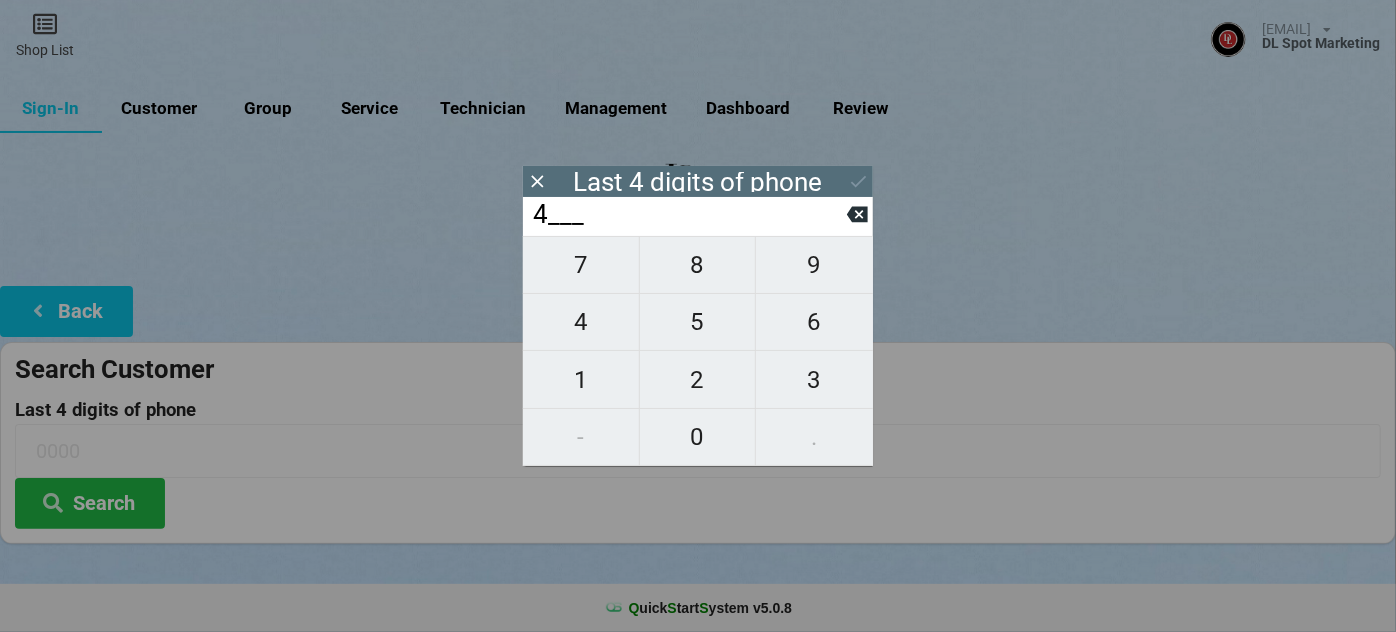 type on "4___" 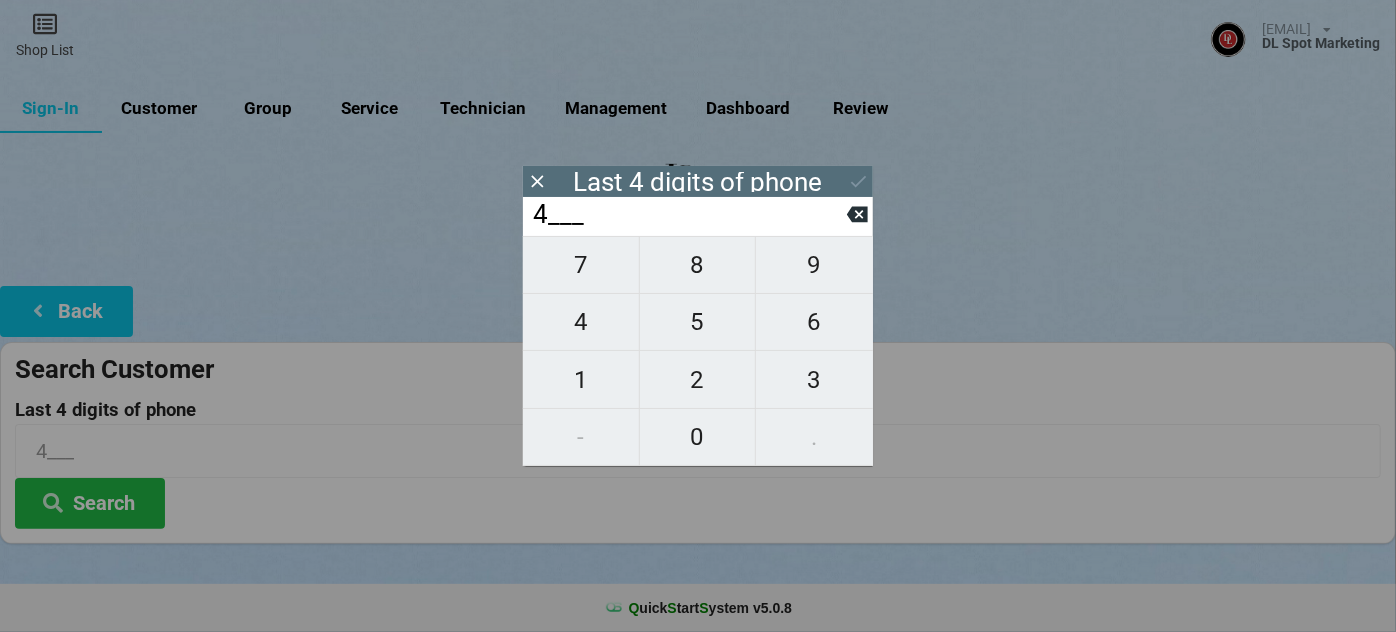 type on "49__" 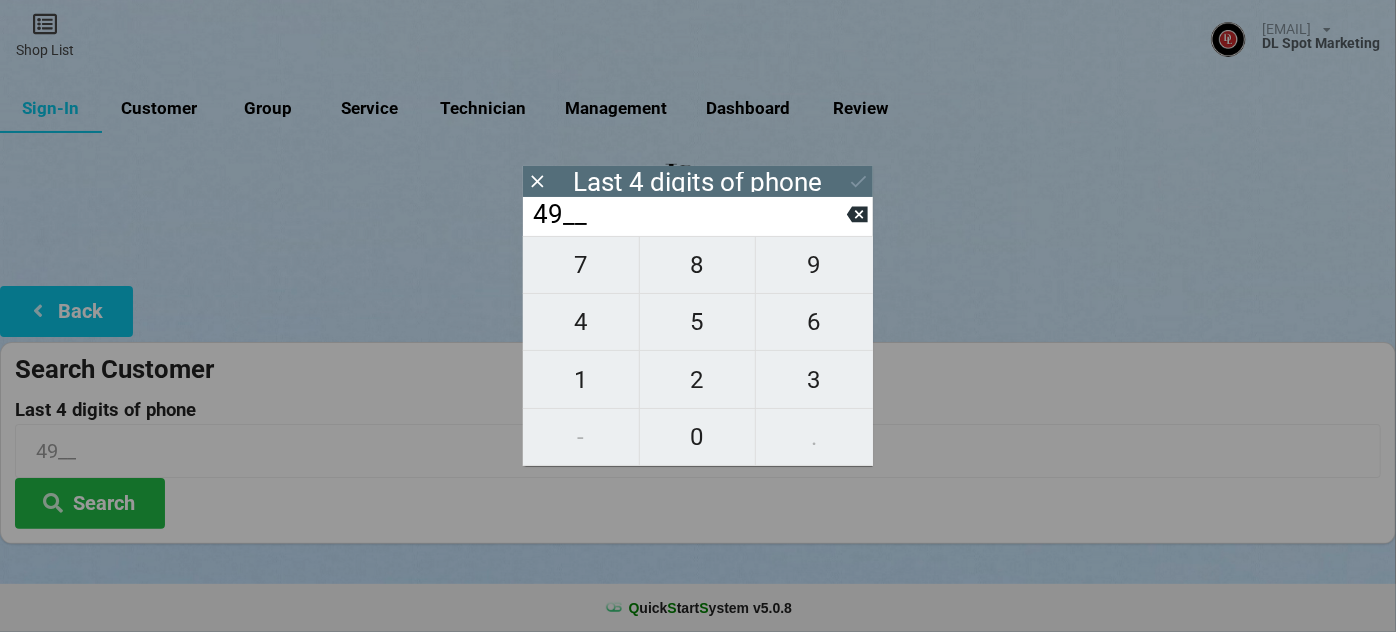 type on "497_" 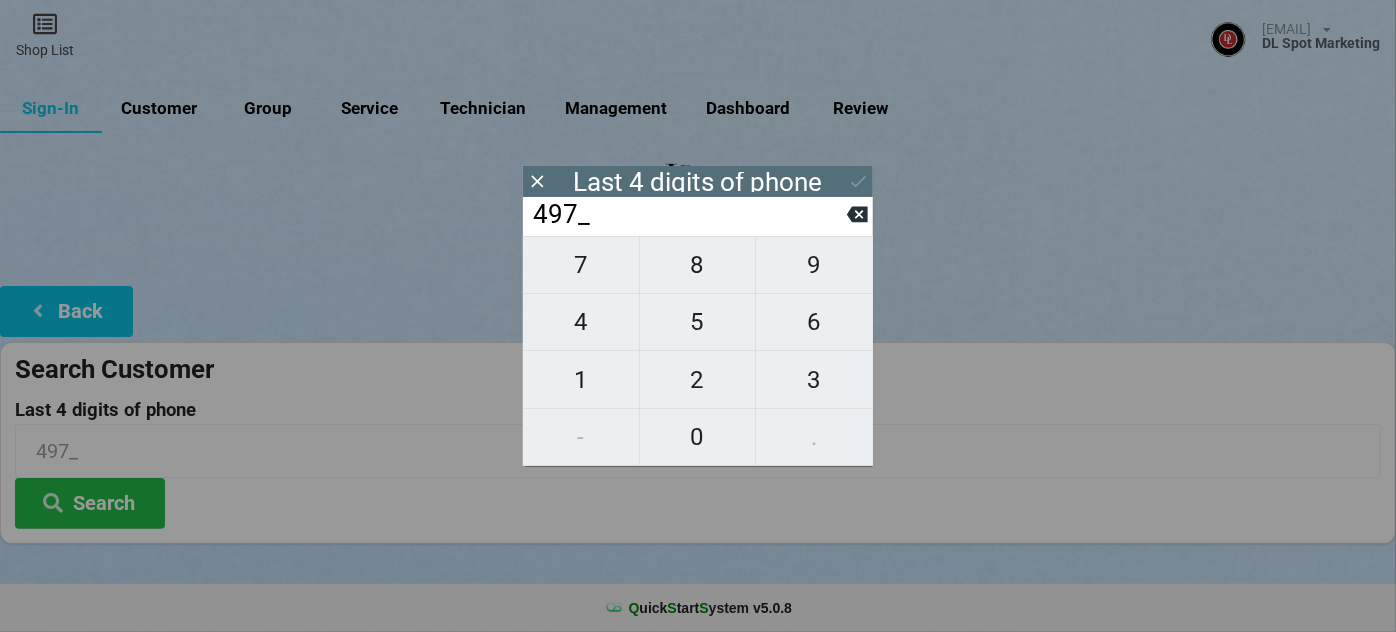 type on "4975" 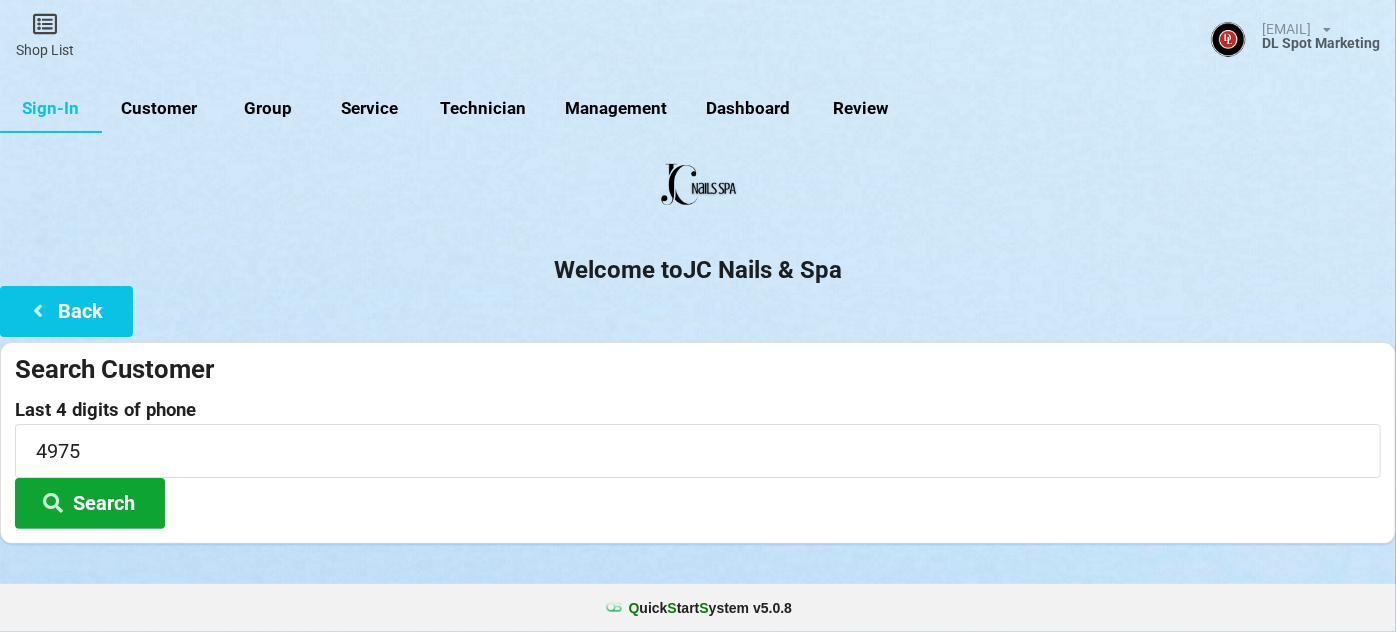 click on "Search" at bounding box center (90, 503) 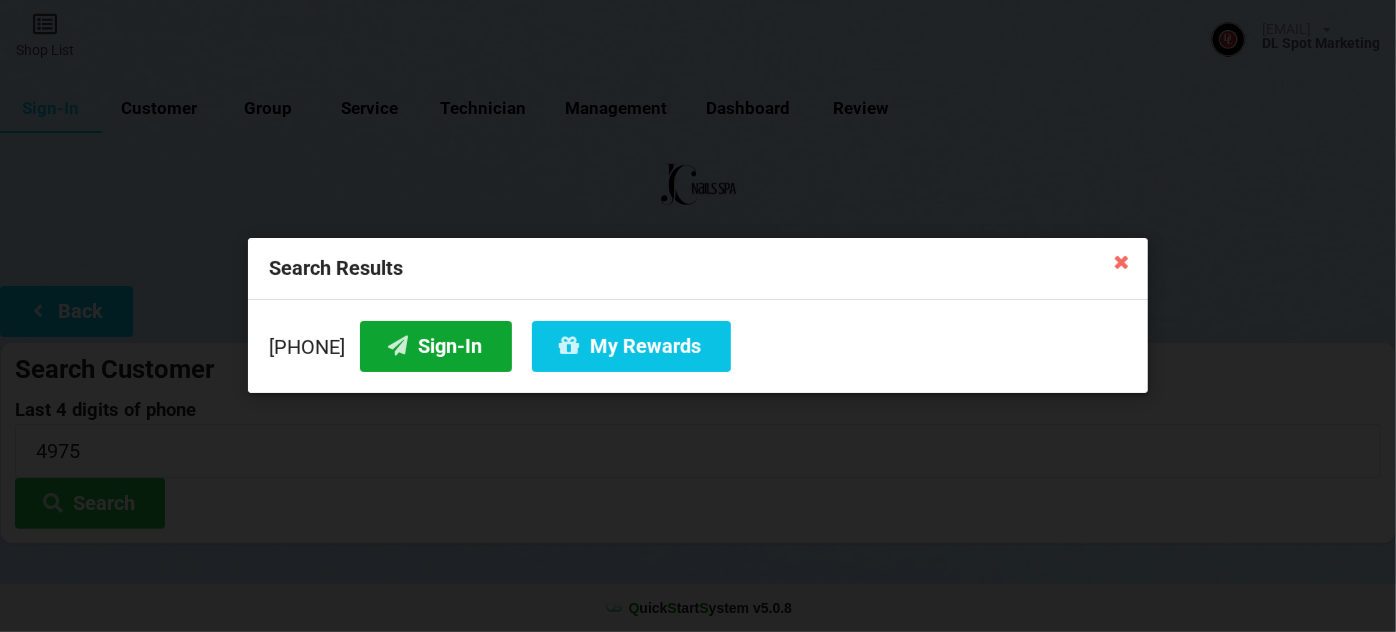 click on "Sign-In" at bounding box center (436, 346) 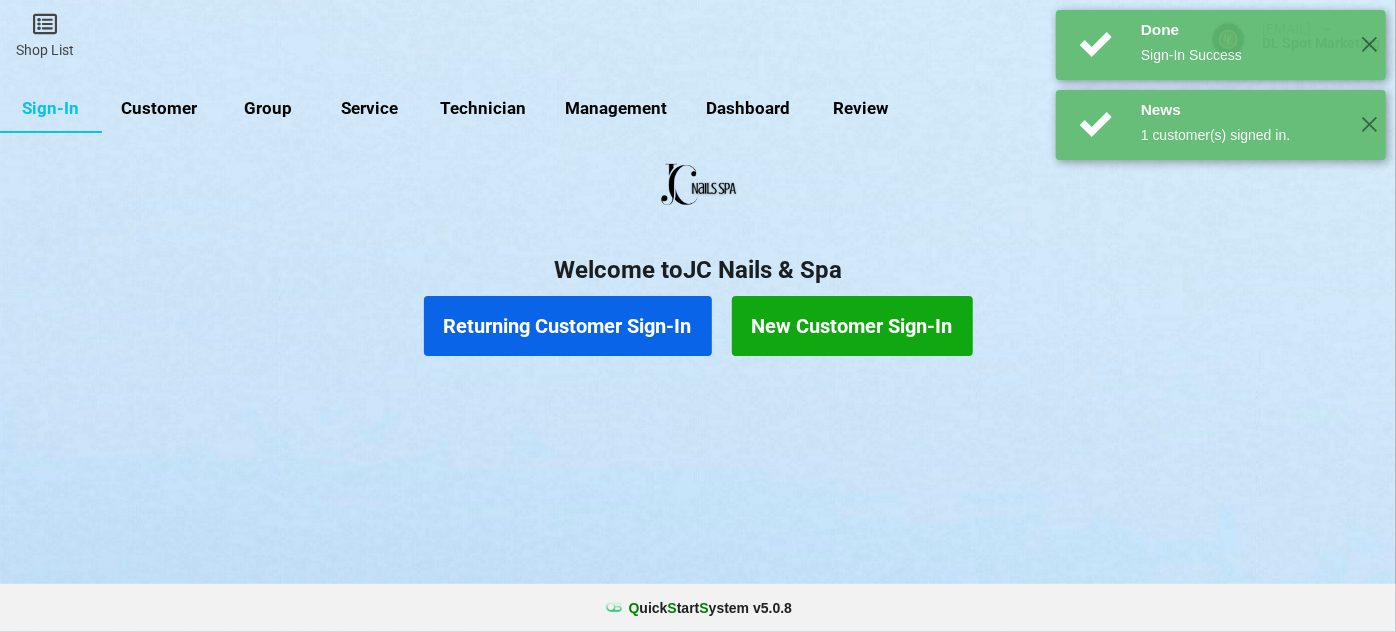 click on "Returning Customer Sign-In" at bounding box center (568, 326) 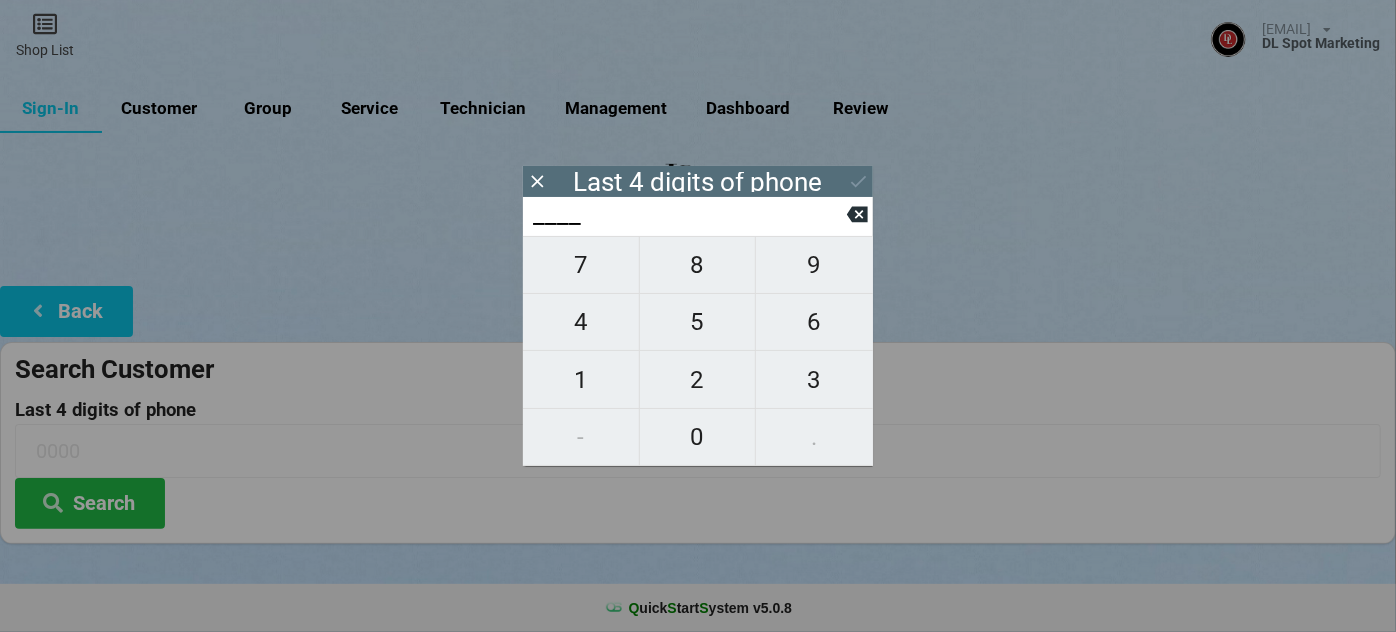 type on "1___" 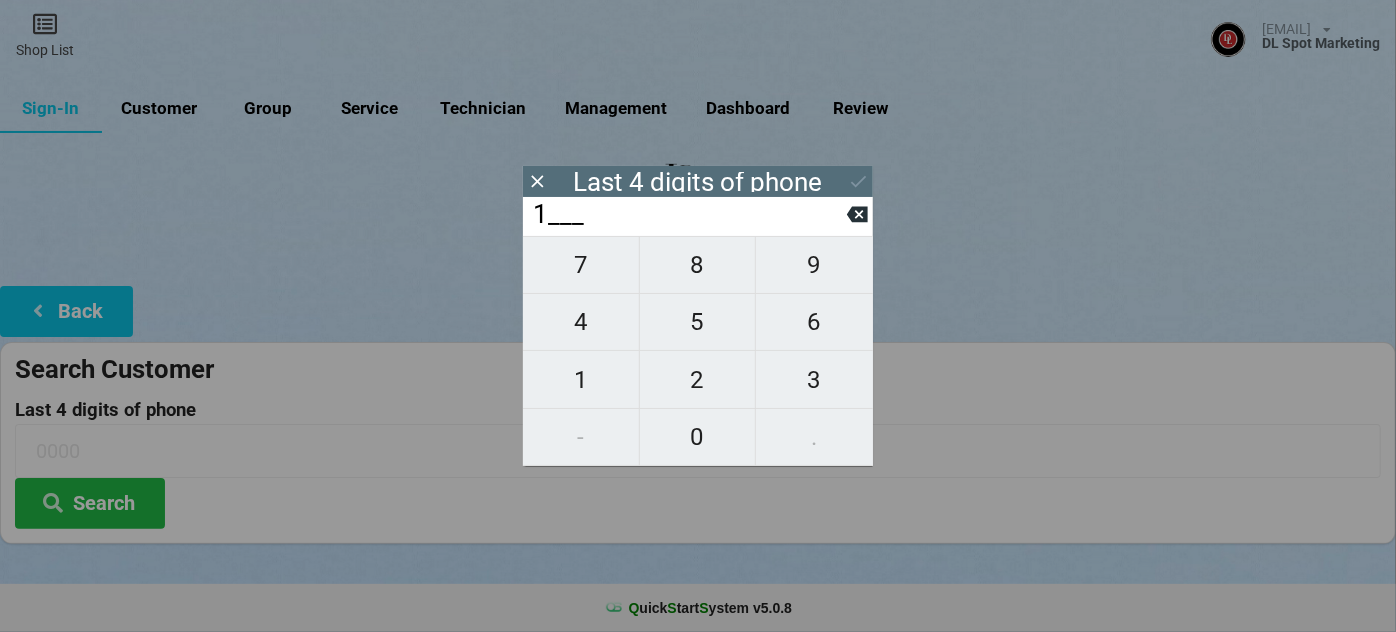 type on "1___" 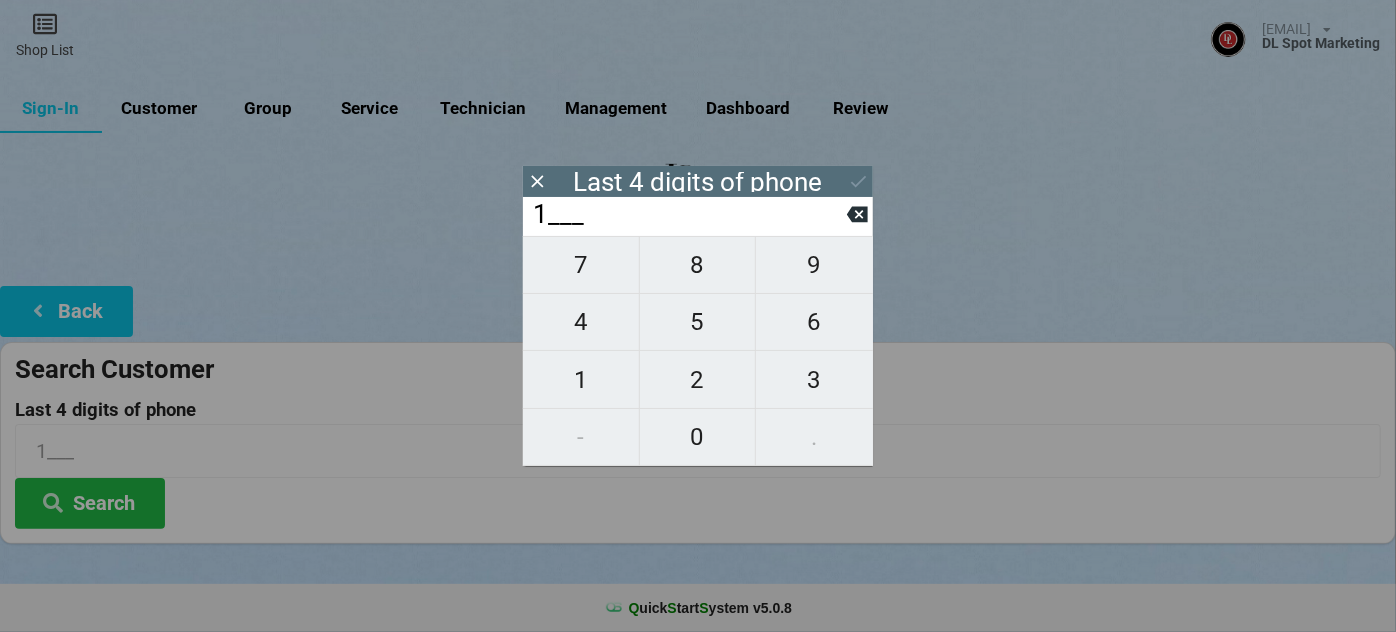 type on "14__" 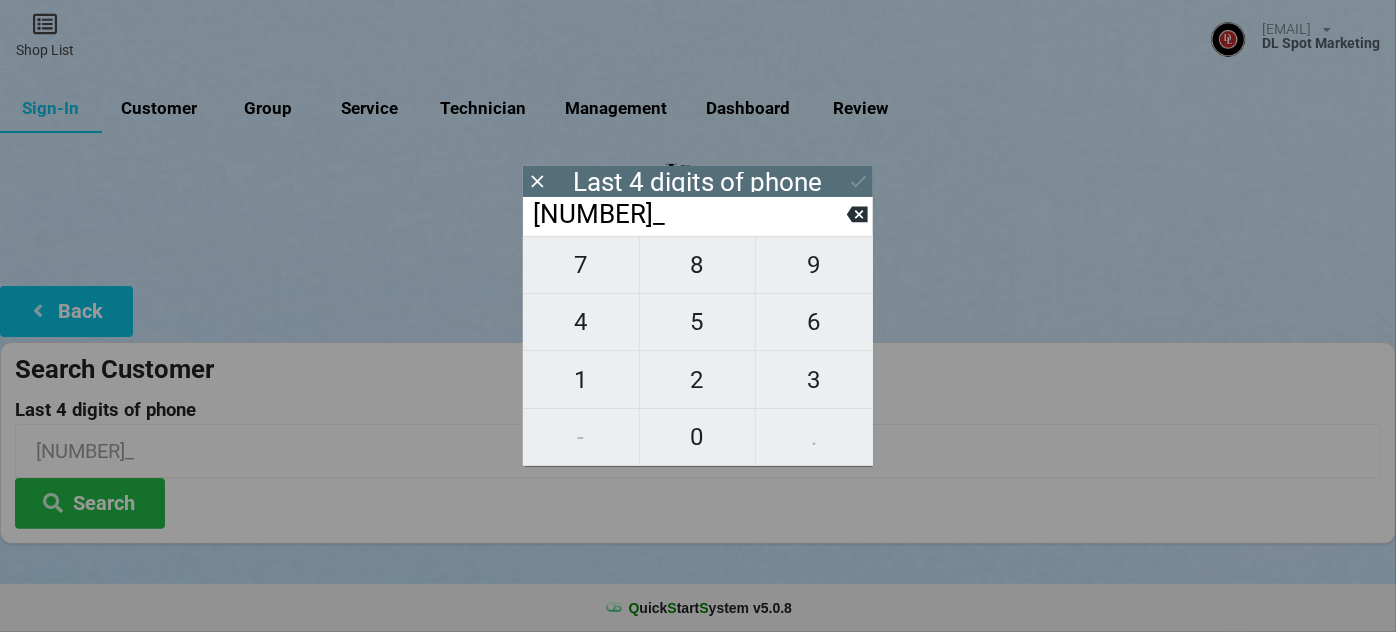 type on "147_" 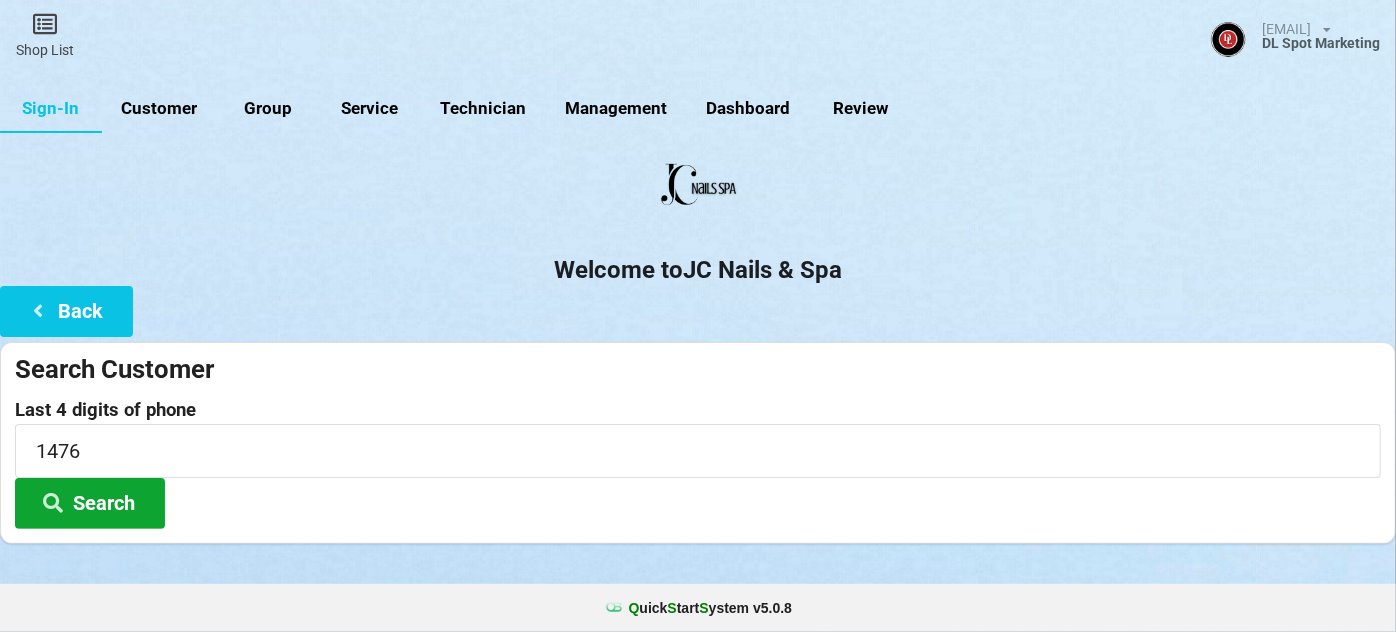 click on "Search" at bounding box center [90, 503] 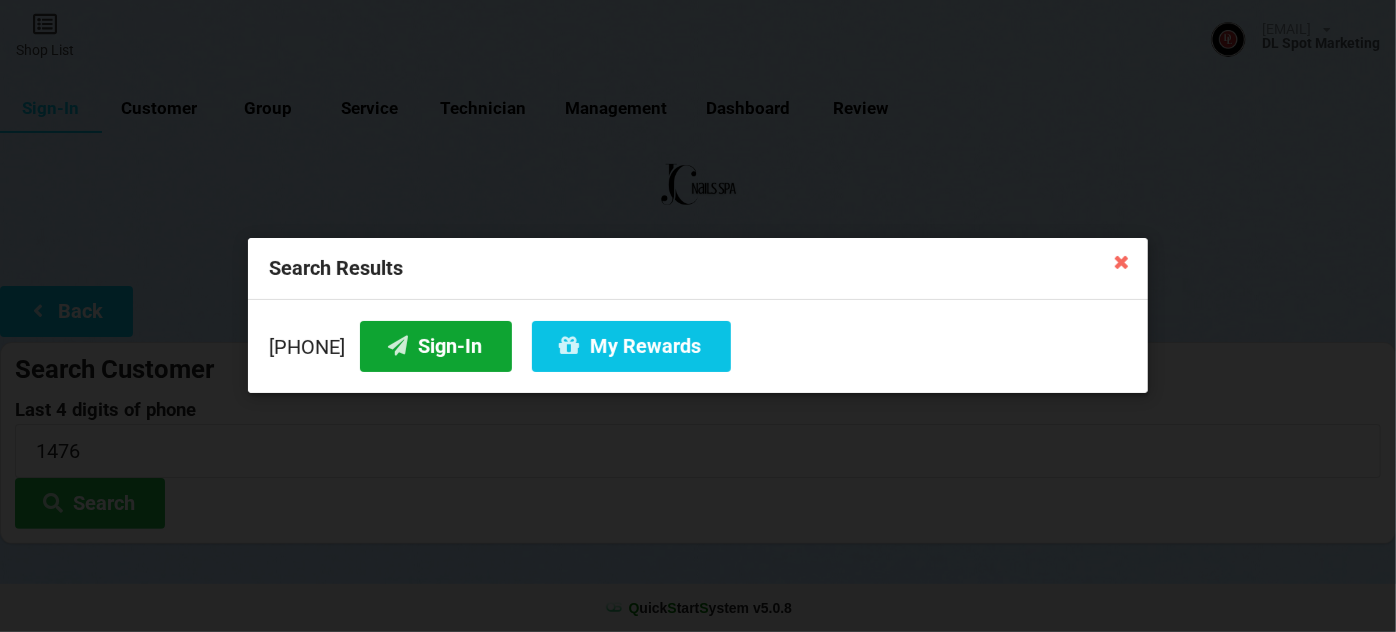 click on "Sign-In" at bounding box center [436, 346] 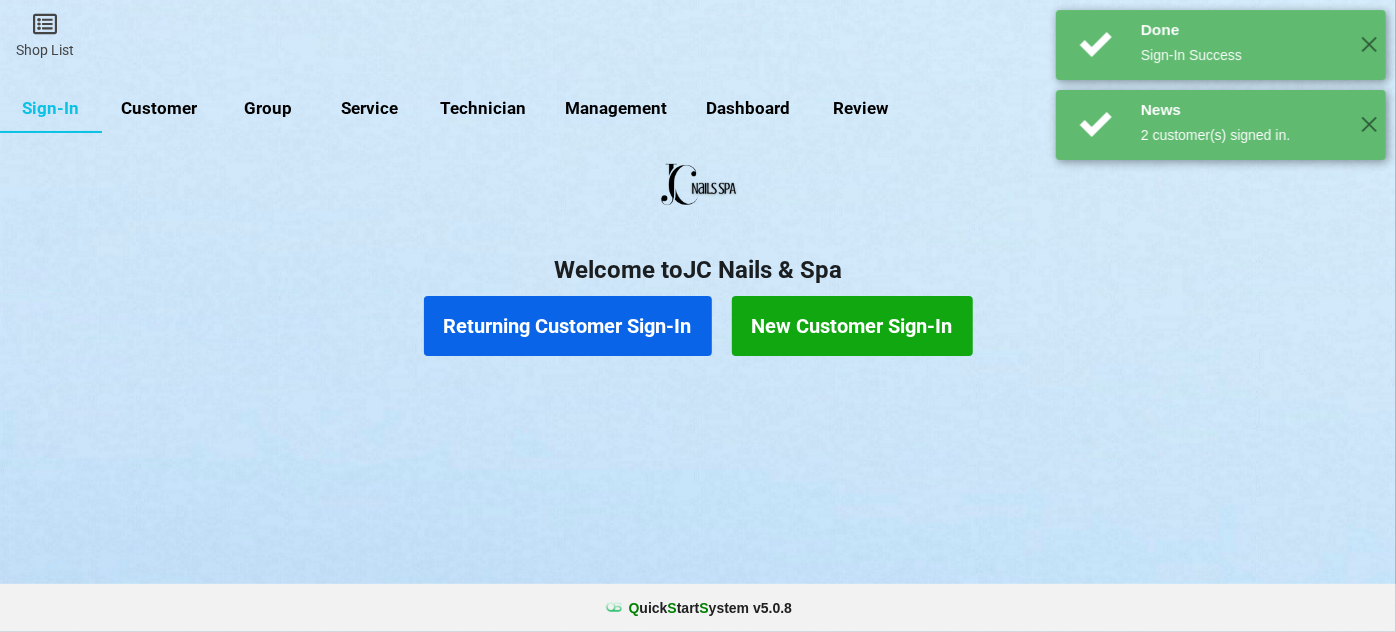 click on "Returning Customer Sign-In" at bounding box center (568, 326) 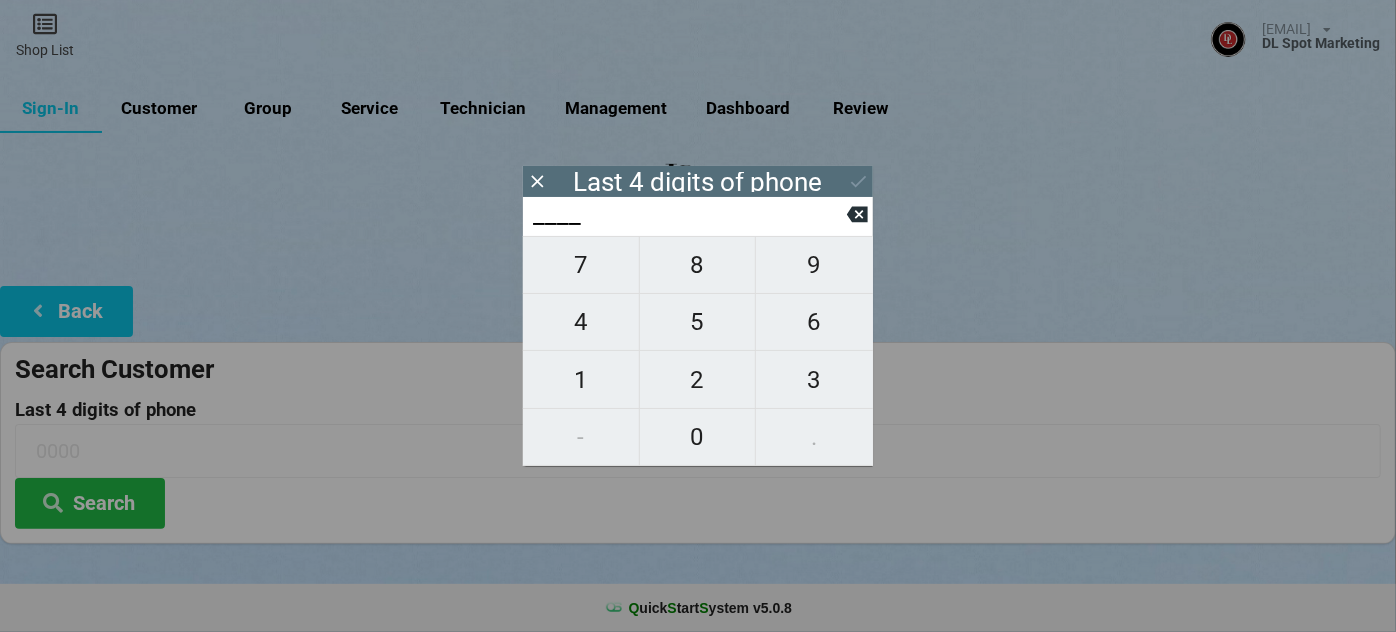 type on "9___" 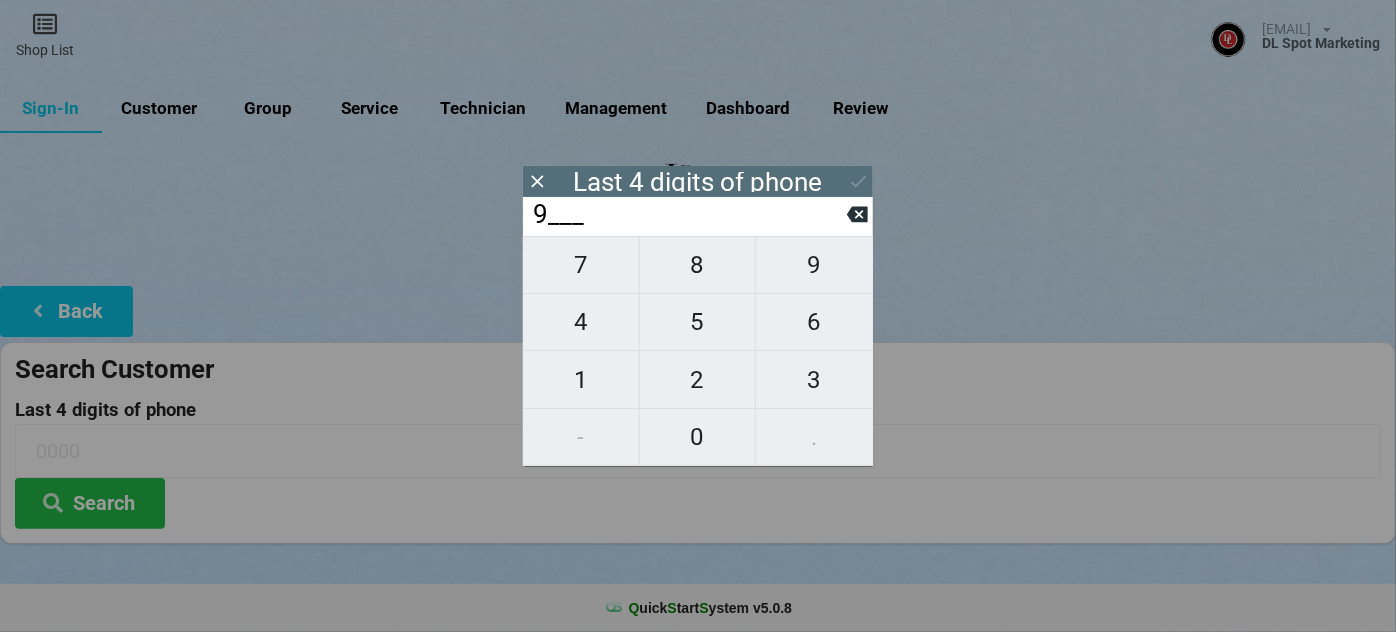 type on "9___" 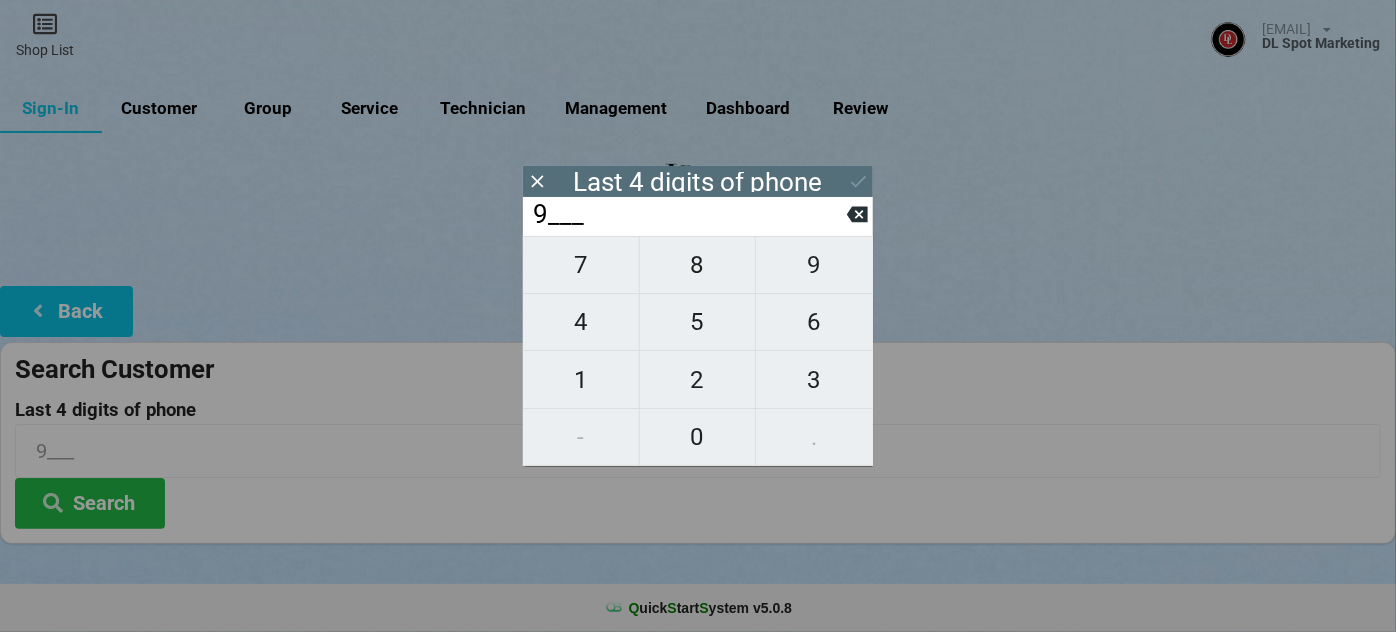 type on "98__" 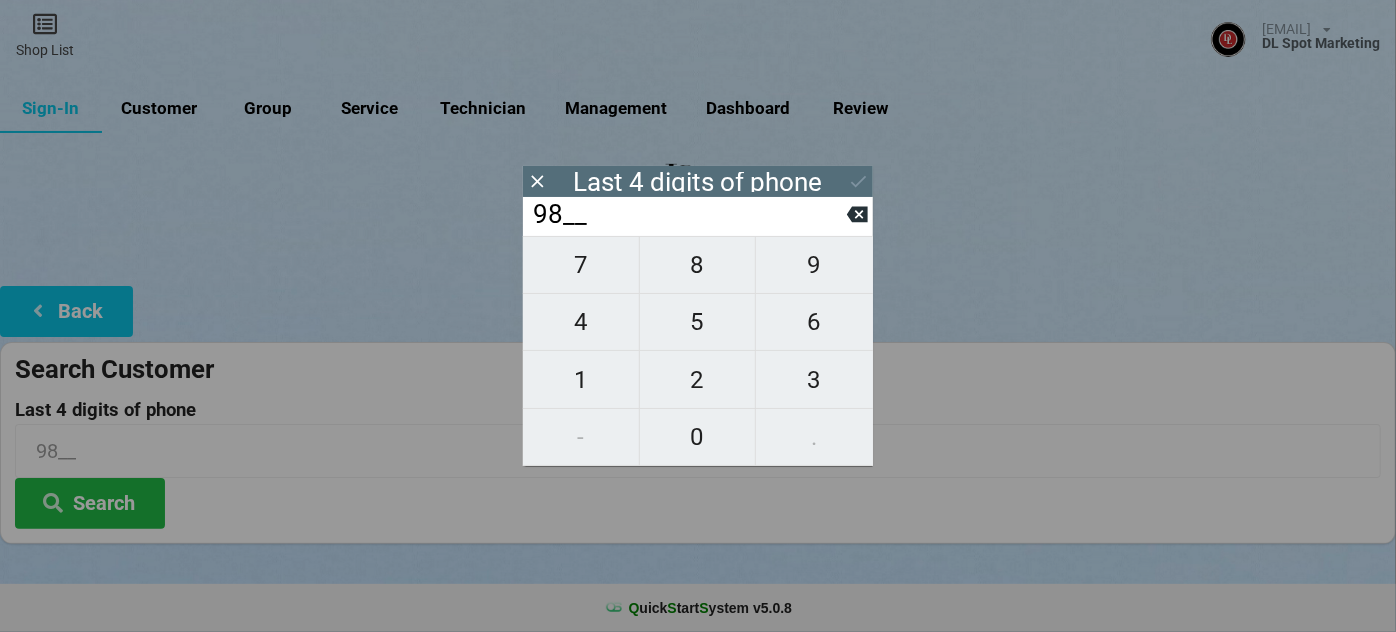 type on "982_" 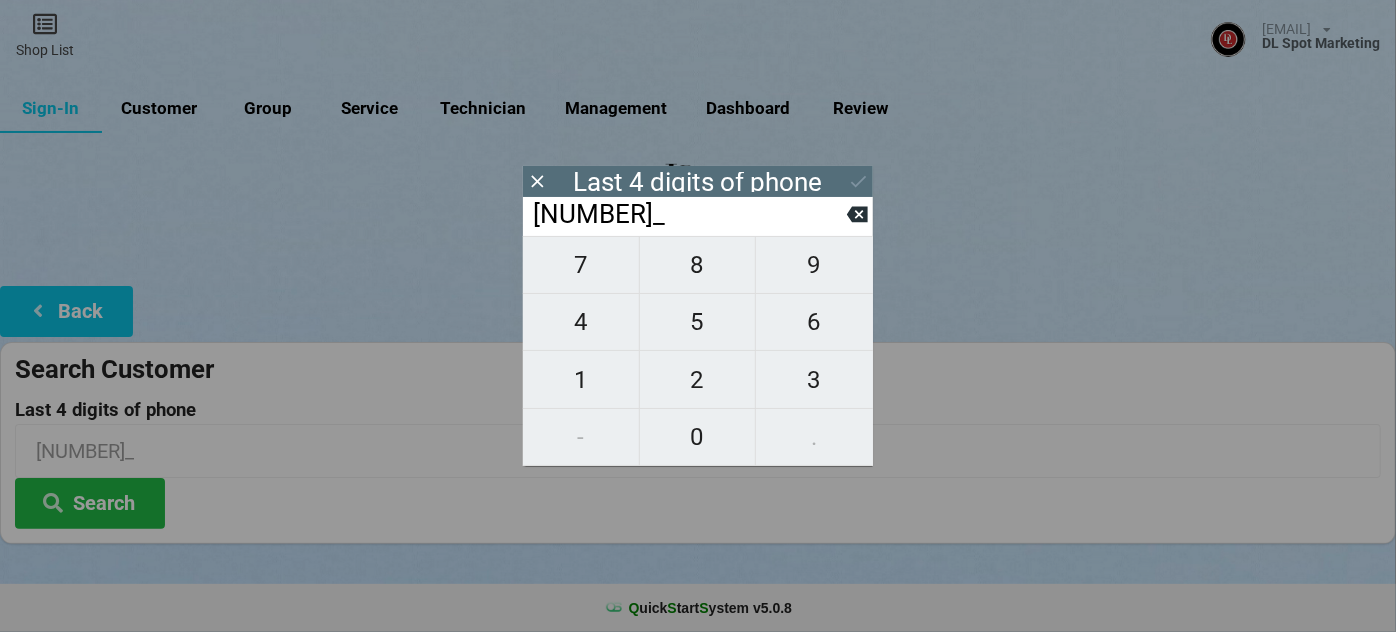 type on "9829" 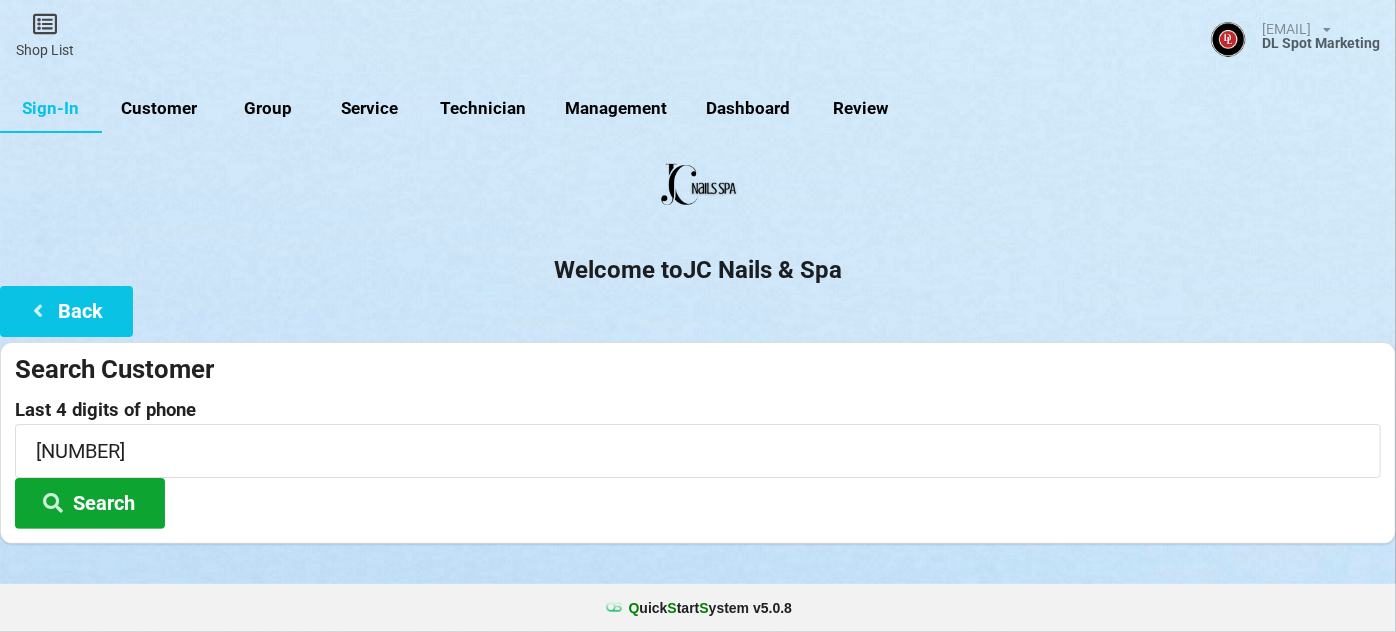 click on "Search" at bounding box center (90, 503) 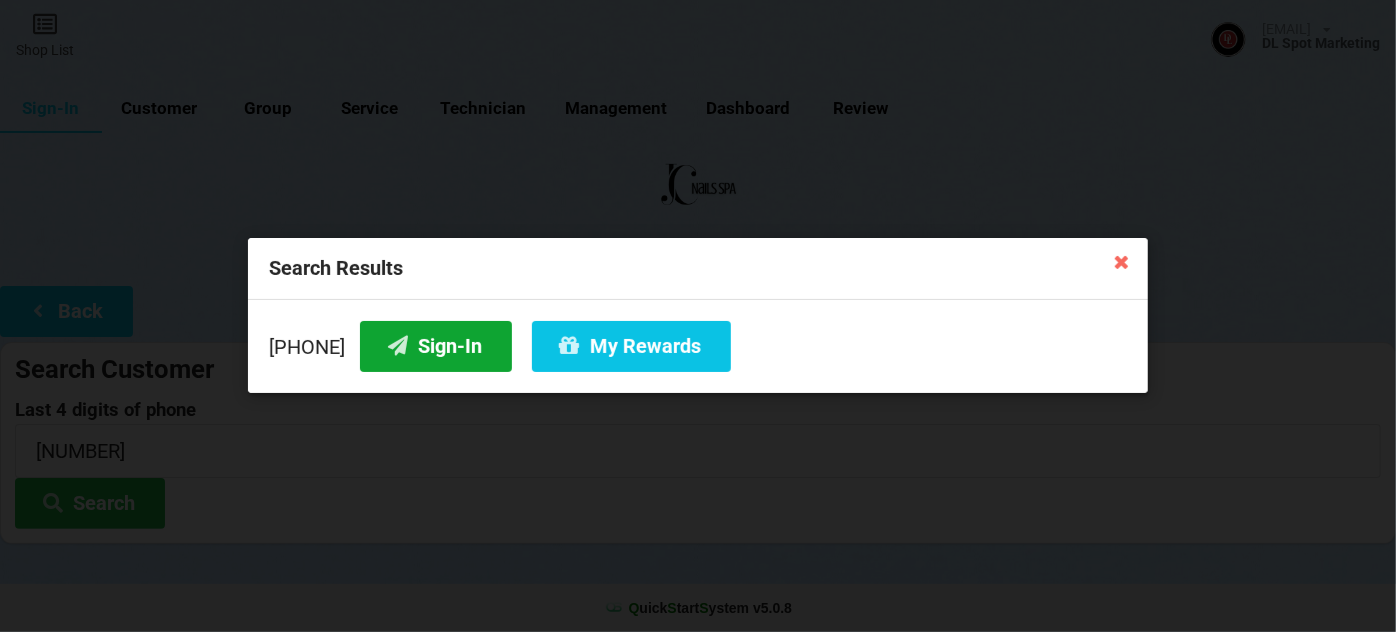 click on "Sign-In" at bounding box center (436, 346) 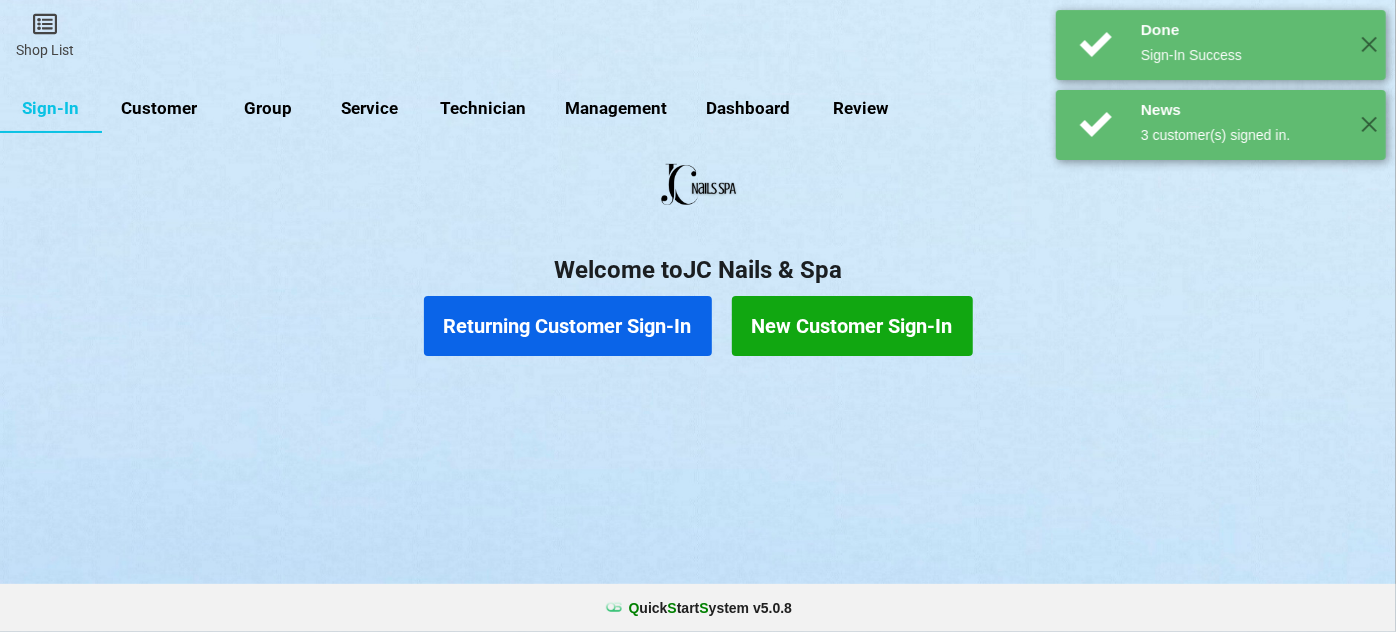 click on "Returning Customer Sign-In" at bounding box center (568, 326) 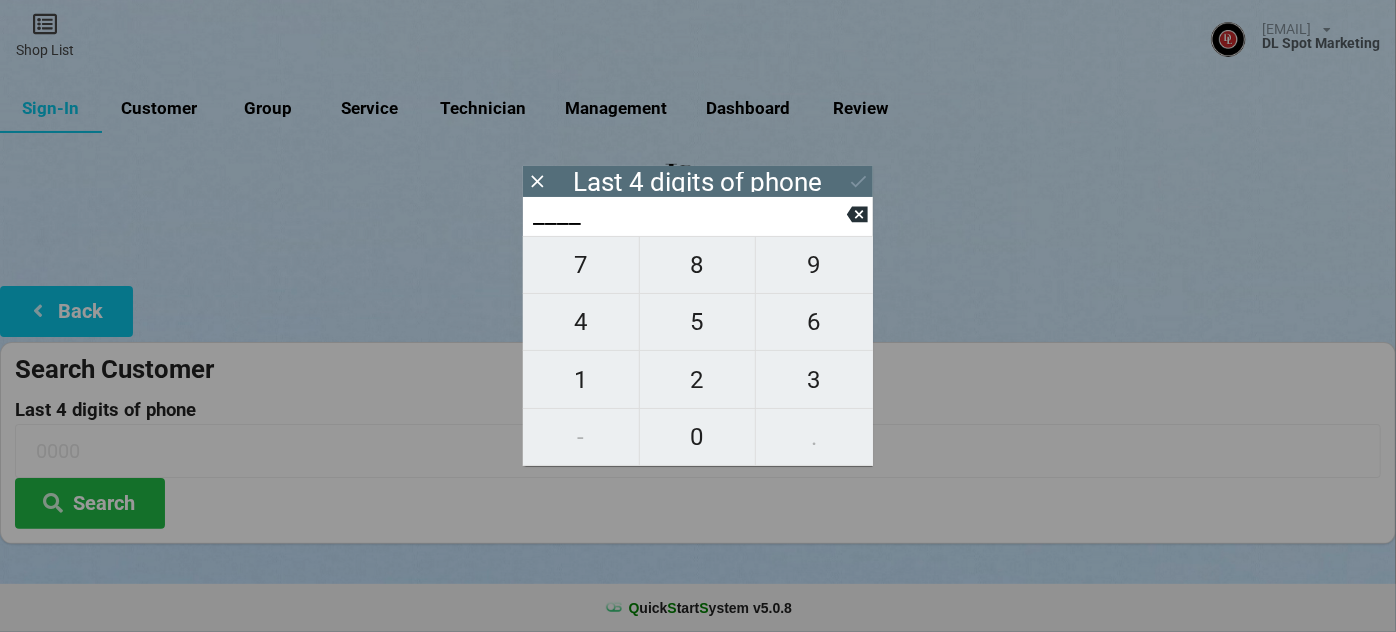 type on "3___" 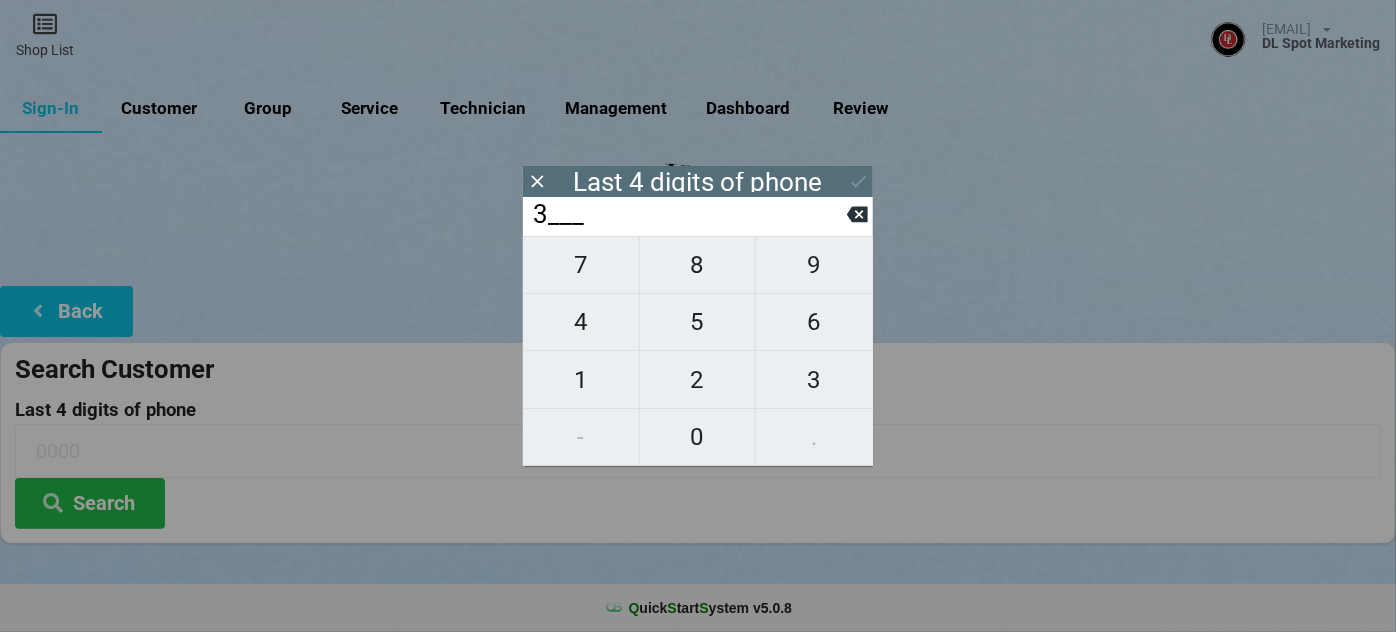 type on "3___" 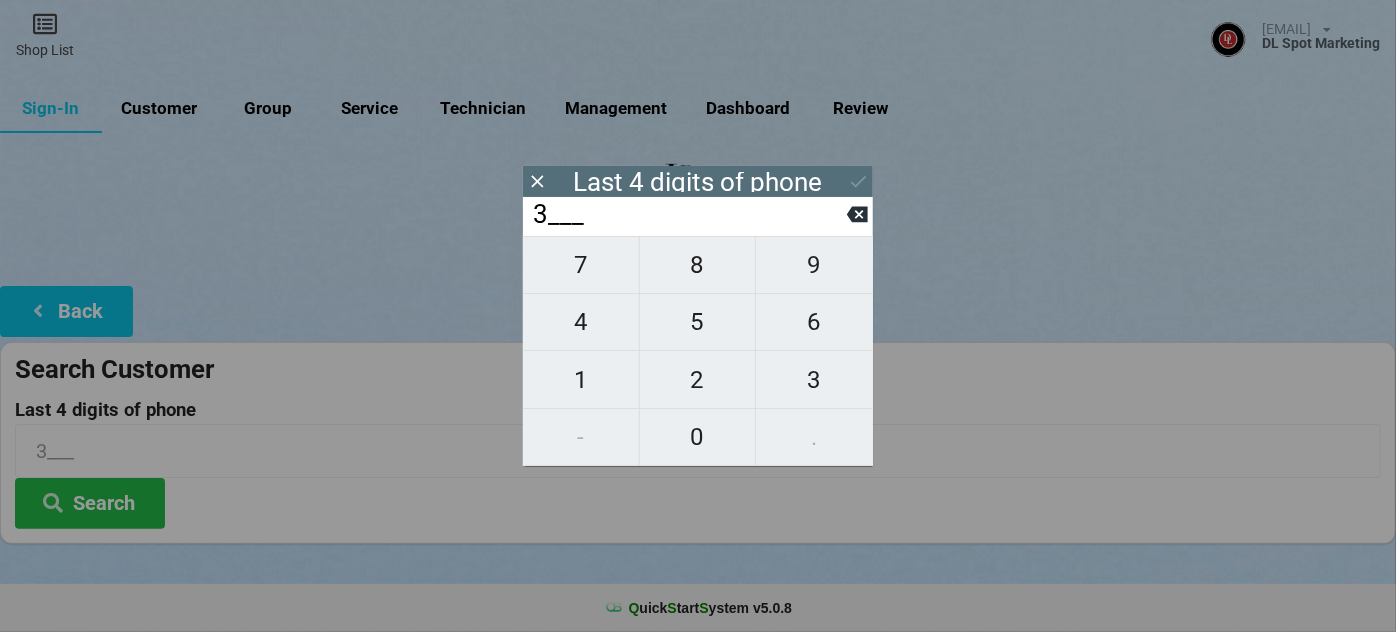 type on "36__" 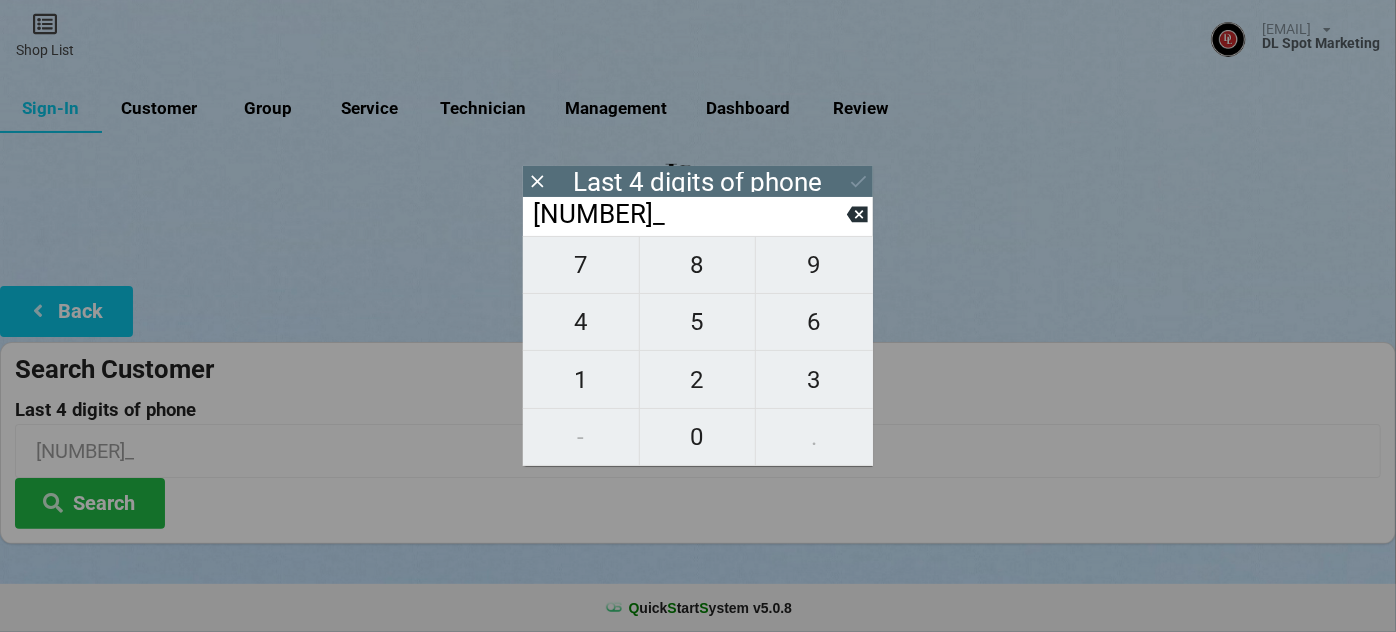 type on "367_" 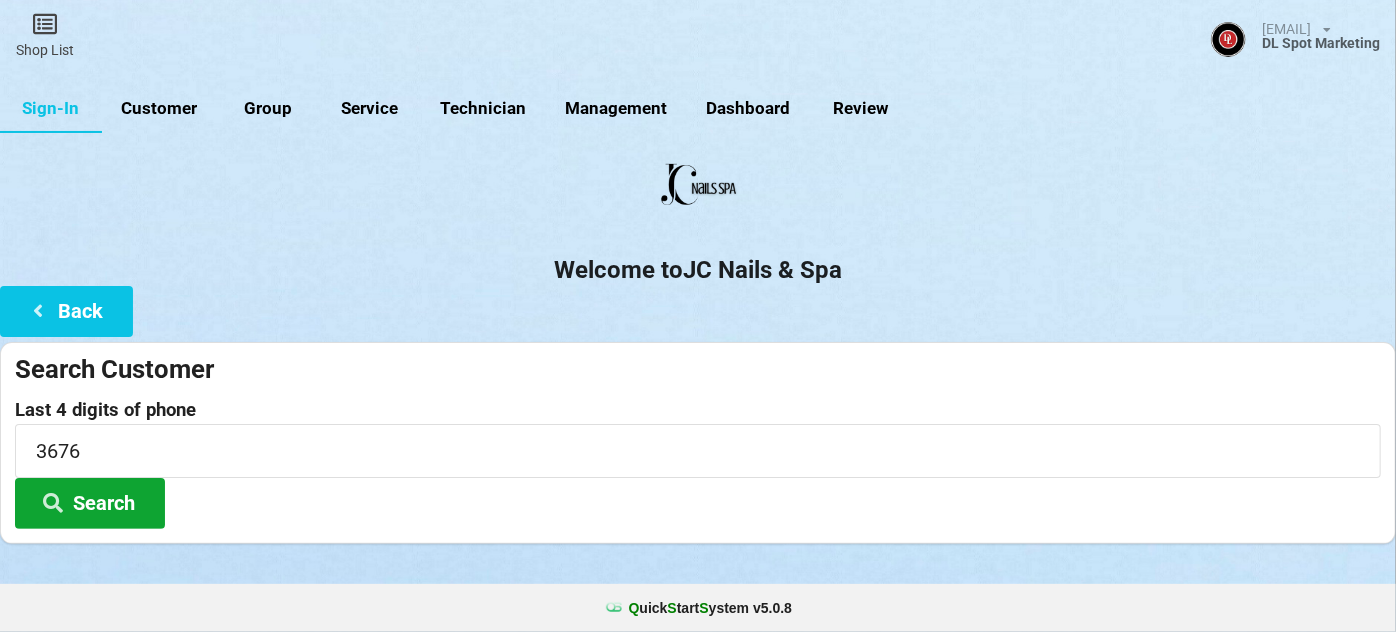 click on "Search" at bounding box center [90, 503] 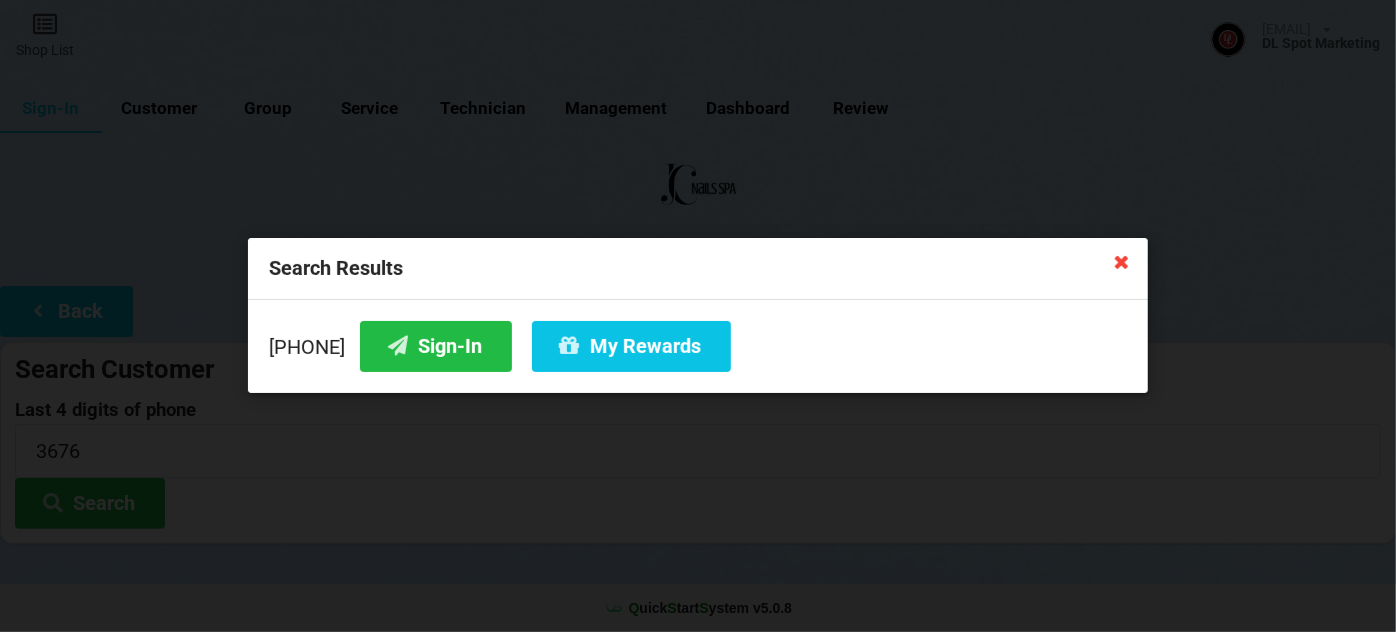 click at bounding box center [1122, 261] 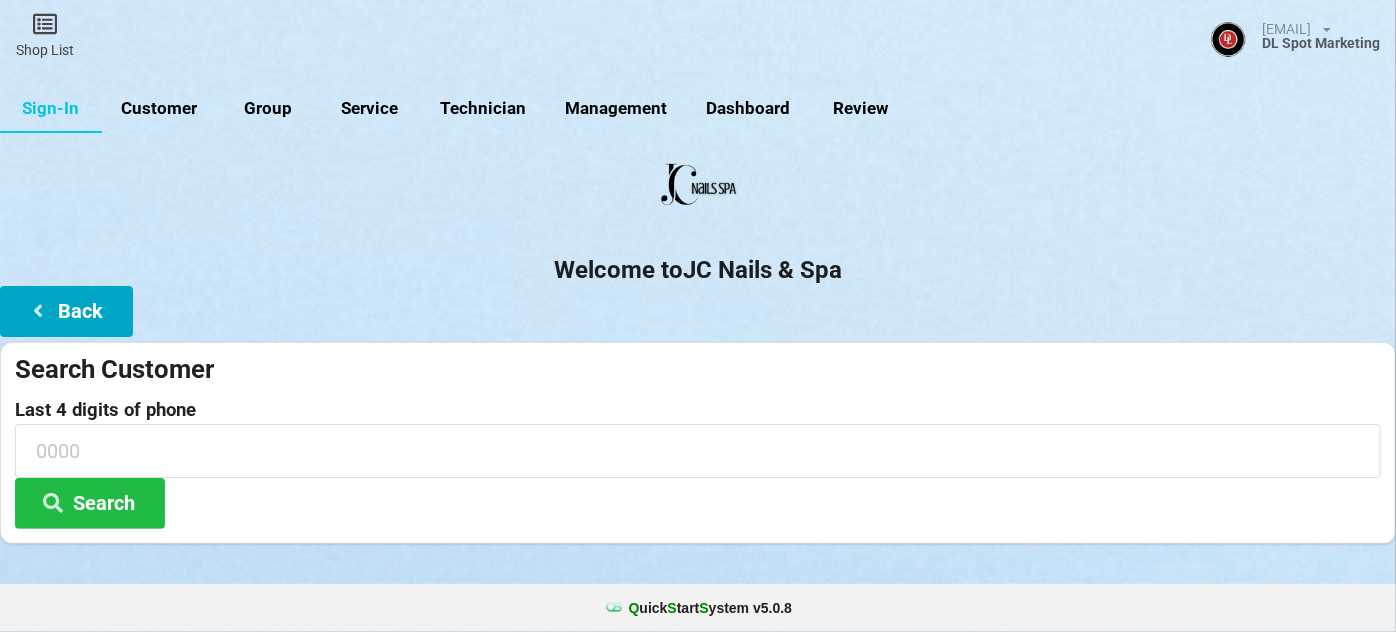 click on "Back" at bounding box center (66, 311) 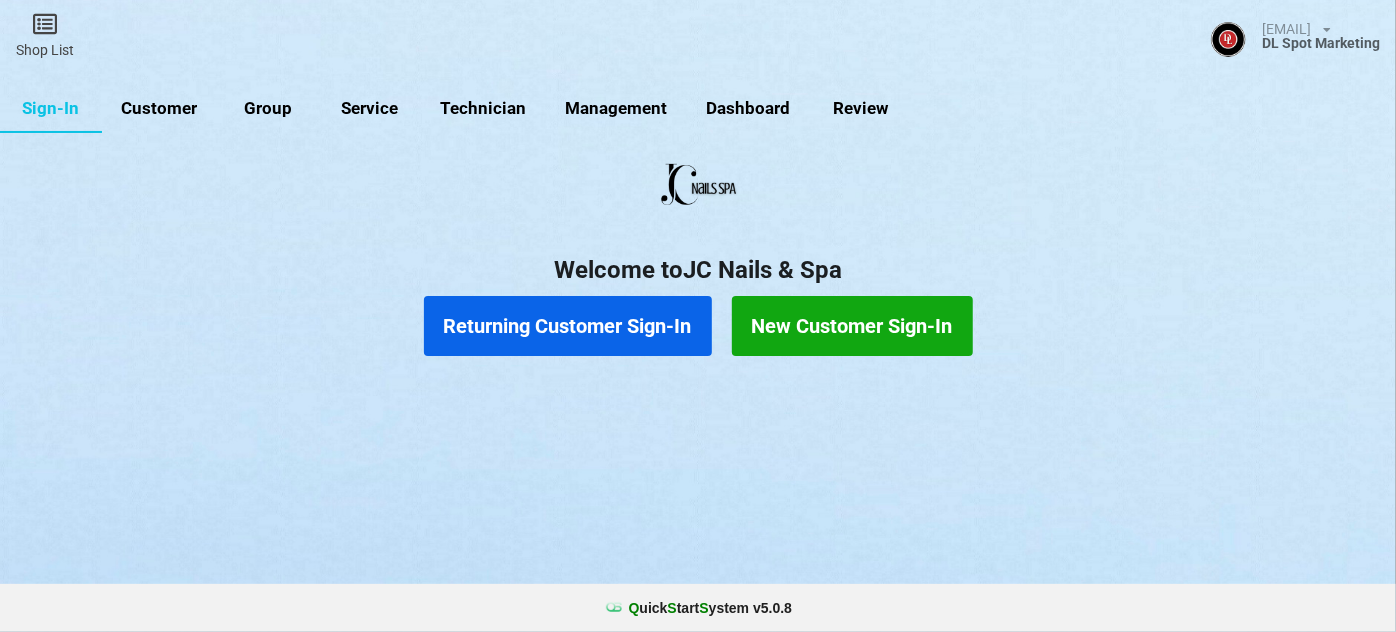 click on "New Customer Sign-In" at bounding box center [852, 326] 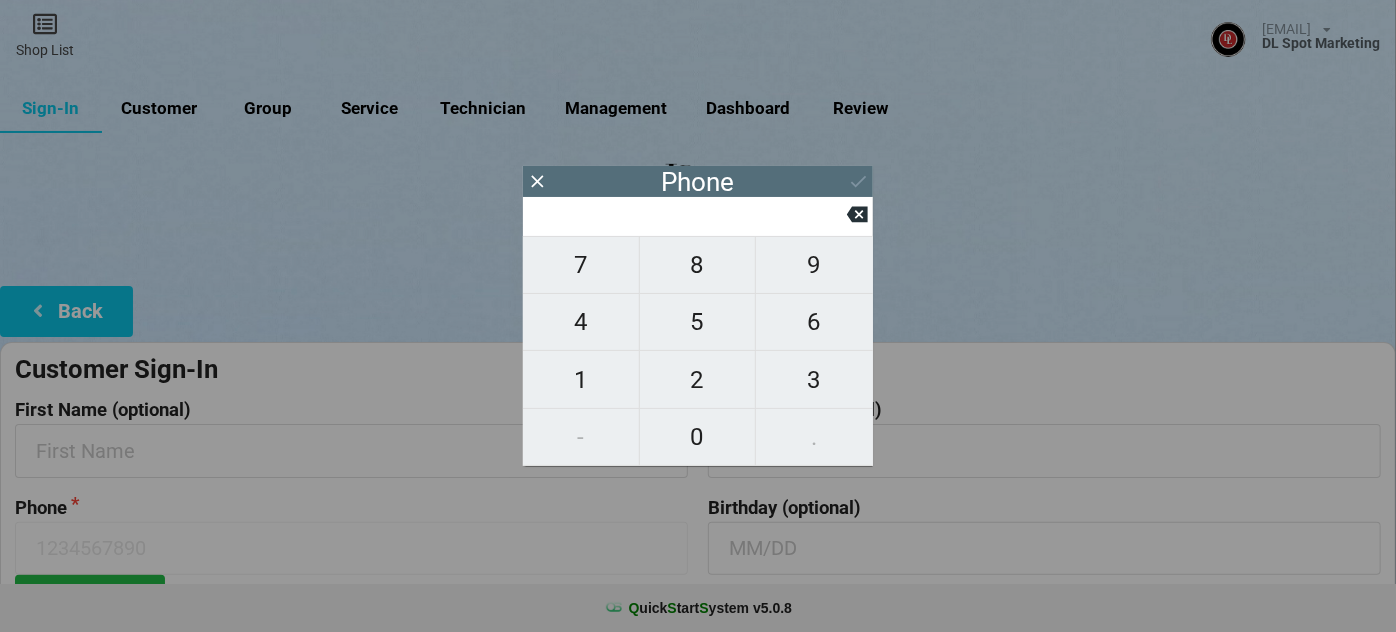 type on "5" 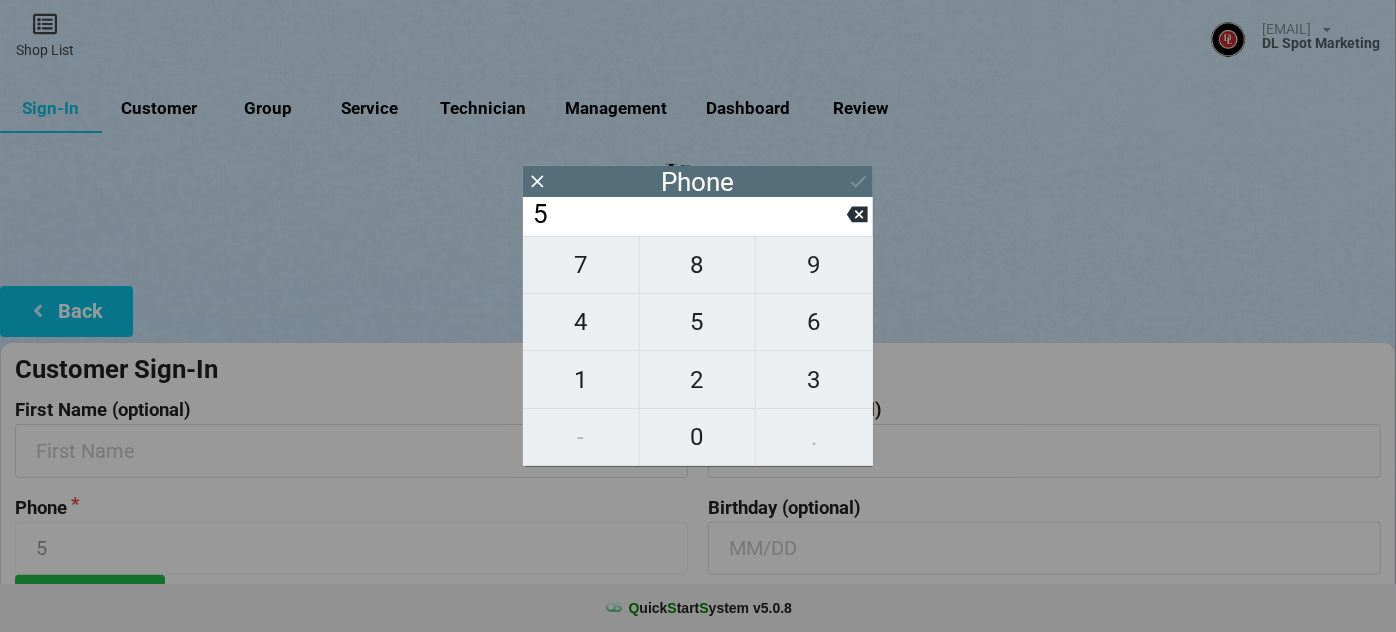 type on "51" 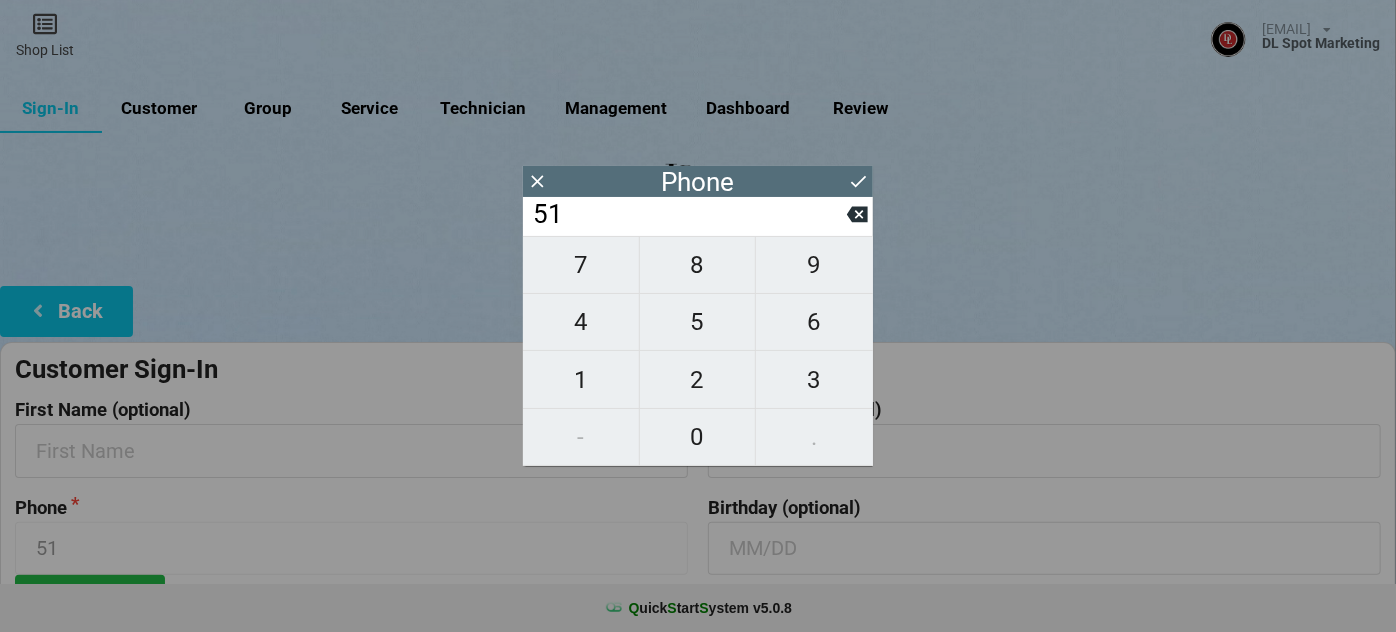 type on "510" 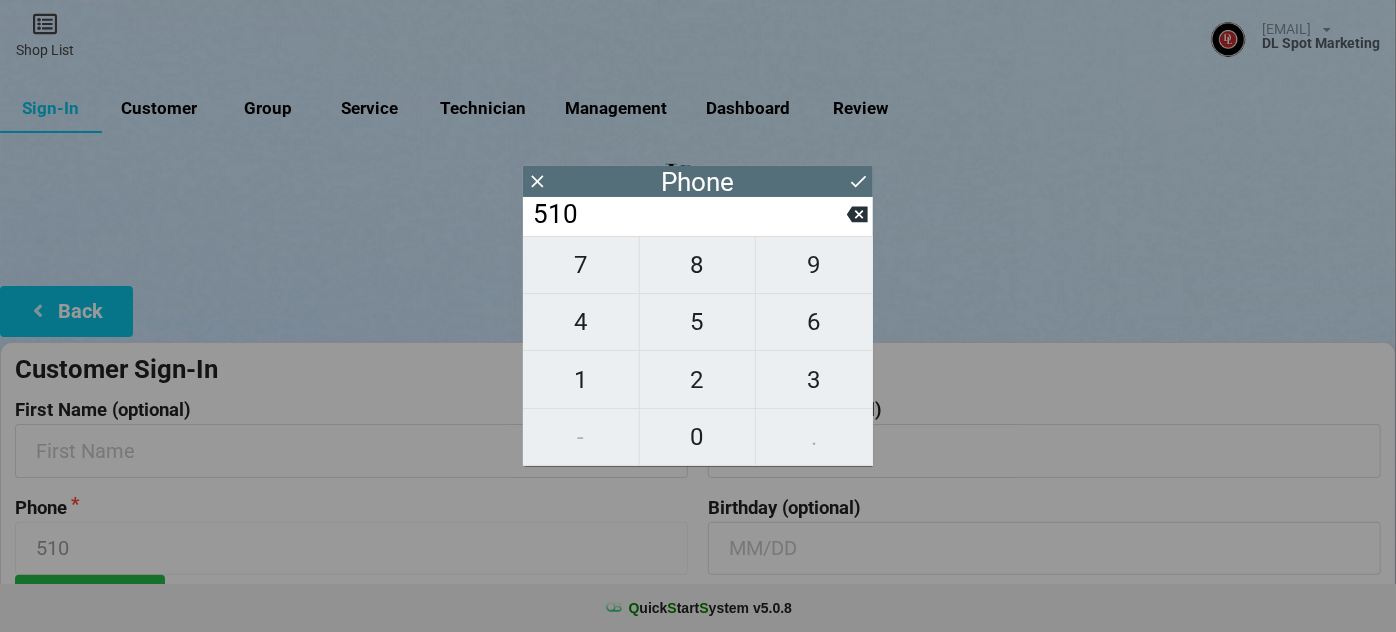 type on "5104" 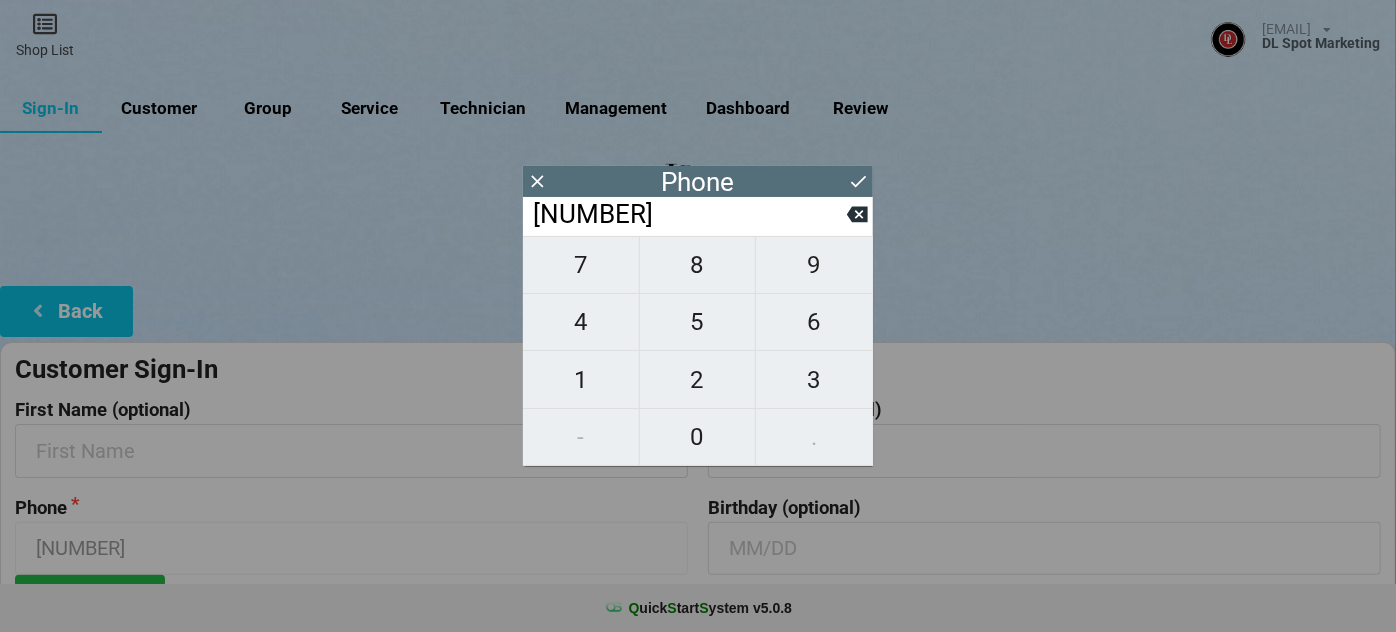 type on "51043" 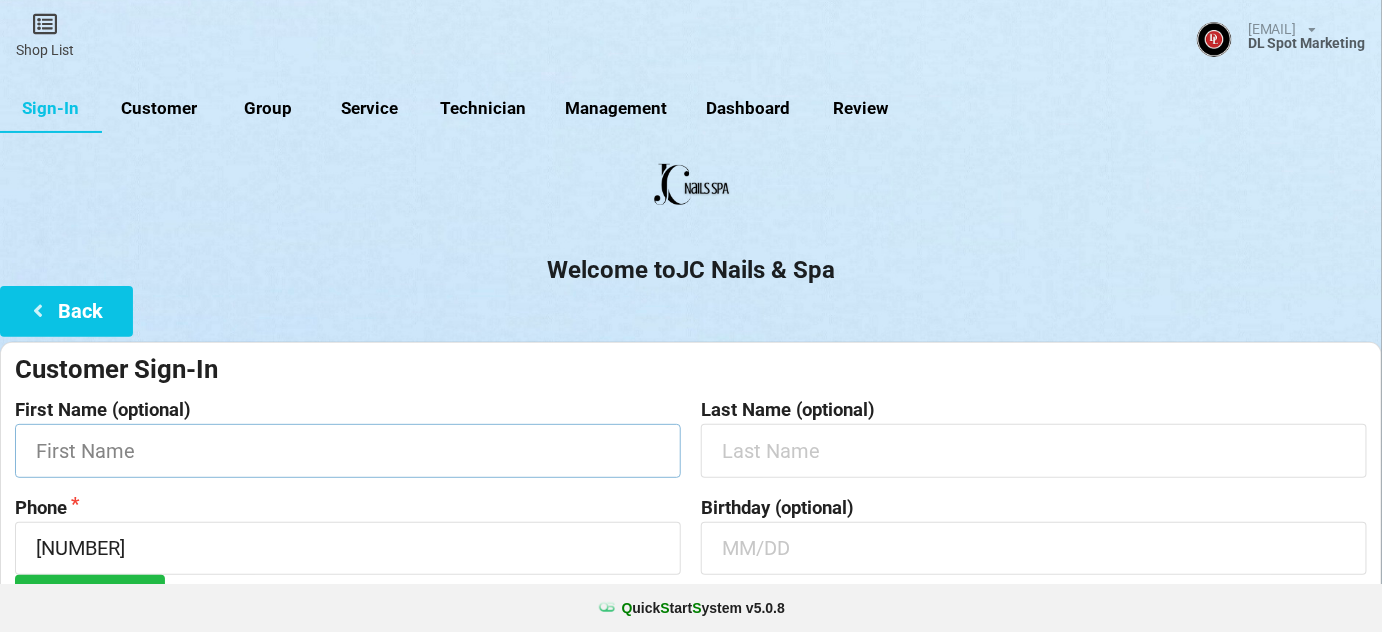 click at bounding box center [348, 450] 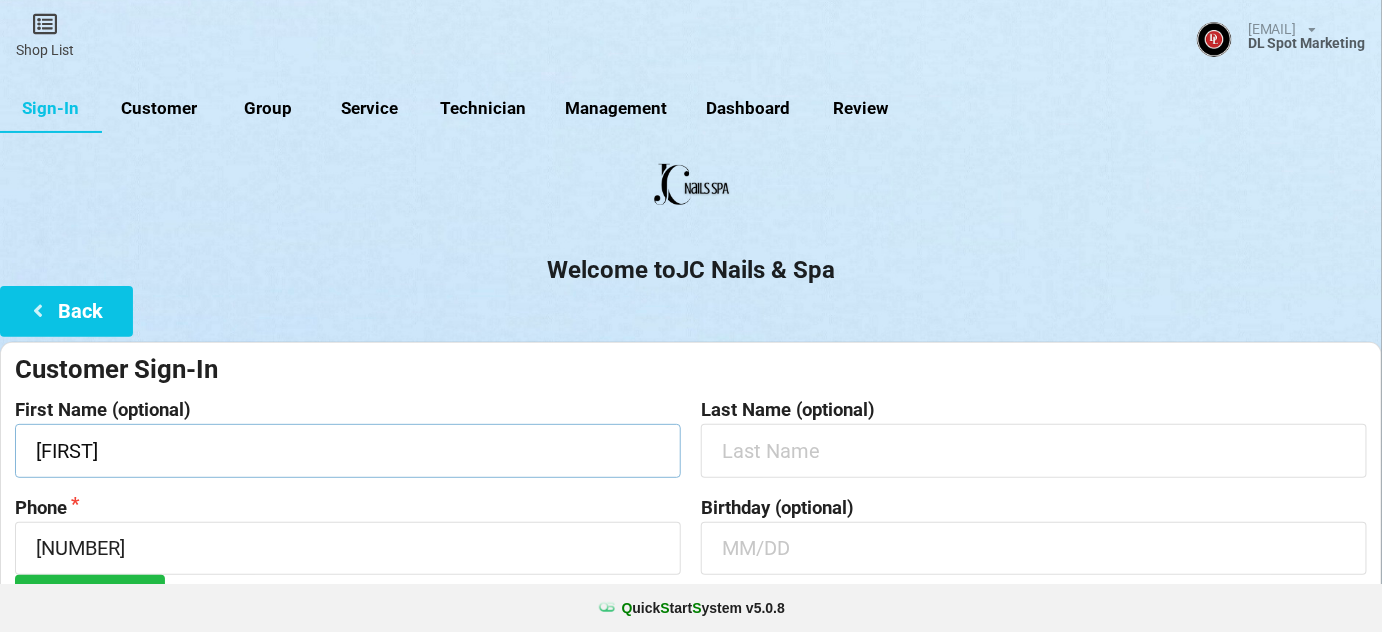 type on "Daniella" 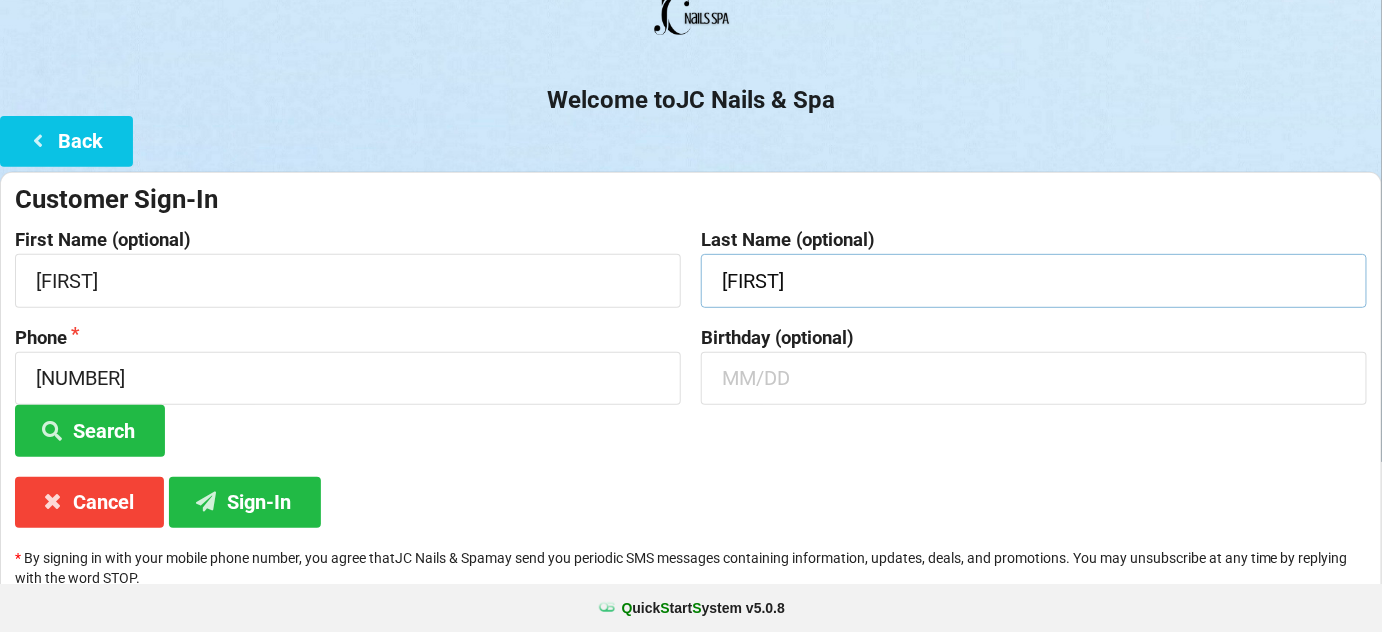 scroll, scrollTop: 191, scrollLeft: 0, axis: vertical 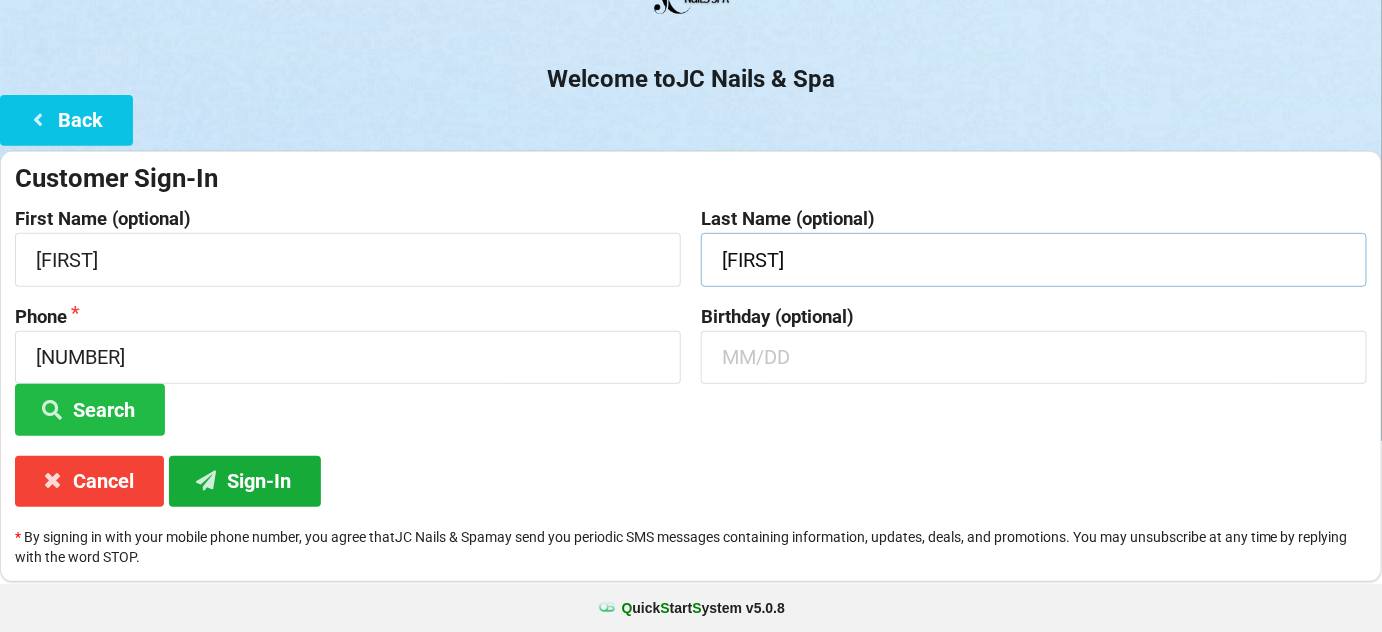 type on "Pina" 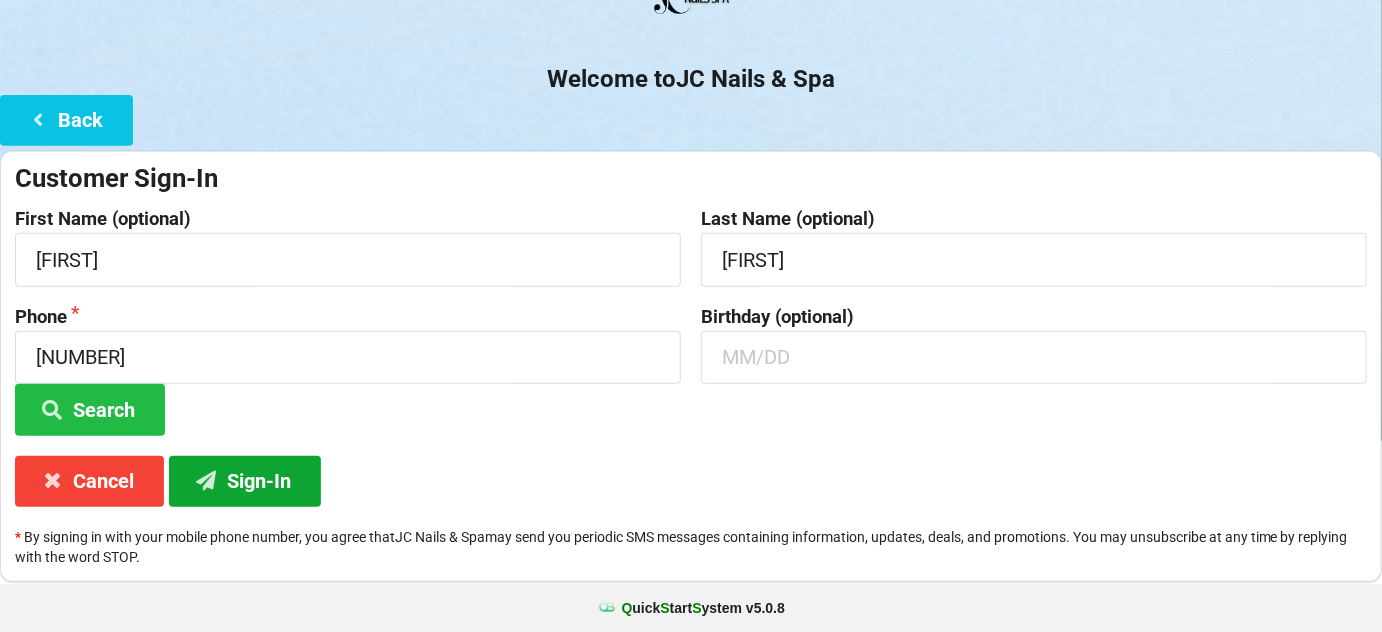 click on "Sign-In" at bounding box center (245, 481) 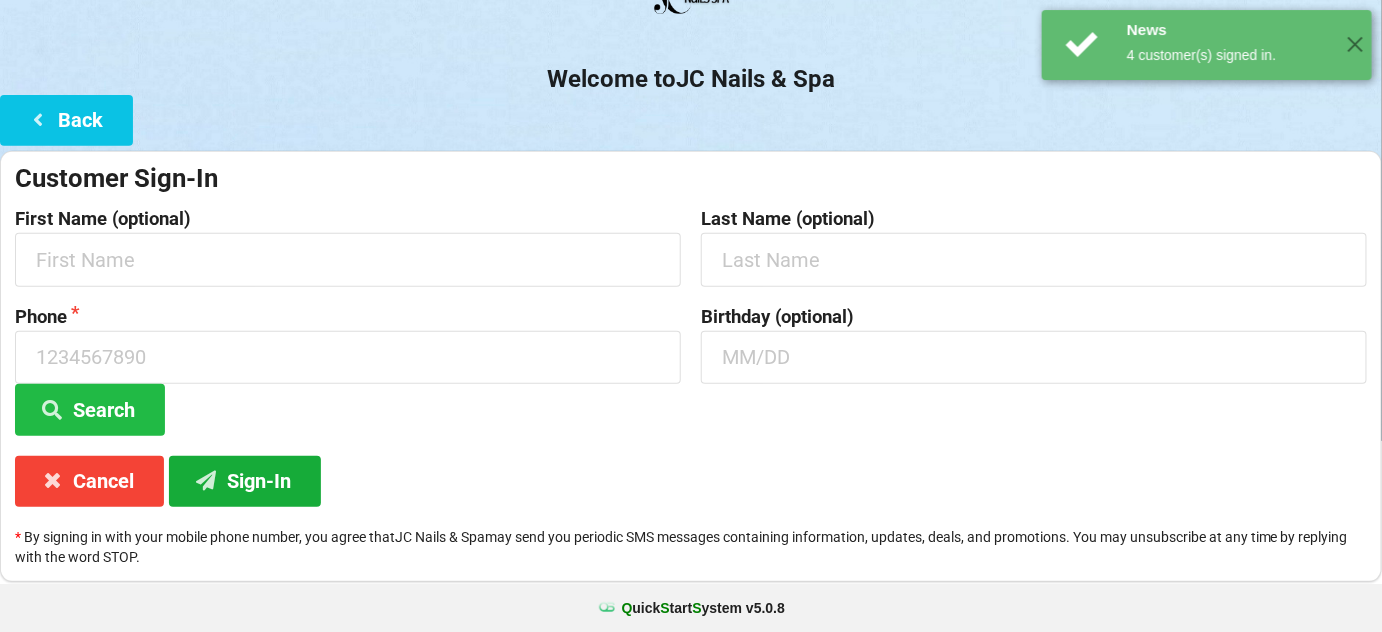 scroll, scrollTop: 0, scrollLeft: 0, axis: both 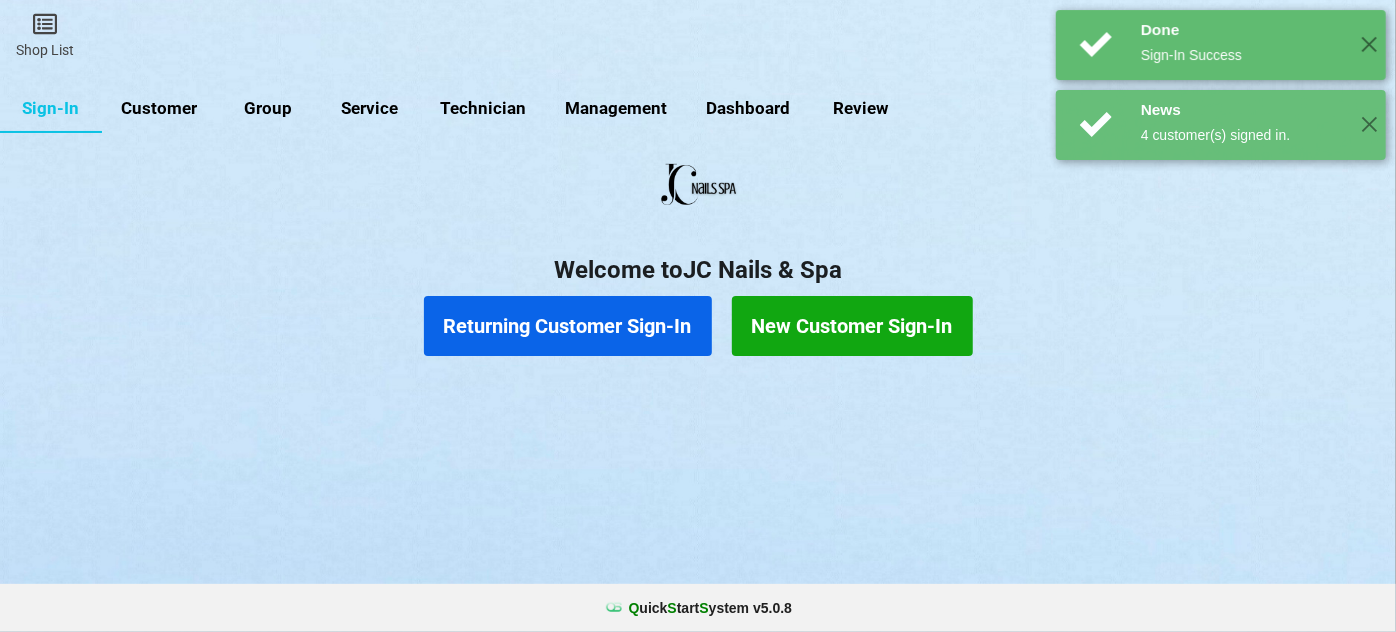 click on "Returning Customer Sign-In" at bounding box center (568, 326) 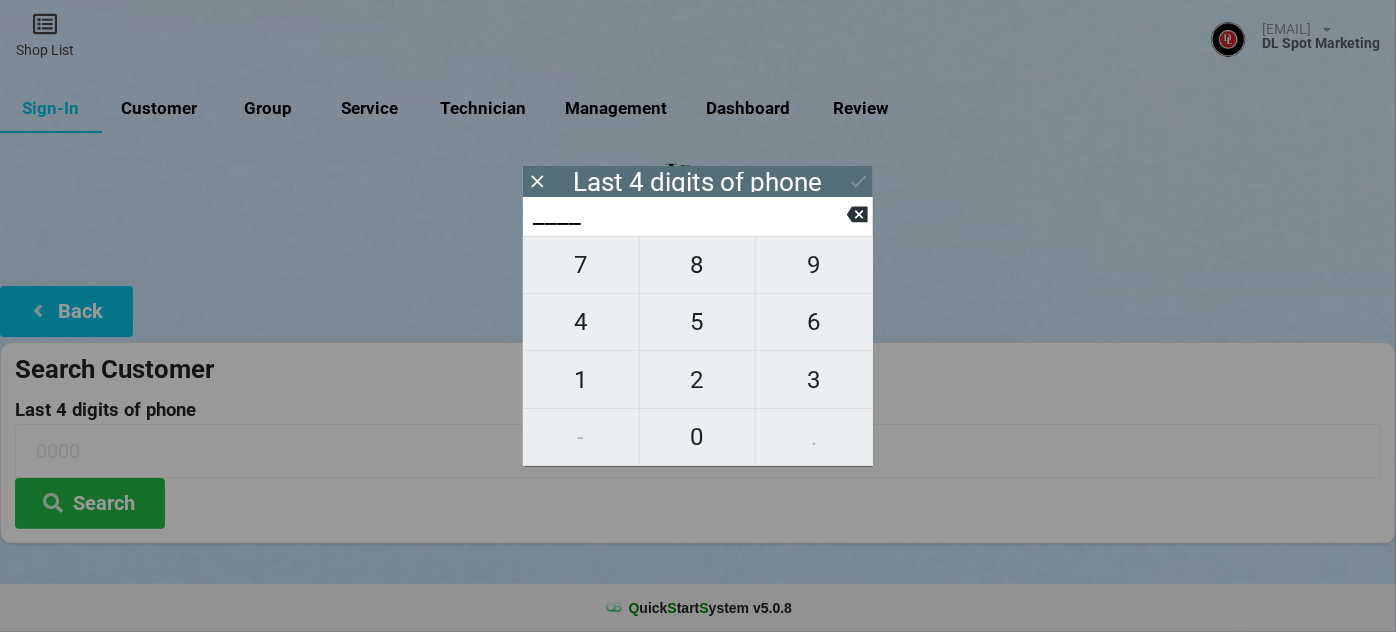 type on "1___" 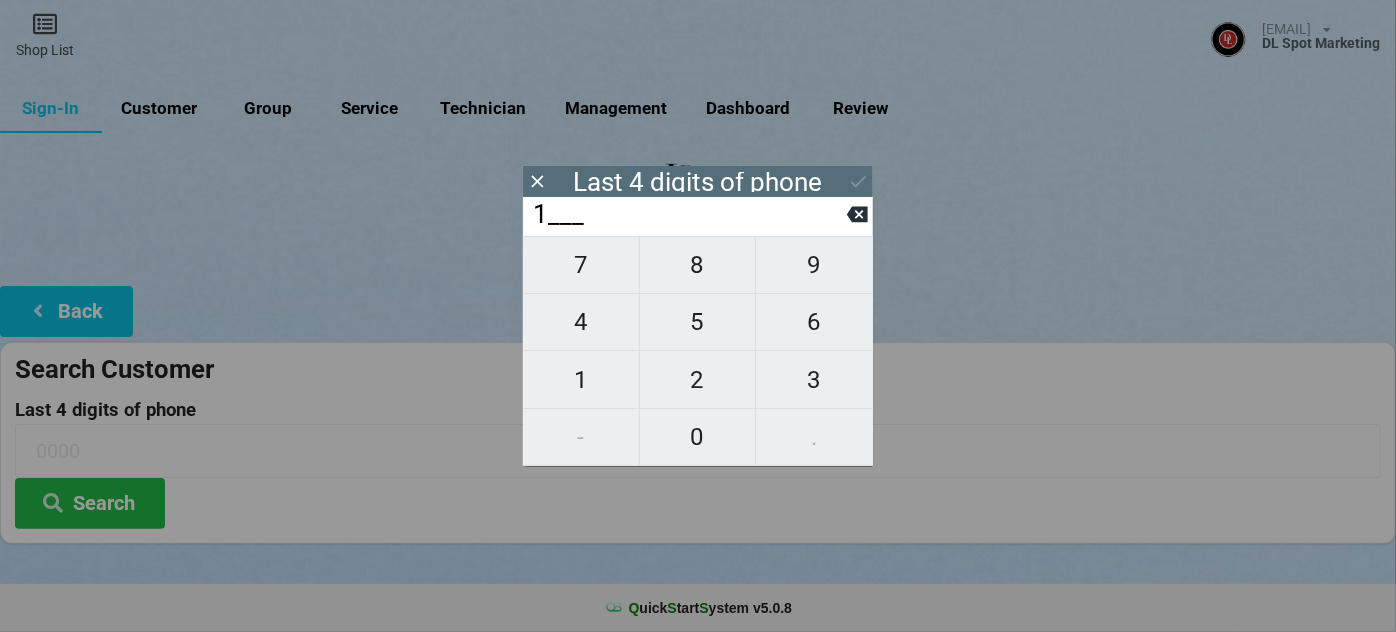 type on "1___" 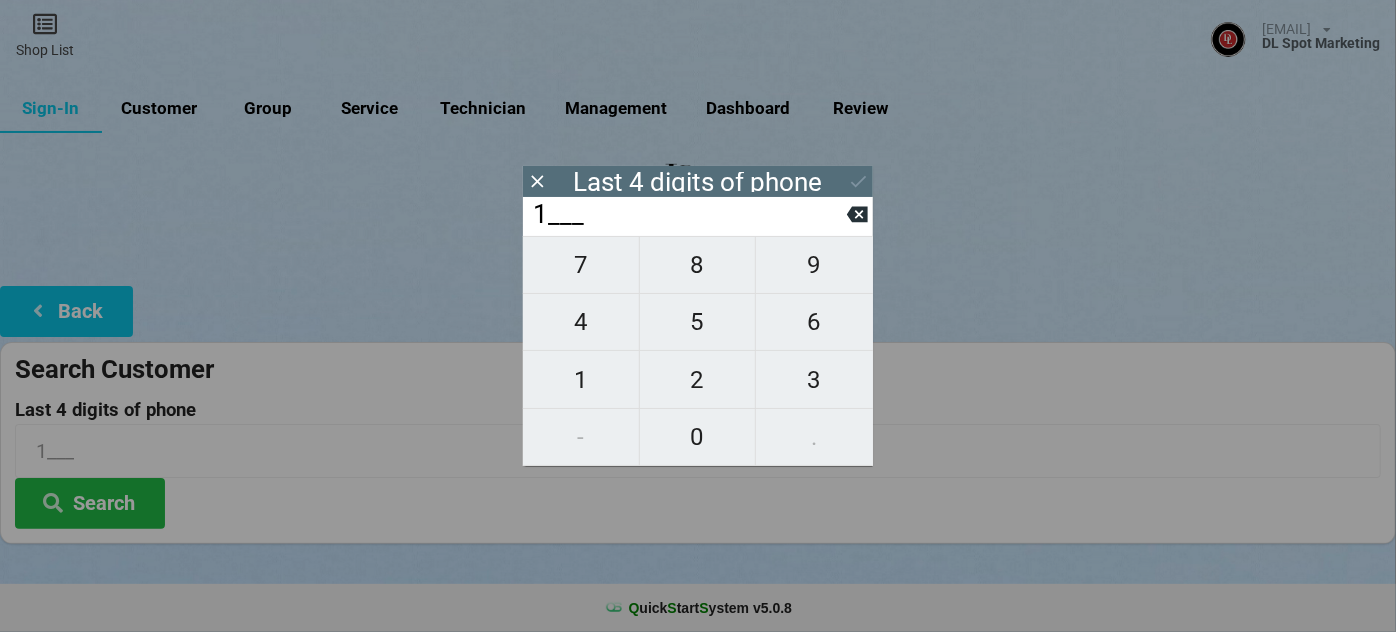 type on "12__" 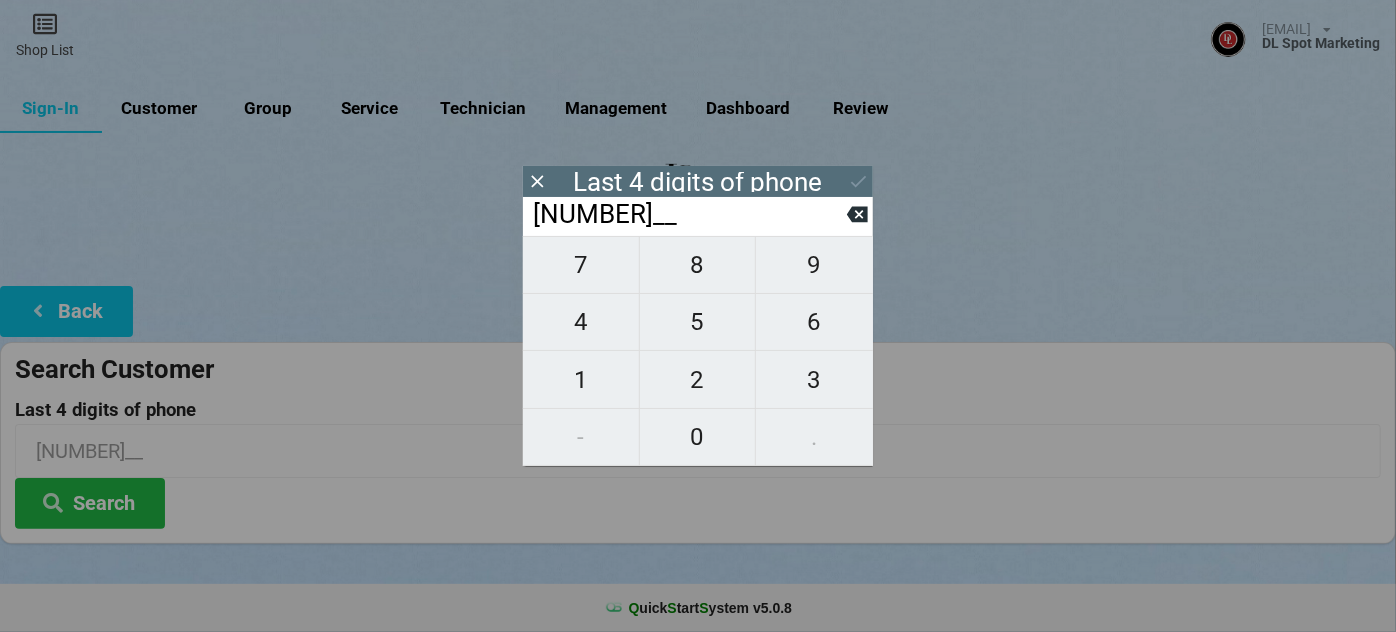 type on "120_" 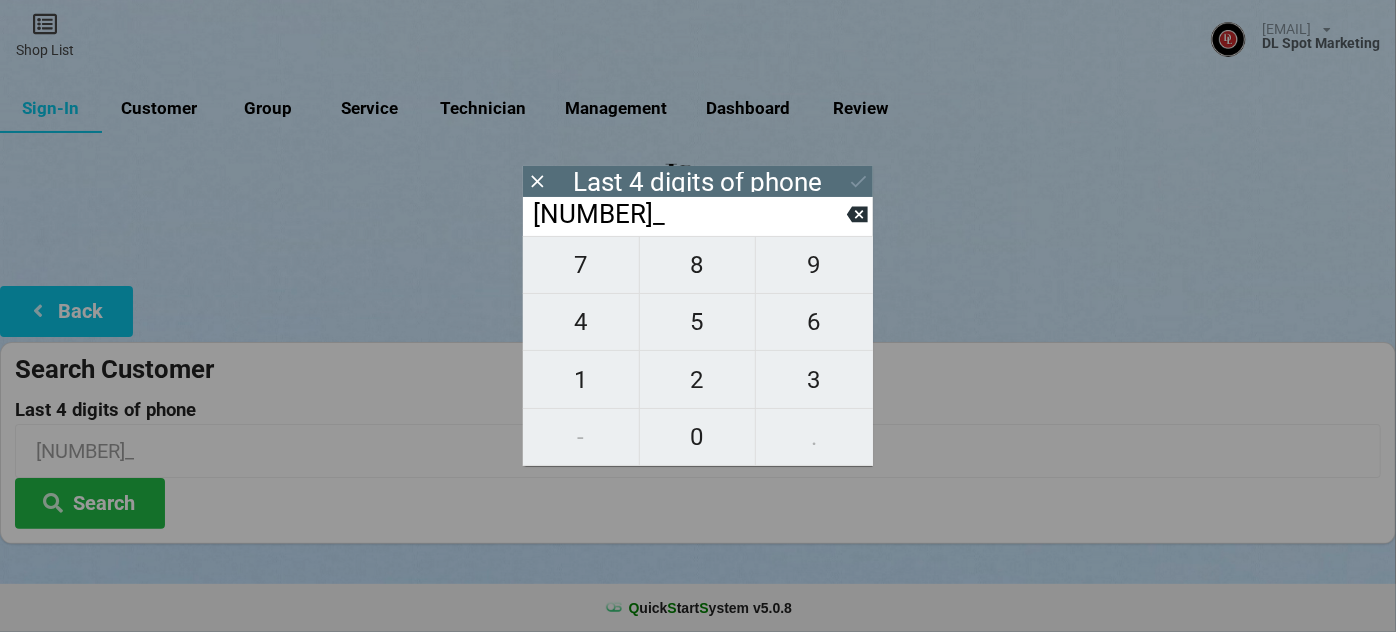 type on "1201" 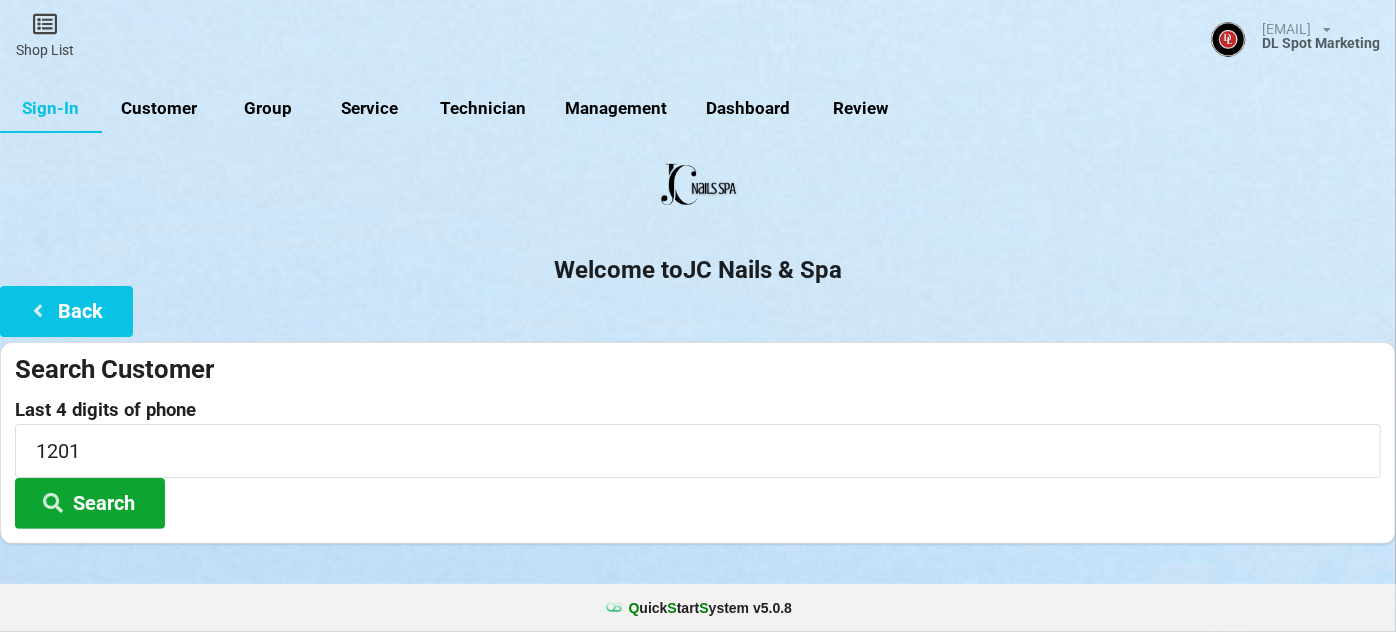 click on "Search" at bounding box center (90, 503) 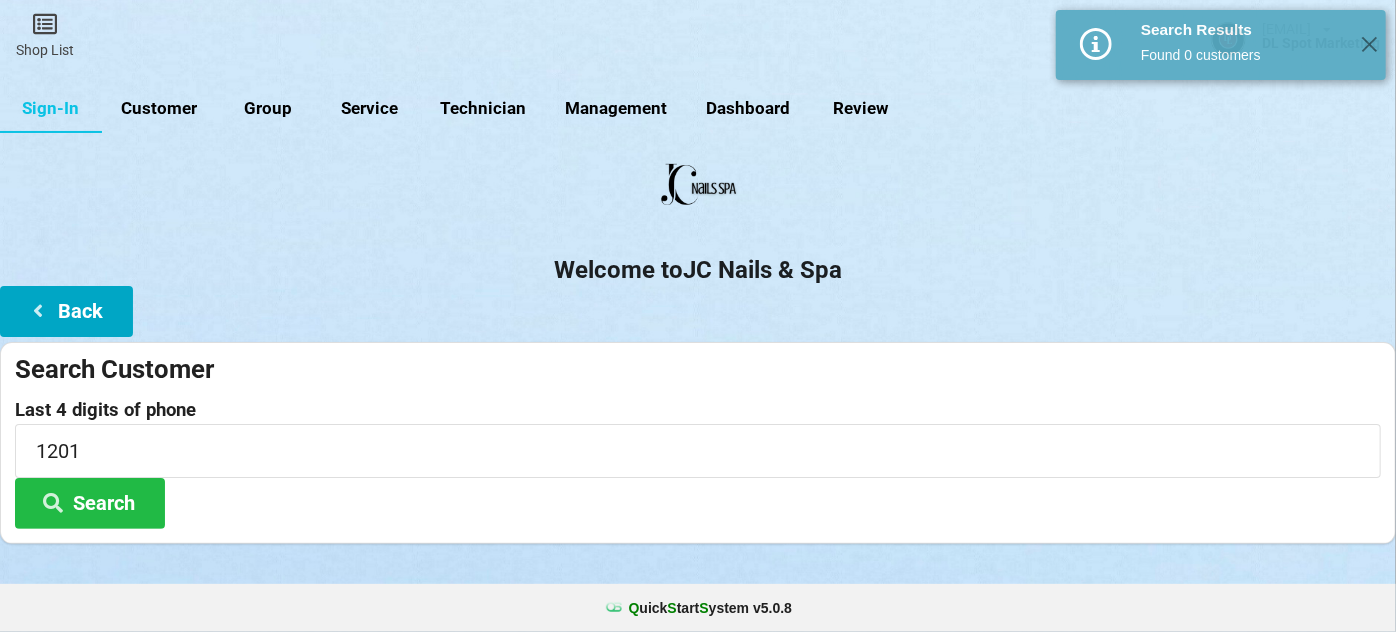 click on "Back" at bounding box center [66, 311] 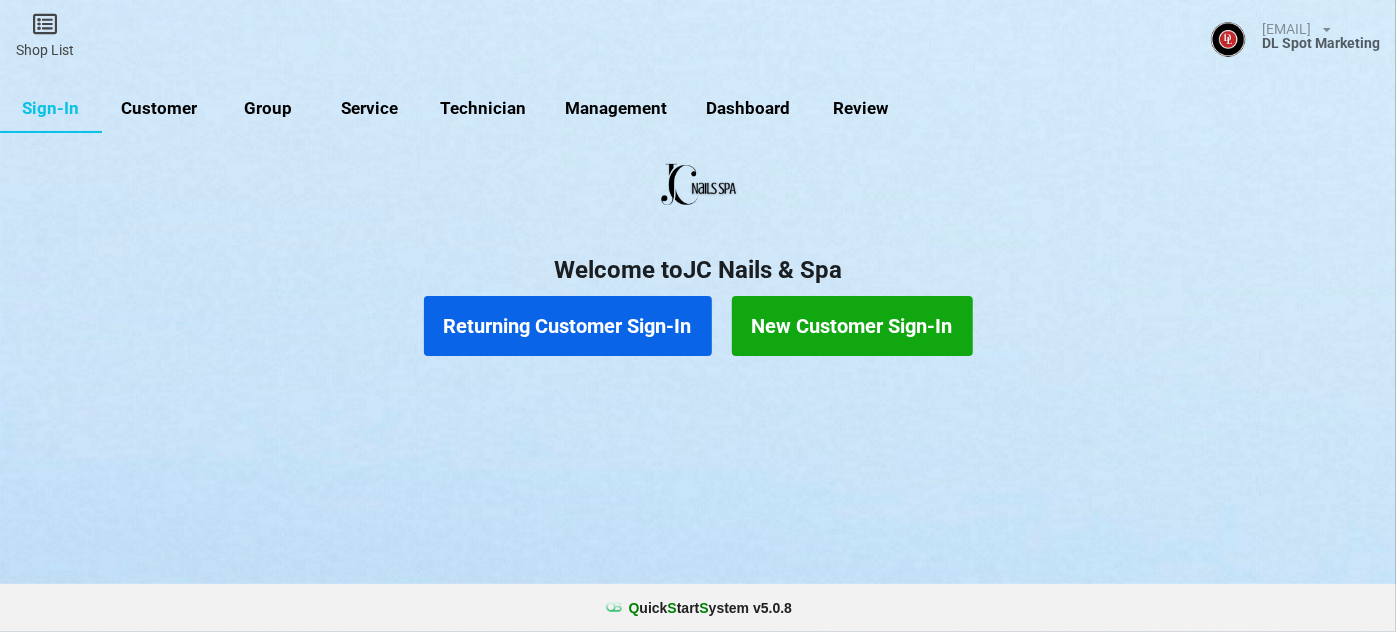 click on "New Customer Sign-In" at bounding box center (852, 326) 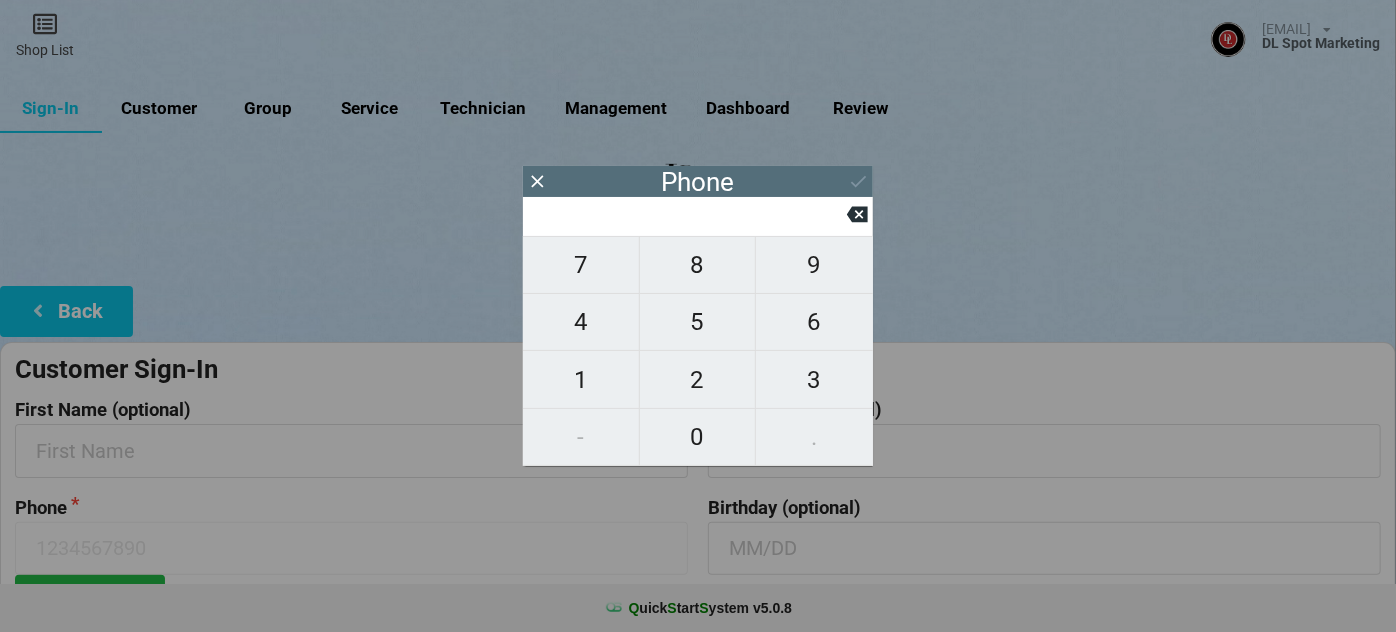 type on "9" 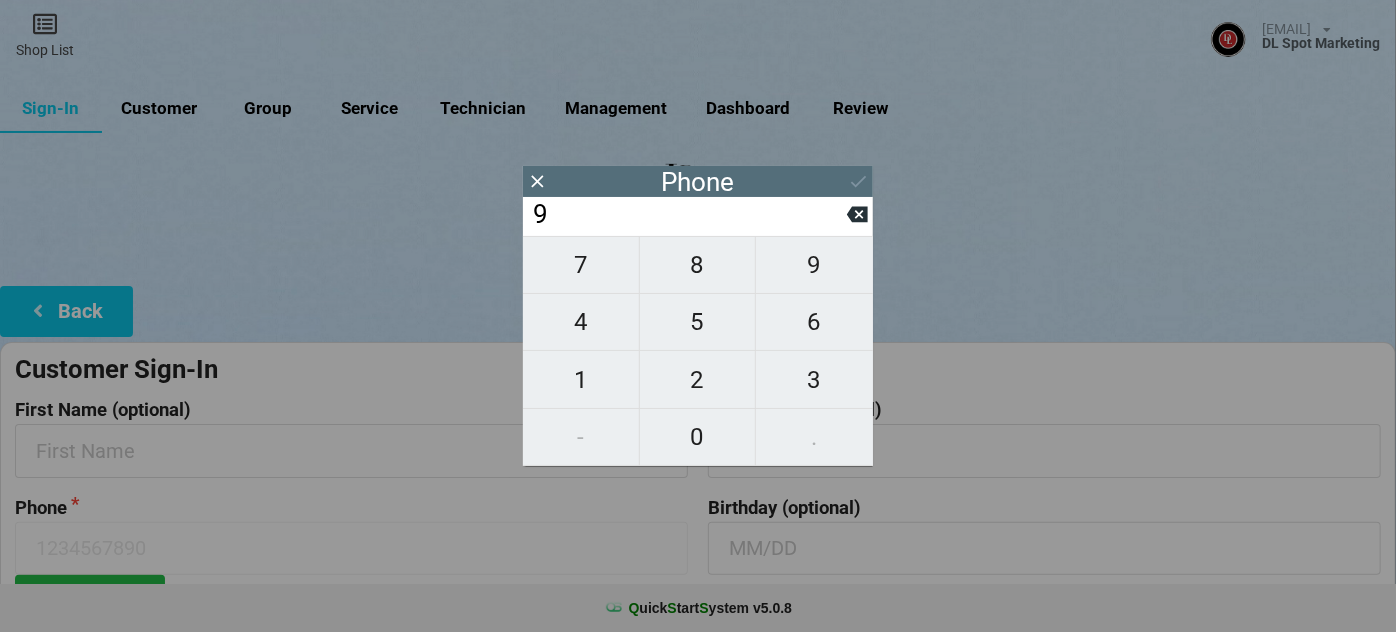 type on "9" 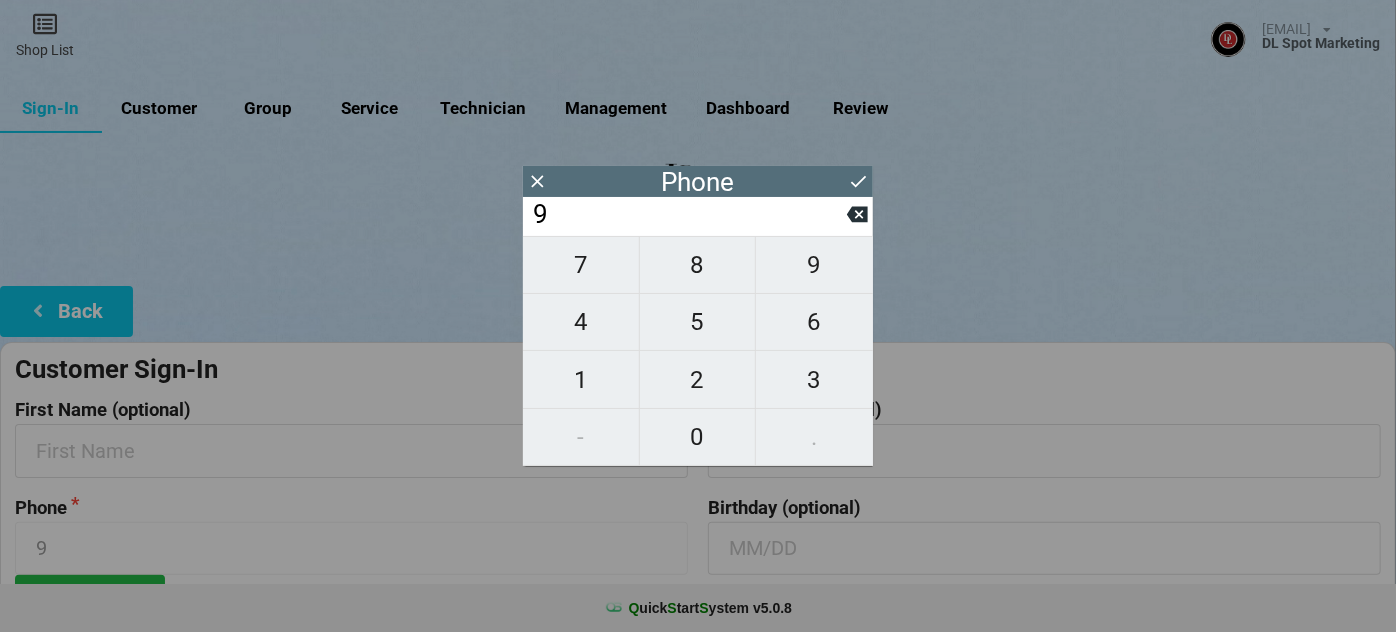 type on "92" 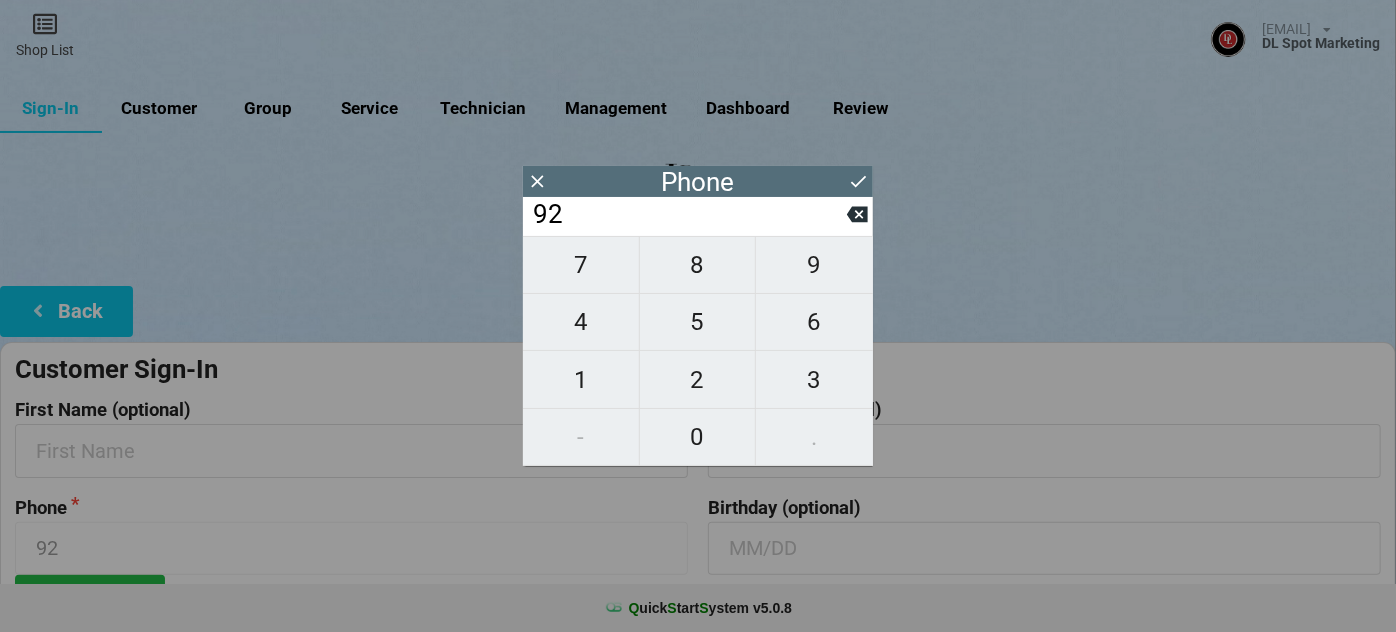 type on "925" 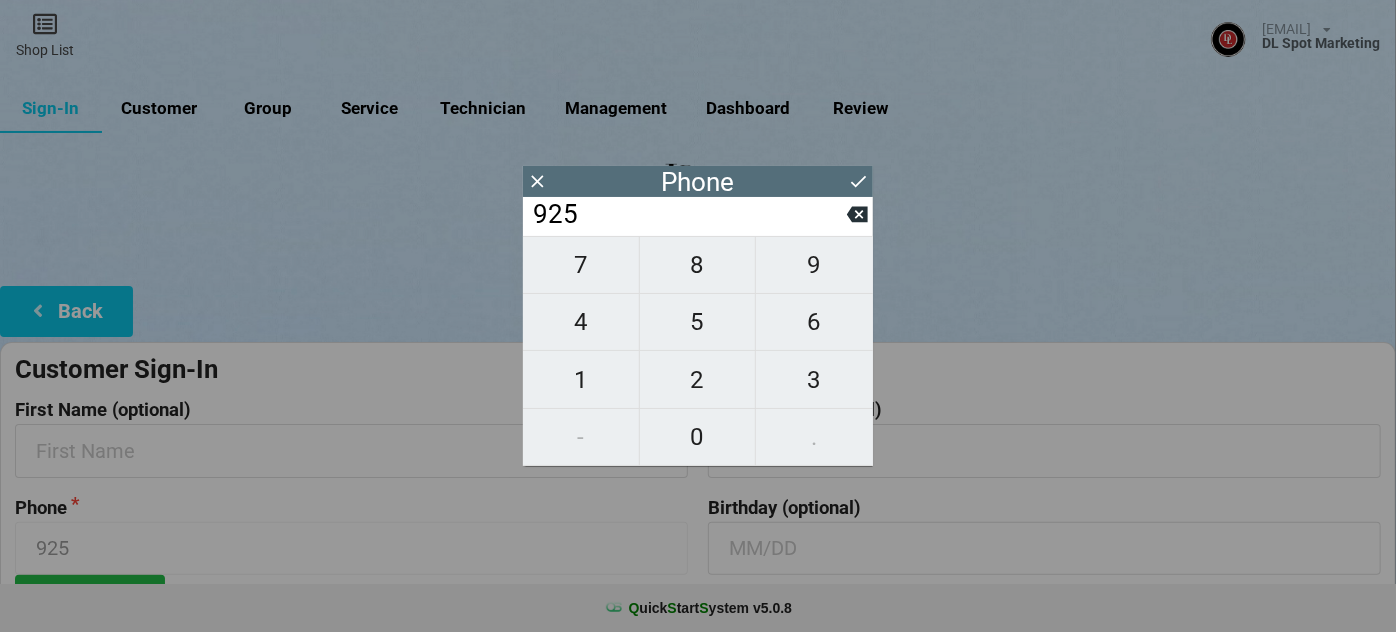 type on "9259" 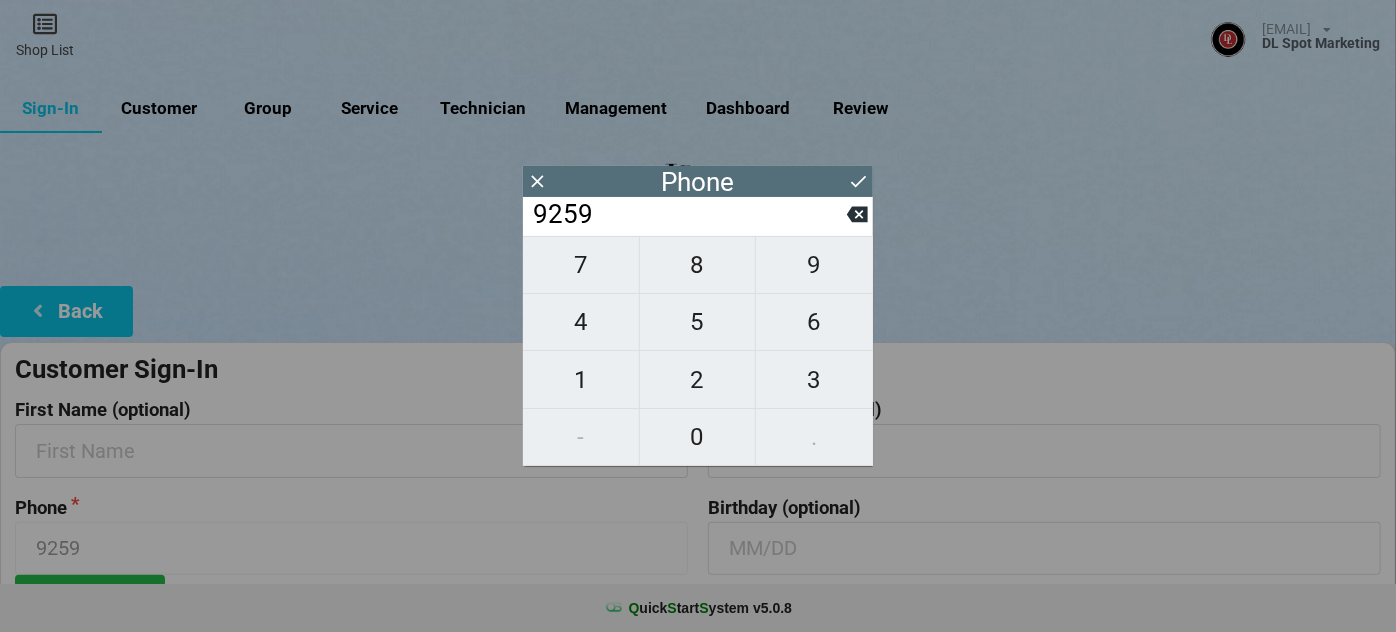 type on "92591" 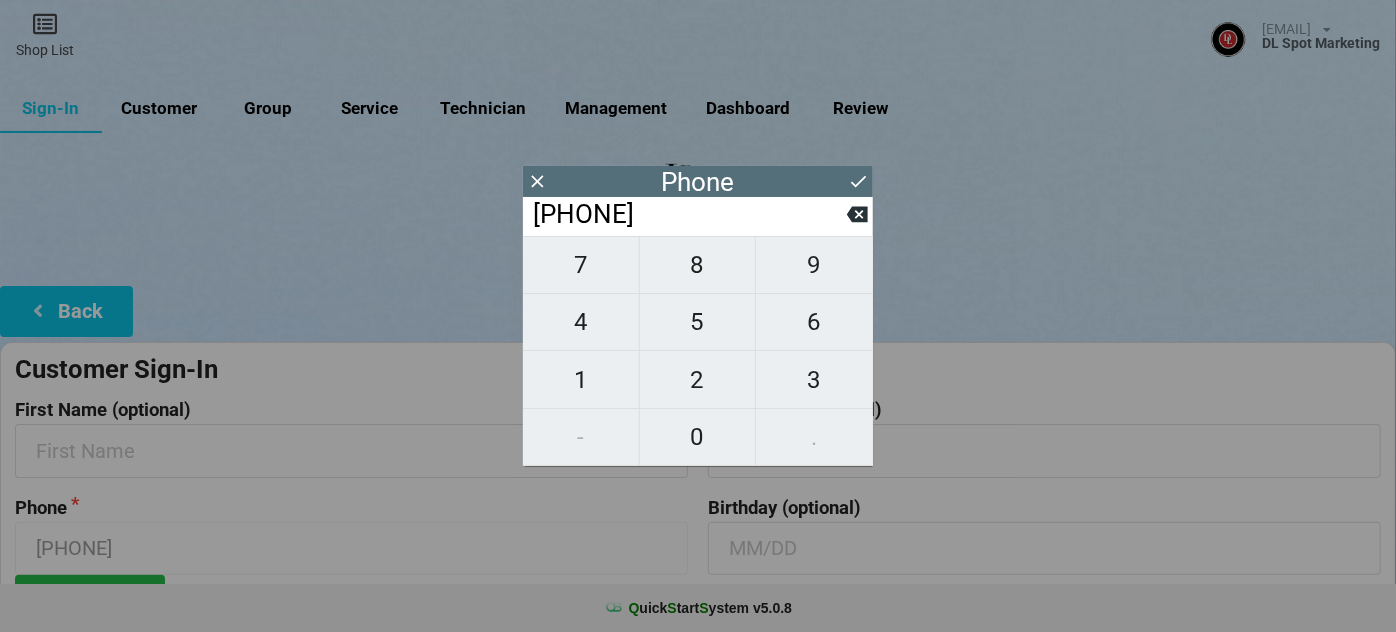 type on "925918" 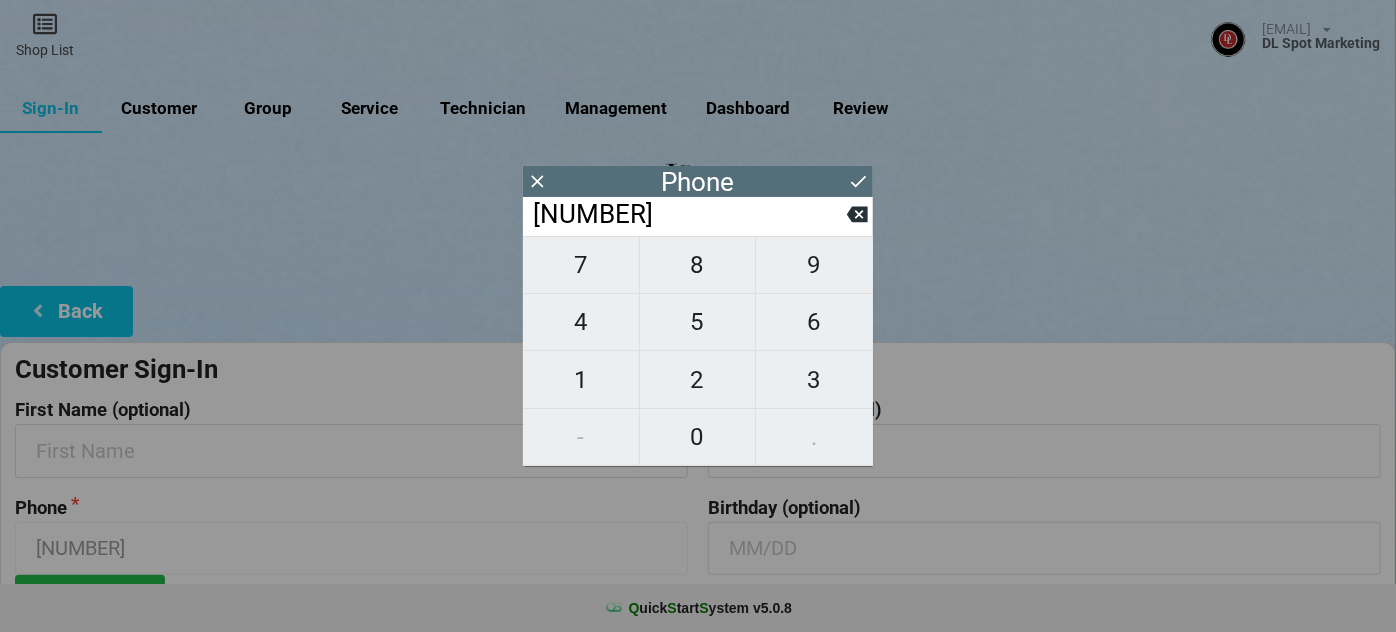 type on "925918120" 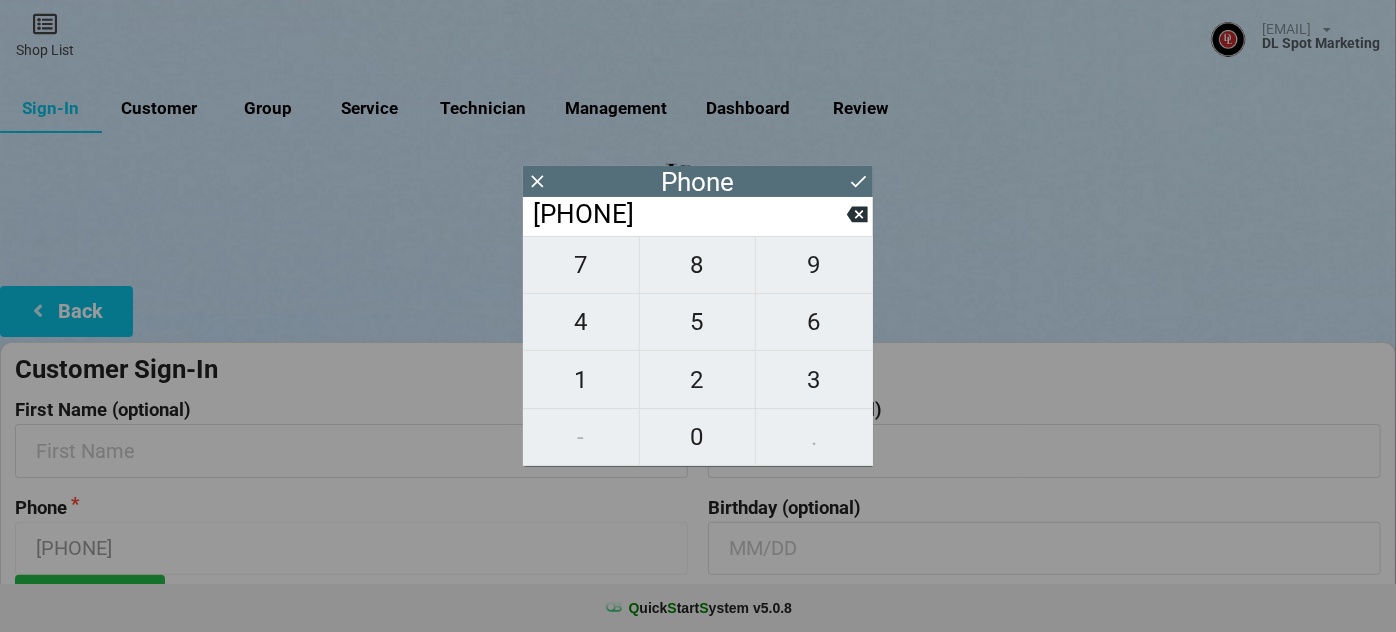 type on "9259181201" 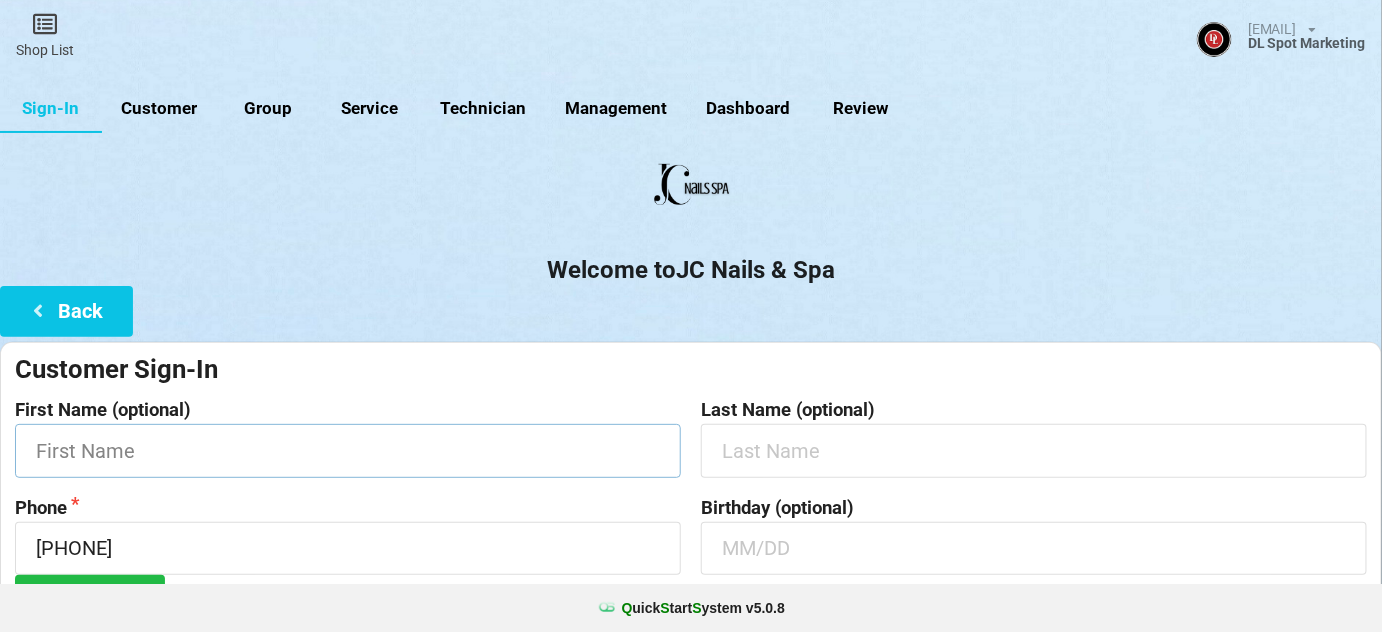 click at bounding box center [348, 450] 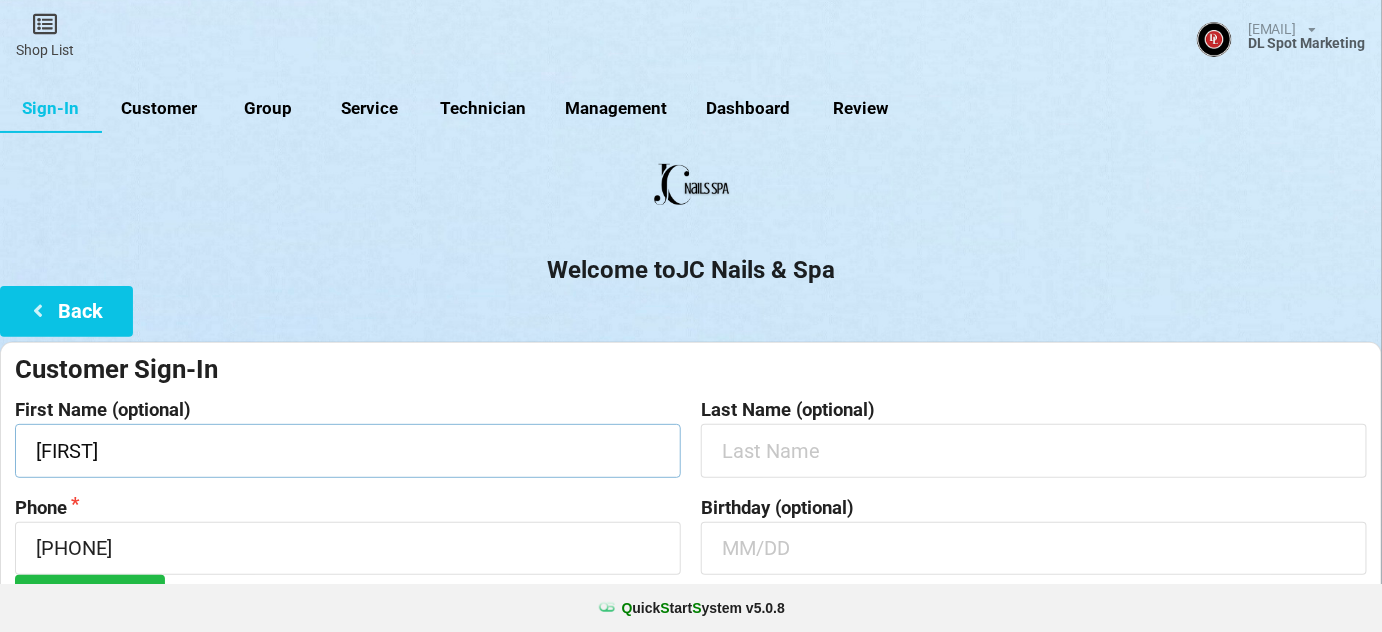 type on "Kathy" 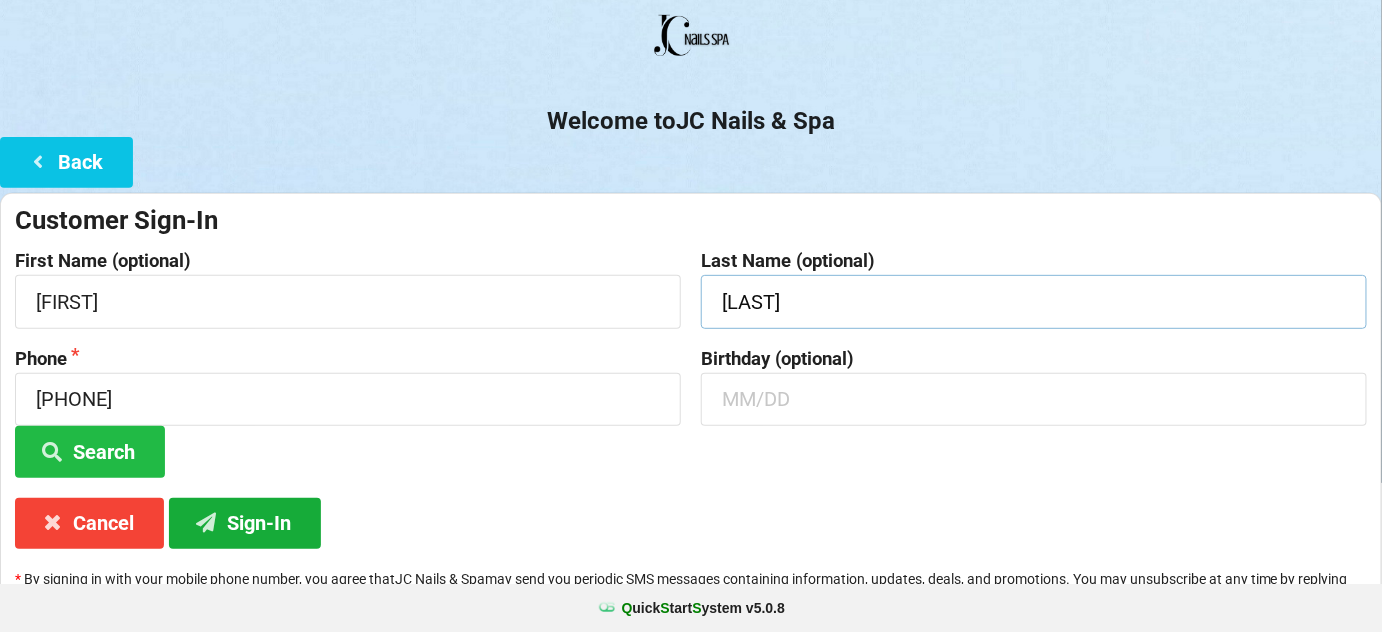 scroll, scrollTop: 191, scrollLeft: 0, axis: vertical 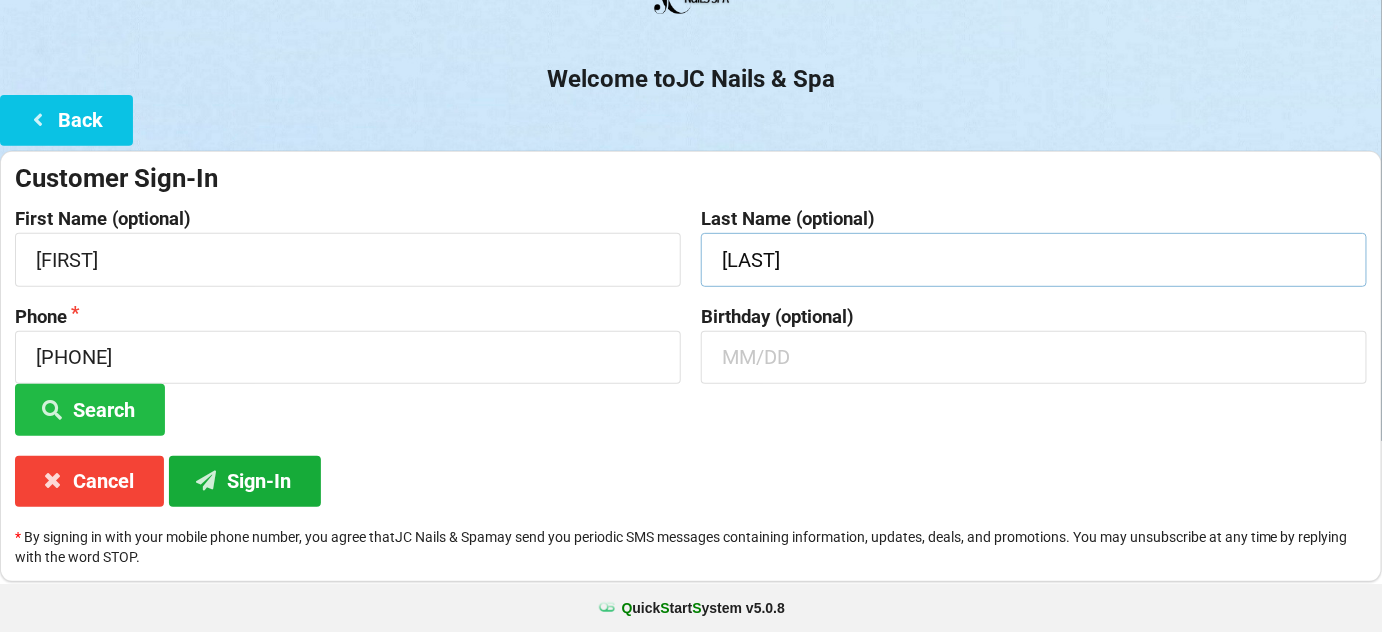 type on "Sacchi" 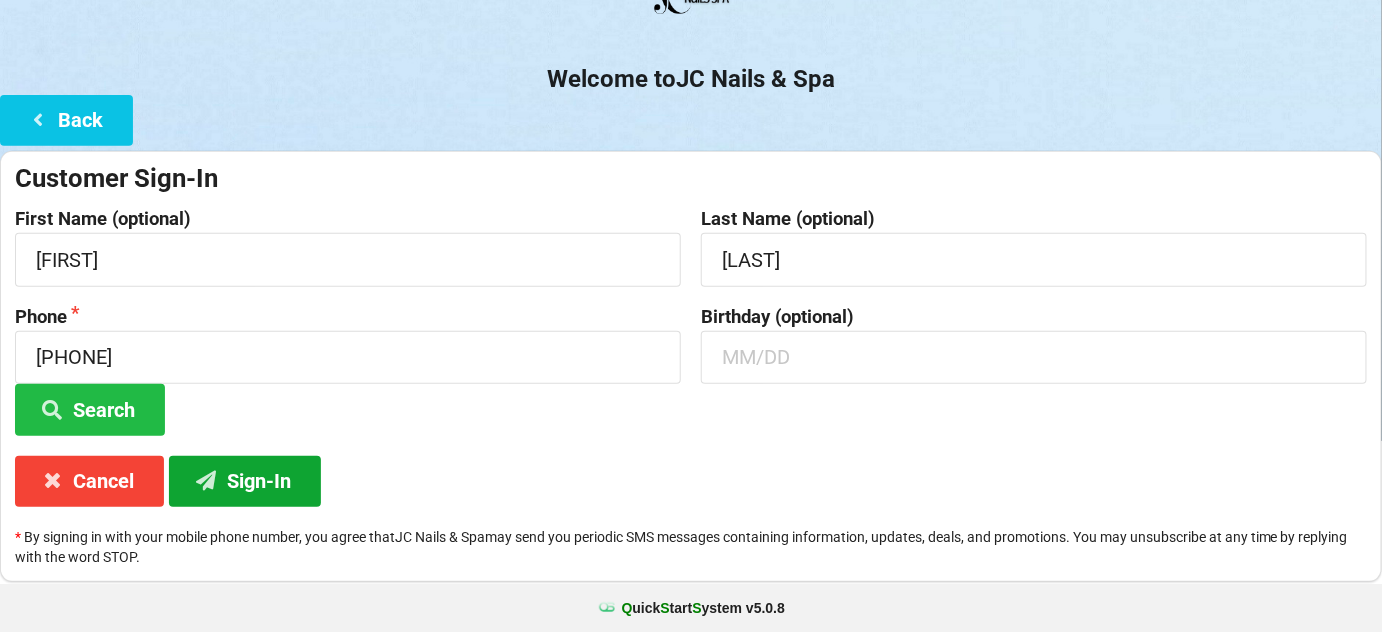 click on "Sign-In" at bounding box center [245, 481] 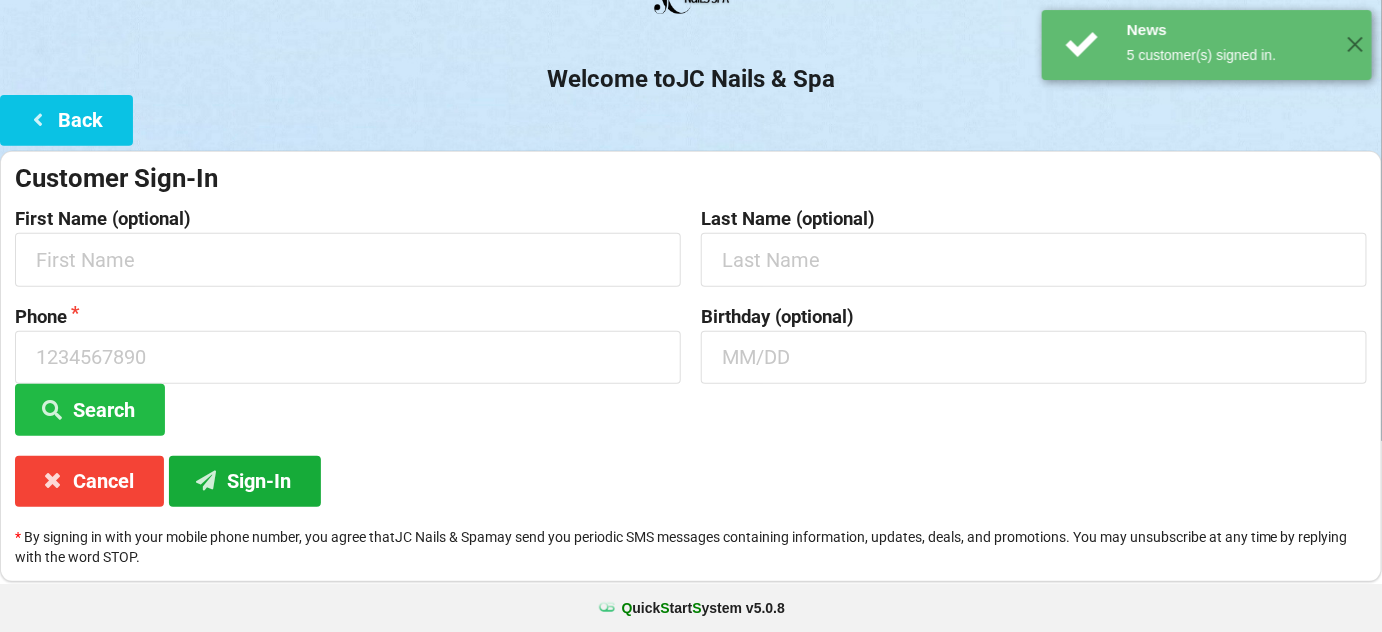 scroll, scrollTop: 0, scrollLeft: 0, axis: both 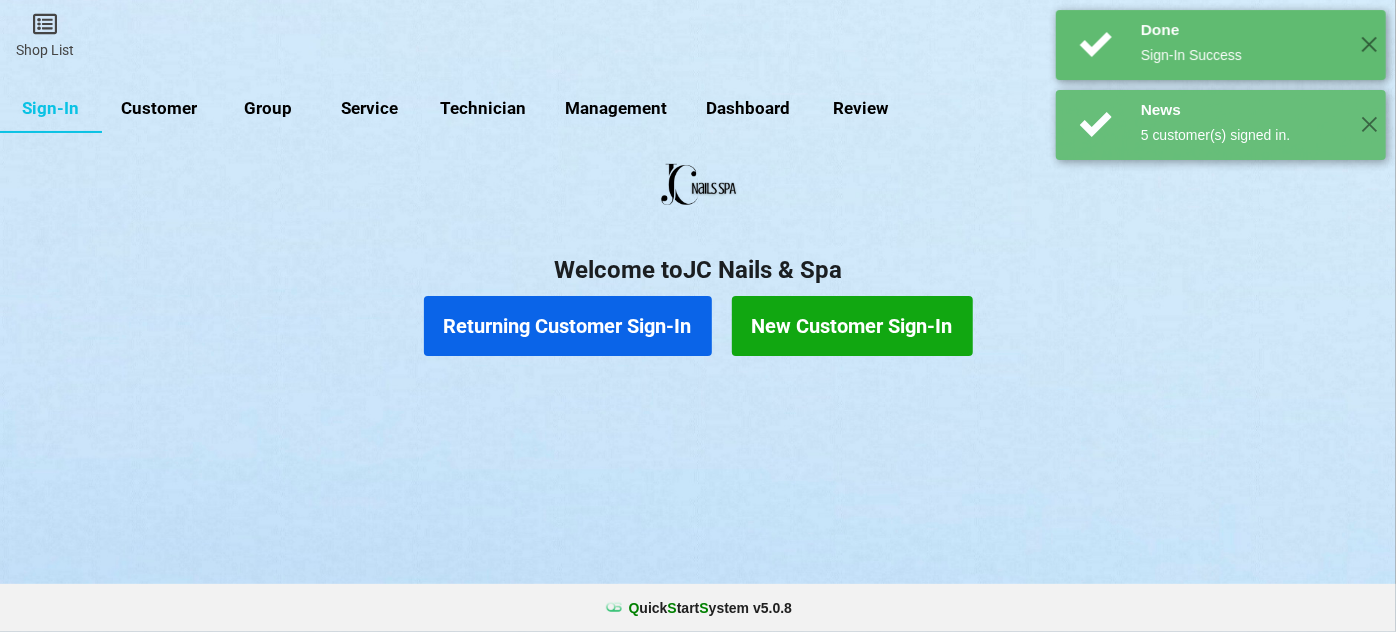 click on "Returning Customer Sign-In" at bounding box center (568, 326) 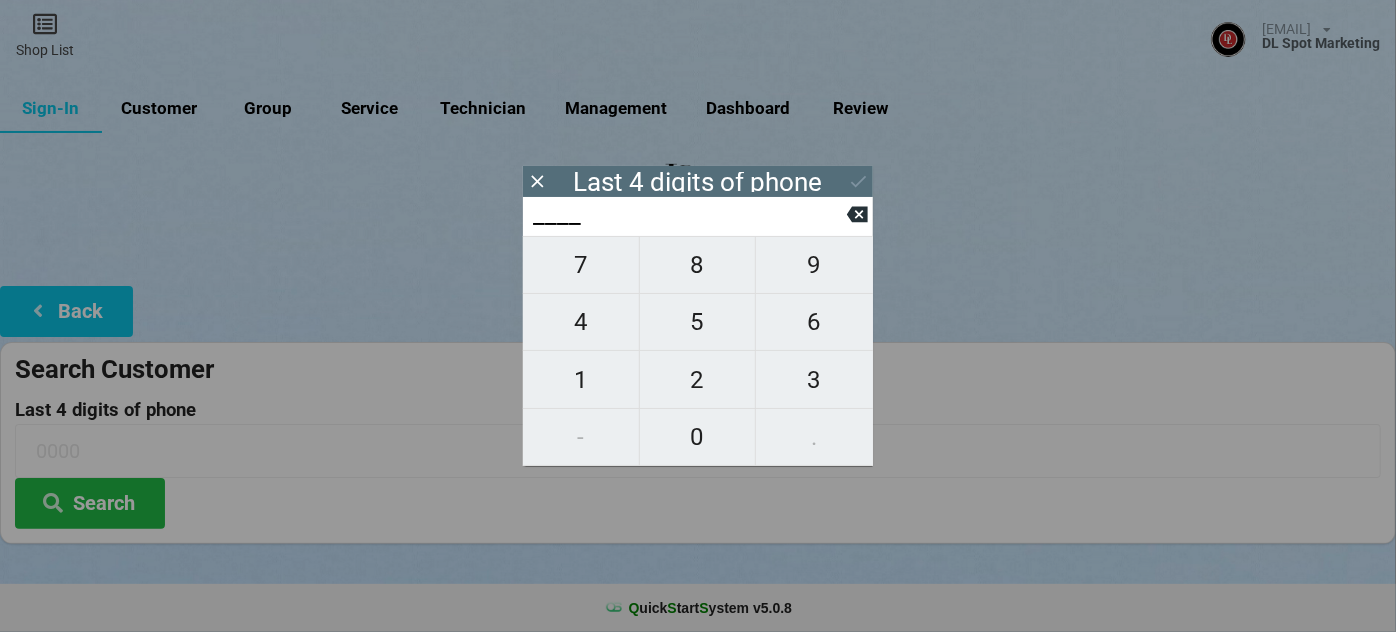 type on "4___" 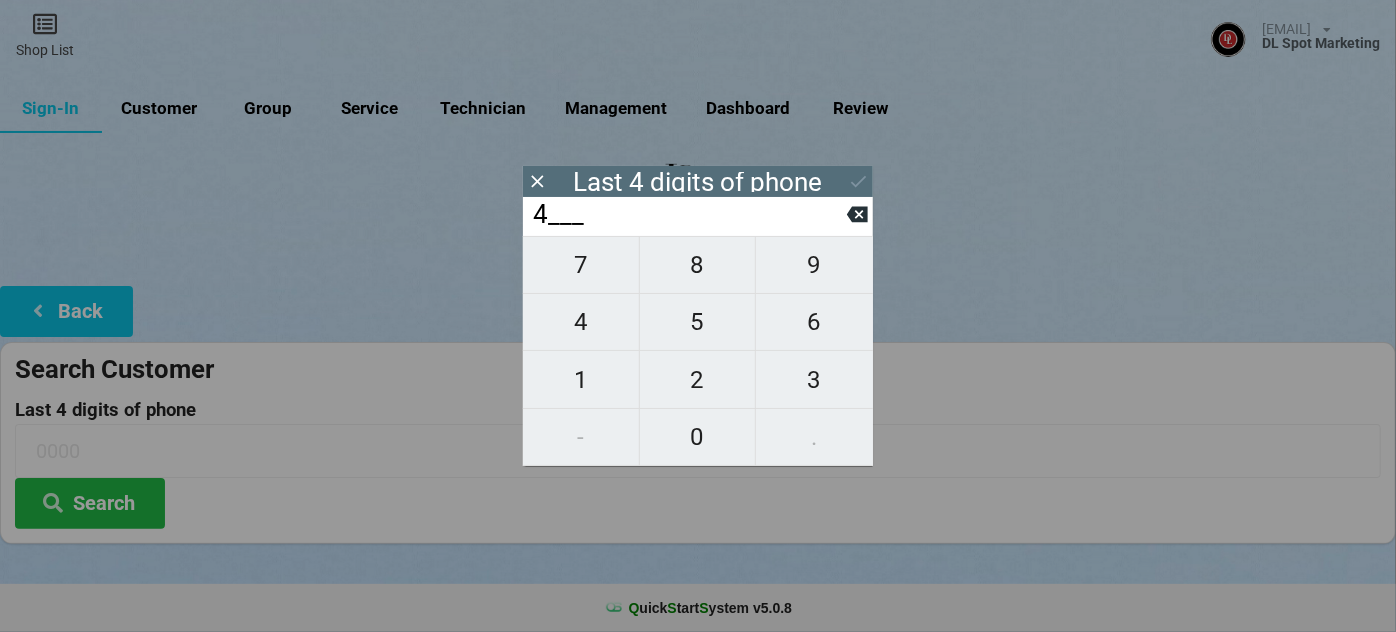 type on "4___" 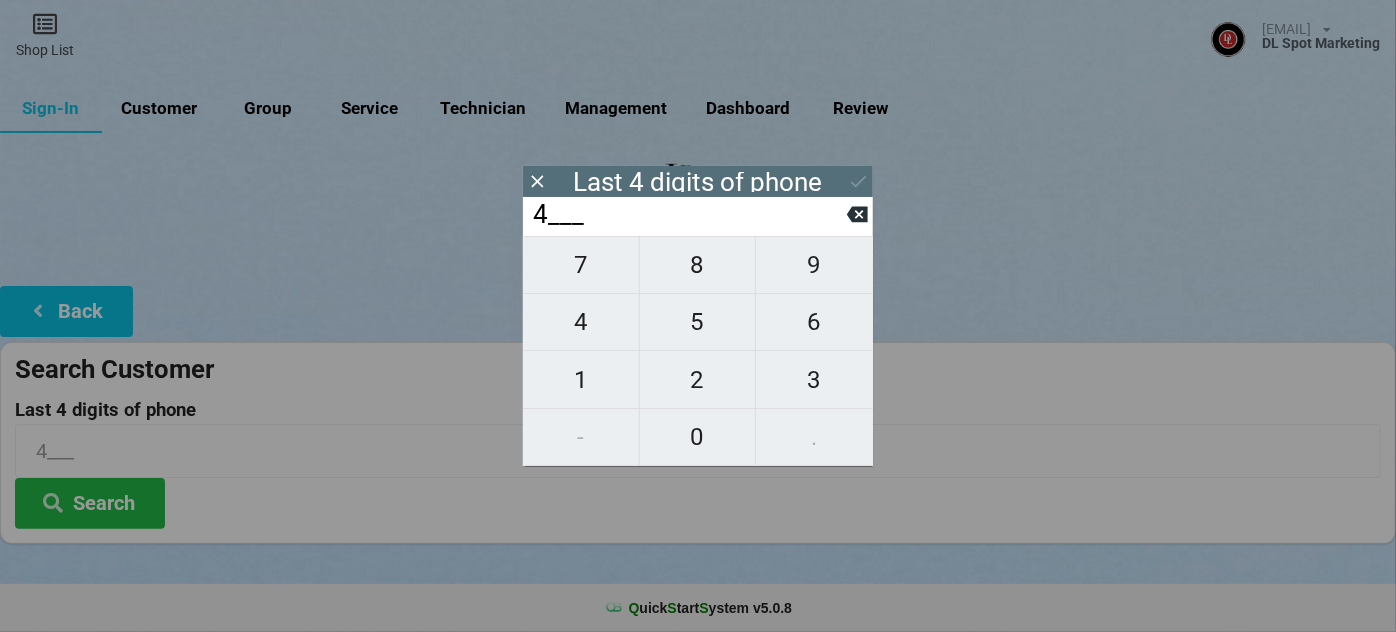 type on "49__" 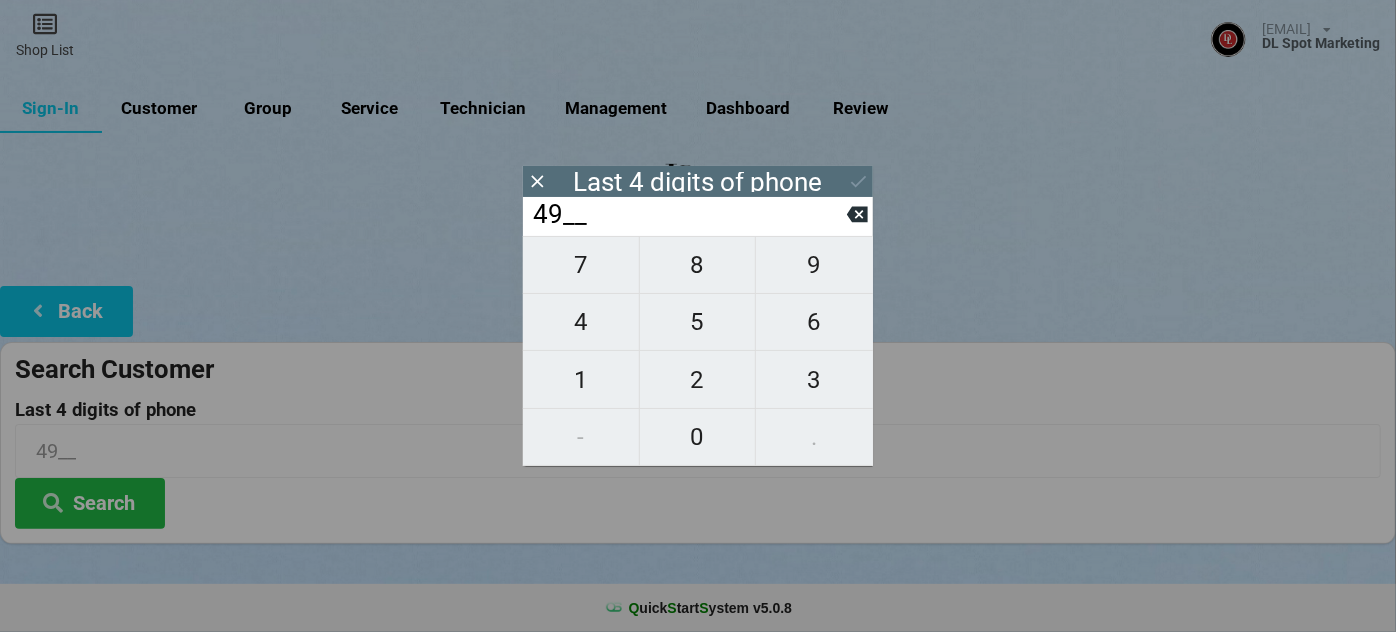 type on "494_" 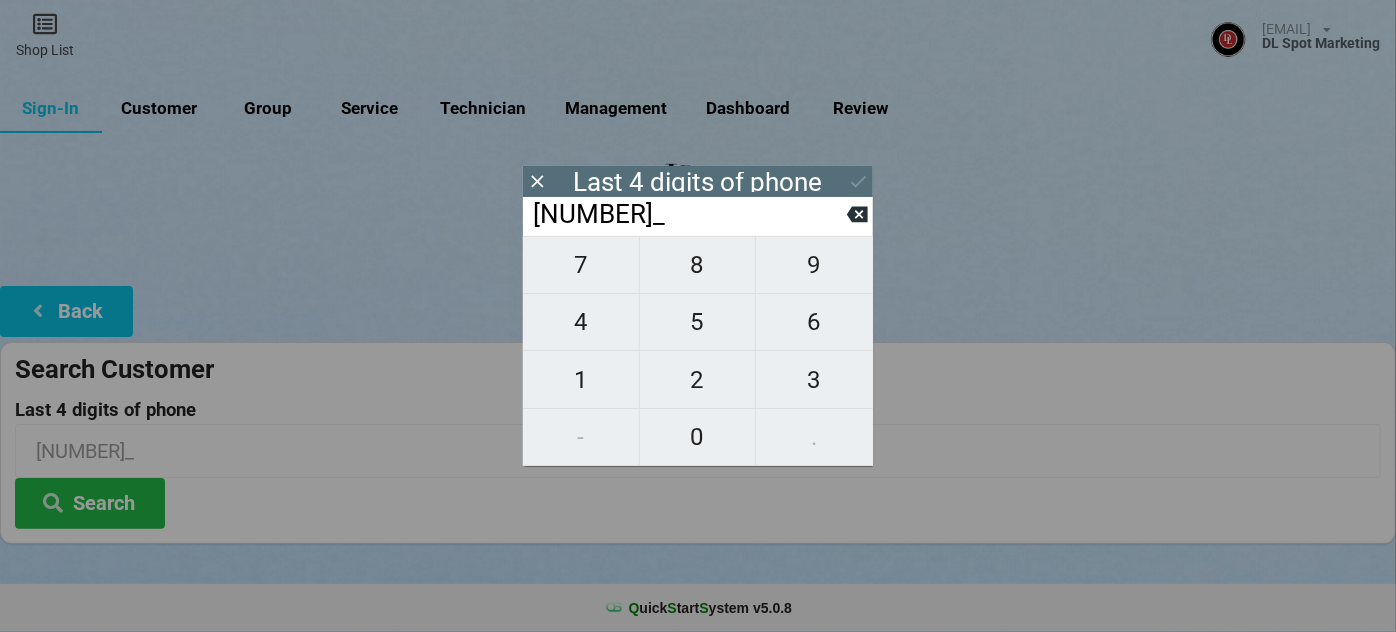 type on "4940" 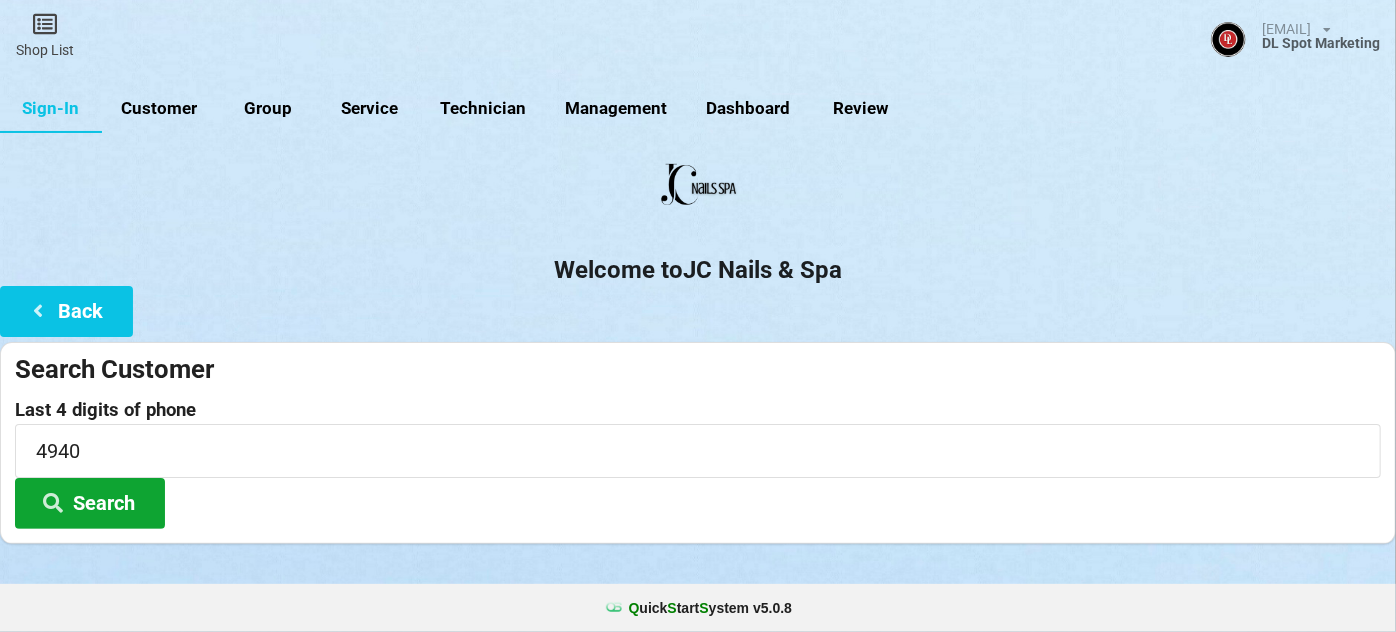click on "Search" at bounding box center (90, 503) 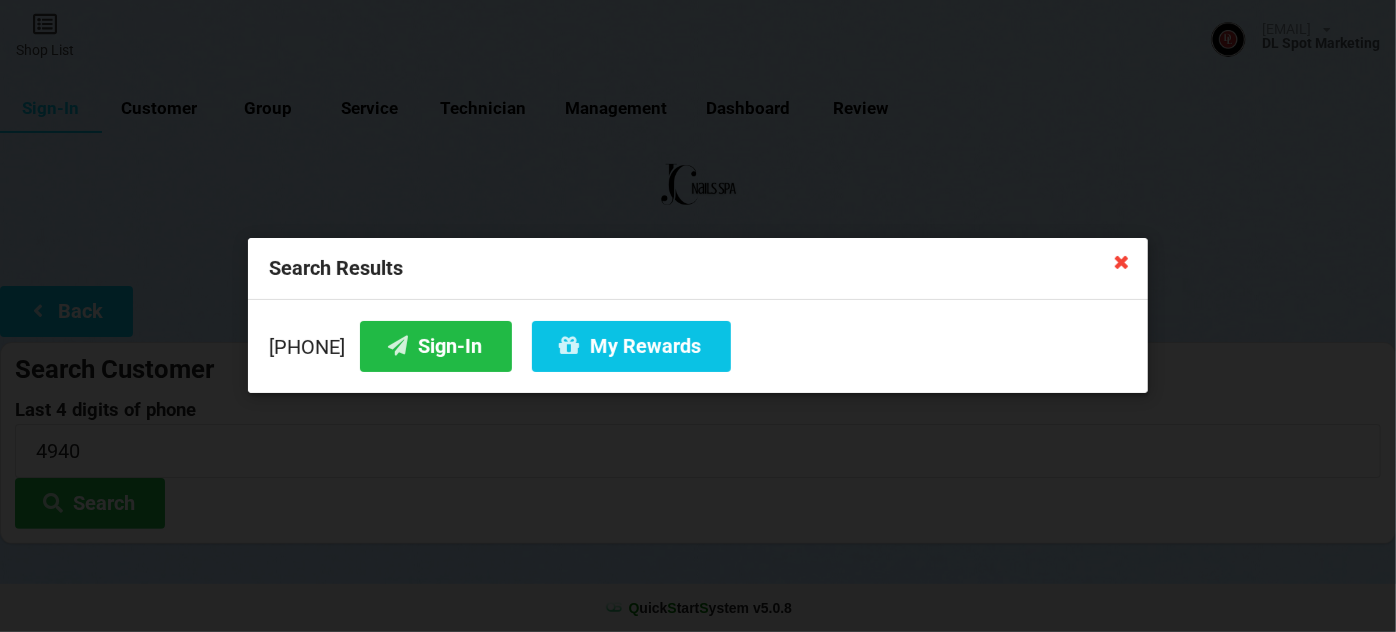 click at bounding box center [1122, 261] 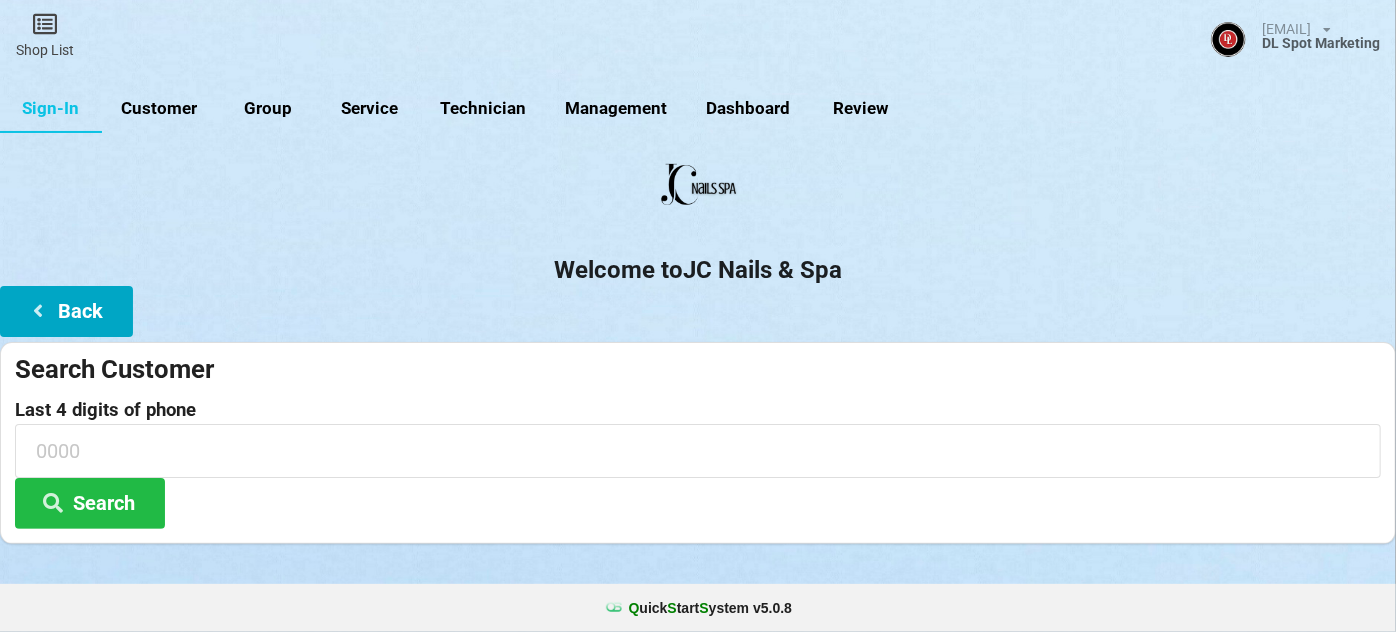 click on "Back" at bounding box center (66, 311) 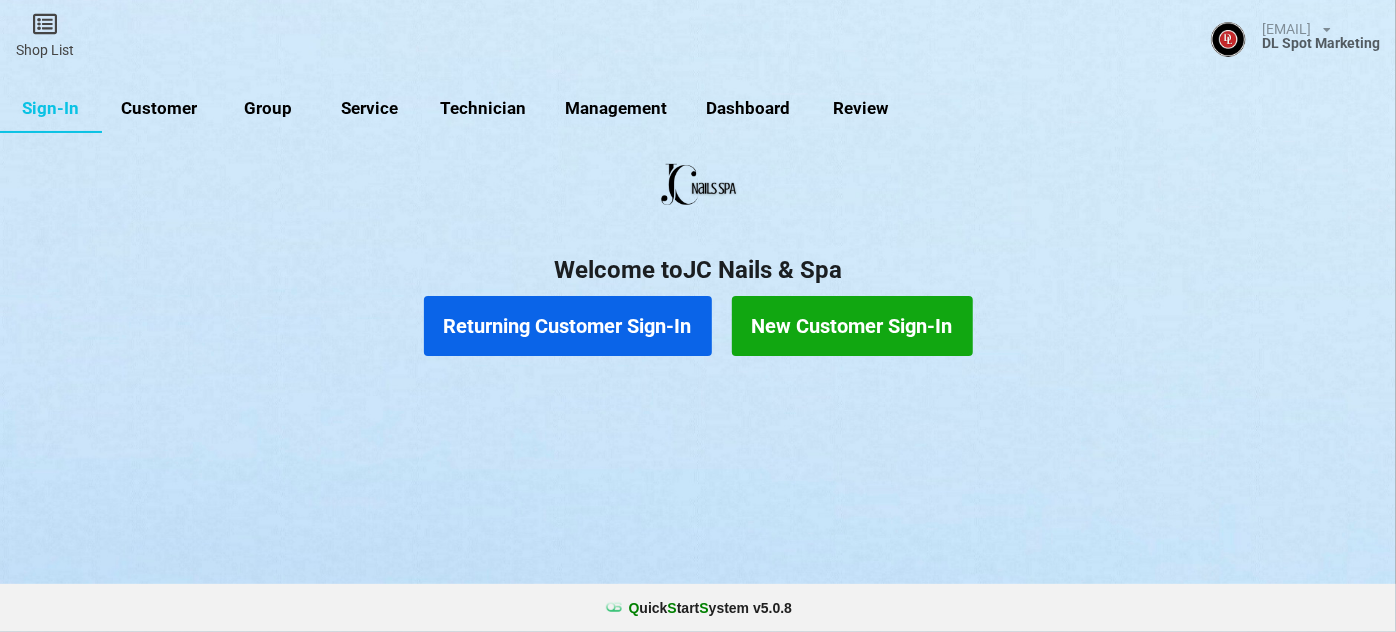 click on "New Customer Sign-In" at bounding box center (852, 326) 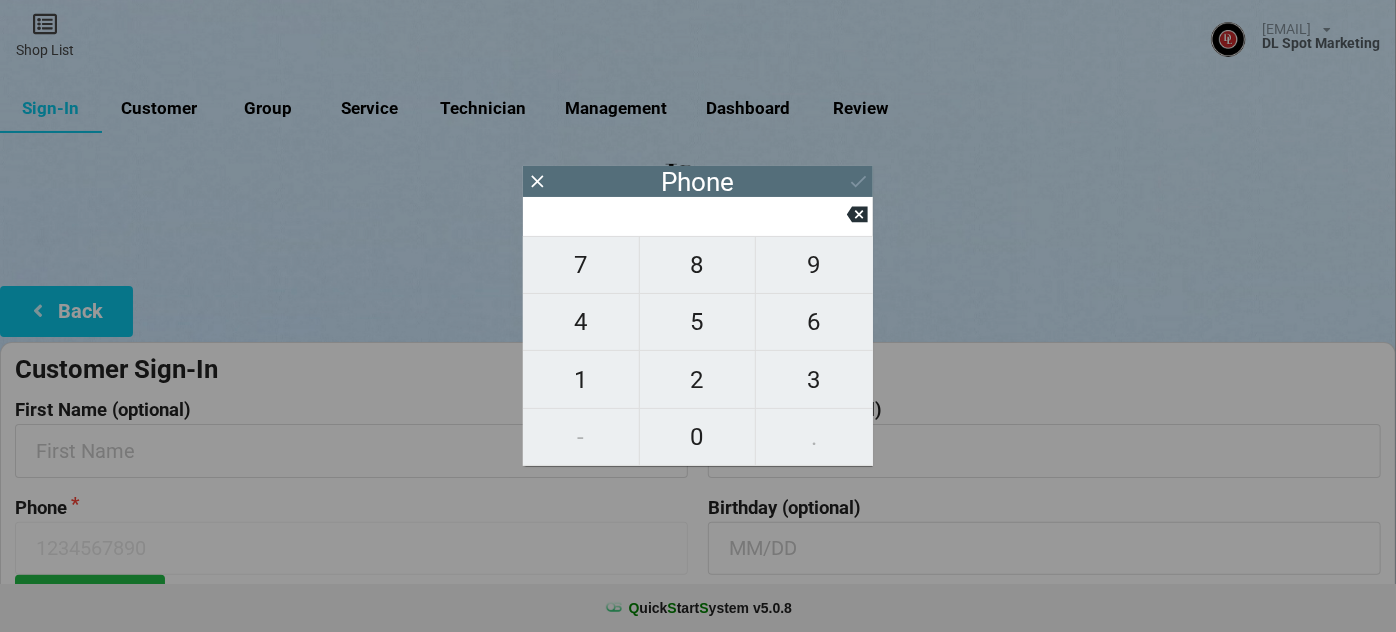 type on "7" 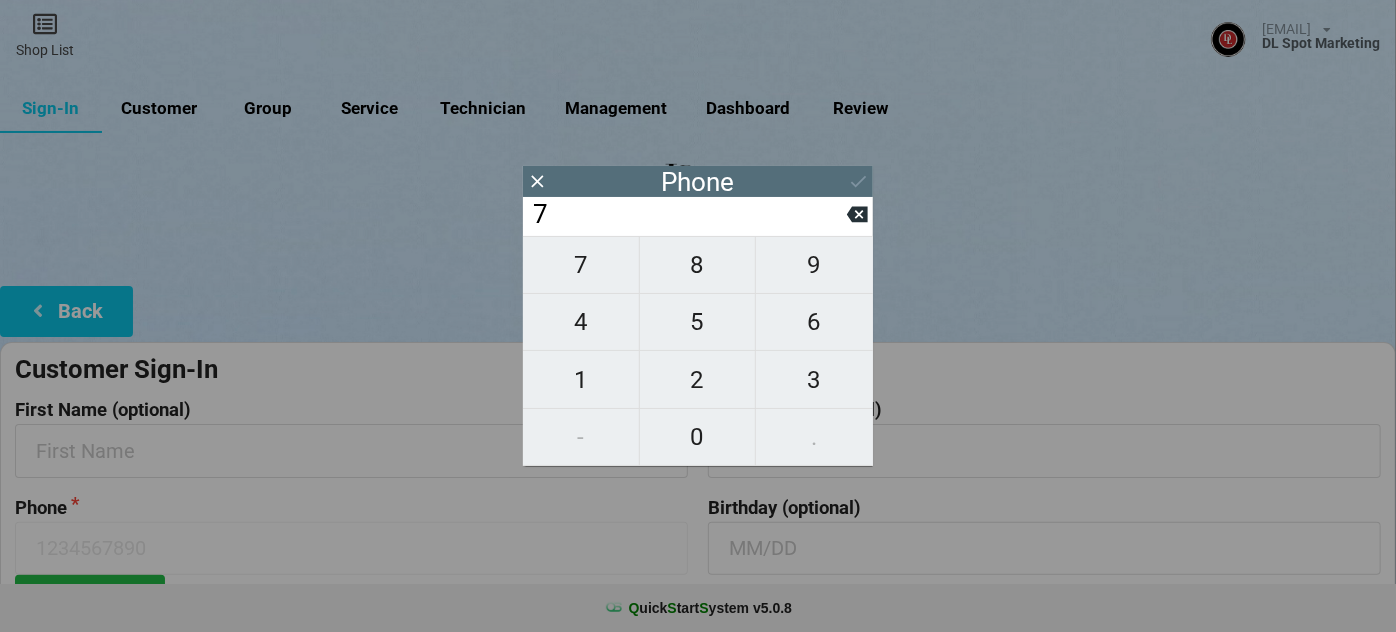 type on "7" 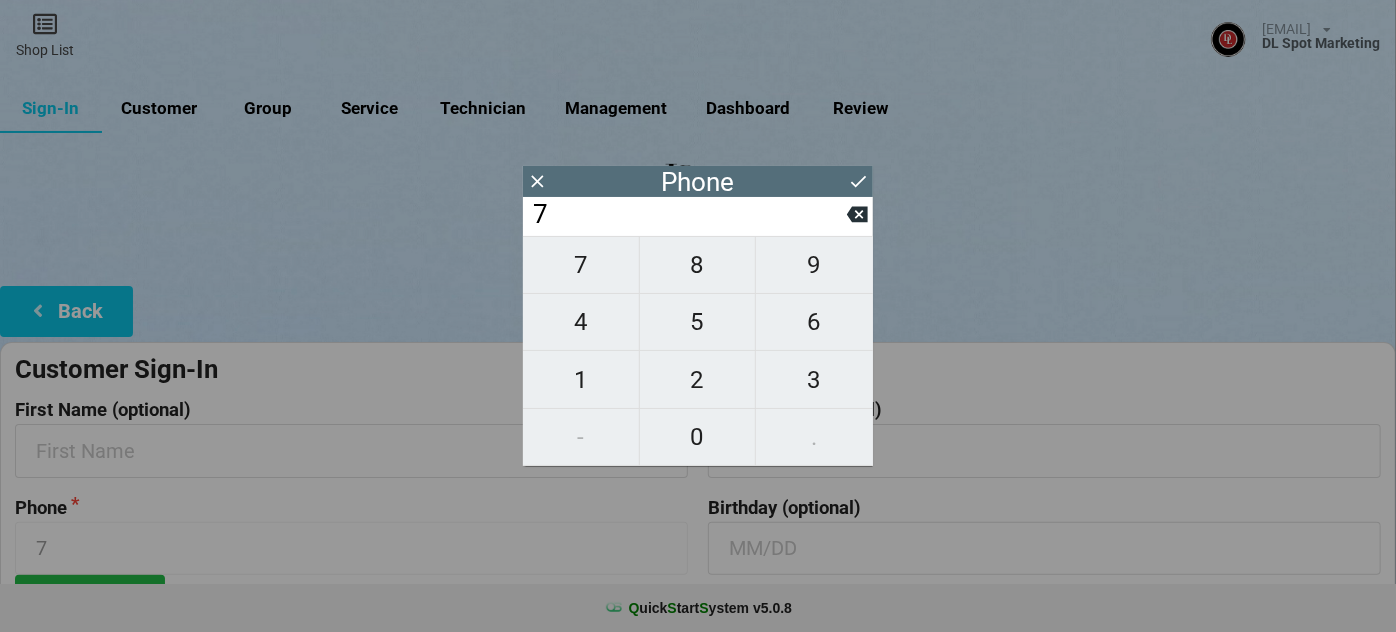 type on "70" 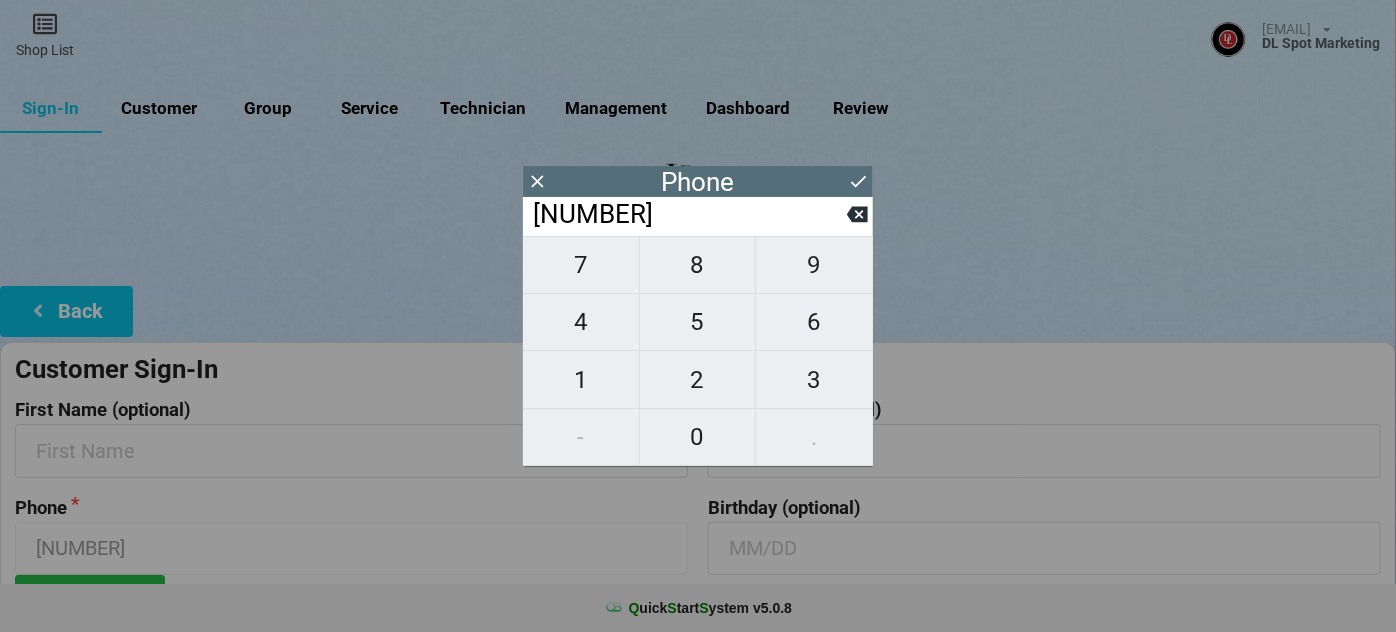 type on "703" 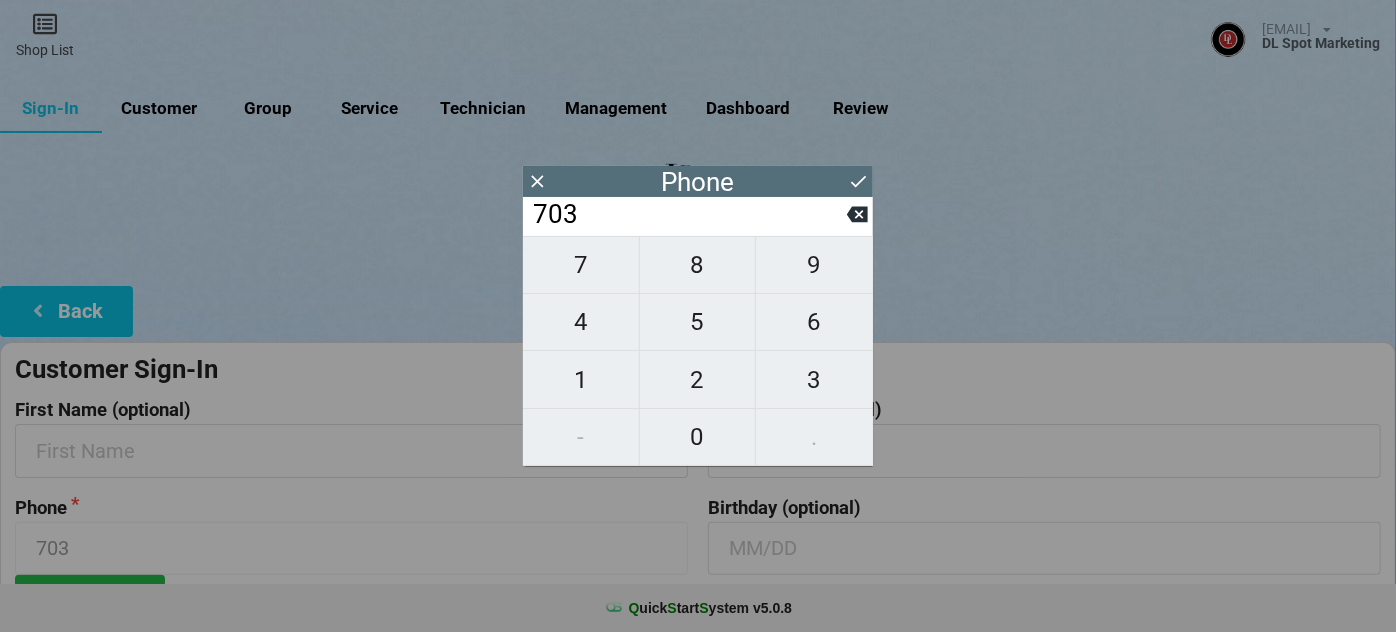 type on "7039" 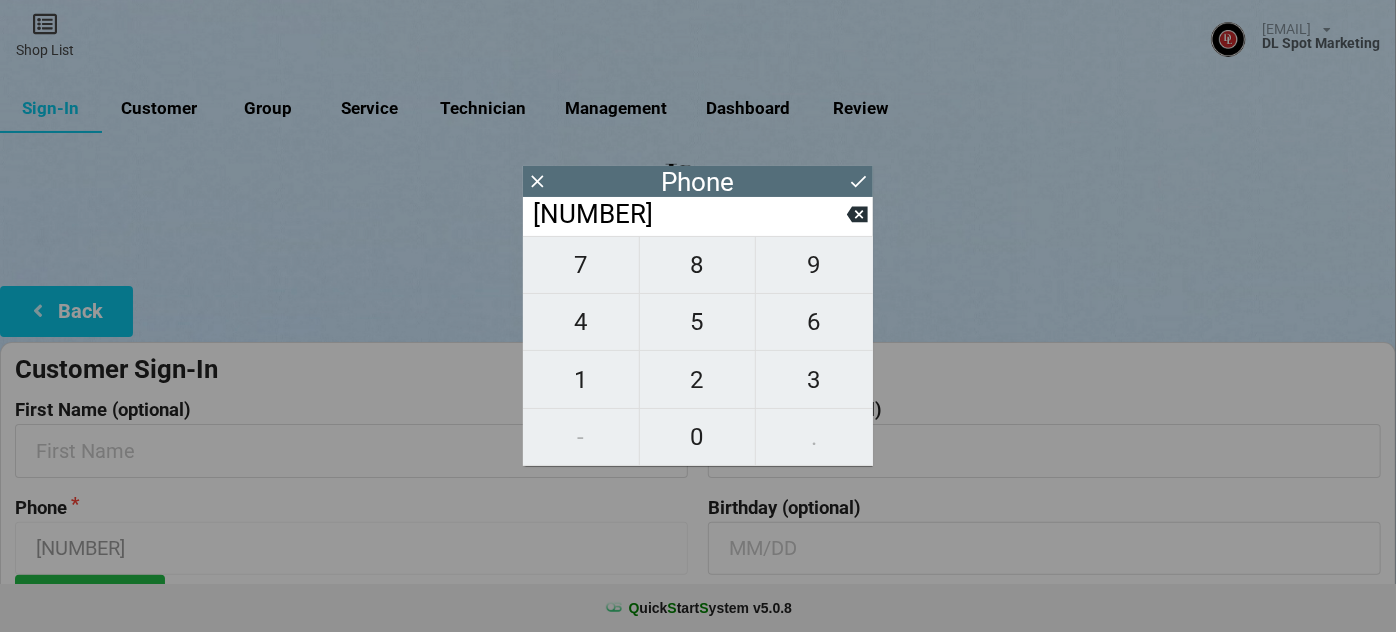 type on "70394" 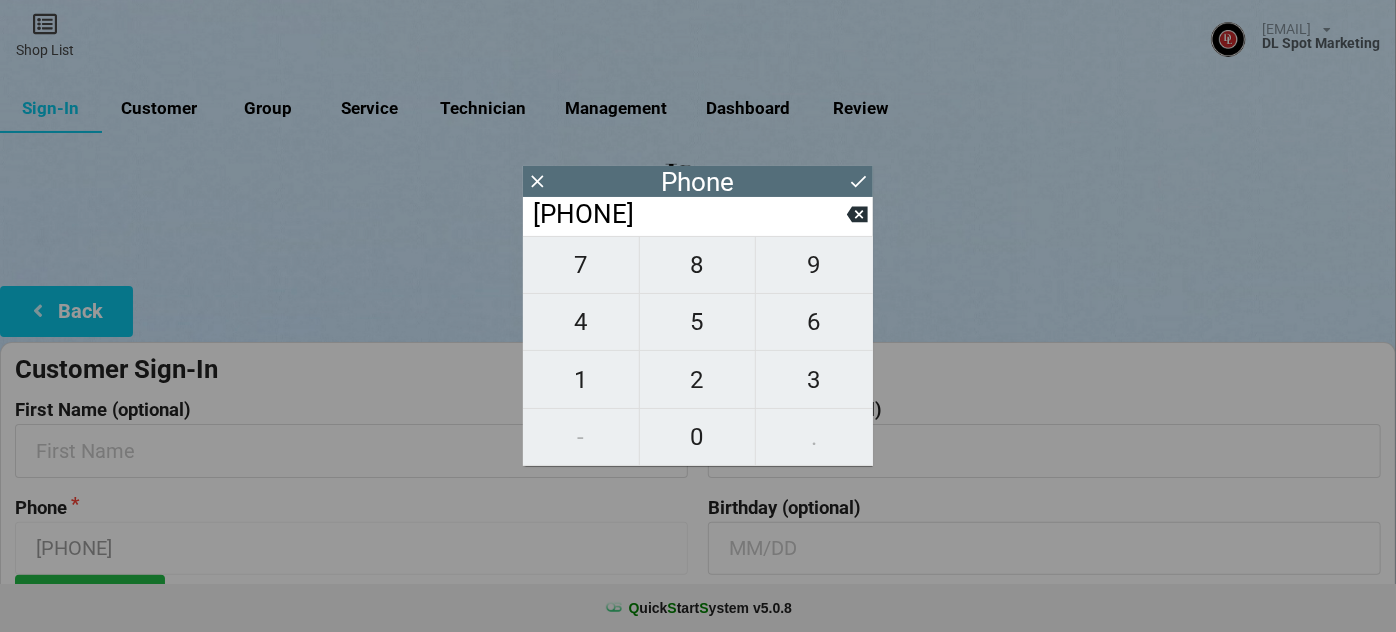 type on "703944" 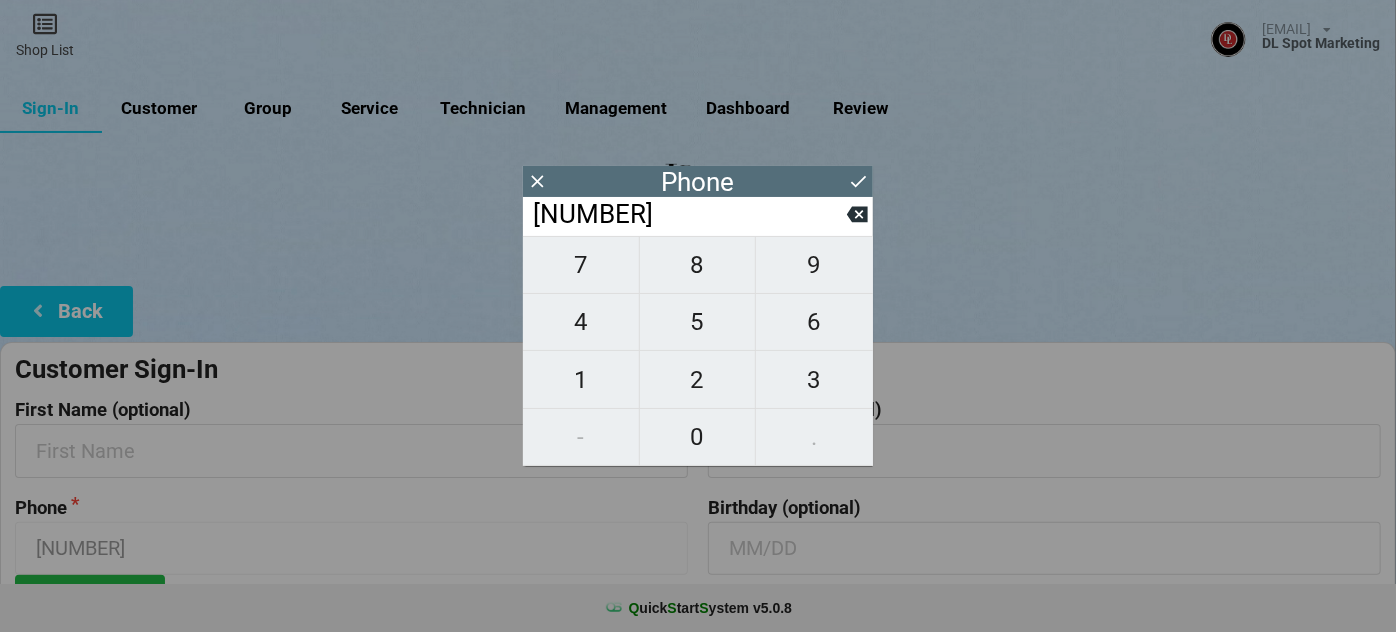 type on "7039444" 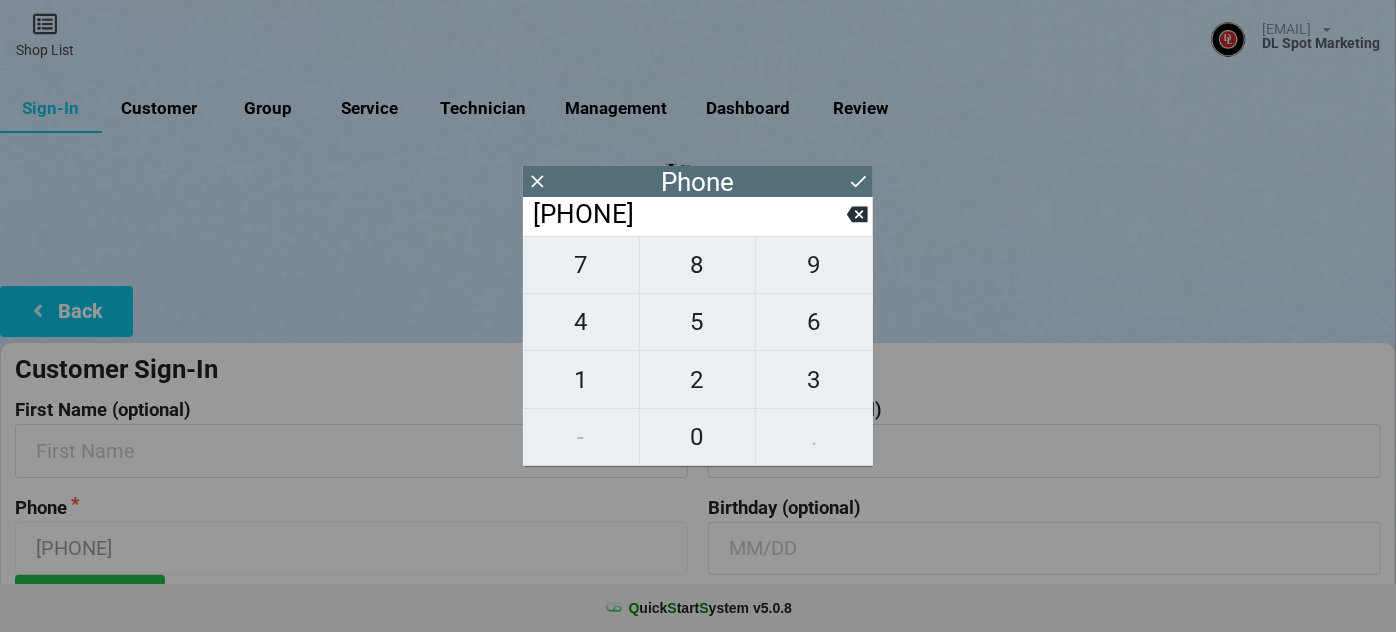 type on "703944494" 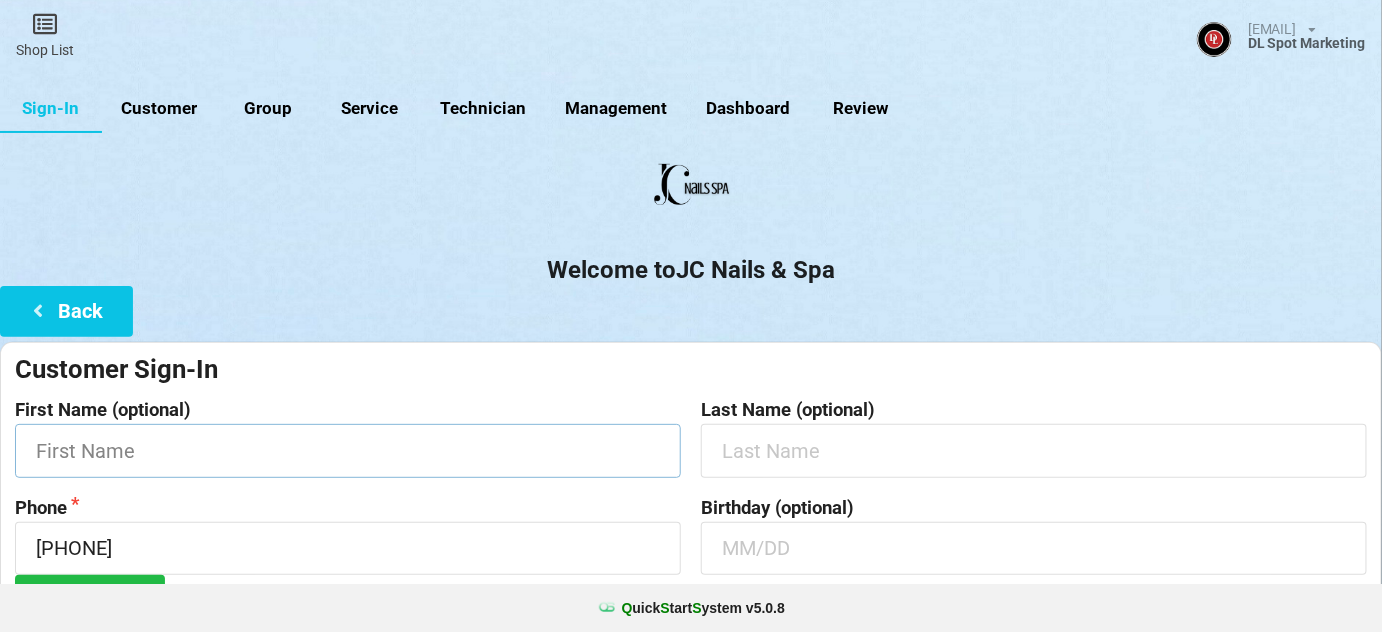 click at bounding box center [348, 450] 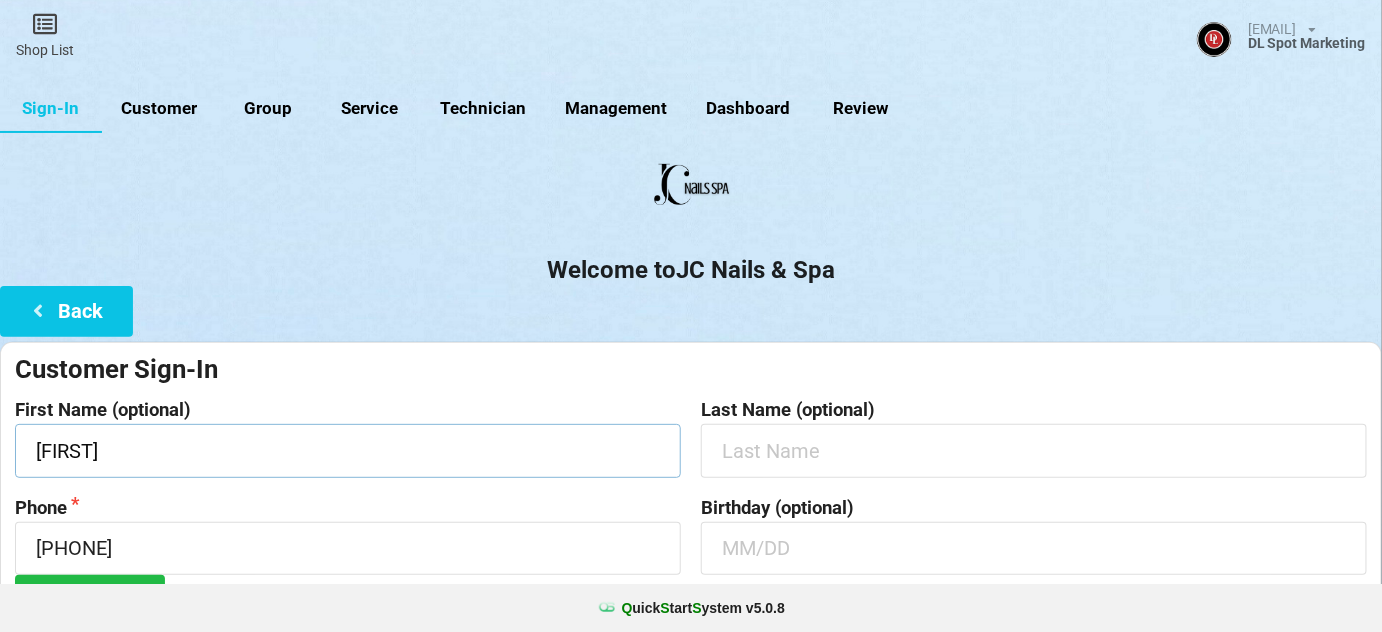 type on "Brandy" 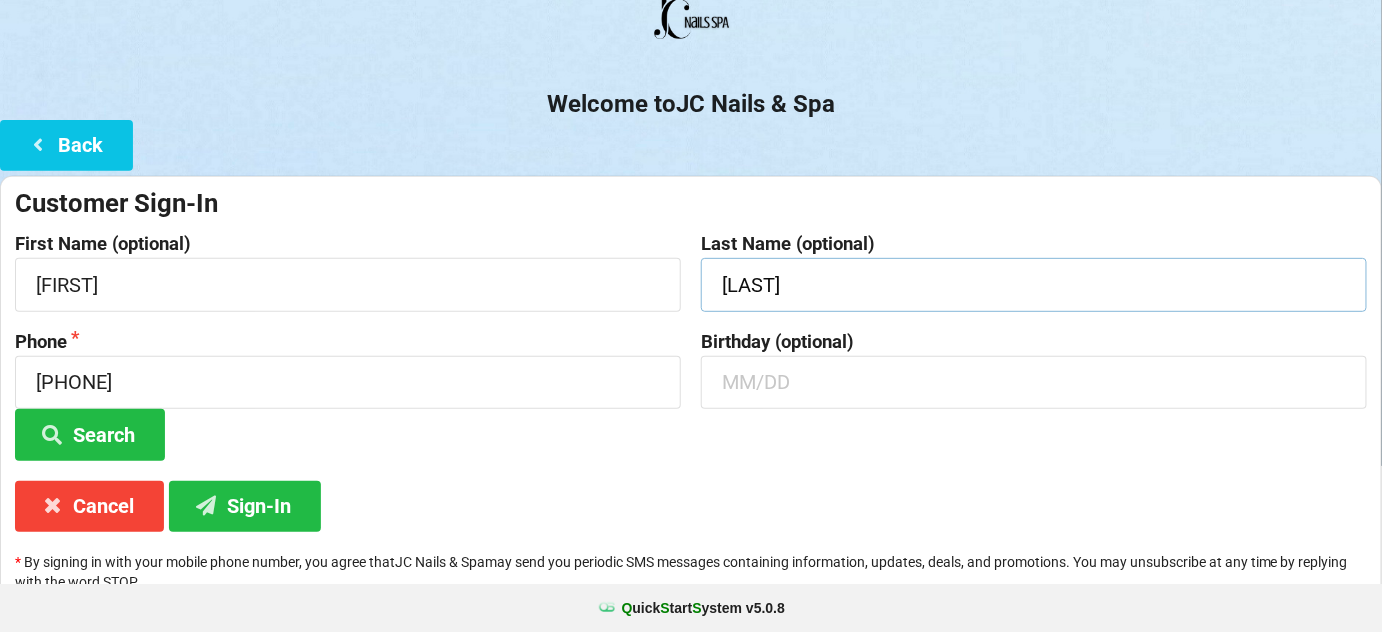 scroll, scrollTop: 191, scrollLeft: 0, axis: vertical 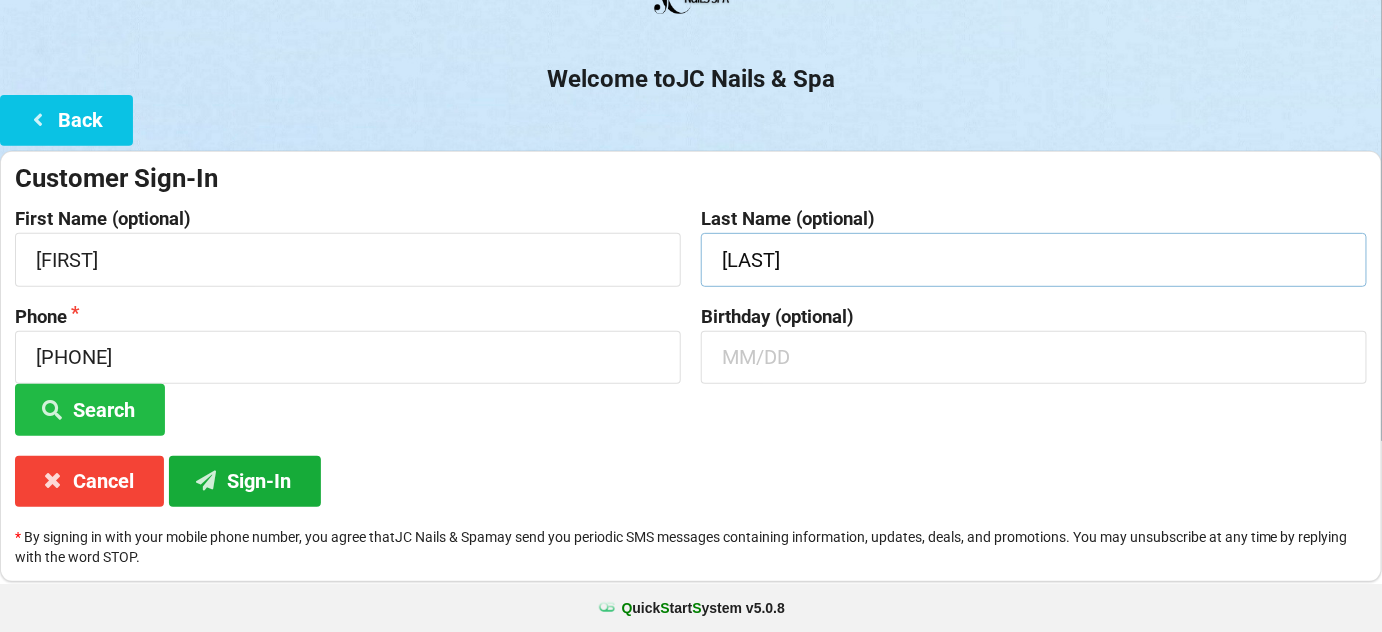 type on "Fugate" 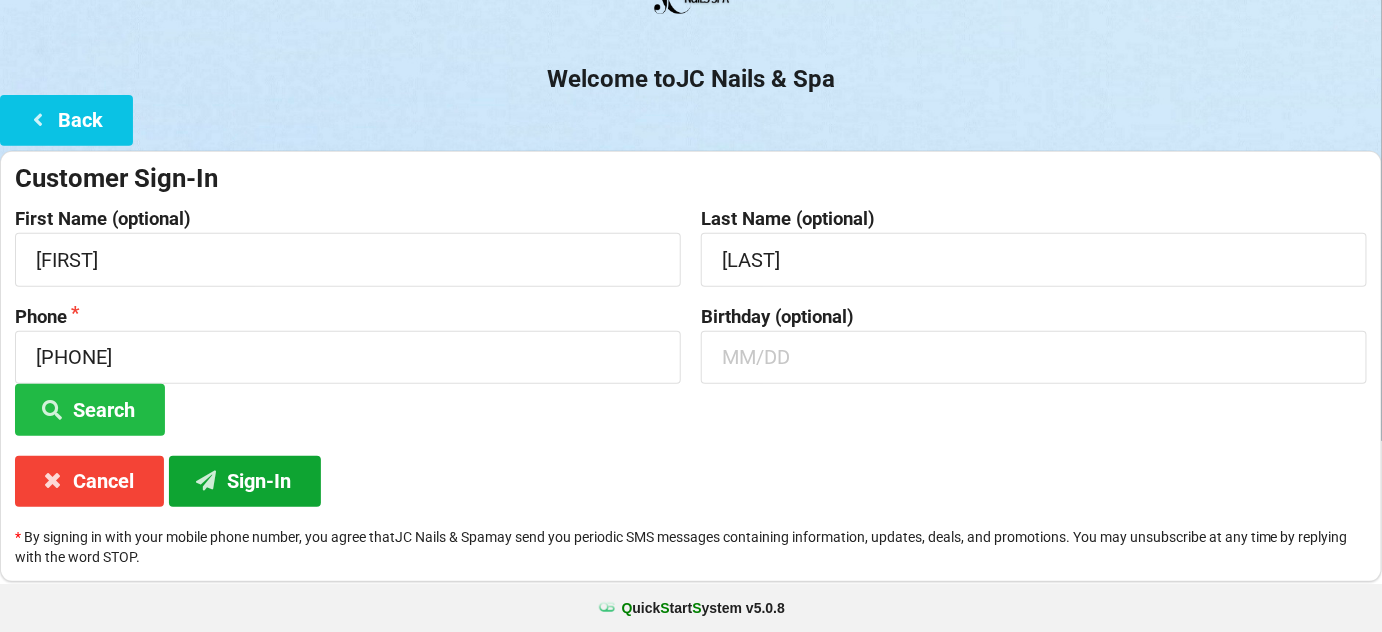 click on "Sign-In" at bounding box center (245, 481) 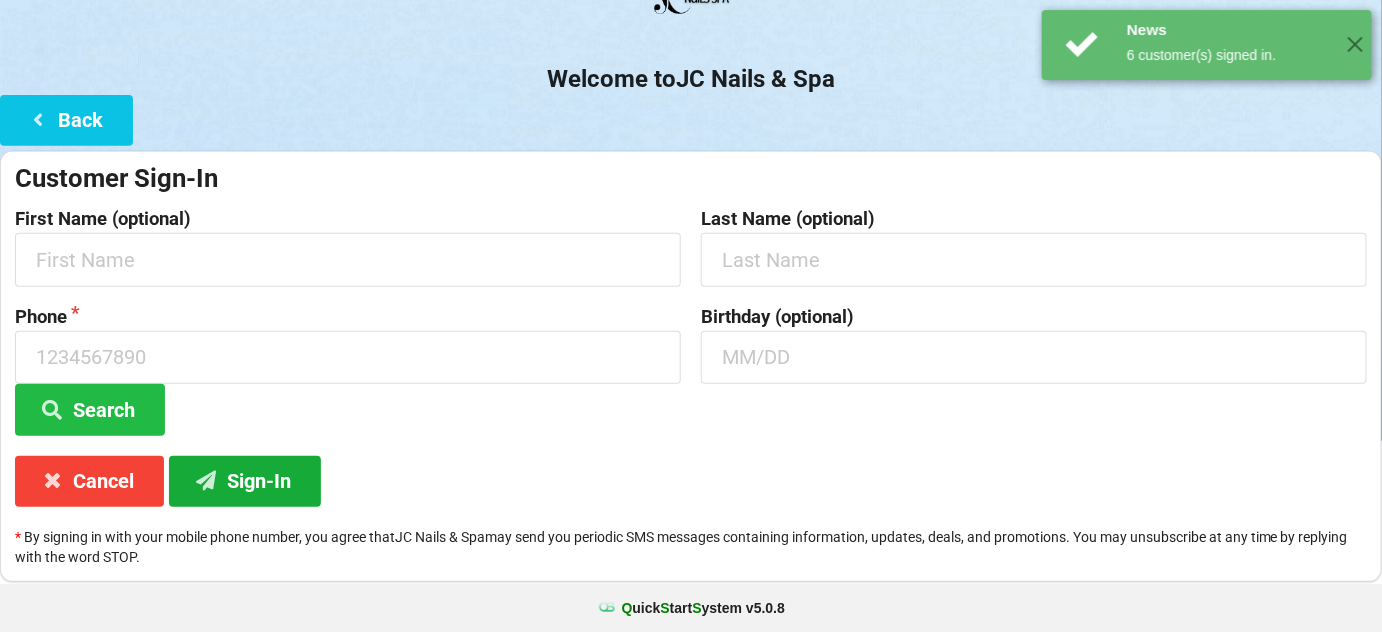 scroll, scrollTop: 0, scrollLeft: 0, axis: both 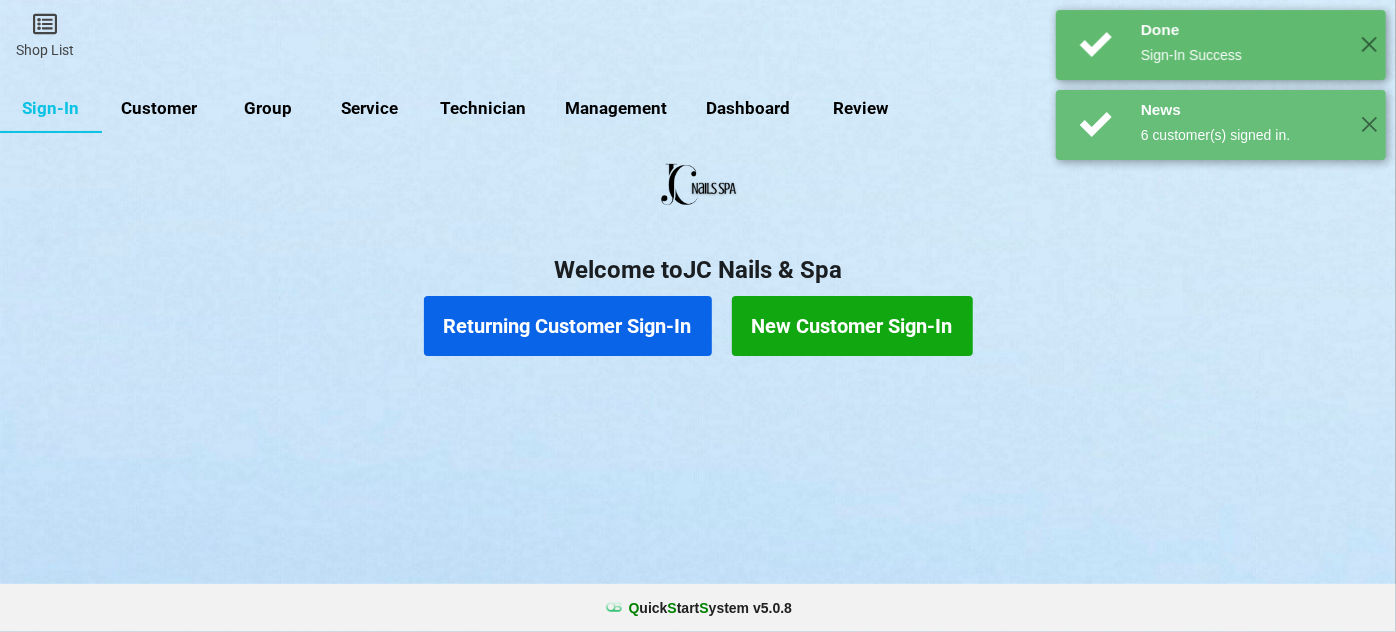 click on "Returning Customer Sign-In" at bounding box center [568, 326] 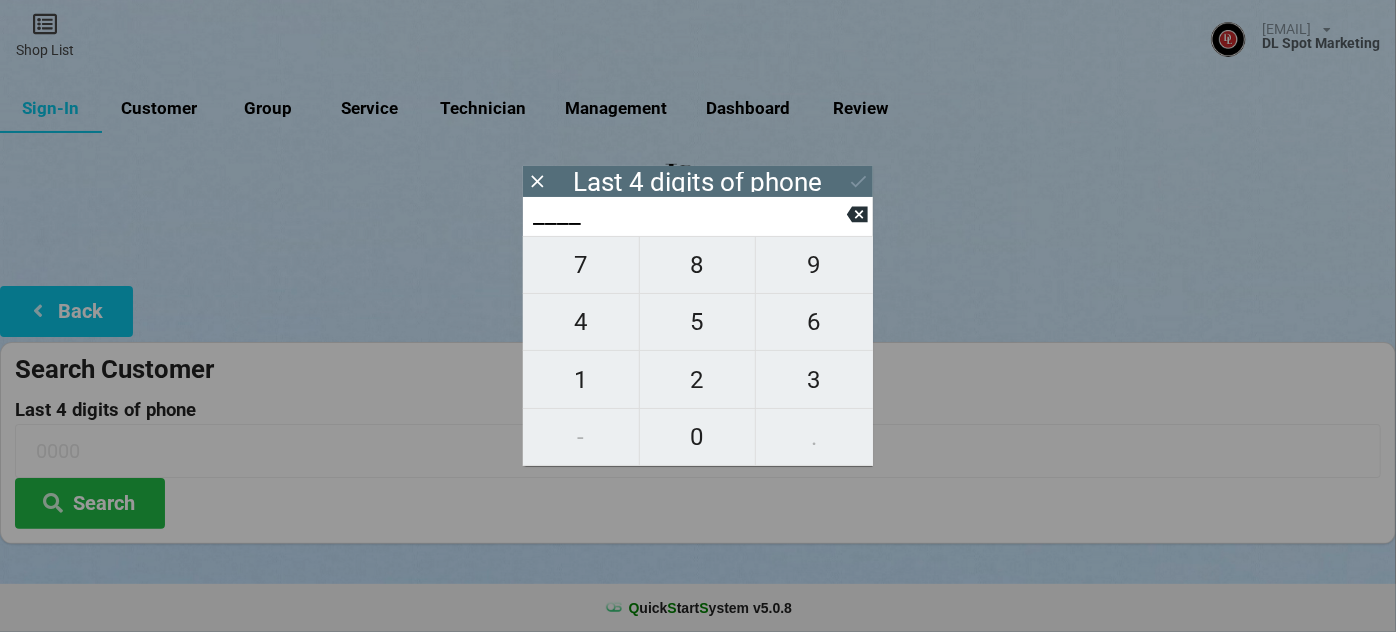 type on "6___" 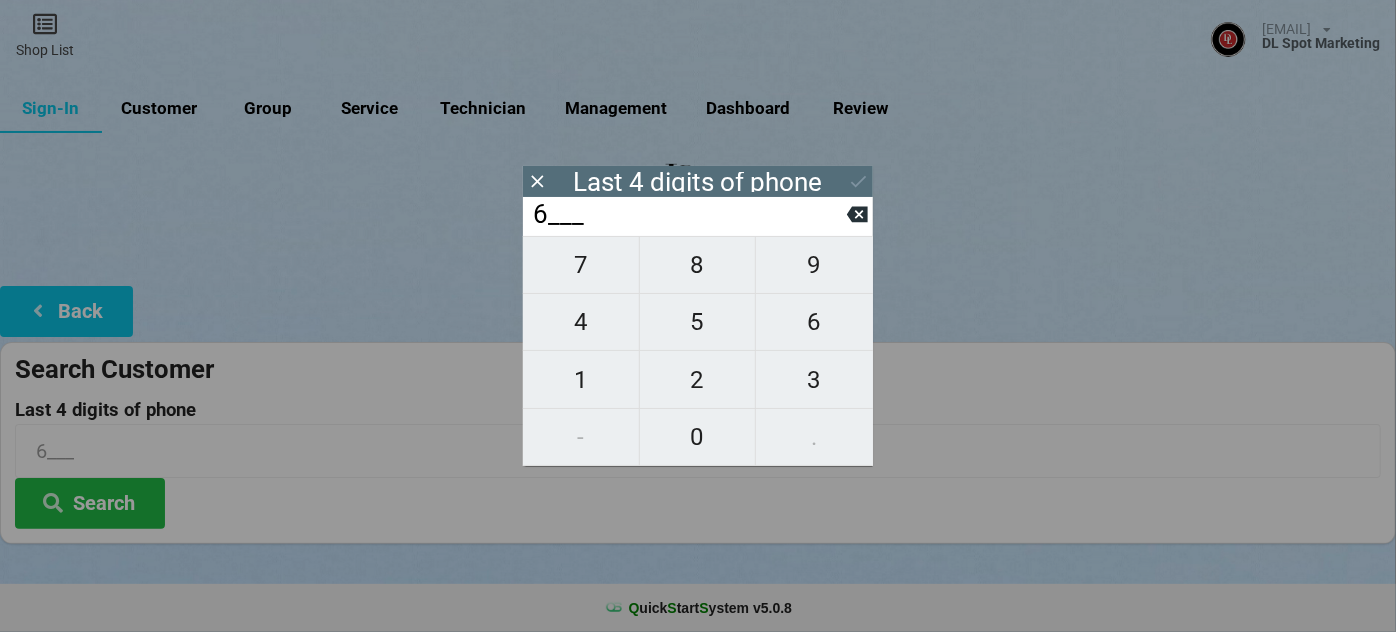 type on "67__" 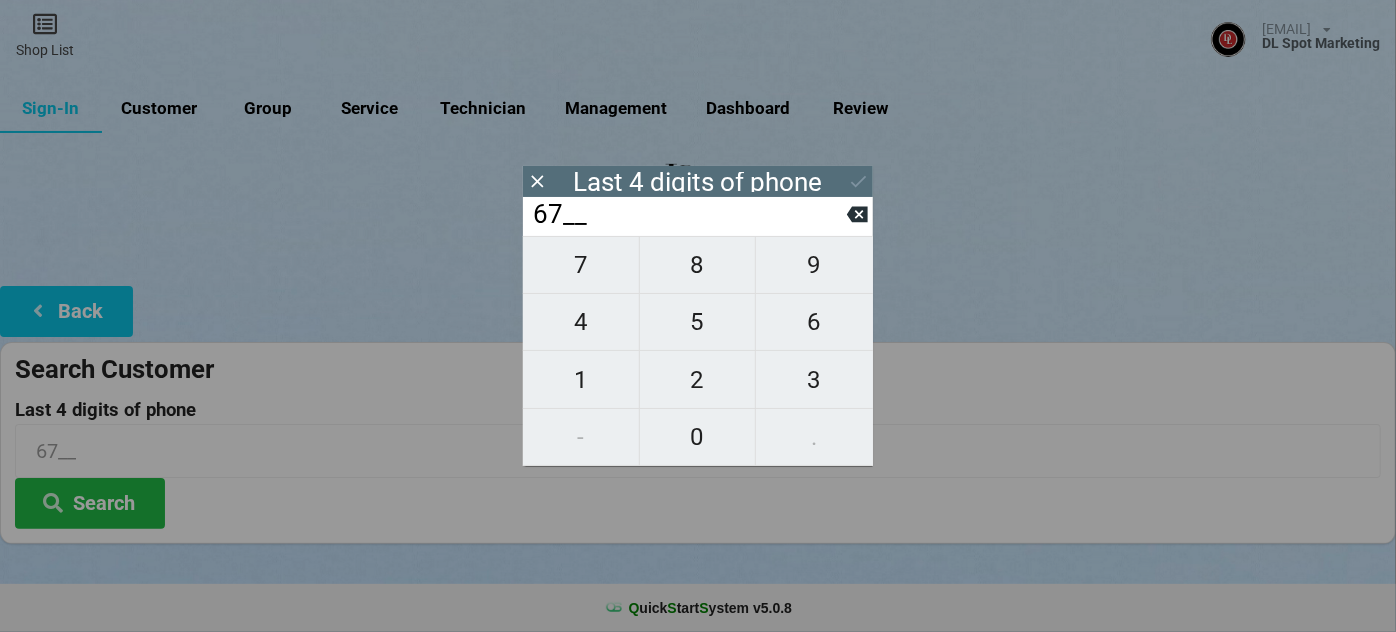 type on "677_" 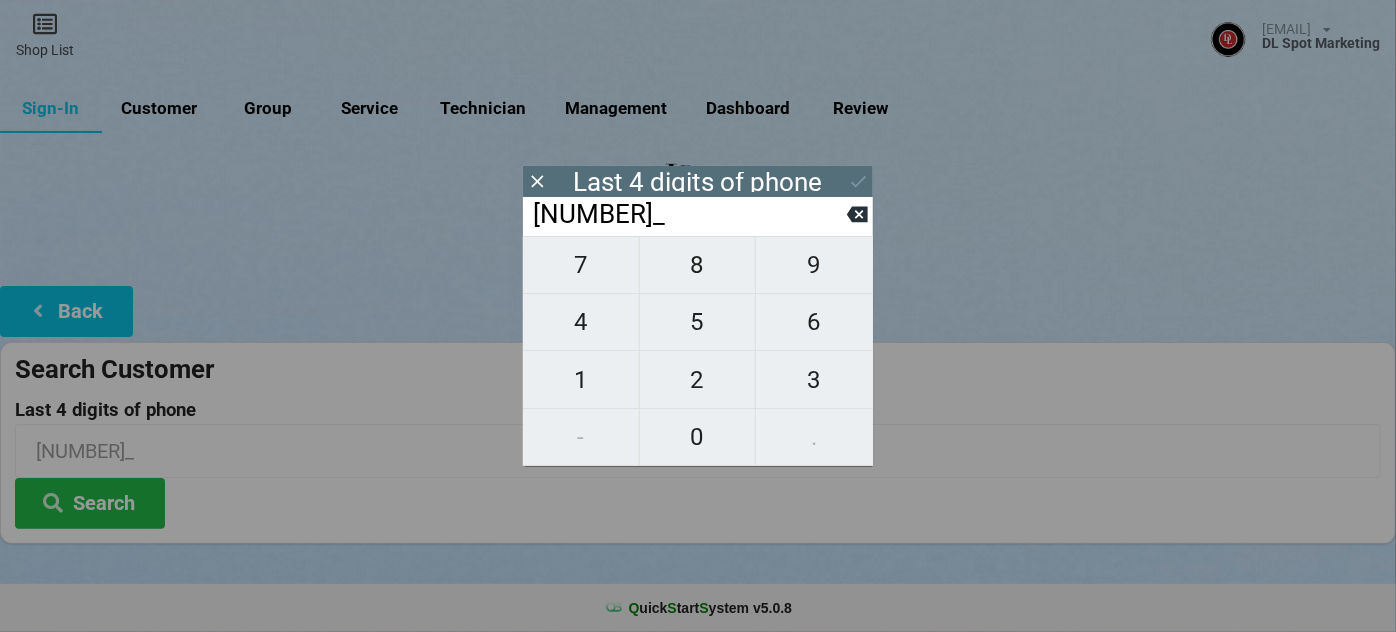 type on "6776" 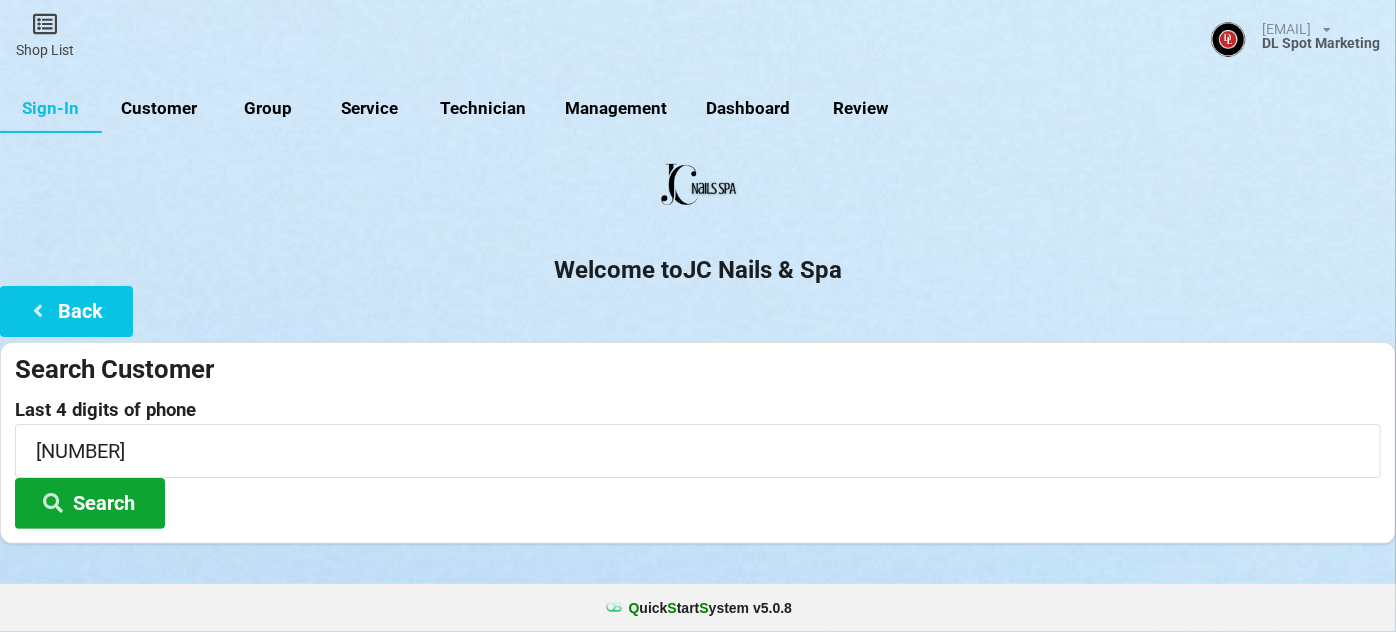 click on "Search" at bounding box center (90, 503) 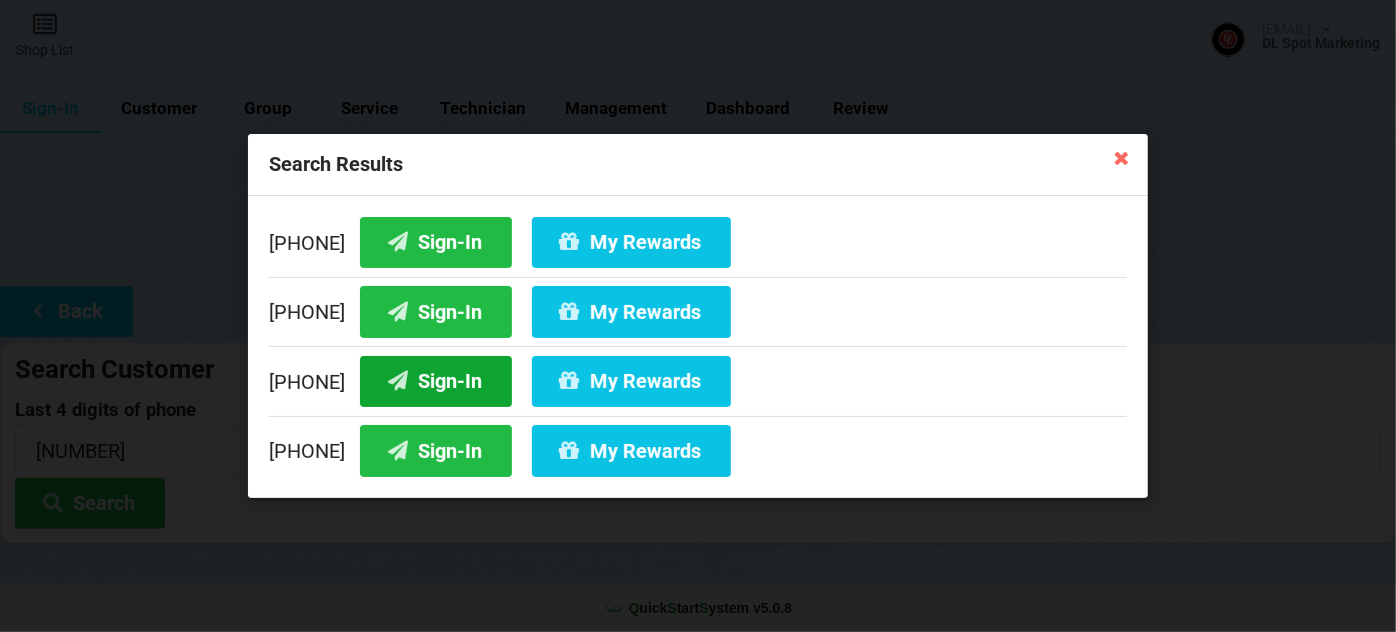 click on "Sign-In" at bounding box center (436, 381) 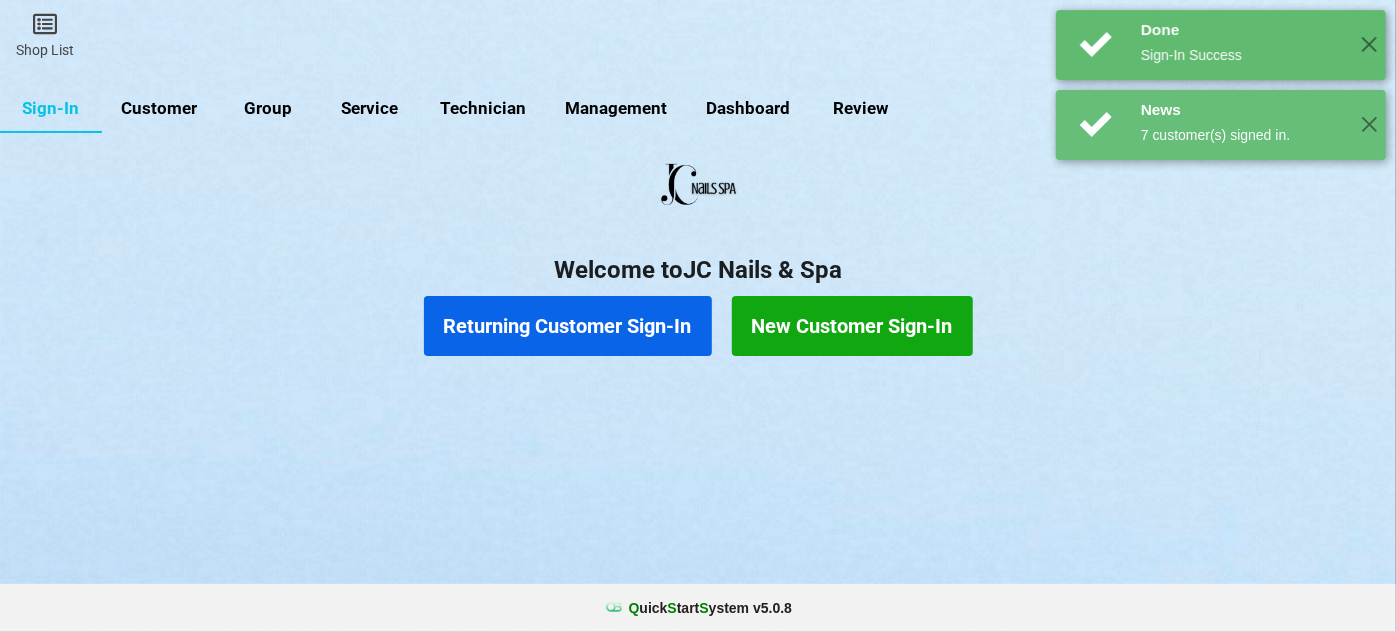 click on "Returning Customer Sign-In" at bounding box center [568, 326] 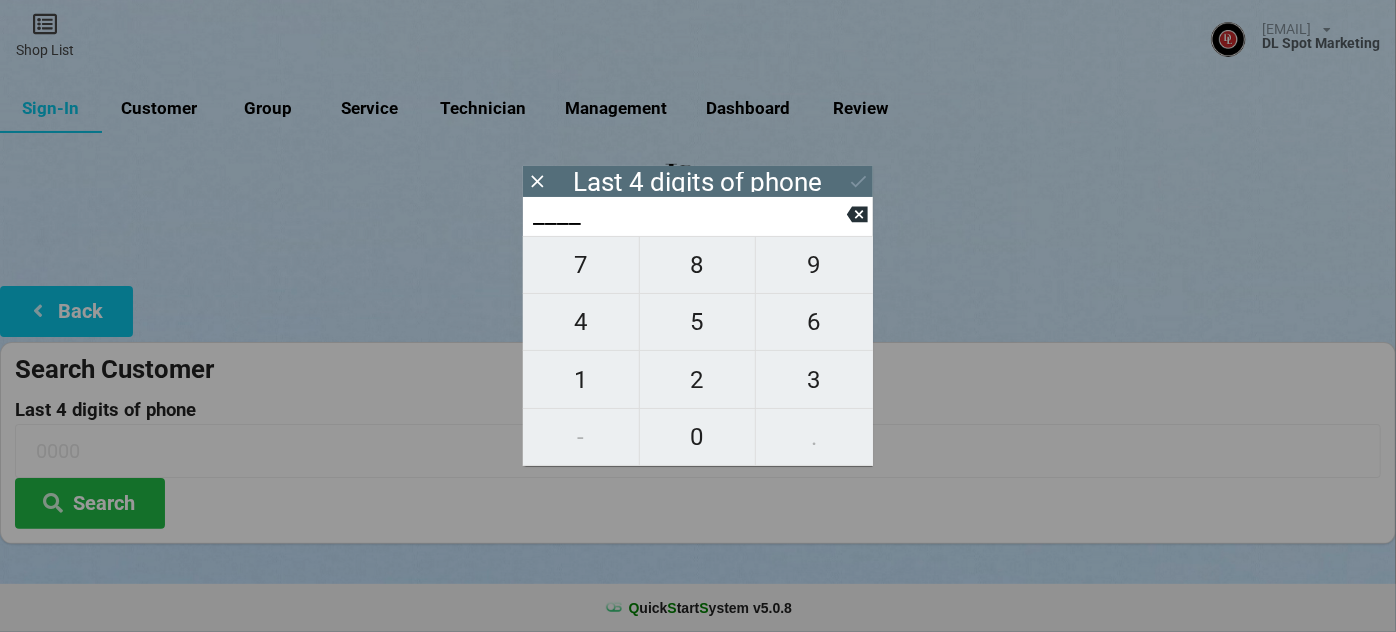 type on "1___" 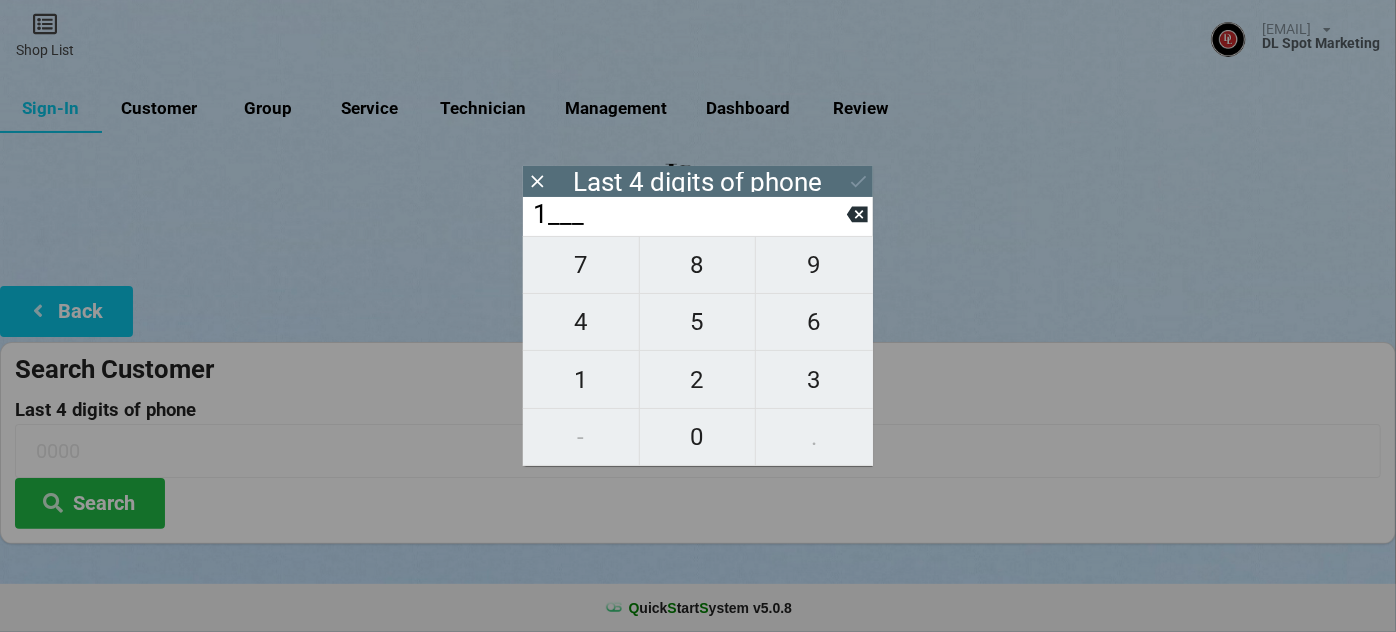 type on "1___" 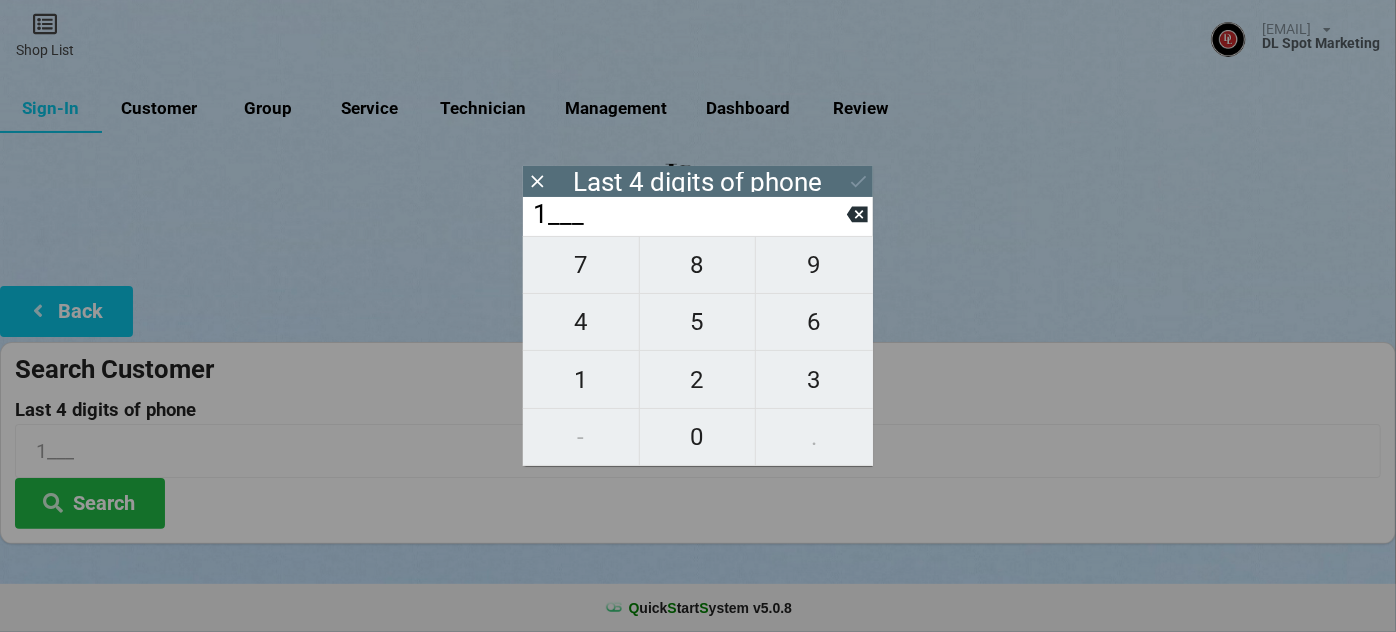 type on "19__" 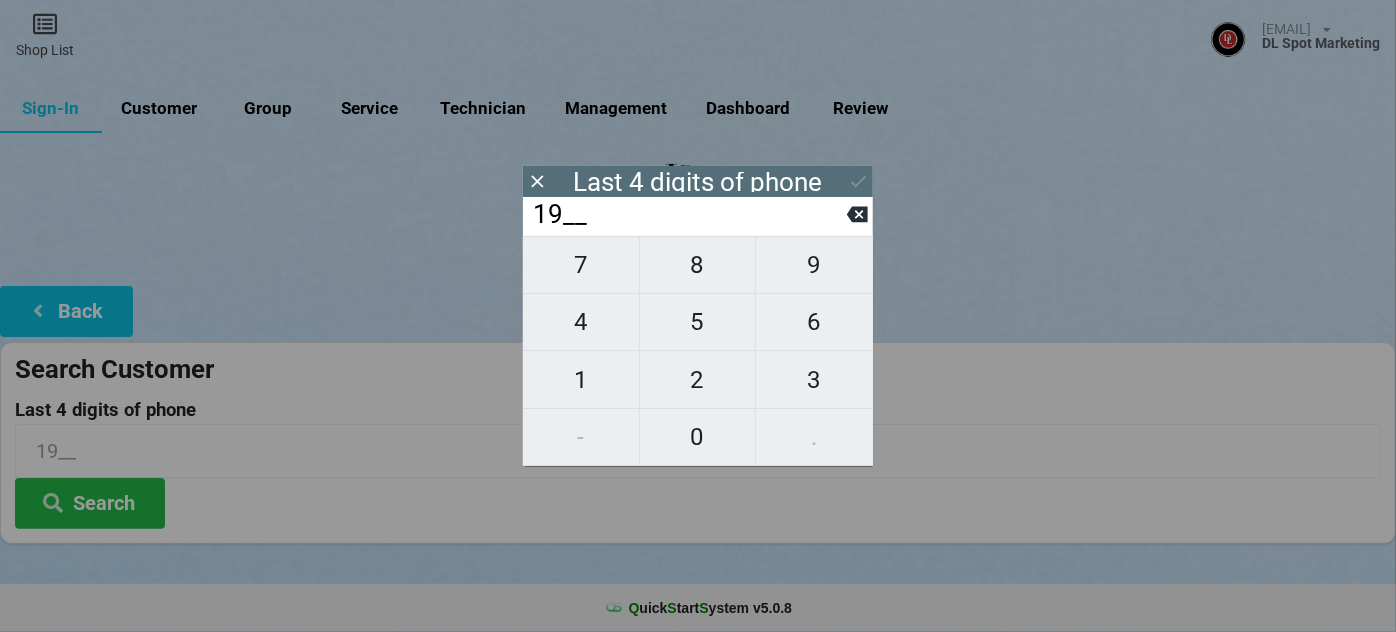 type on "198_" 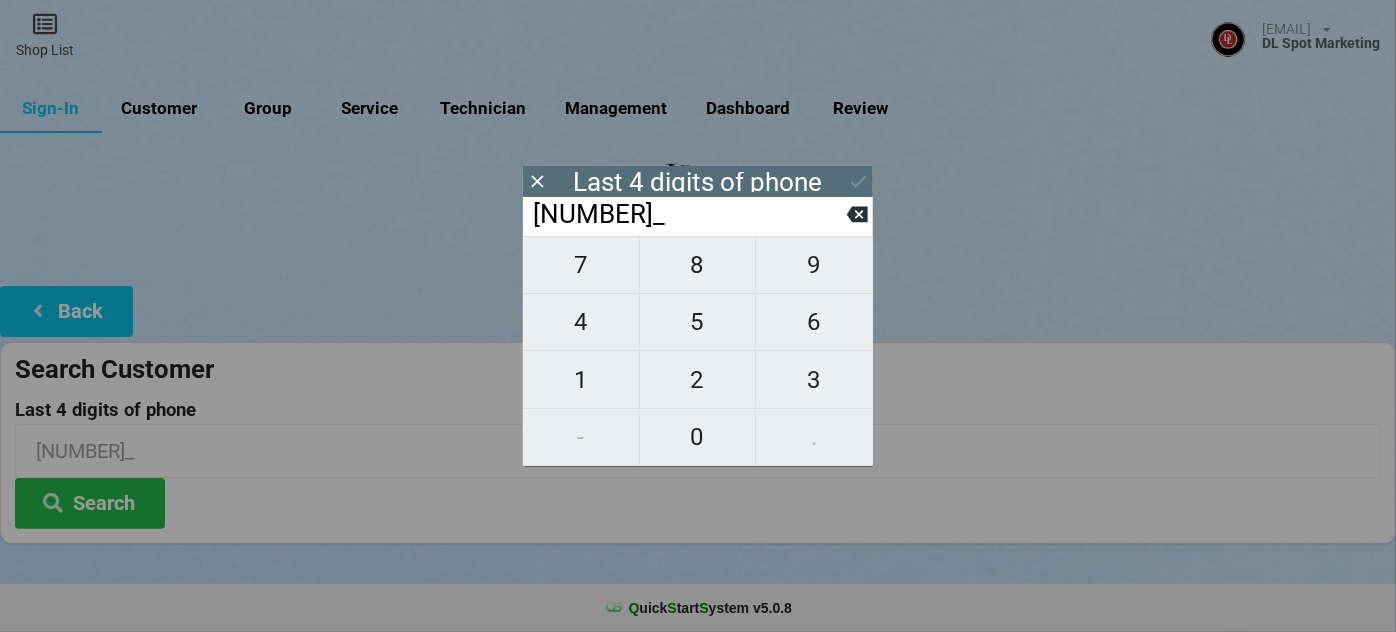 type on "1987" 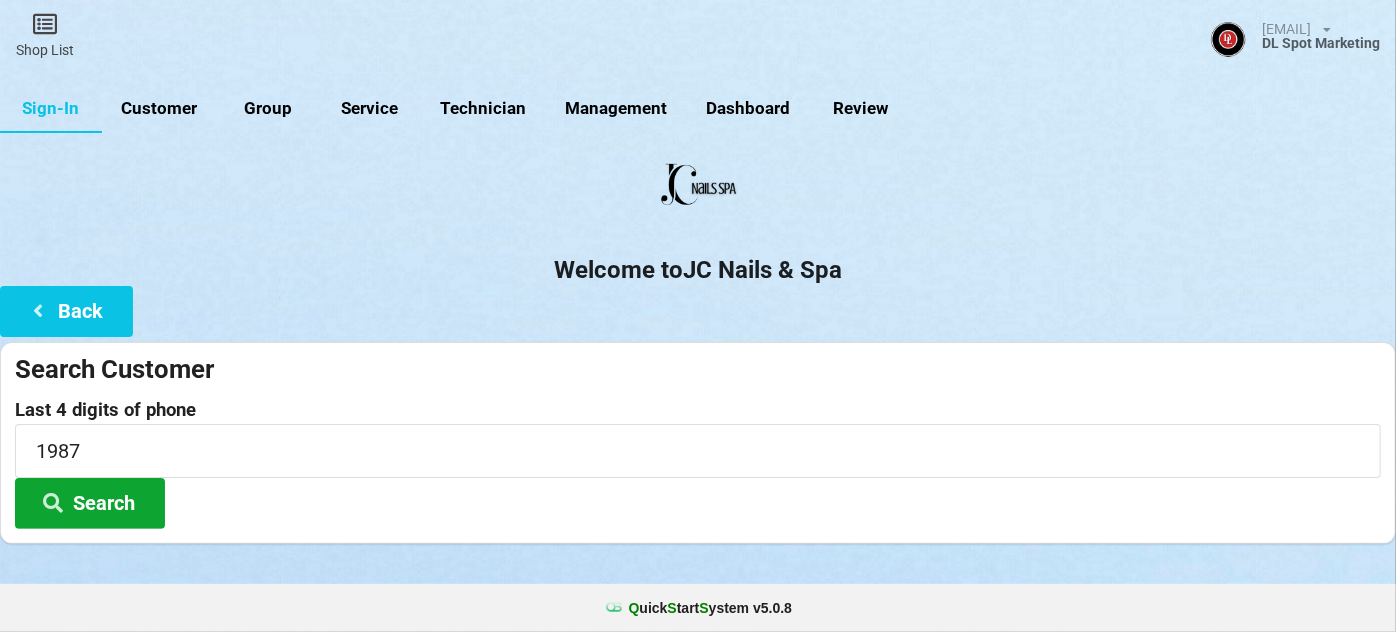 click on "Search" at bounding box center [90, 503] 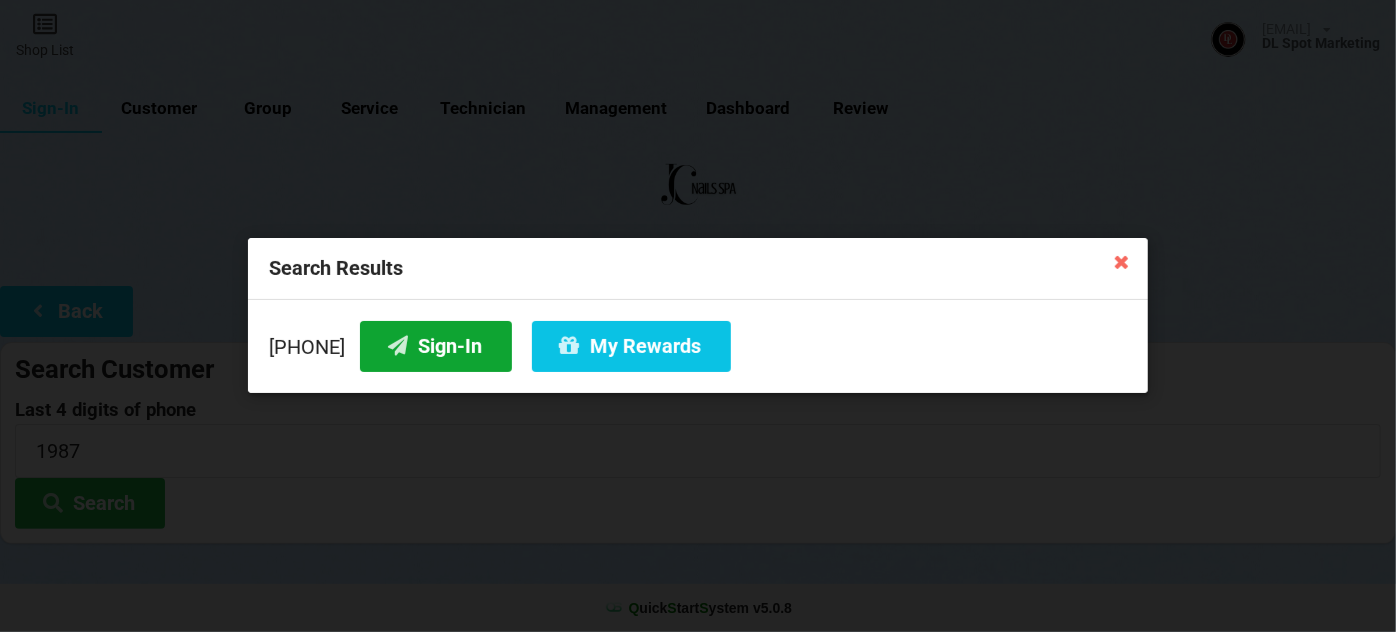 click on "Sign-In" at bounding box center (436, 346) 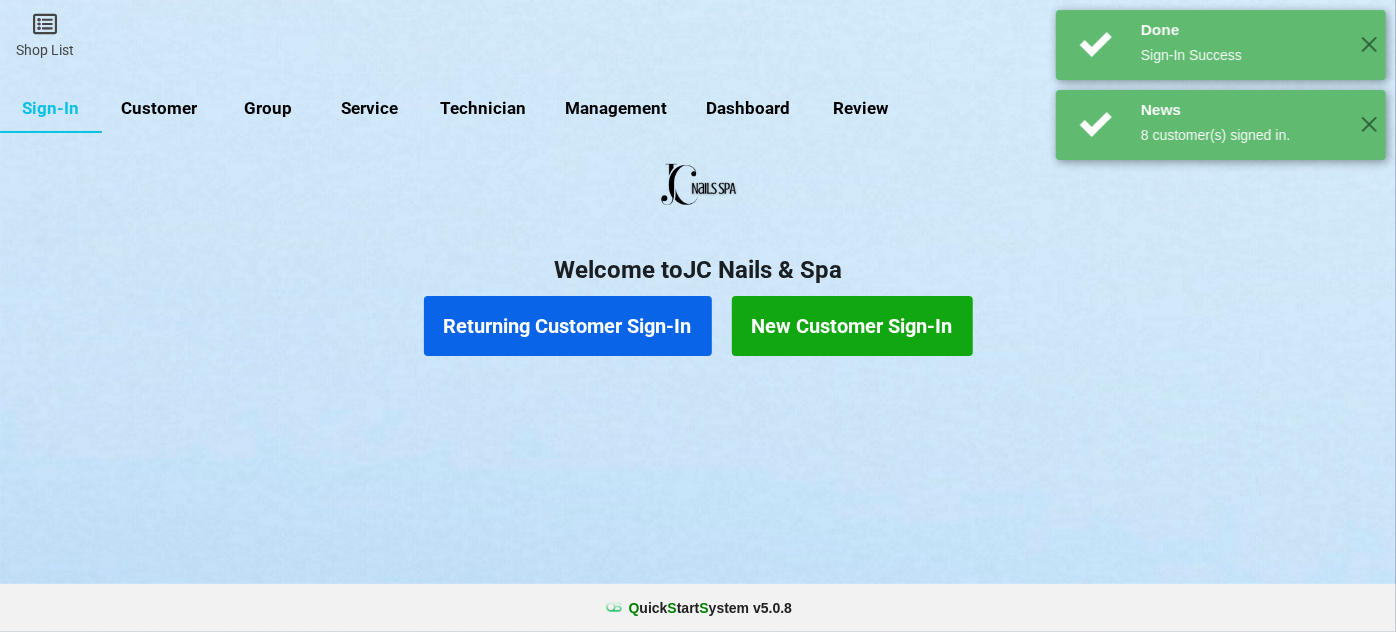 click on "Returning Customer Sign-In" at bounding box center (568, 326) 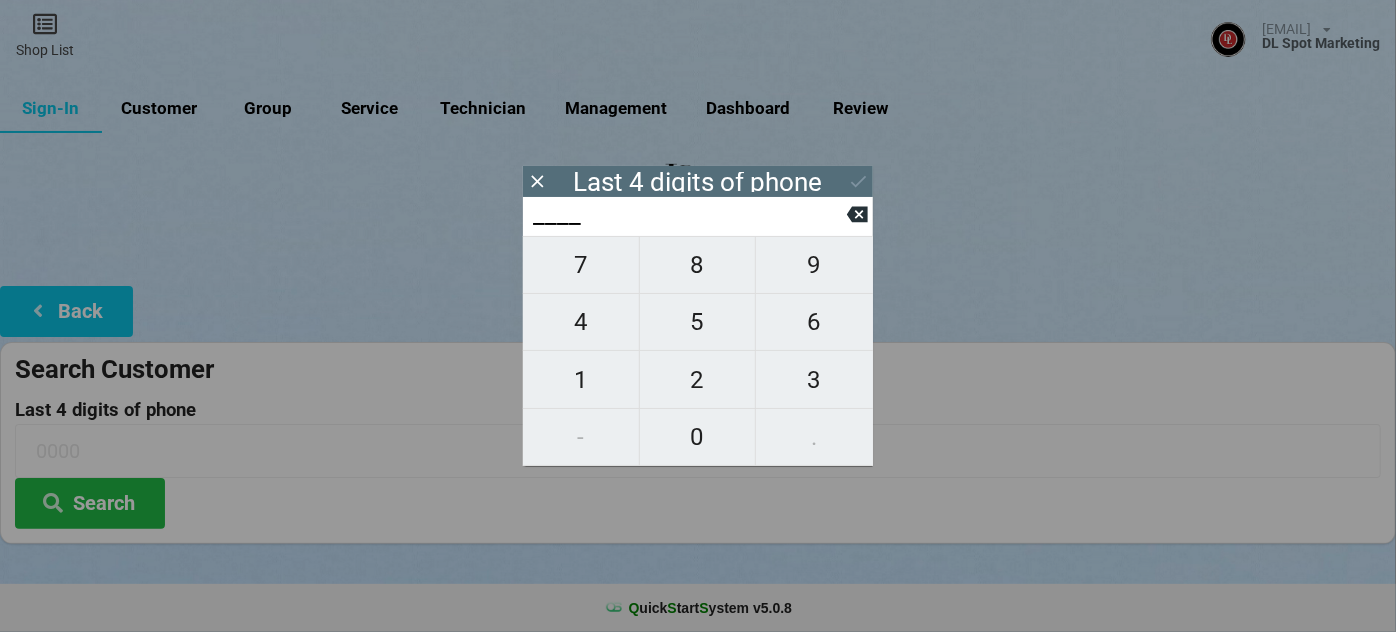 type on "4___" 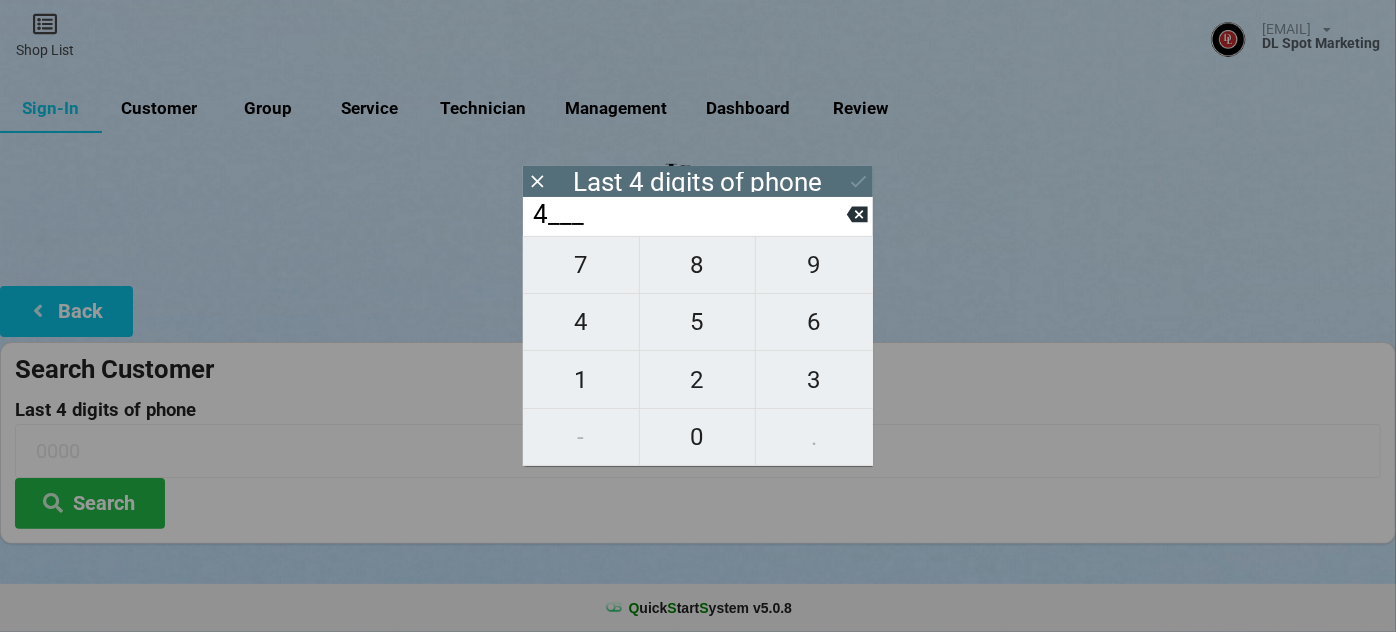 type on "4___" 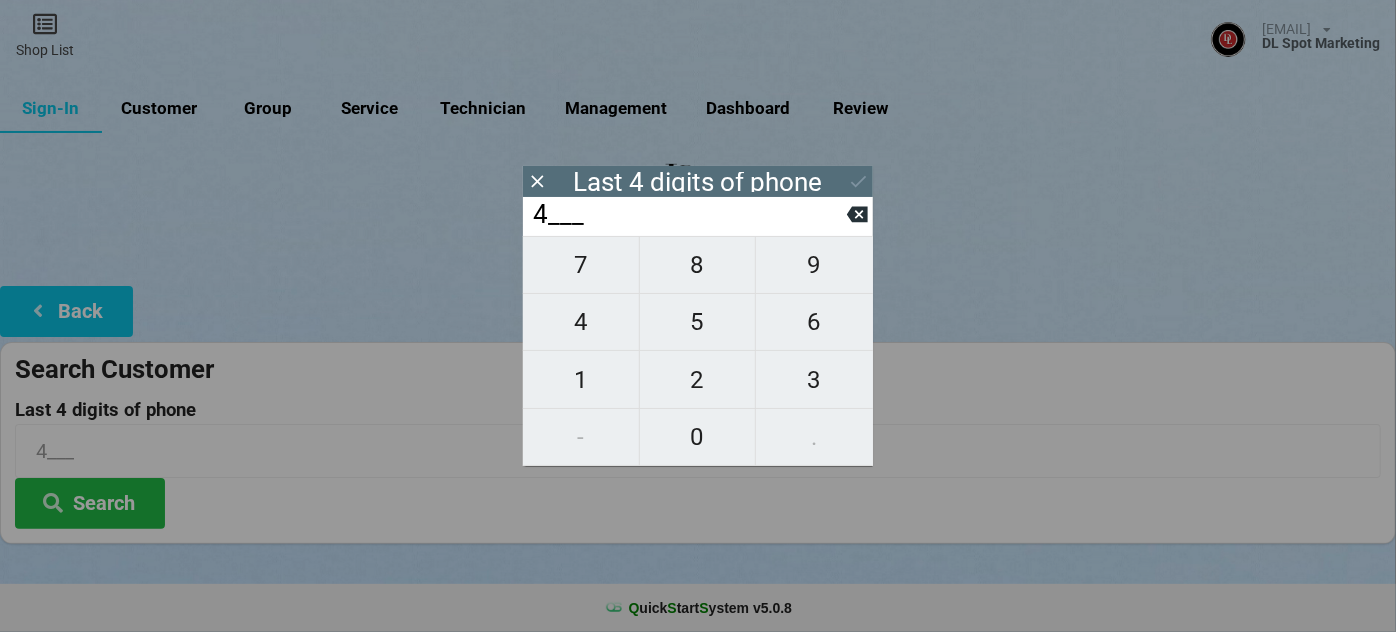 type on "43__" 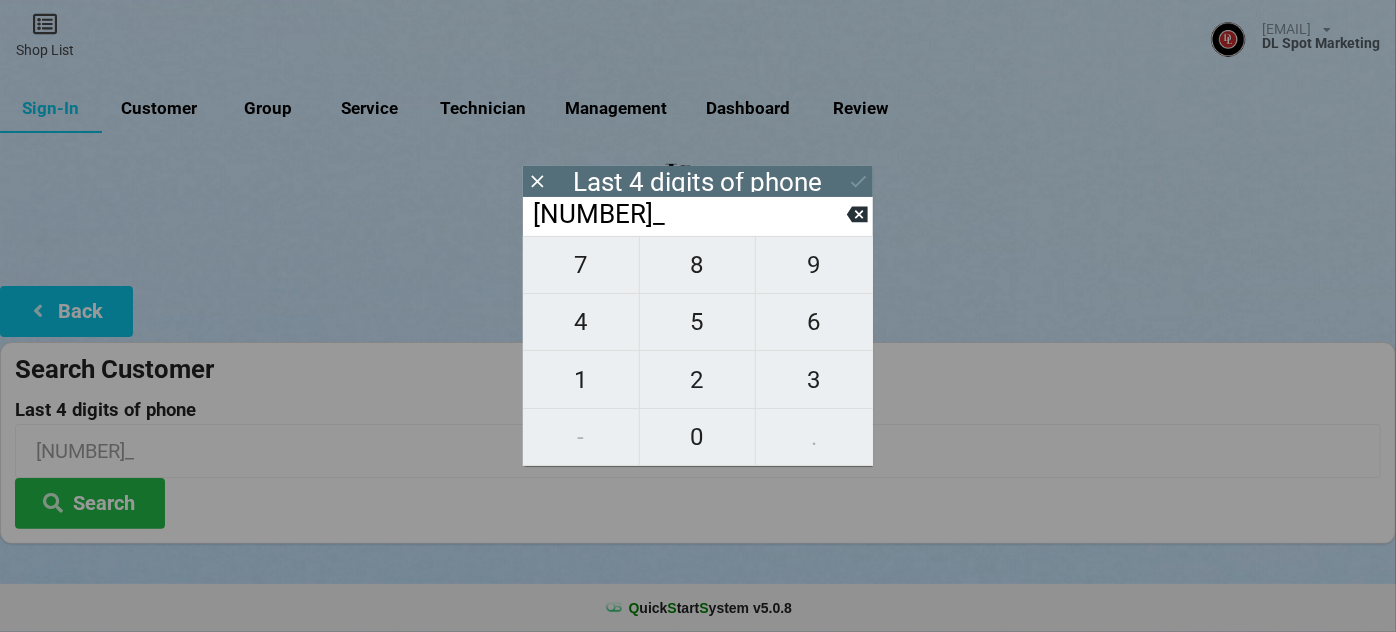 type on "433_" 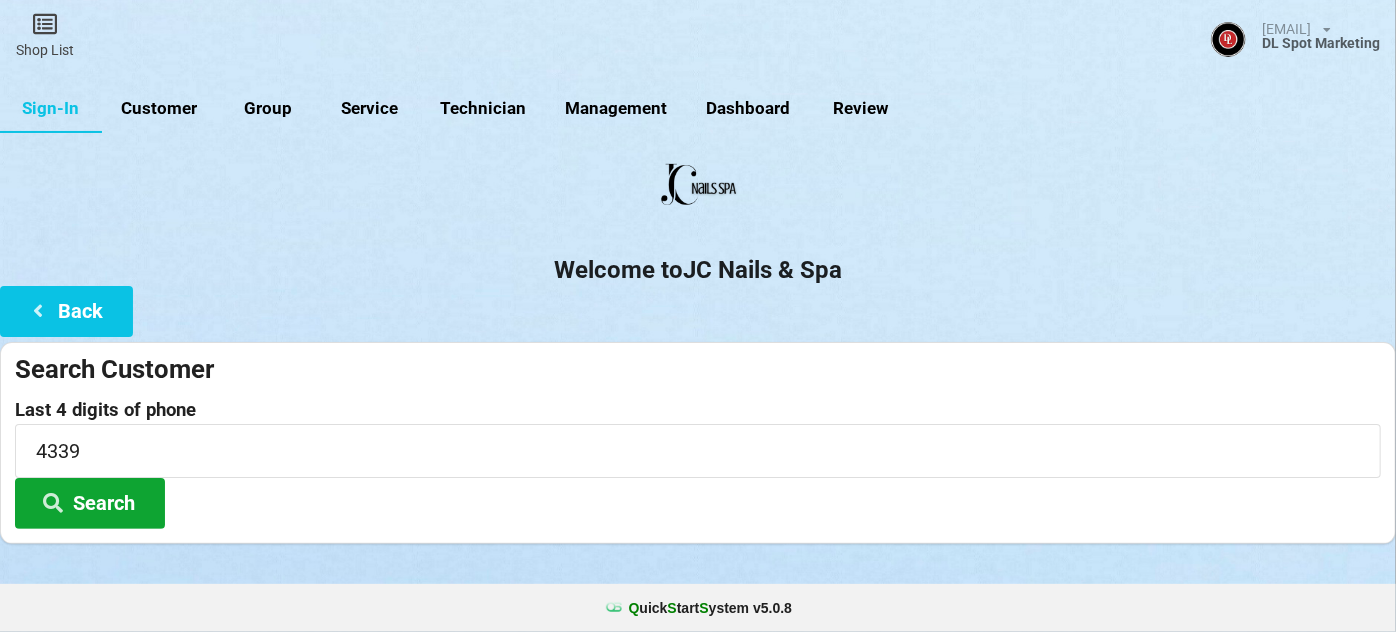 click on "Search" at bounding box center [90, 503] 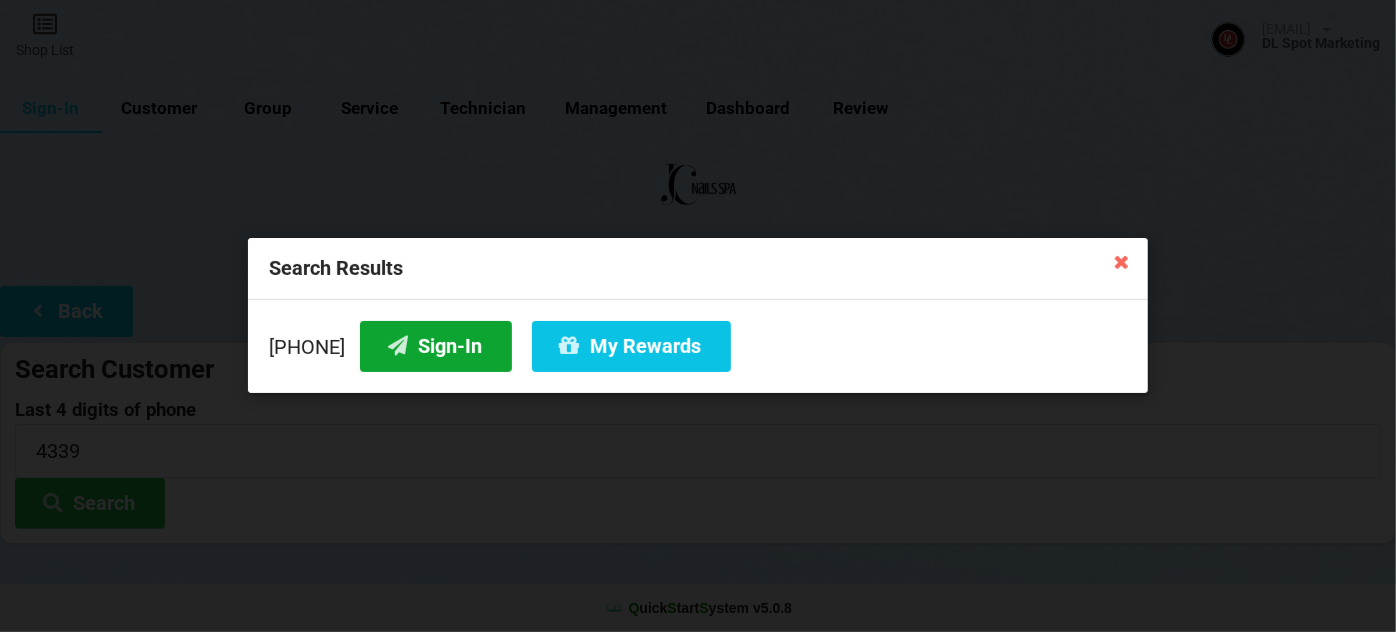 click on "Sign-In" at bounding box center [436, 346] 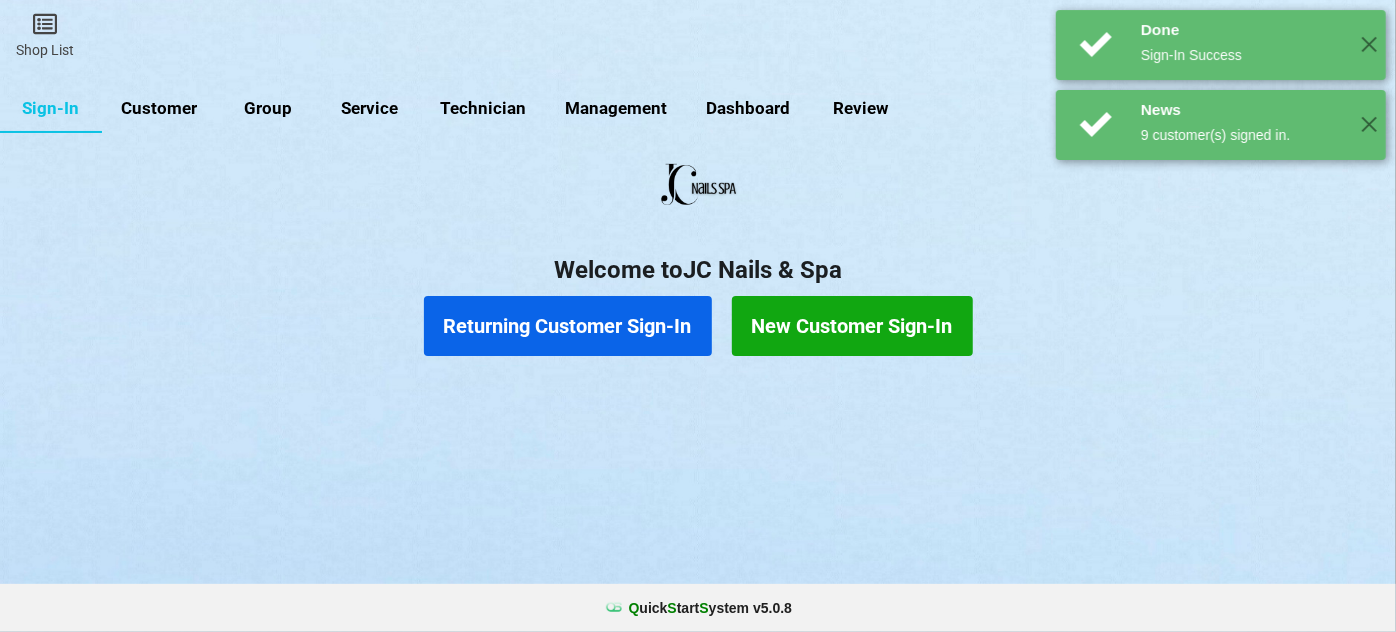 click on "Returning Customer Sign-In" at bounding box center [568, 326] 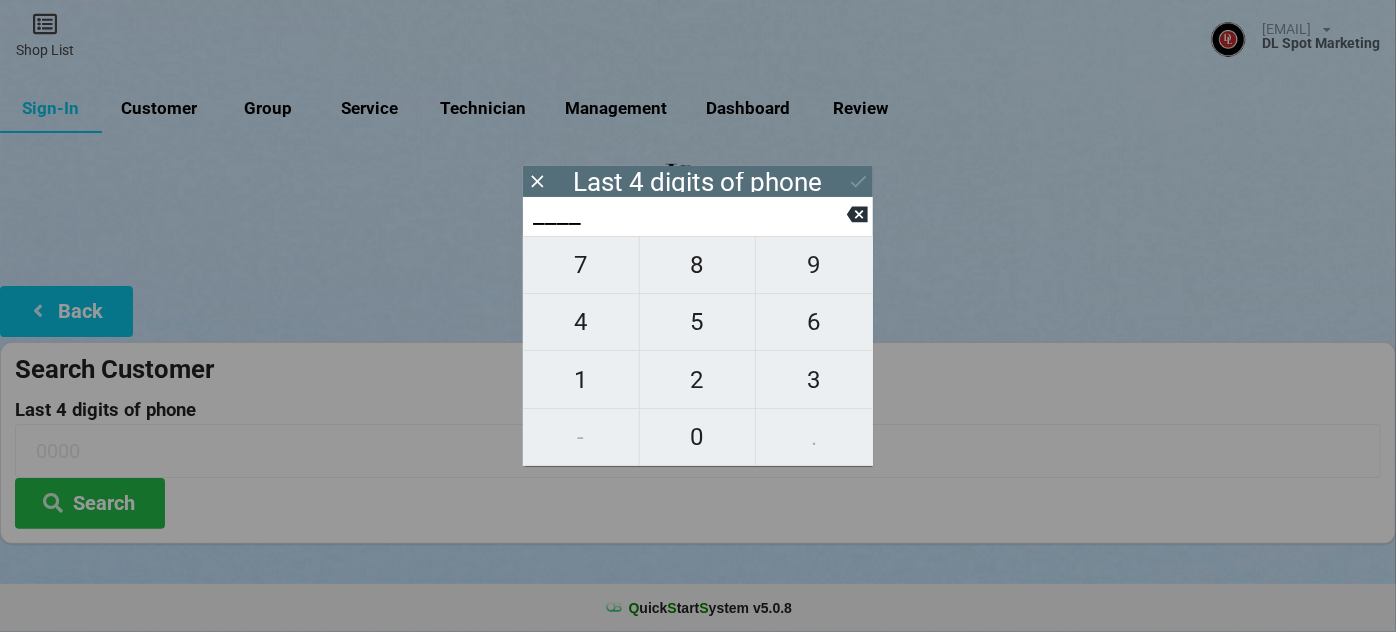 type on "0___" 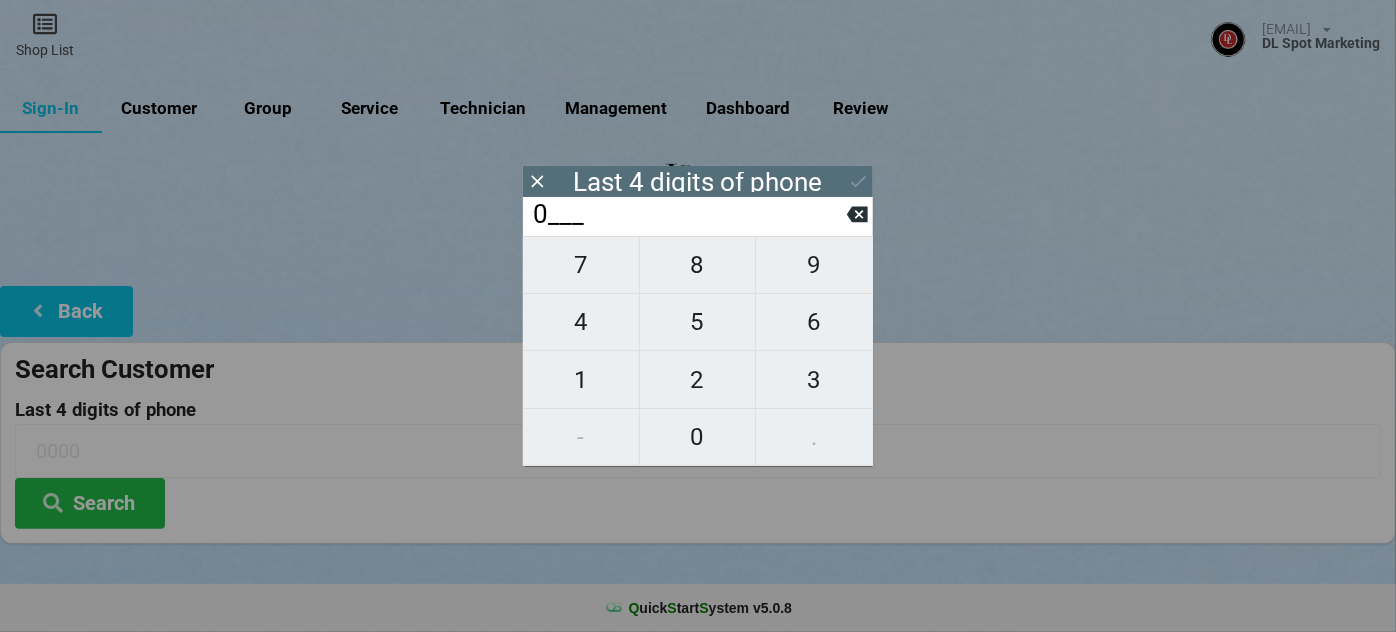 type on "0___" 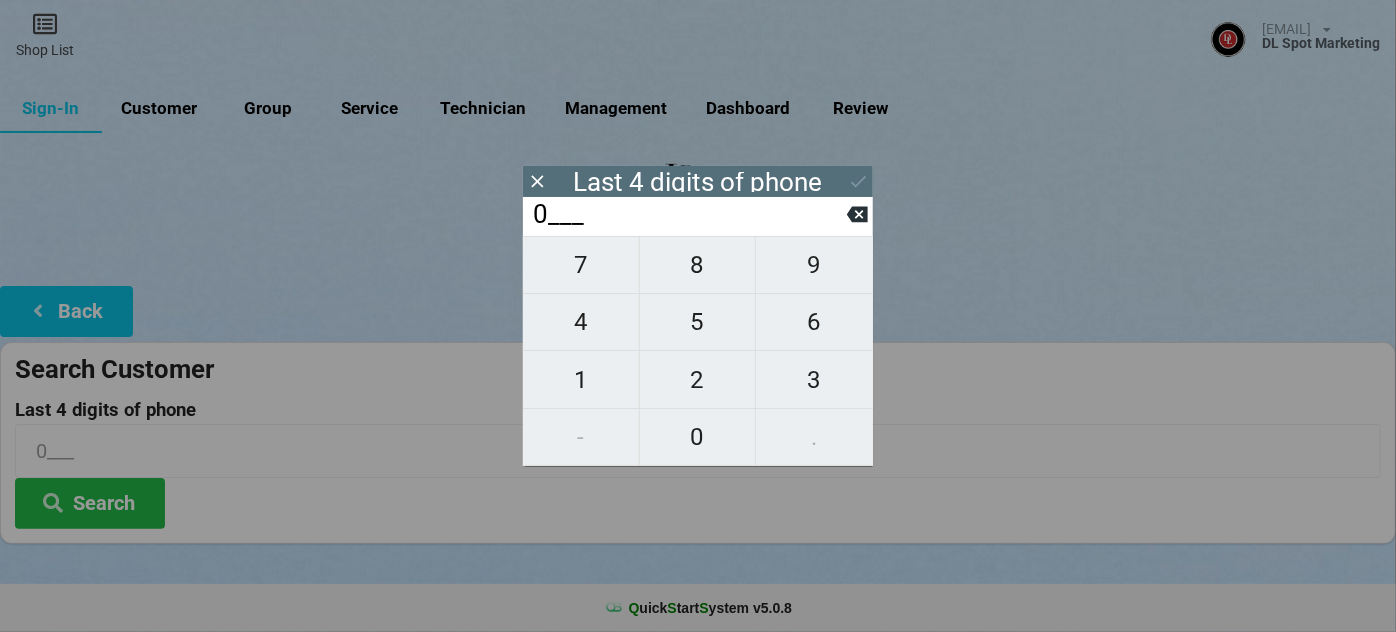 type on "04__" 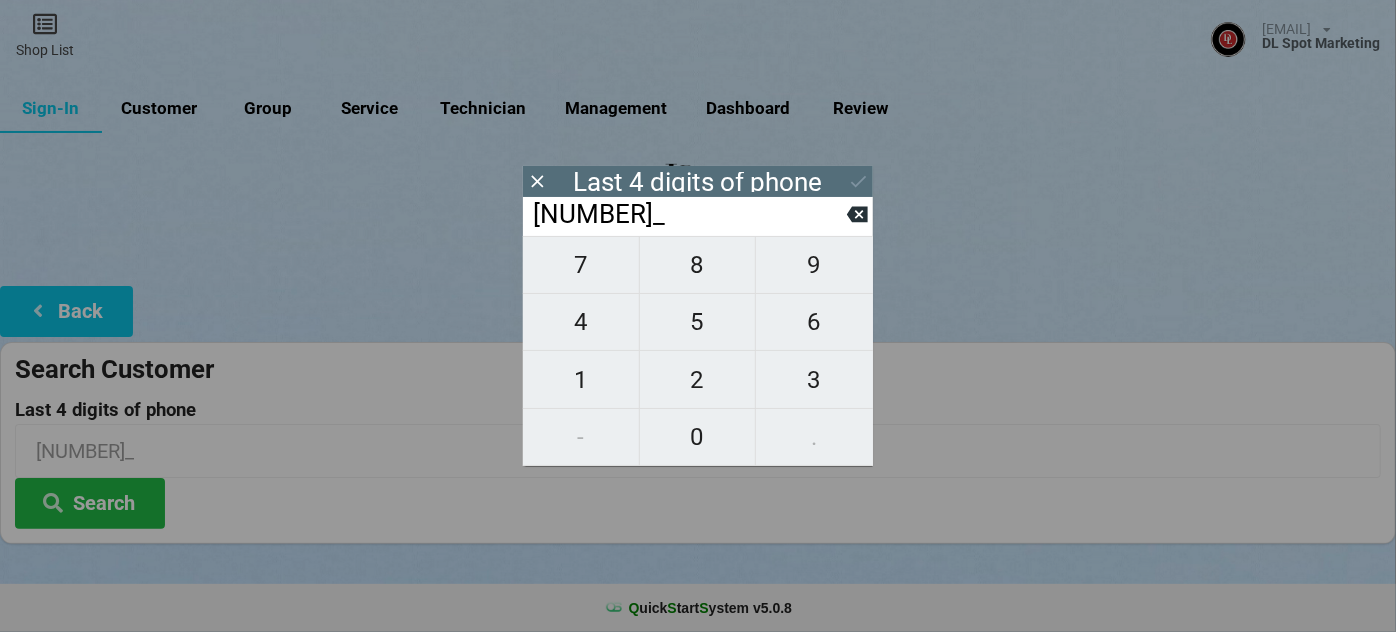 type on "049_" 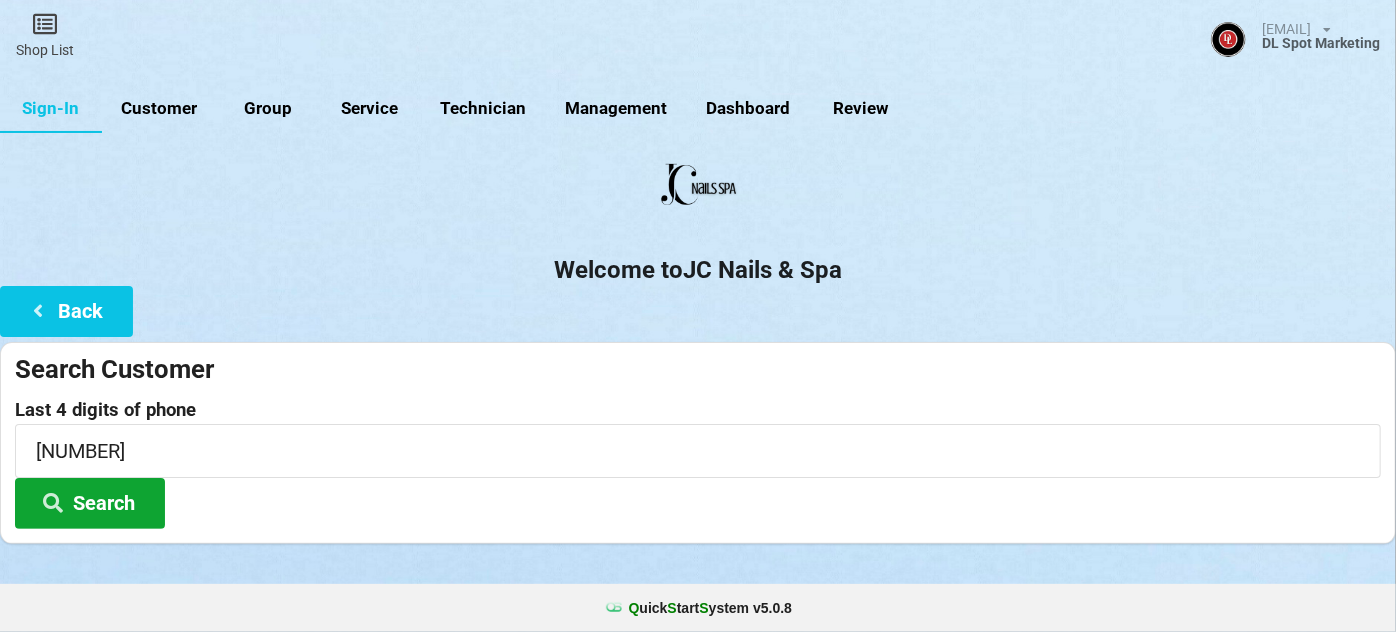 click on "Search" at bounding box center (90, 503) 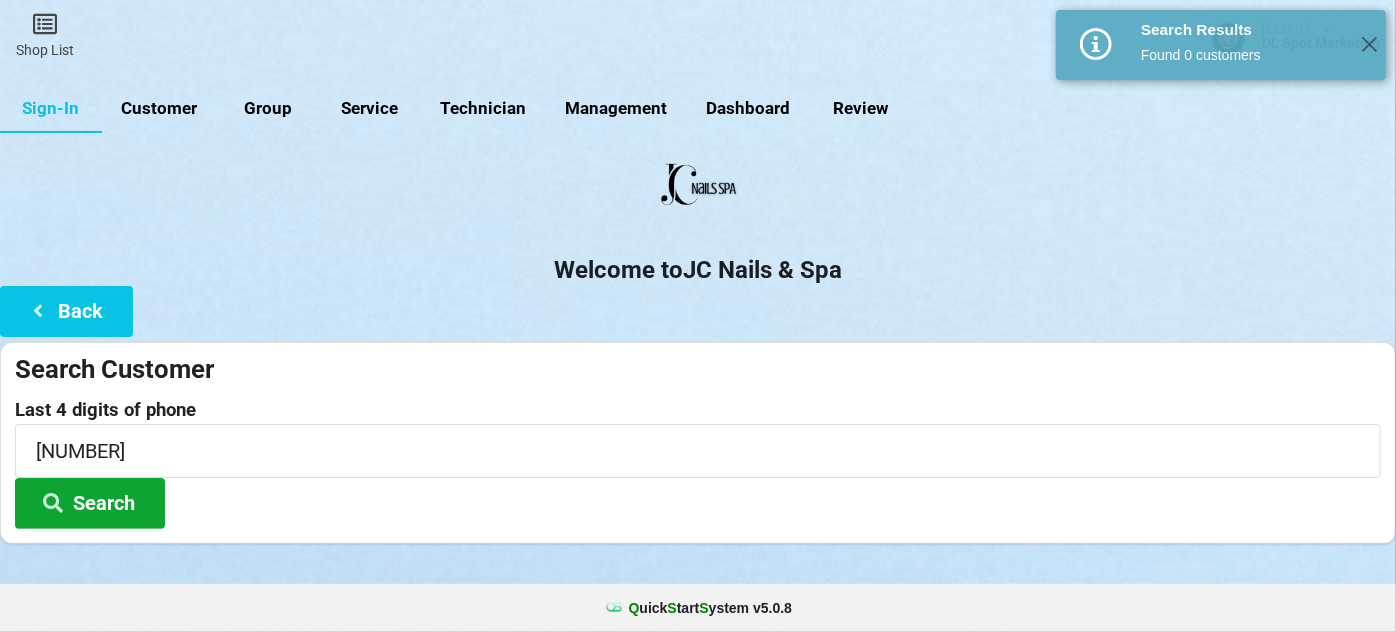 click on "Search" at bounding box center (90, 503) 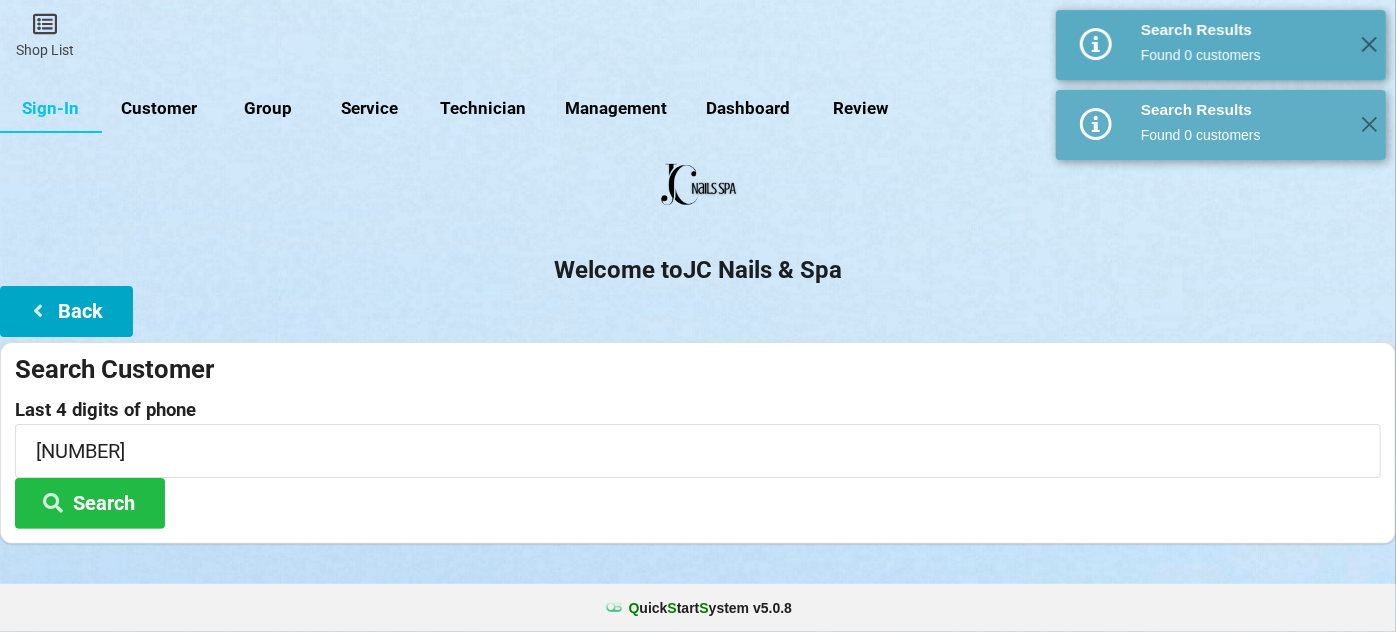 click on "Back" at bounding box center [66, 311] 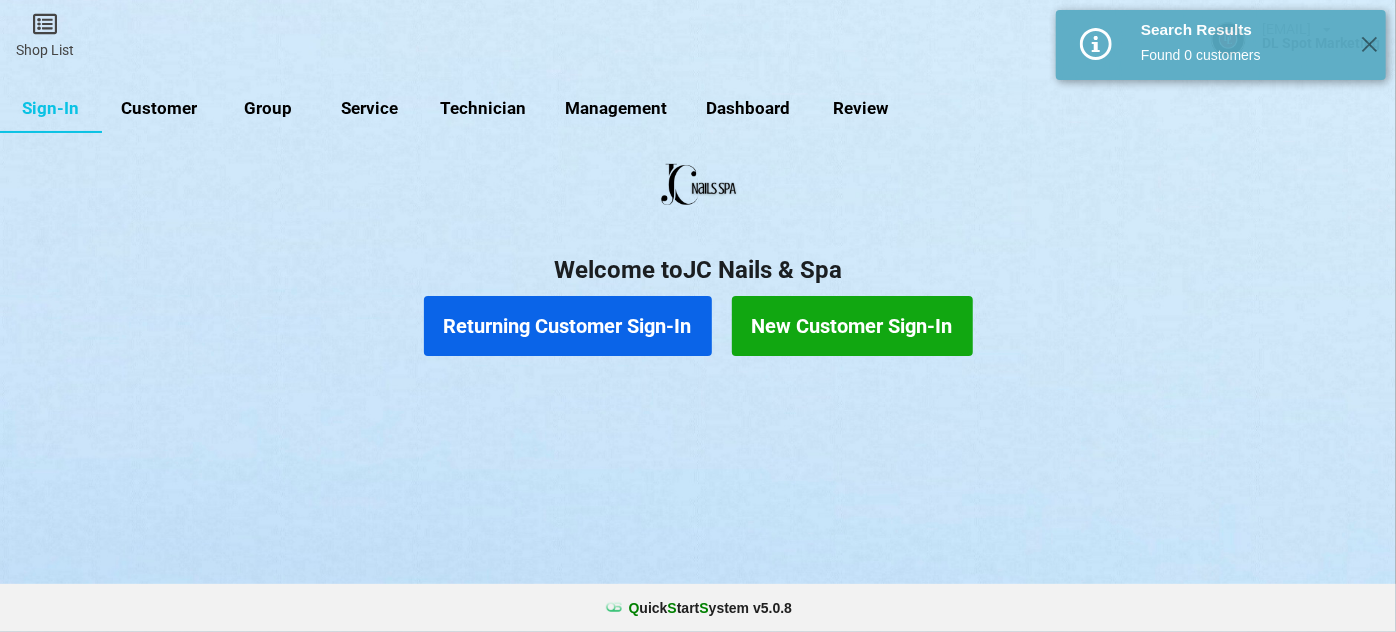 click on "New Customer Sign-In" at bounding box center (852, 326) 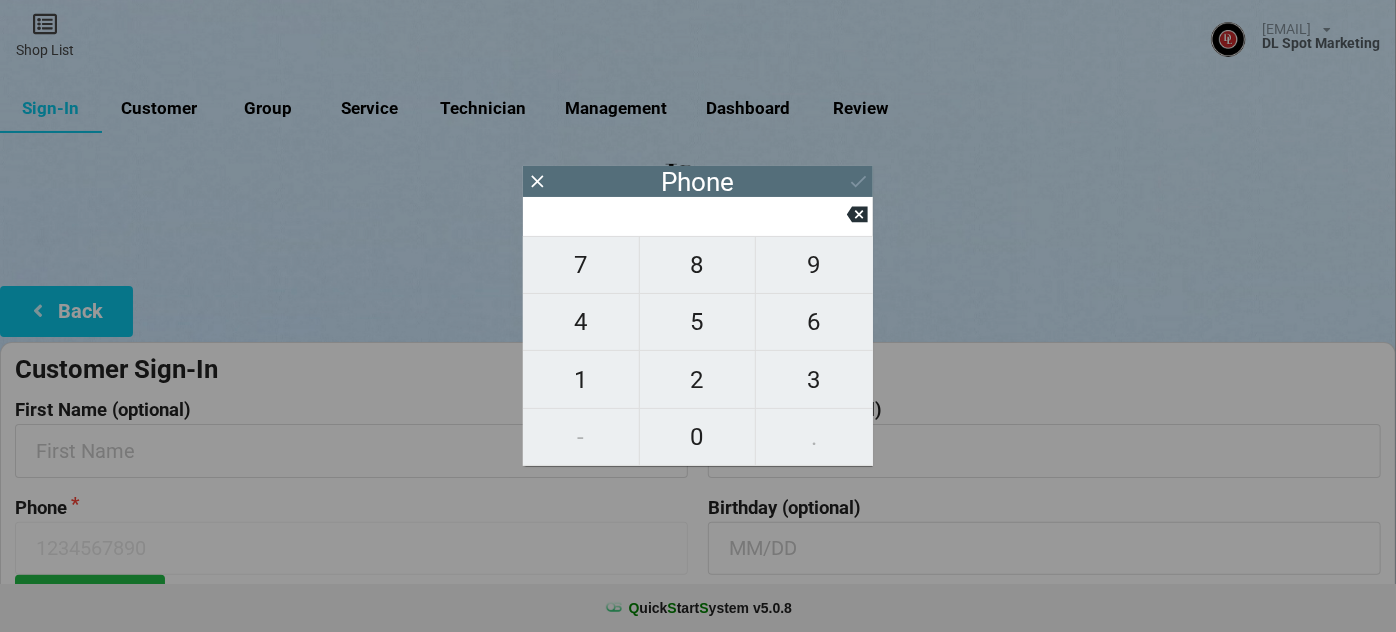 type on "9" 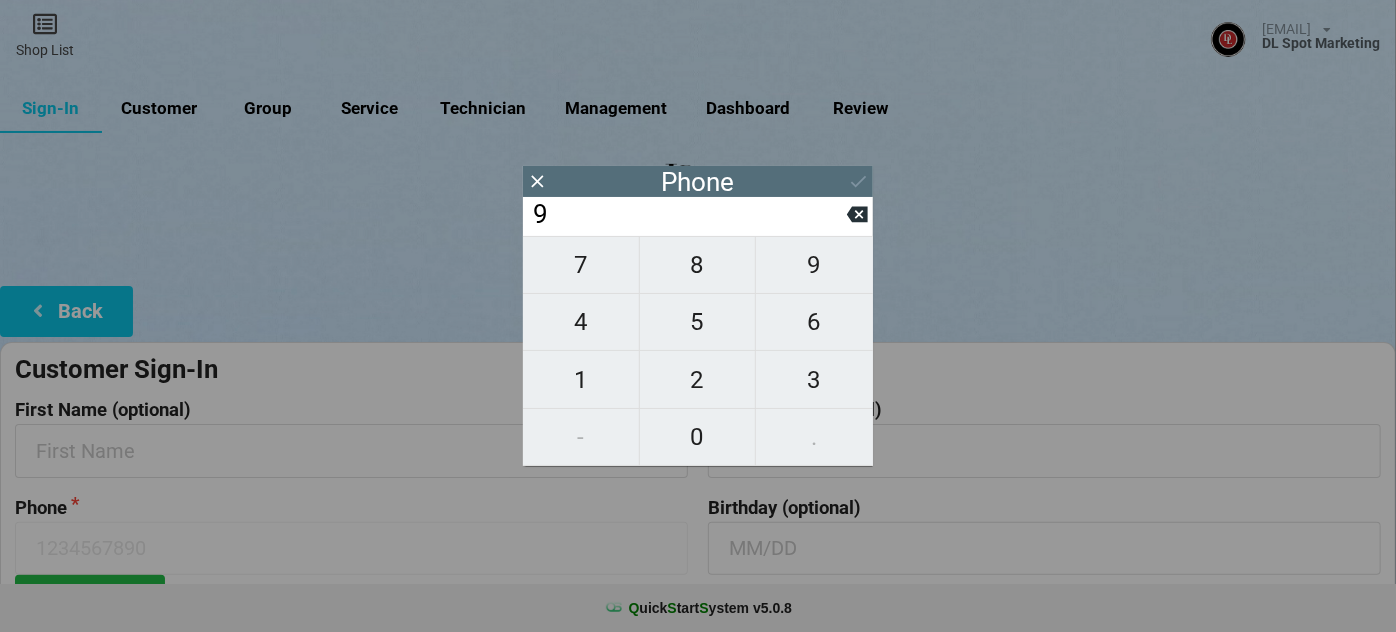 type on "9" 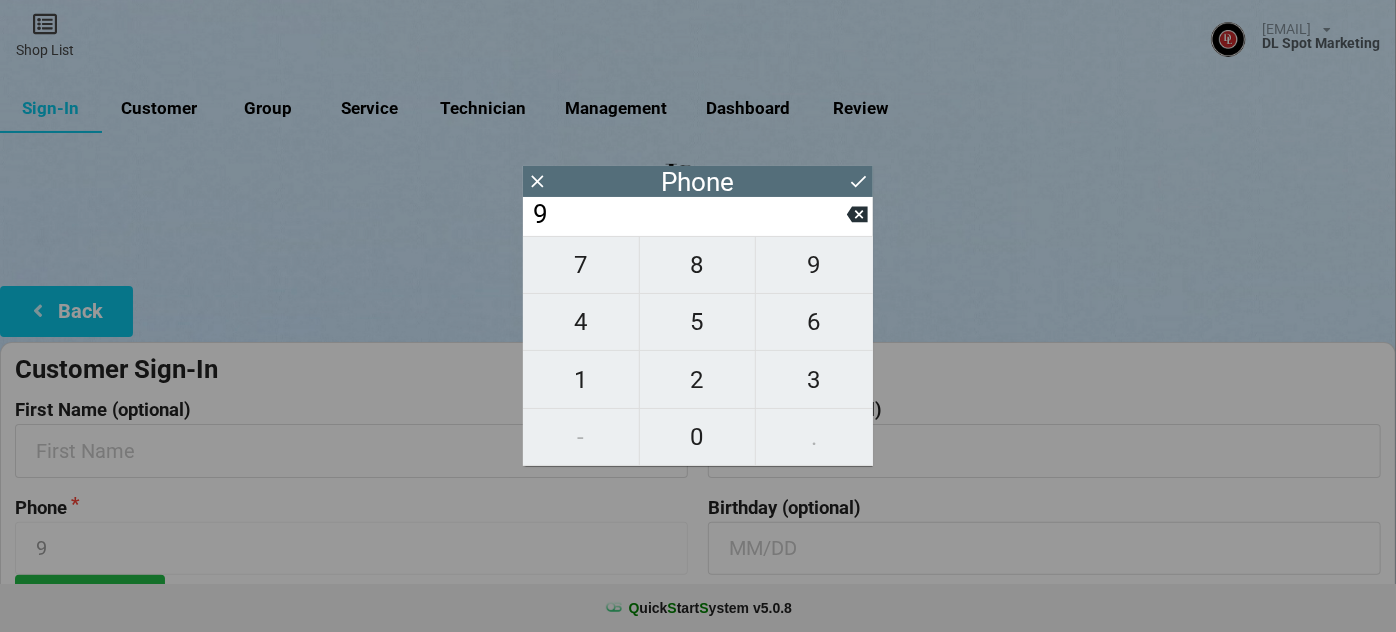 type on "92" 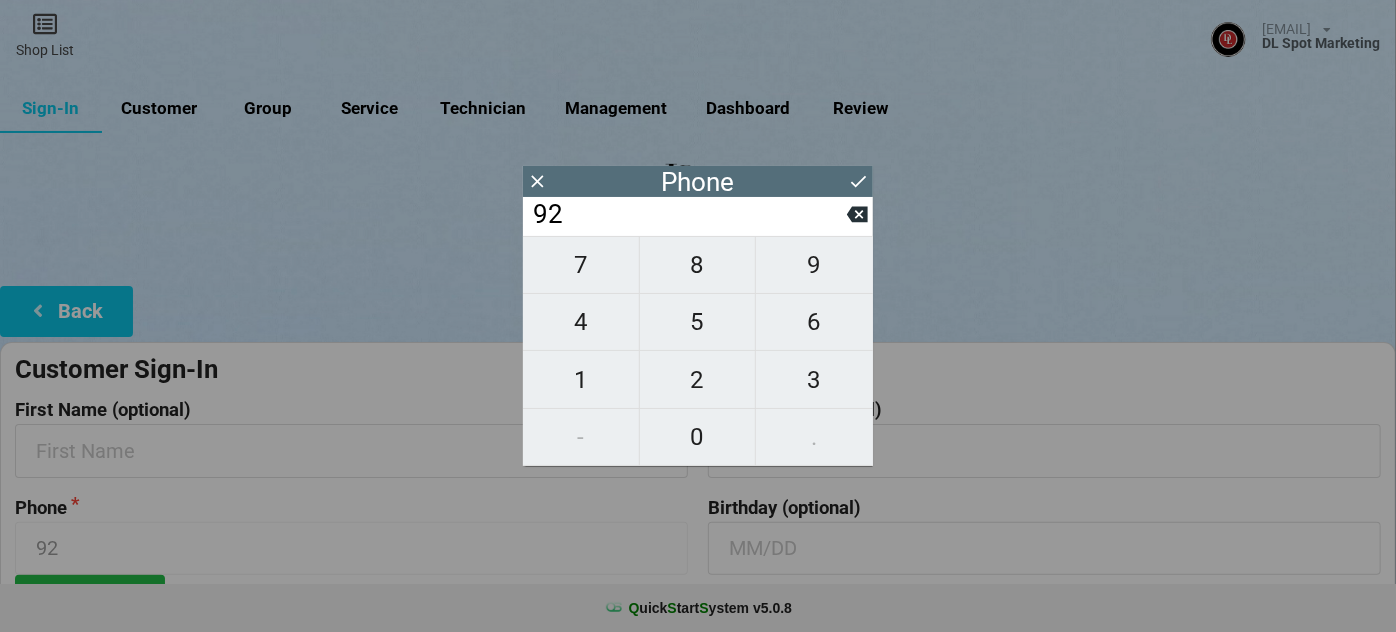 type on "925" 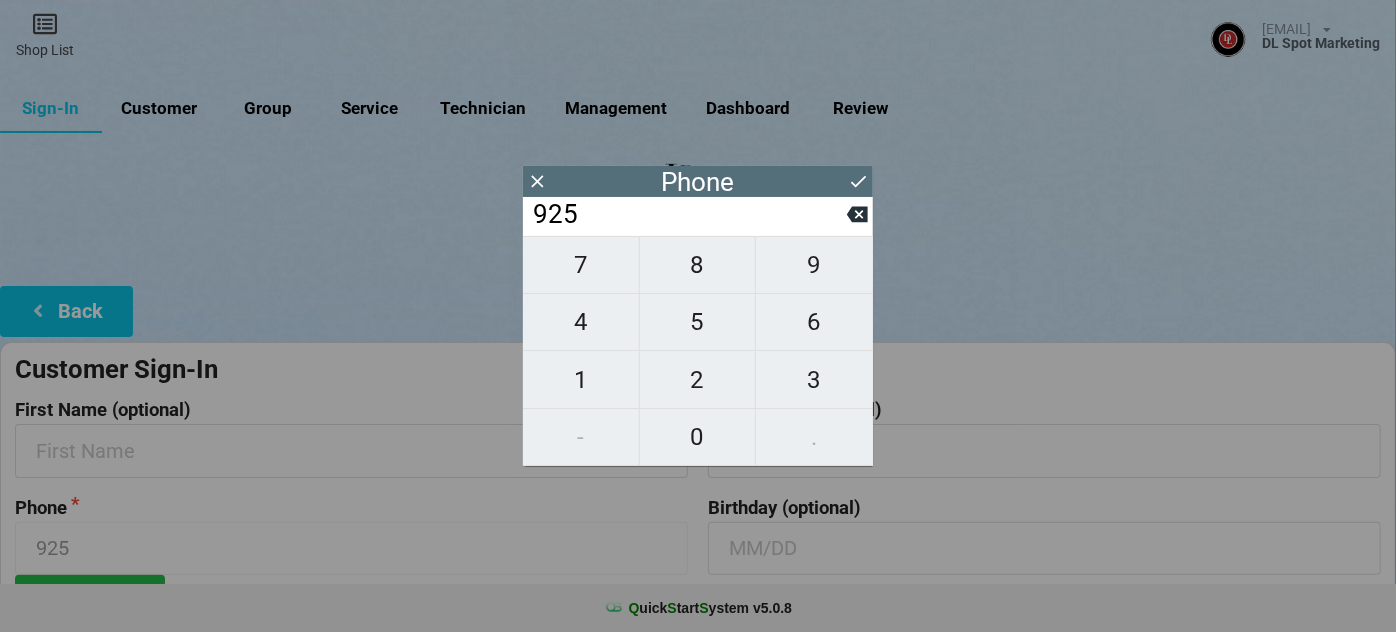 type on "9253" 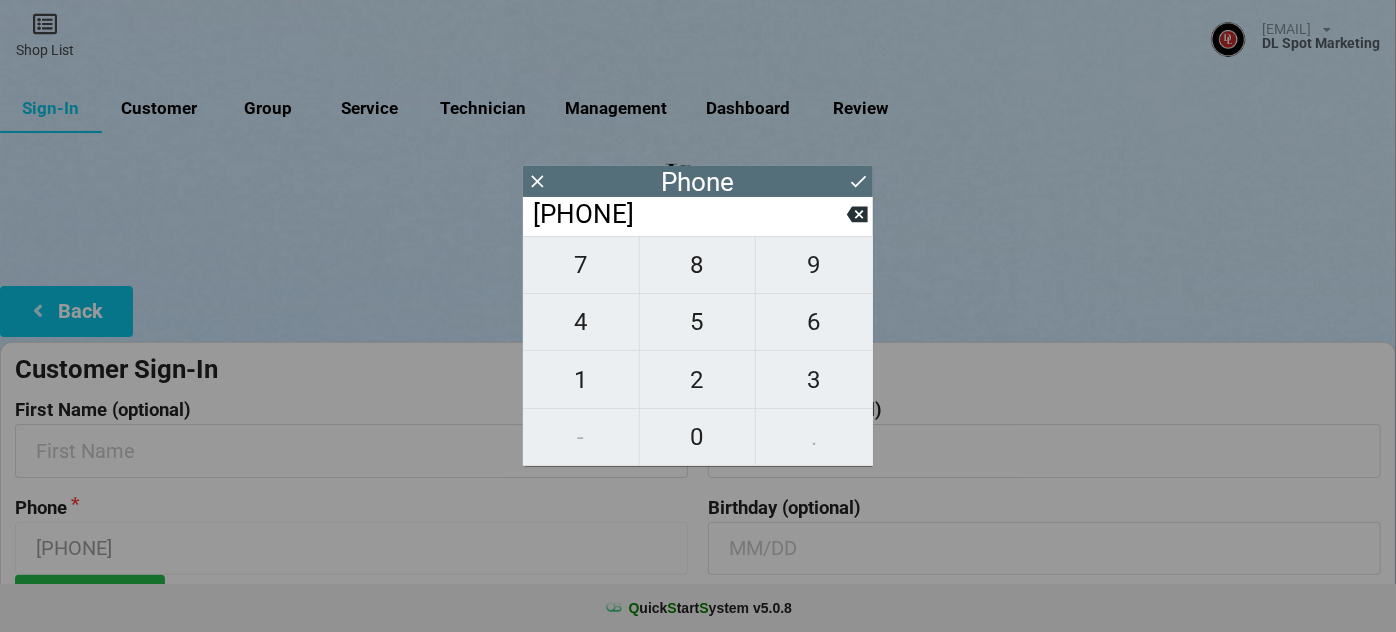 type on "92535" 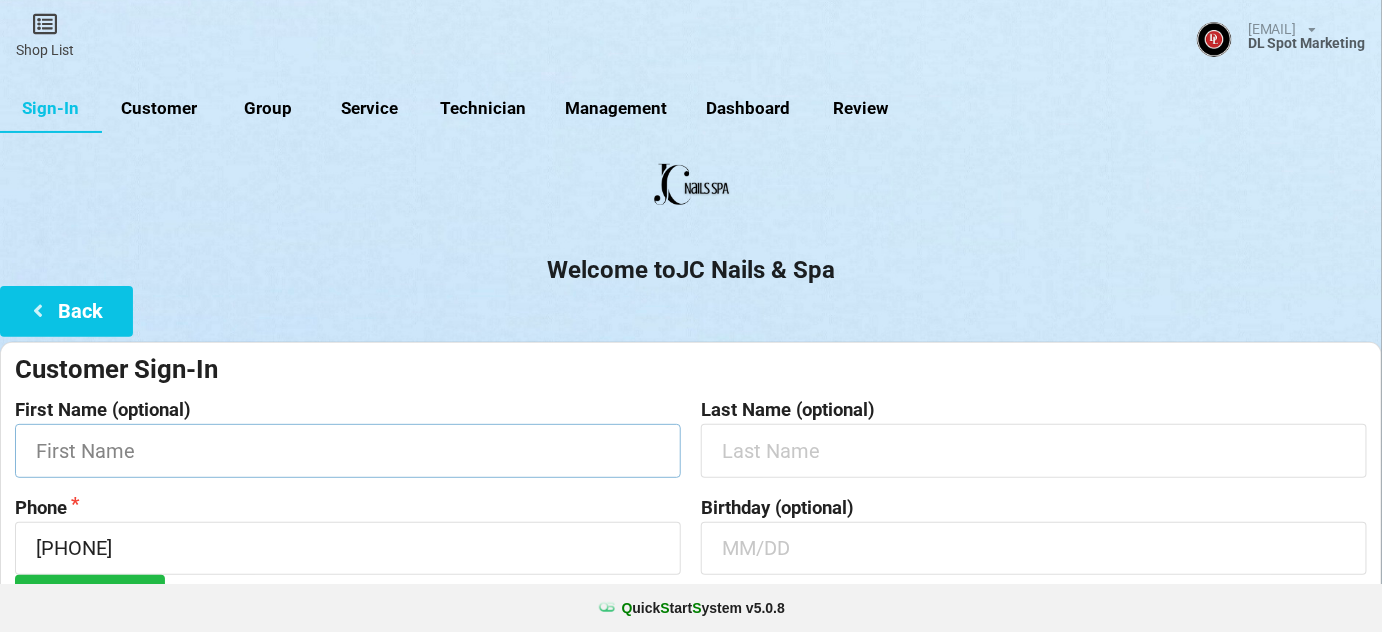 click at bounding box center [348, 450] 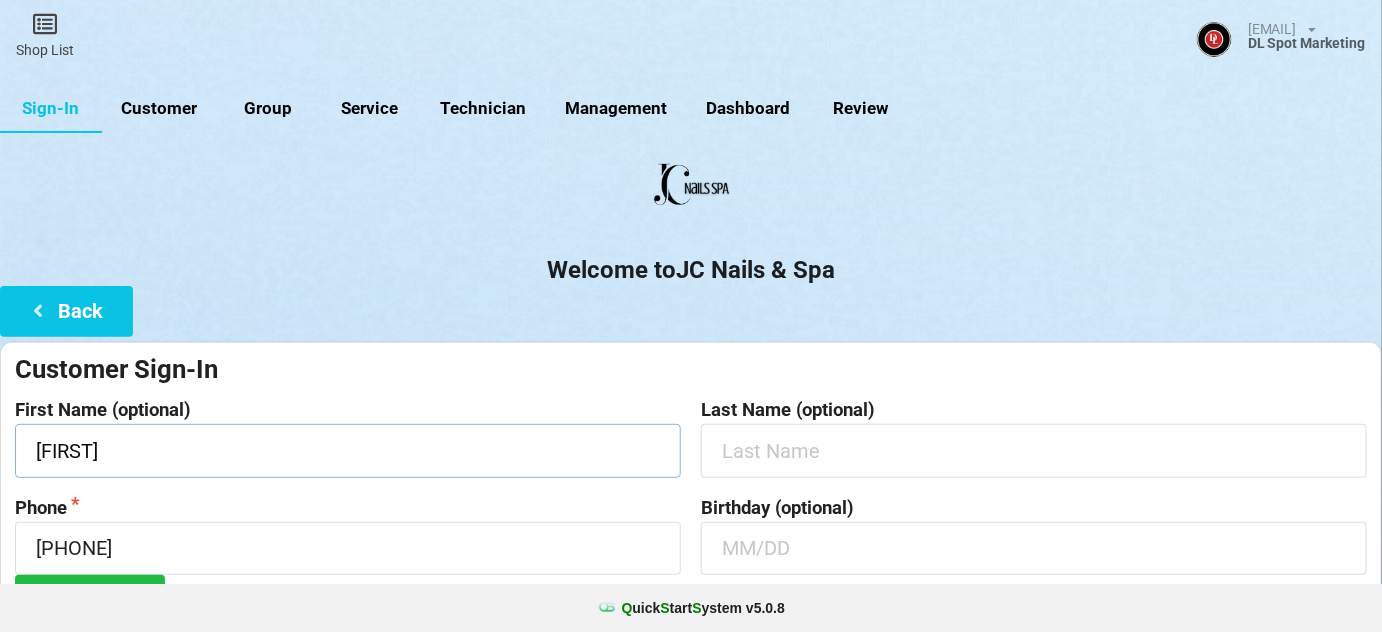 type on "Gina" 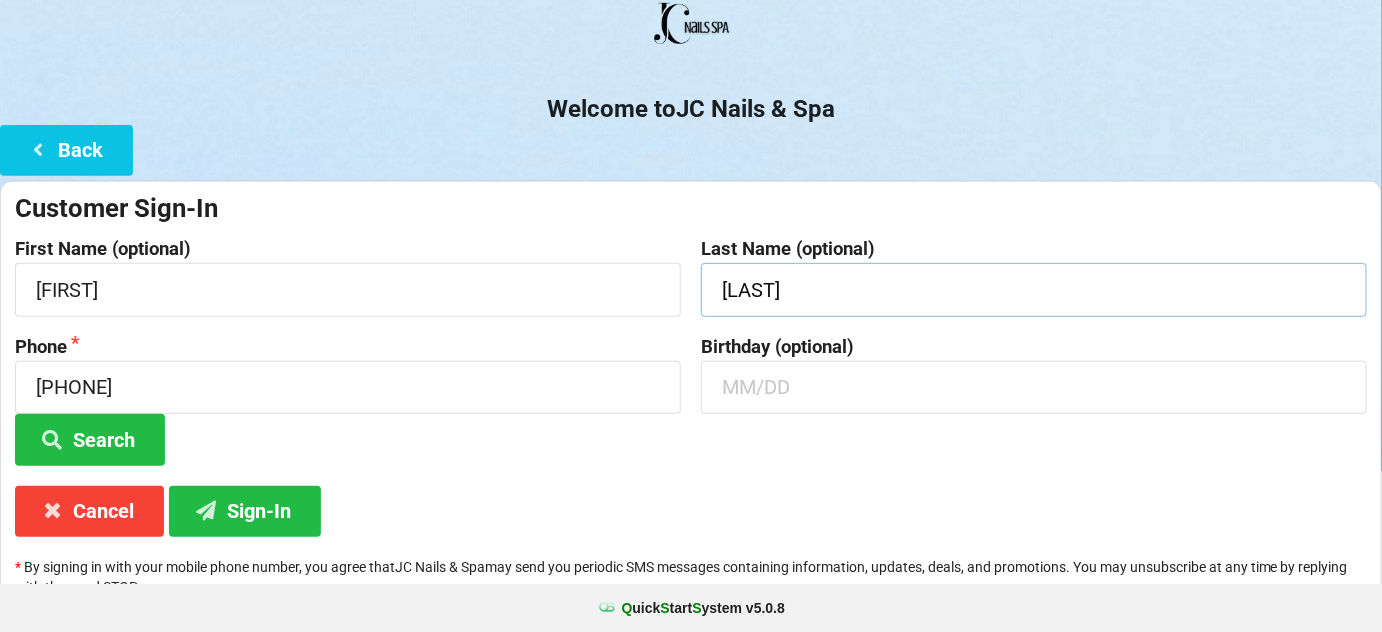 scroll, scrollTop: 191, scrollLeft: 0, axis: vertical 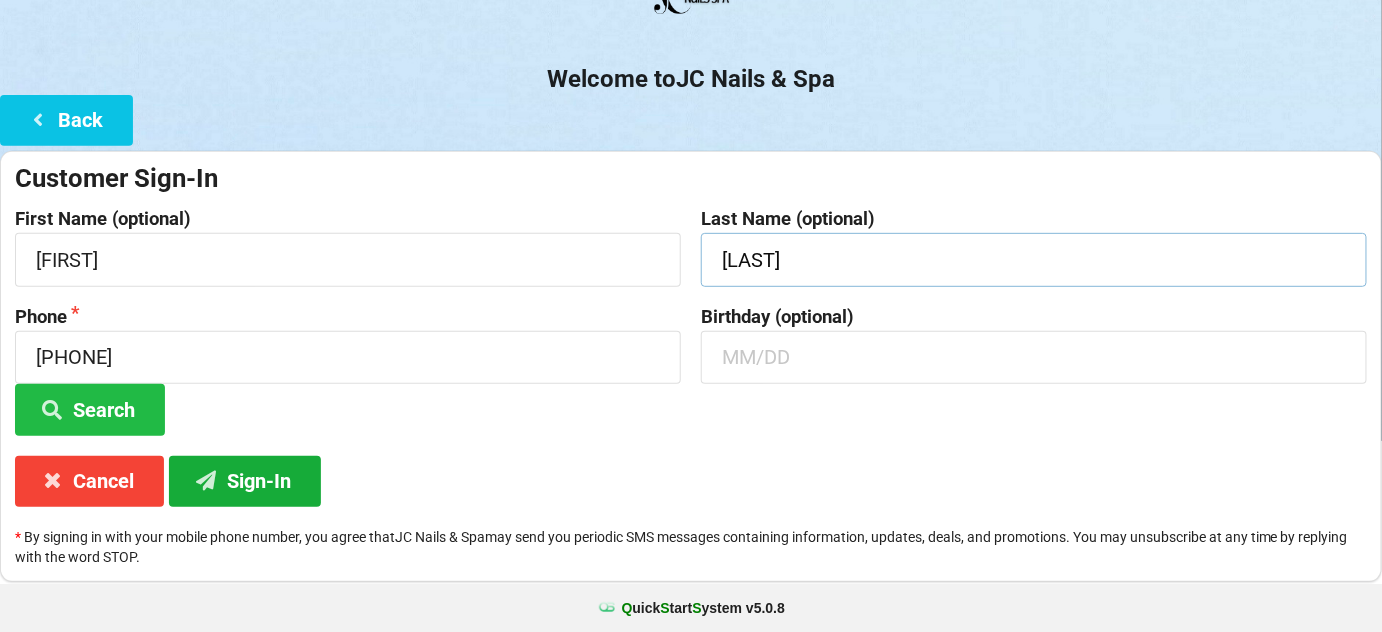 type on "Rosenthal" 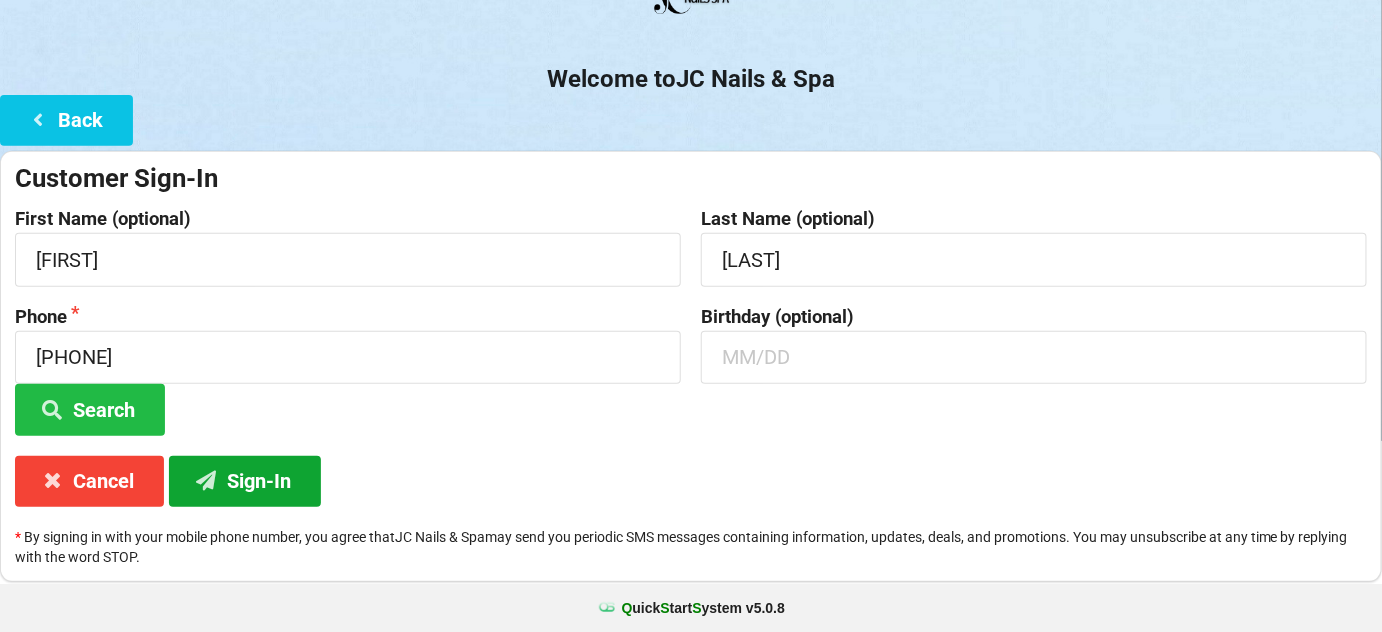 click on "Sign-In" at bounding box center [245, 481] 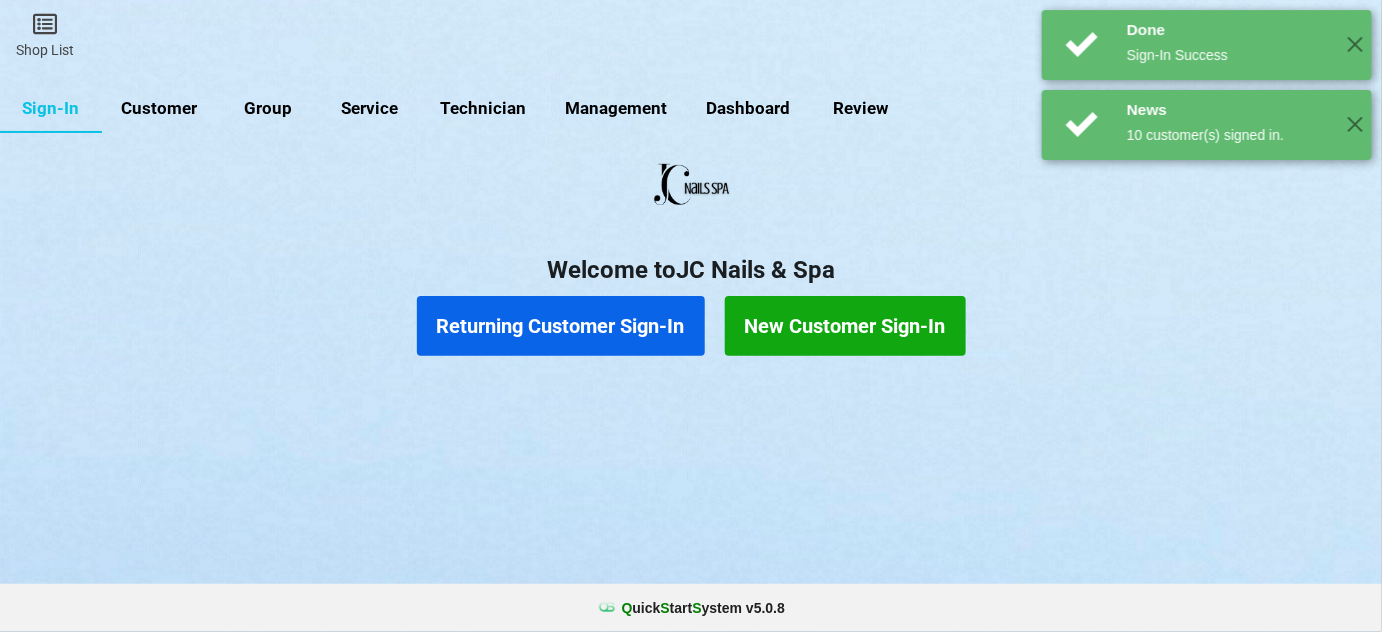 scroll, scrollTop: 0, scrollLeft: 0, axis: both 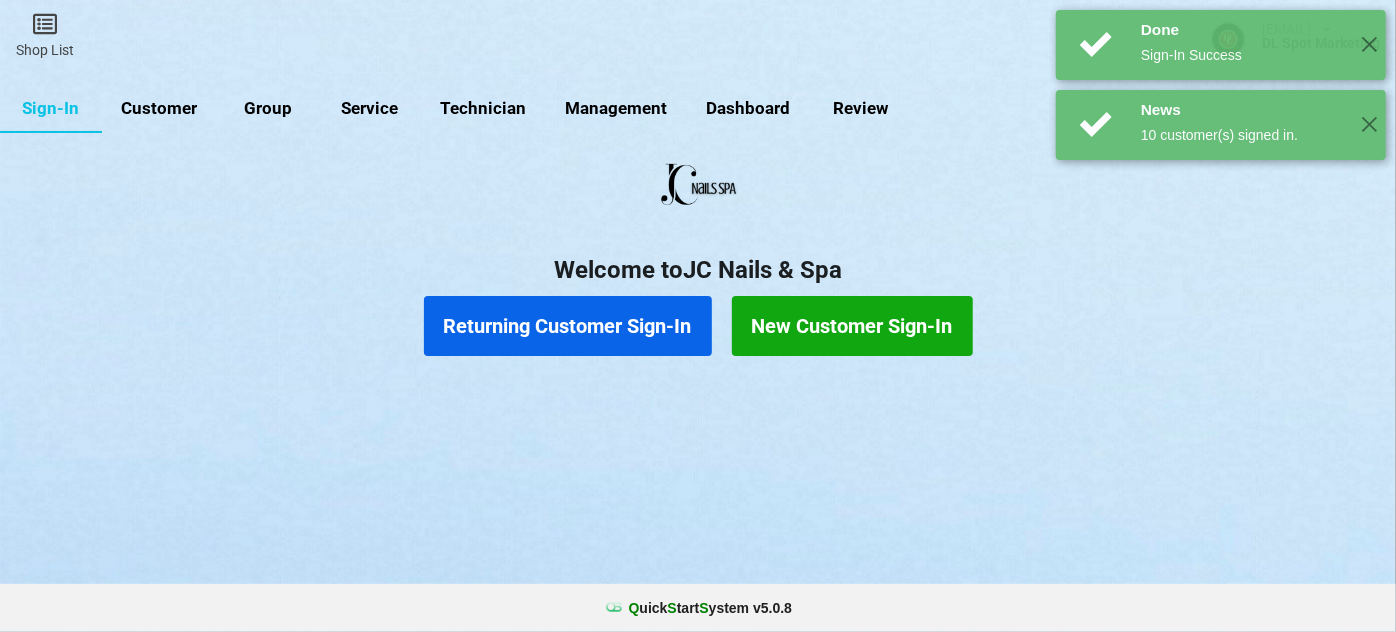 click on "Returning Customer Sign-In" at bounding box center [568, 326] 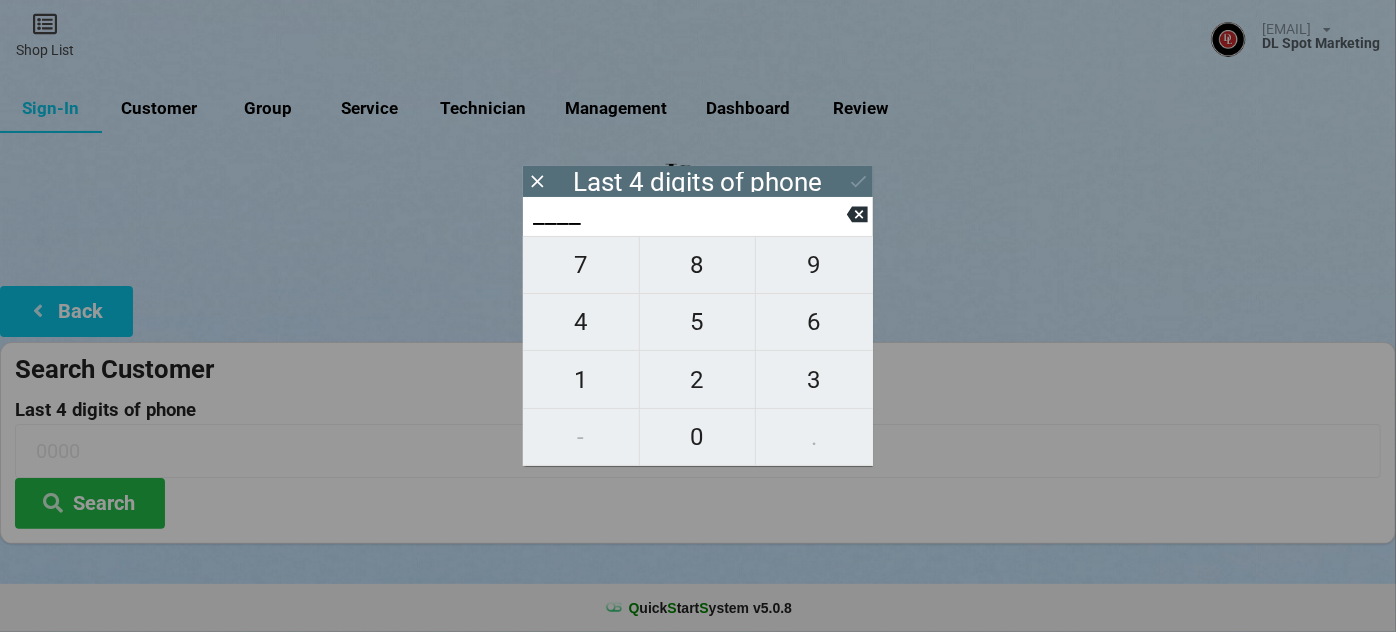 type on "1___" 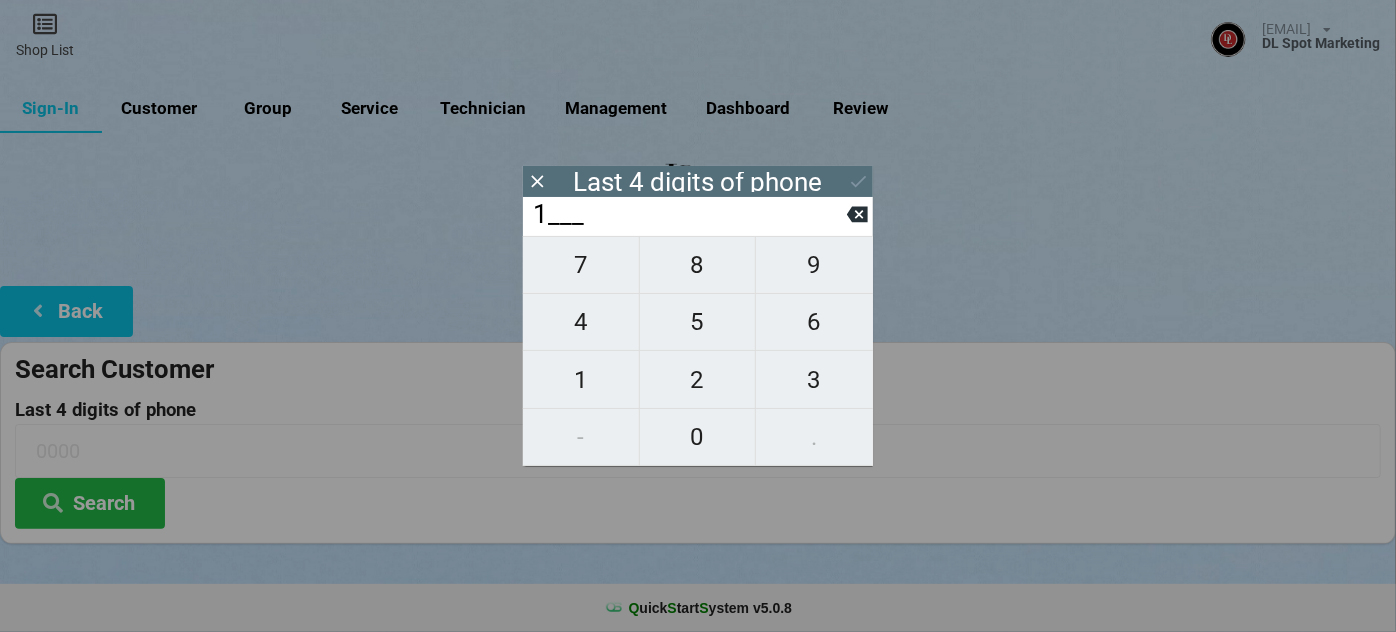 type on "1___" 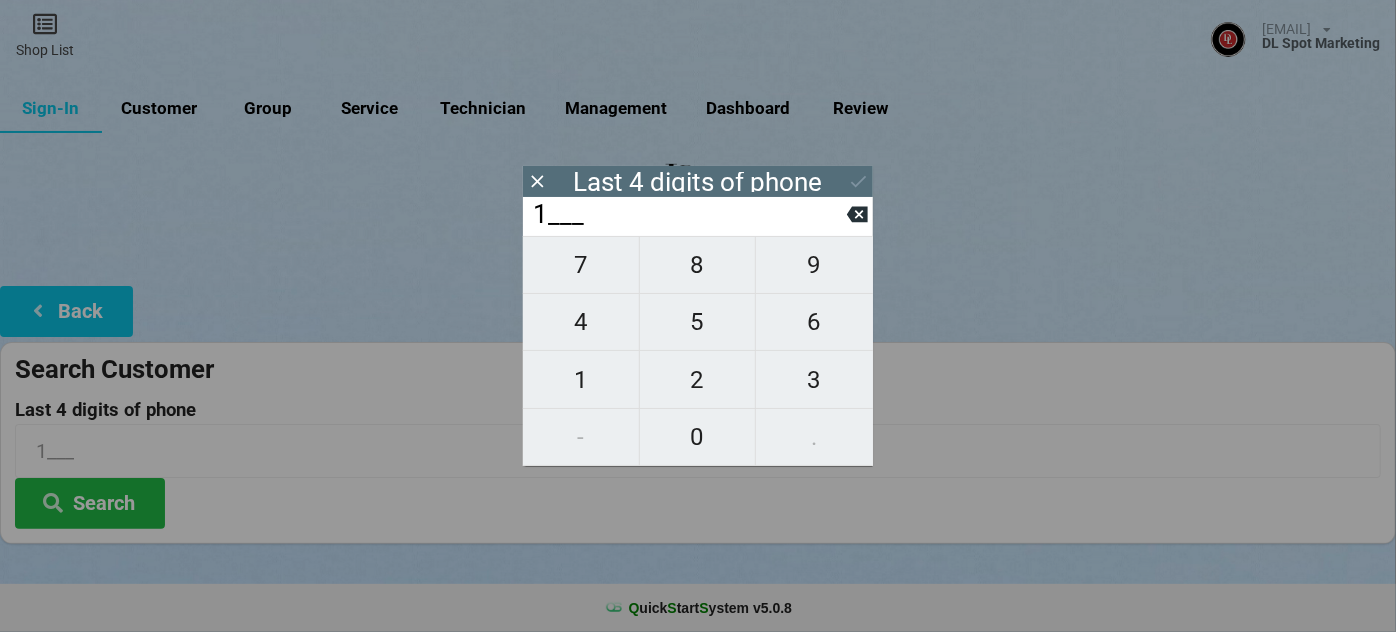 type on "12__" 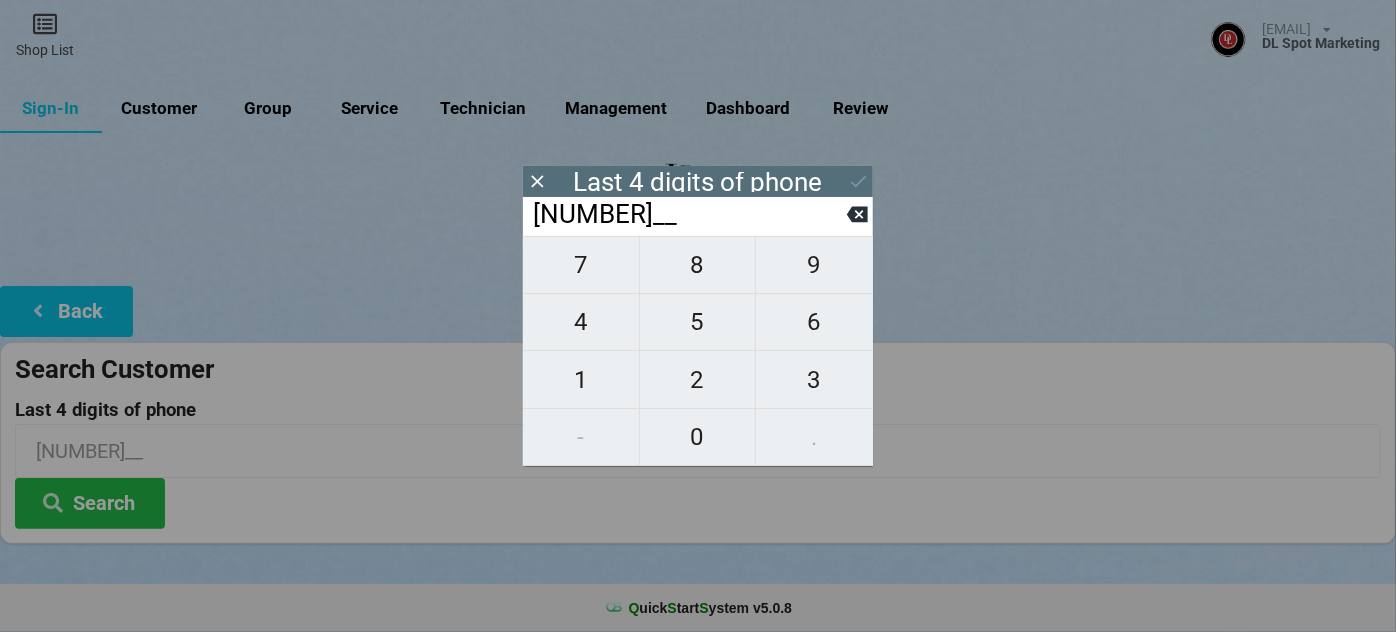 type on "124_" 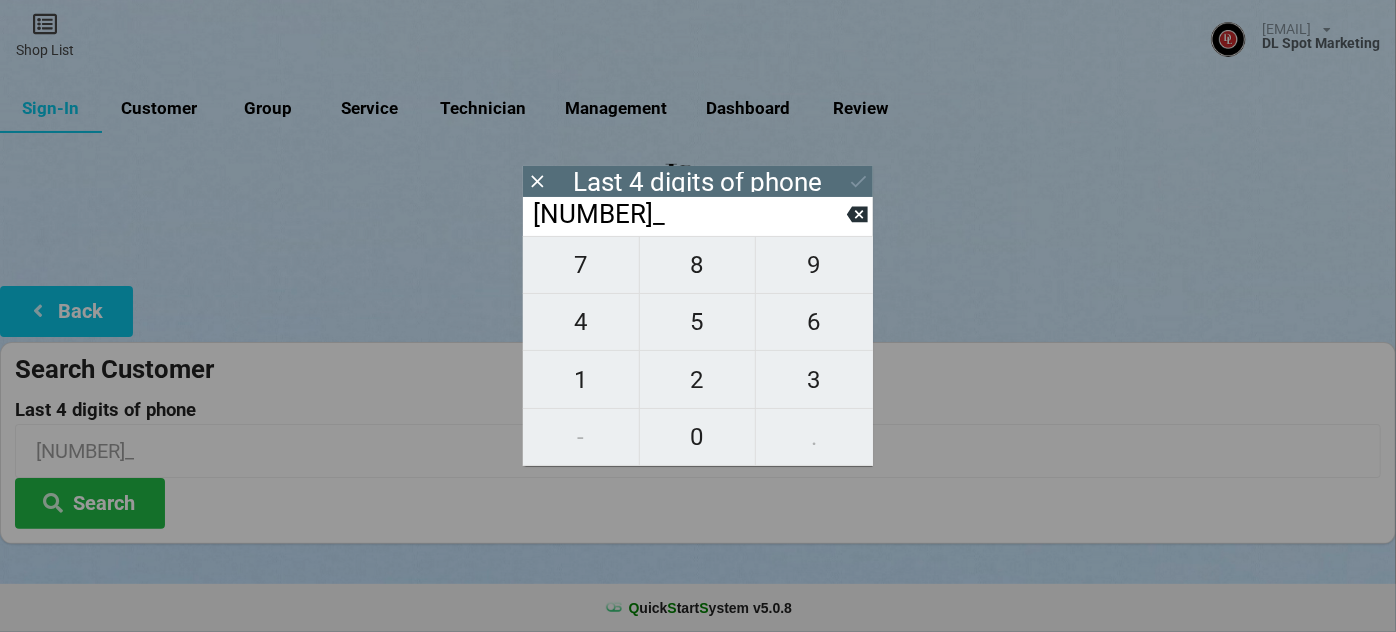 type on "1248" 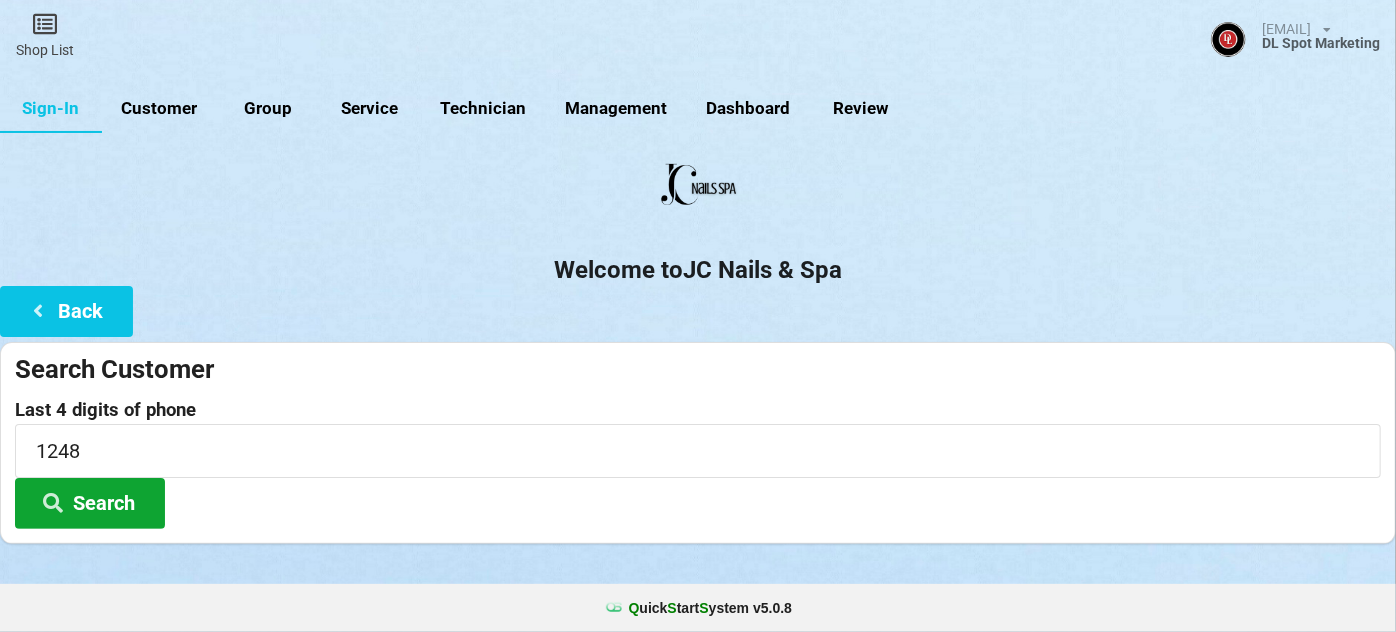 click on "Search" at bounding box center (90, 503) 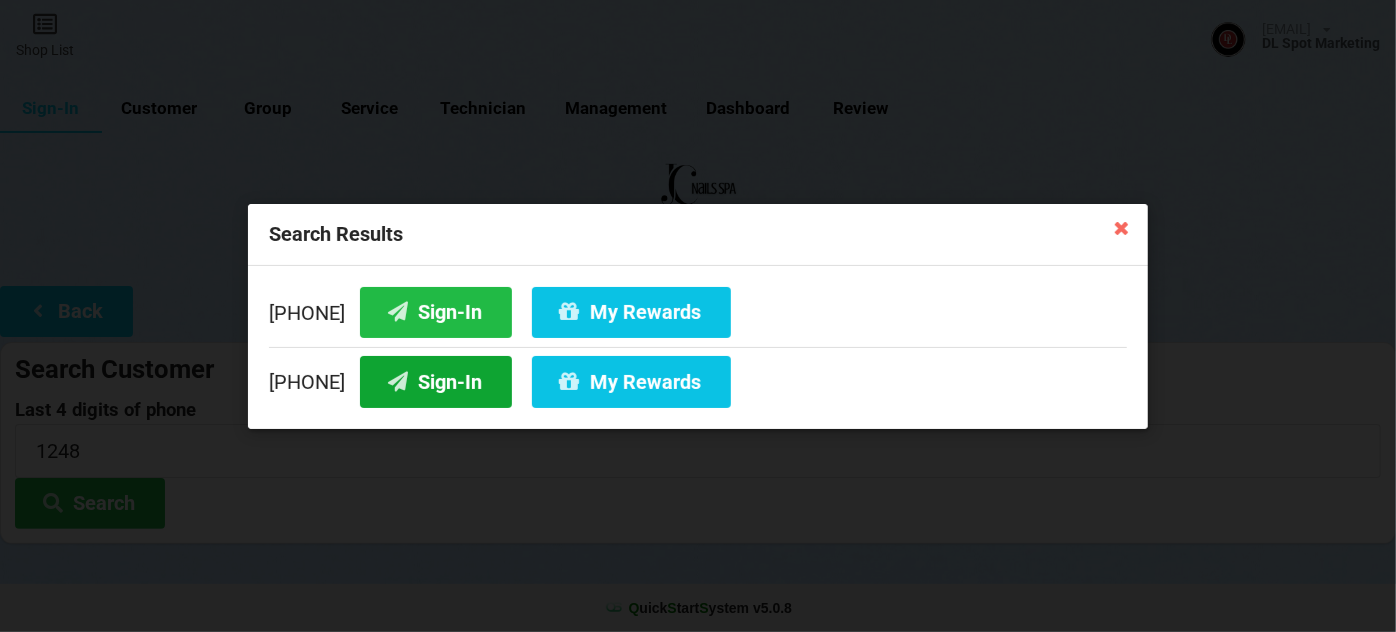 click on "Sign-In" at bounding box center [436, 381] 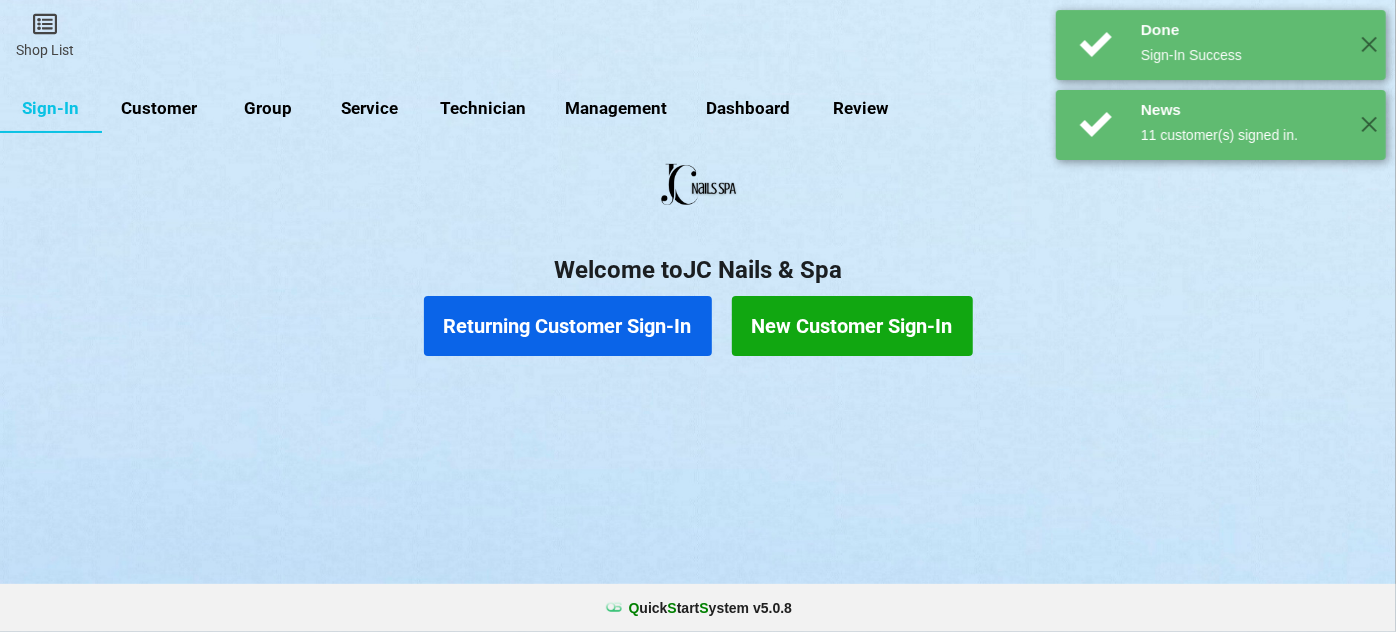 click on "Returning Customer Sign-In" at bounding box center (568, 326) 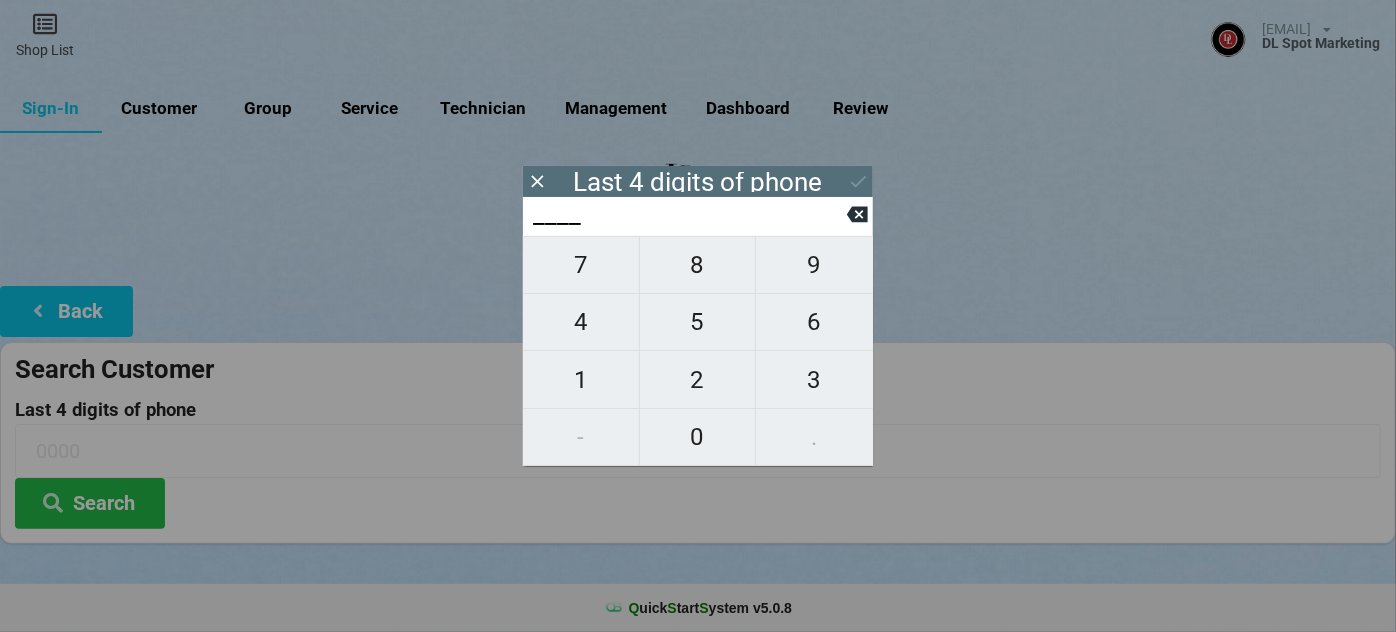 type on "7___" 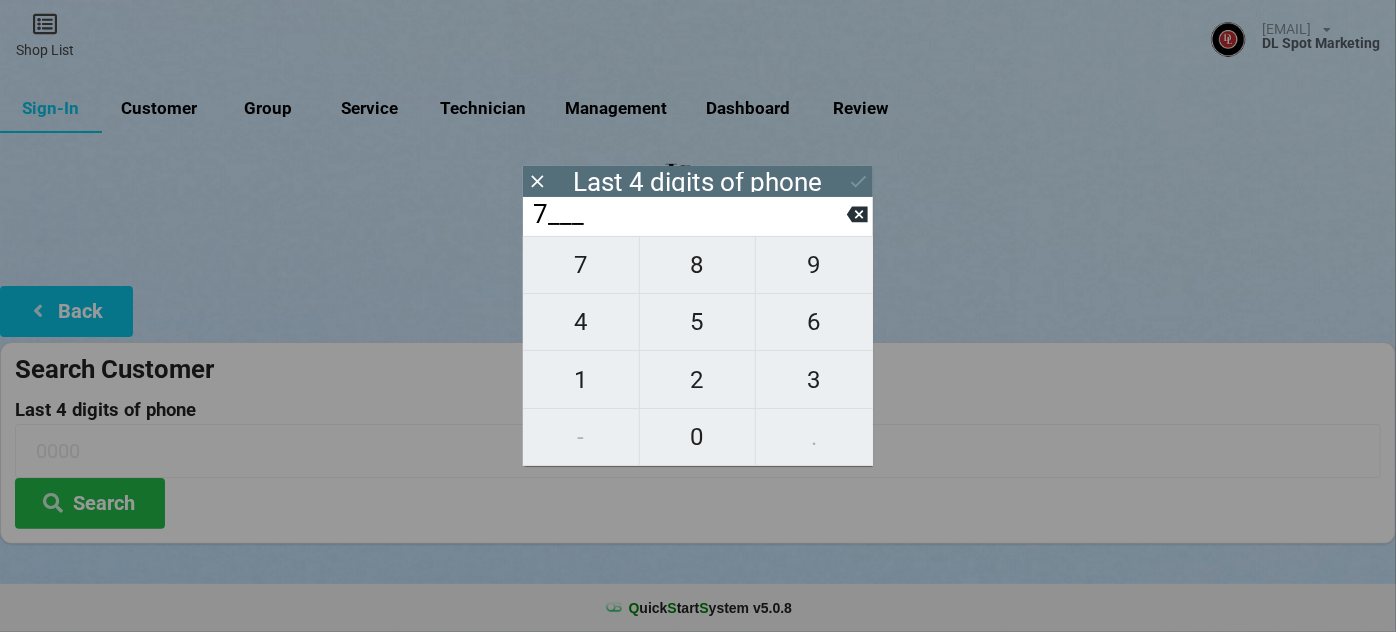 type on "7___" 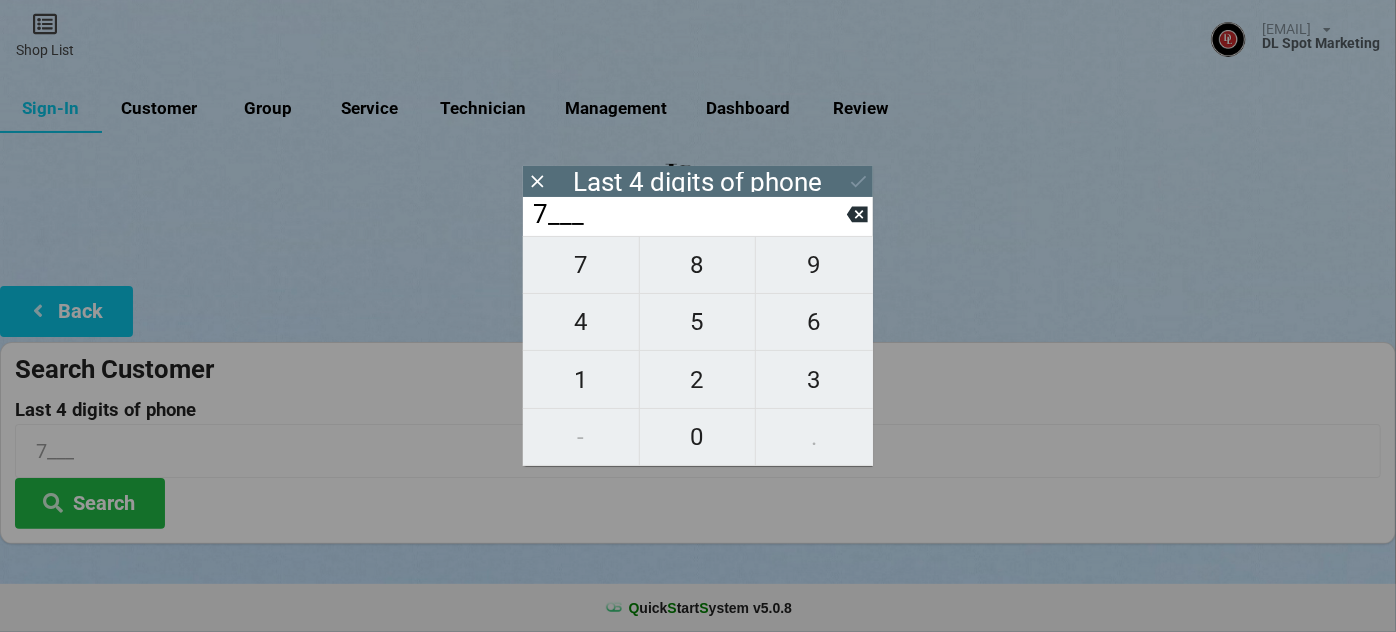 type on "74__" 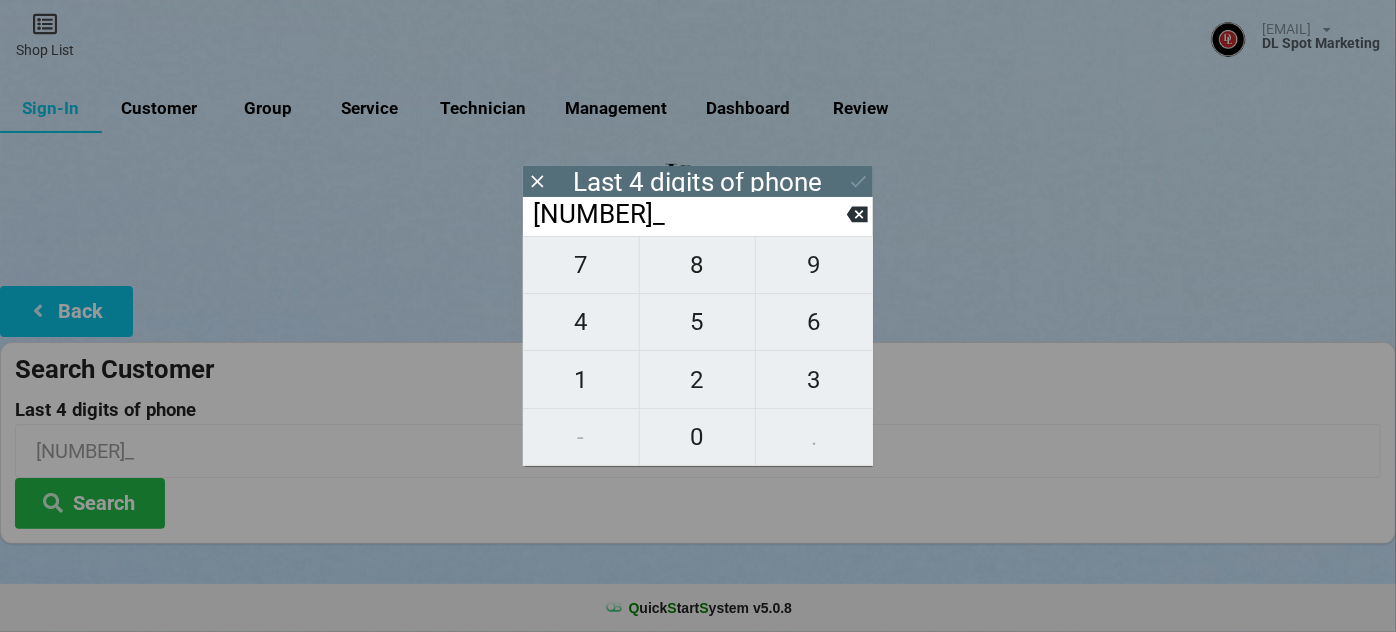 type on "749_" 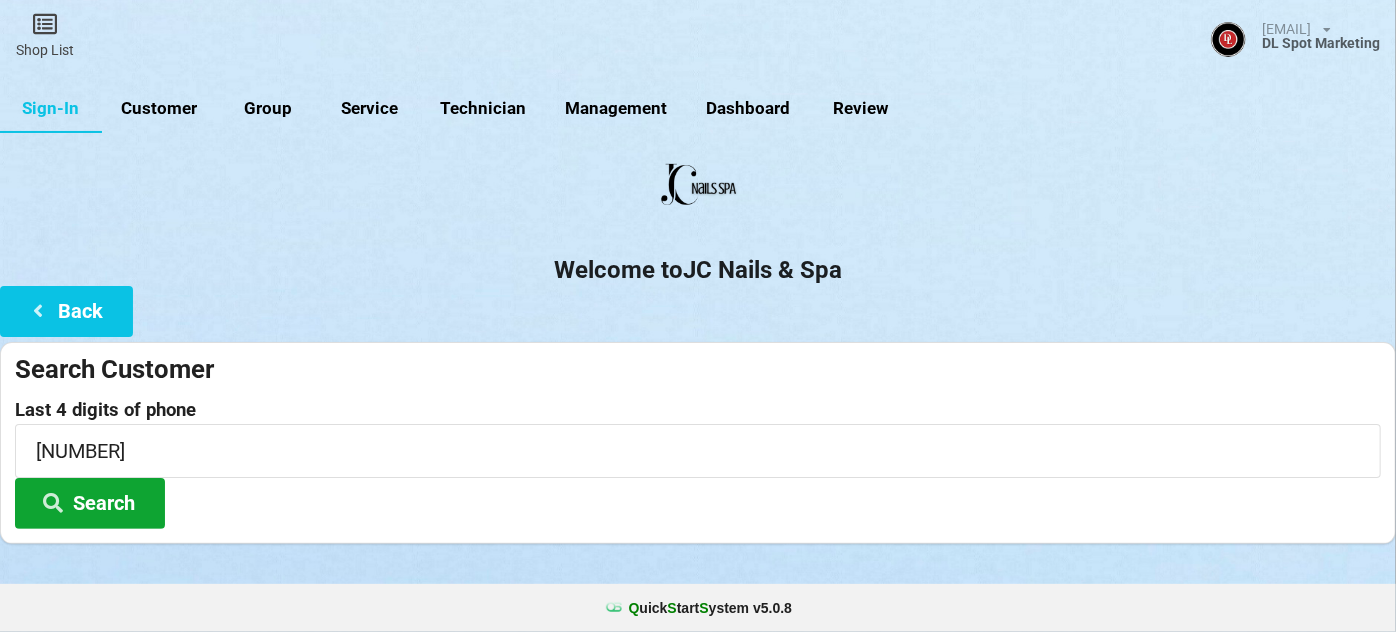 click on "Search" at bounding box center [90, 503] 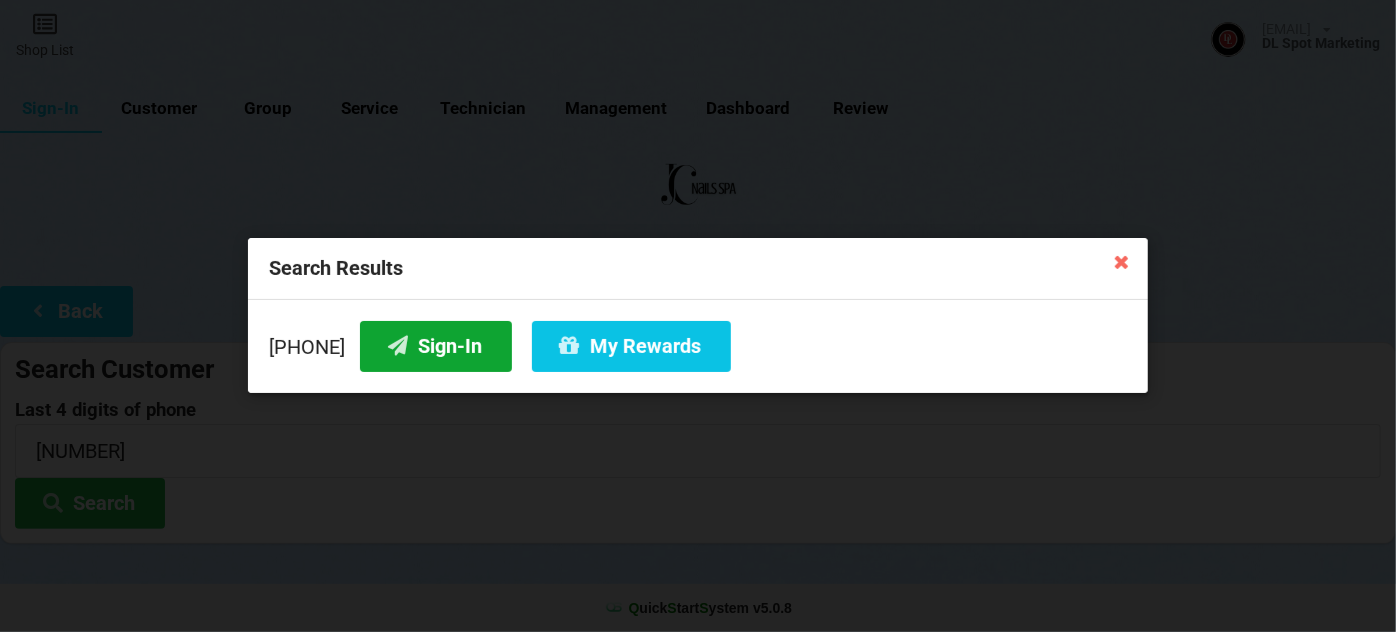 click on "Sign-In" at bounding box center [436, 346] 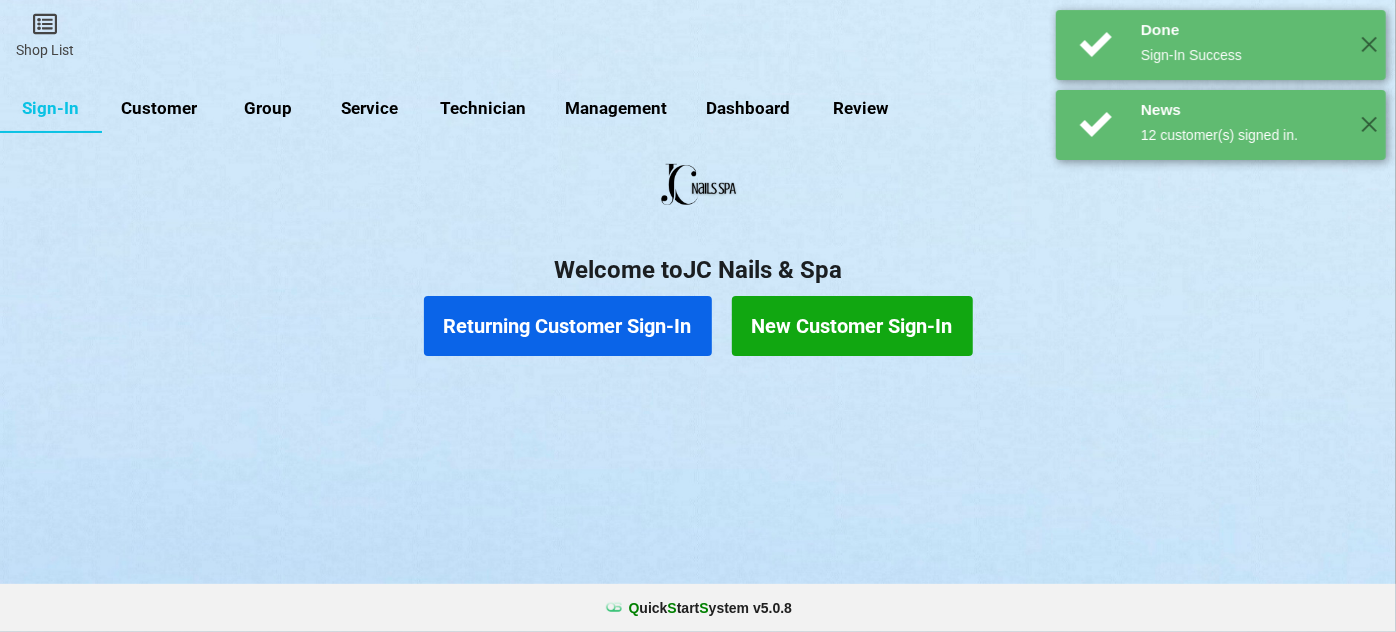 click on "Returning Customer Sign-In" at bounding box center [568, 326] 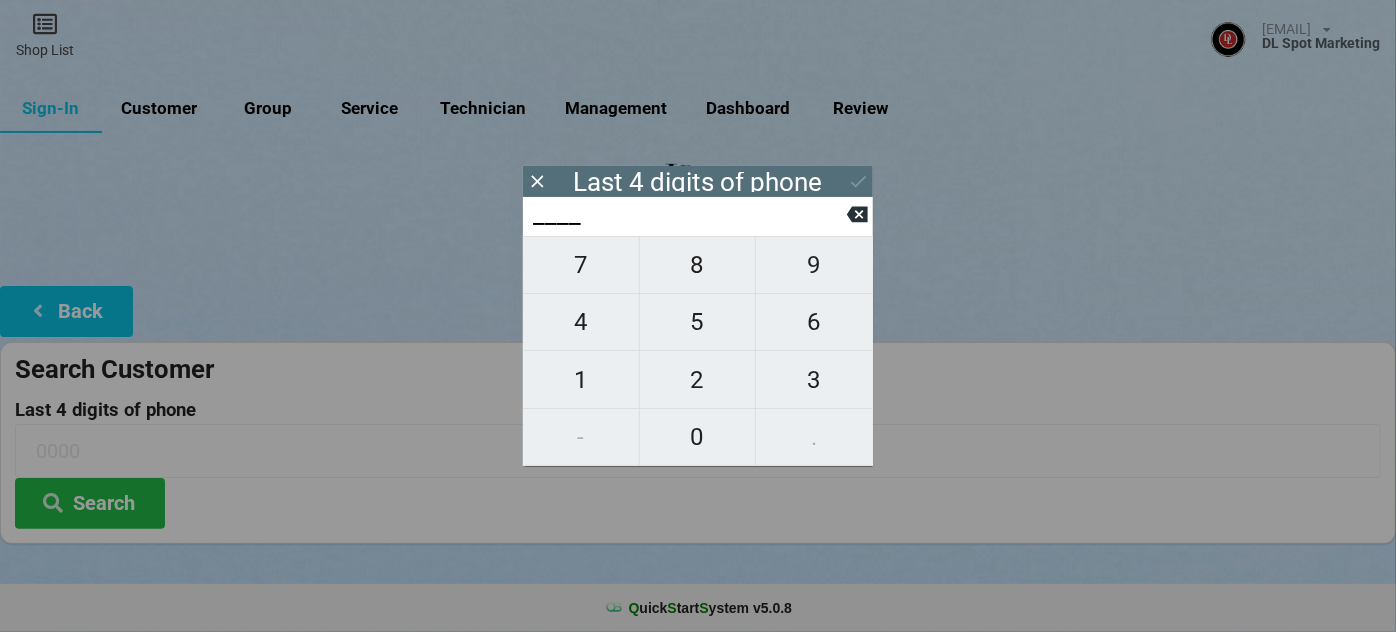 type on "6___" 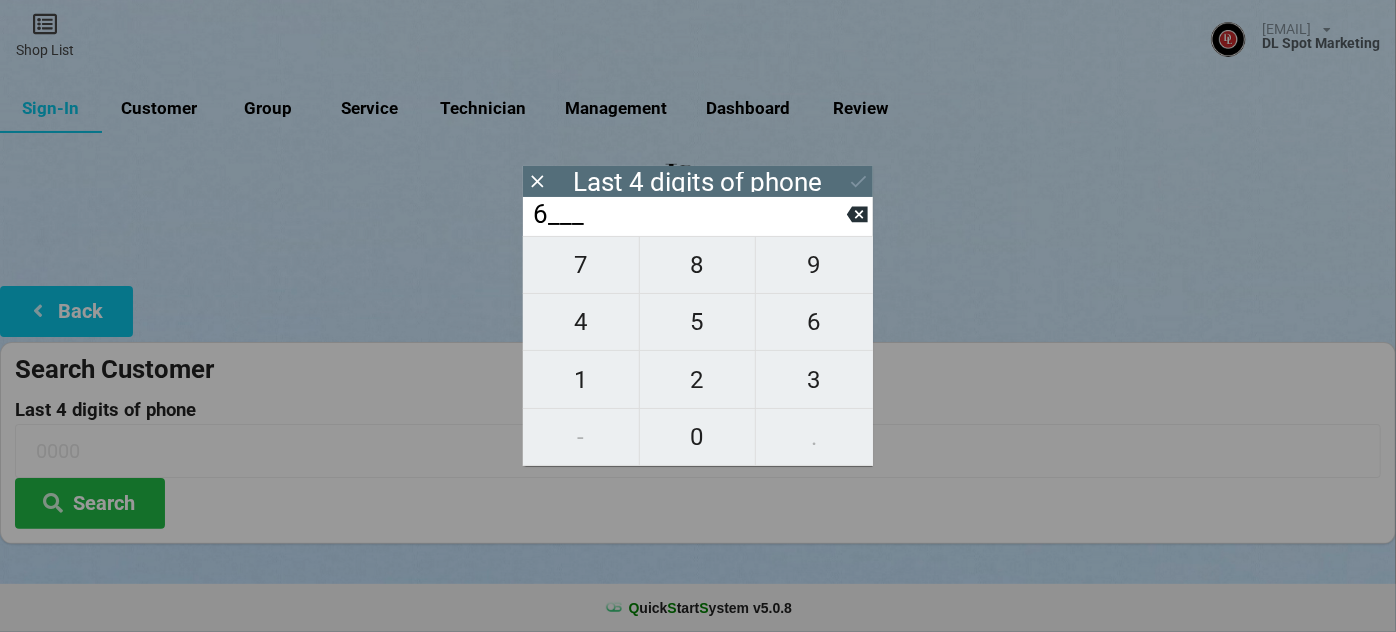 type on "6___" 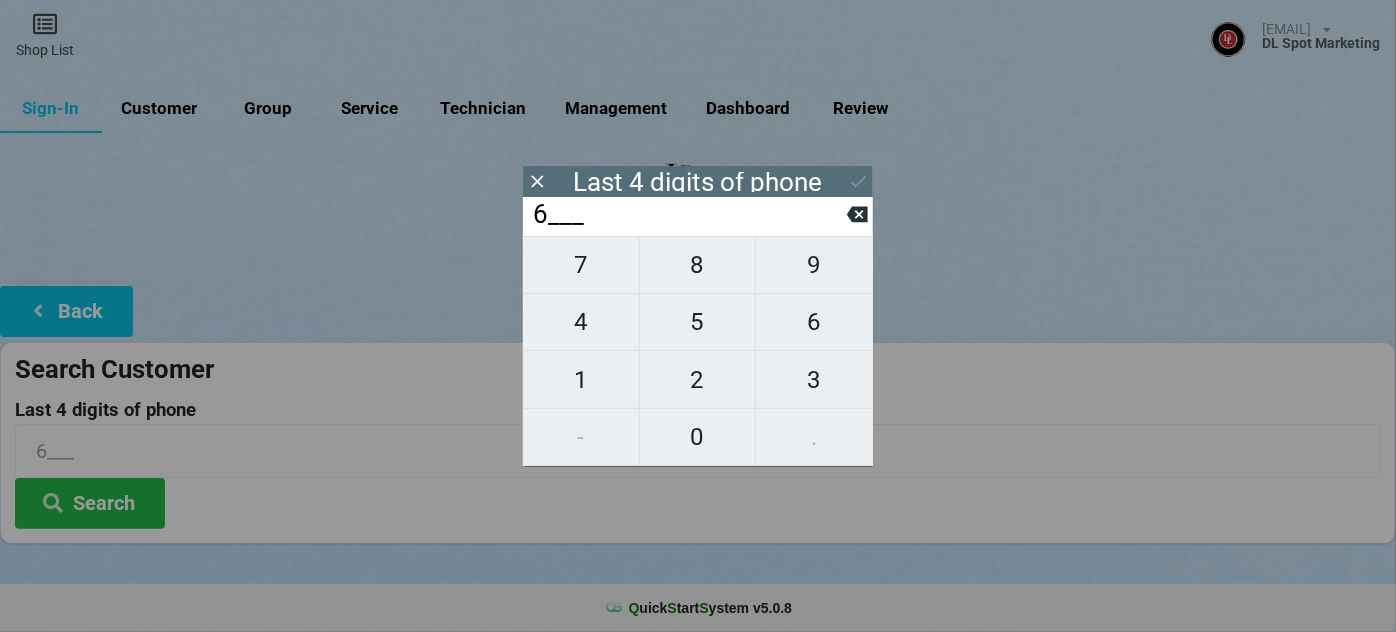 type on "69__" 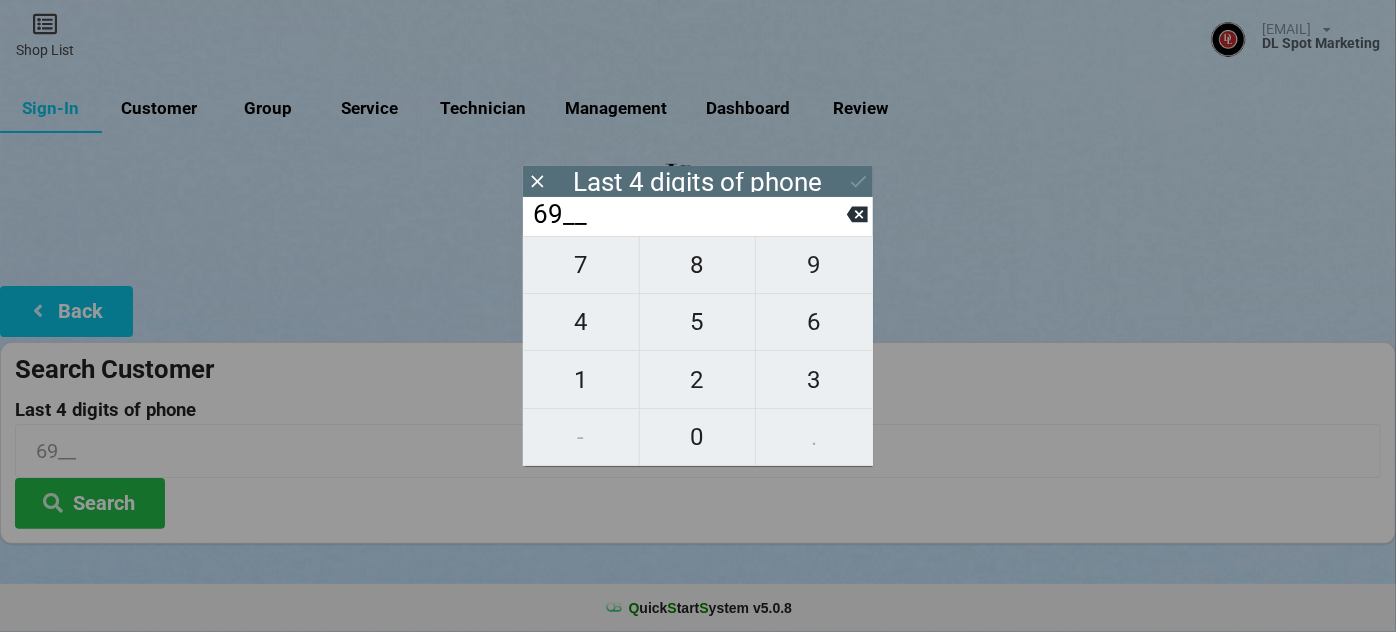 type on "692_" 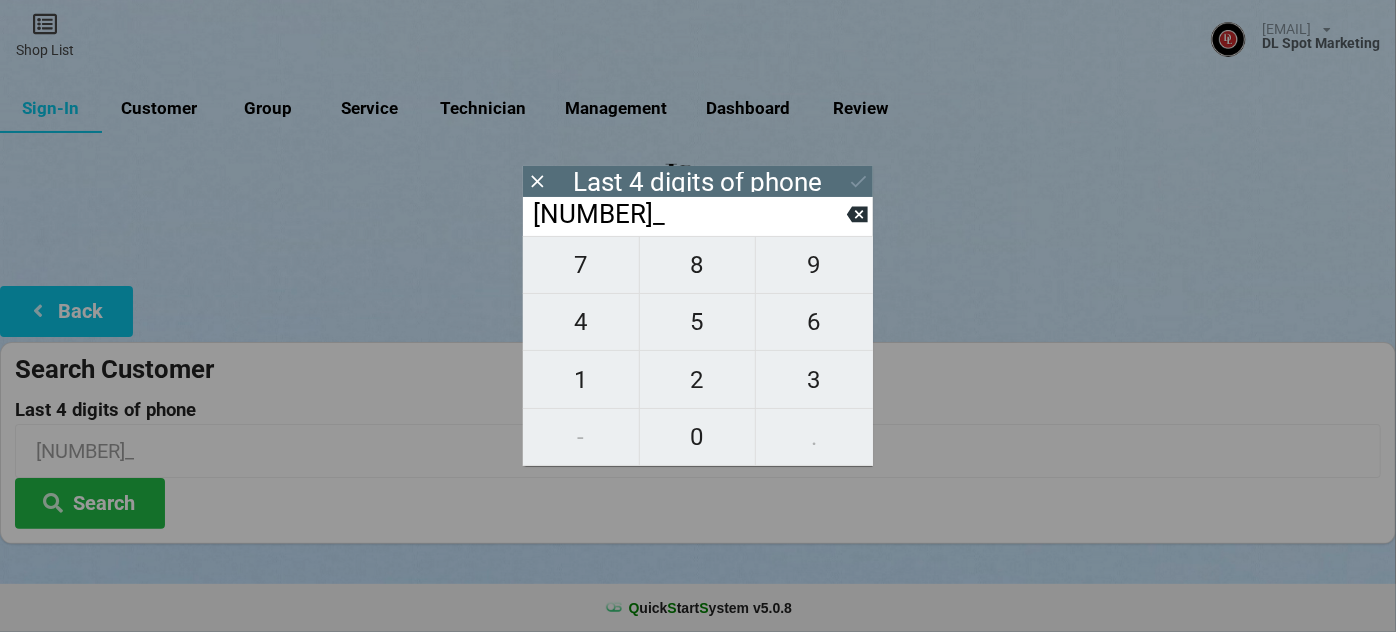 type 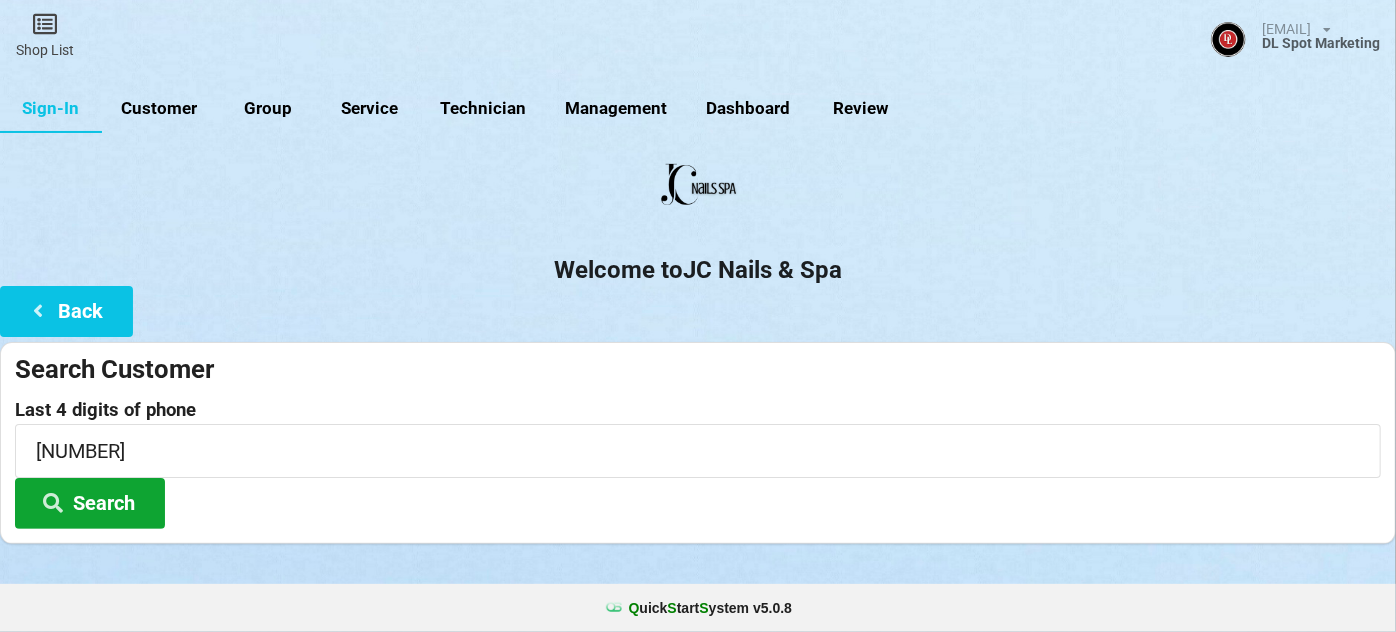 click on "Search" at bounding box center [90, 503] 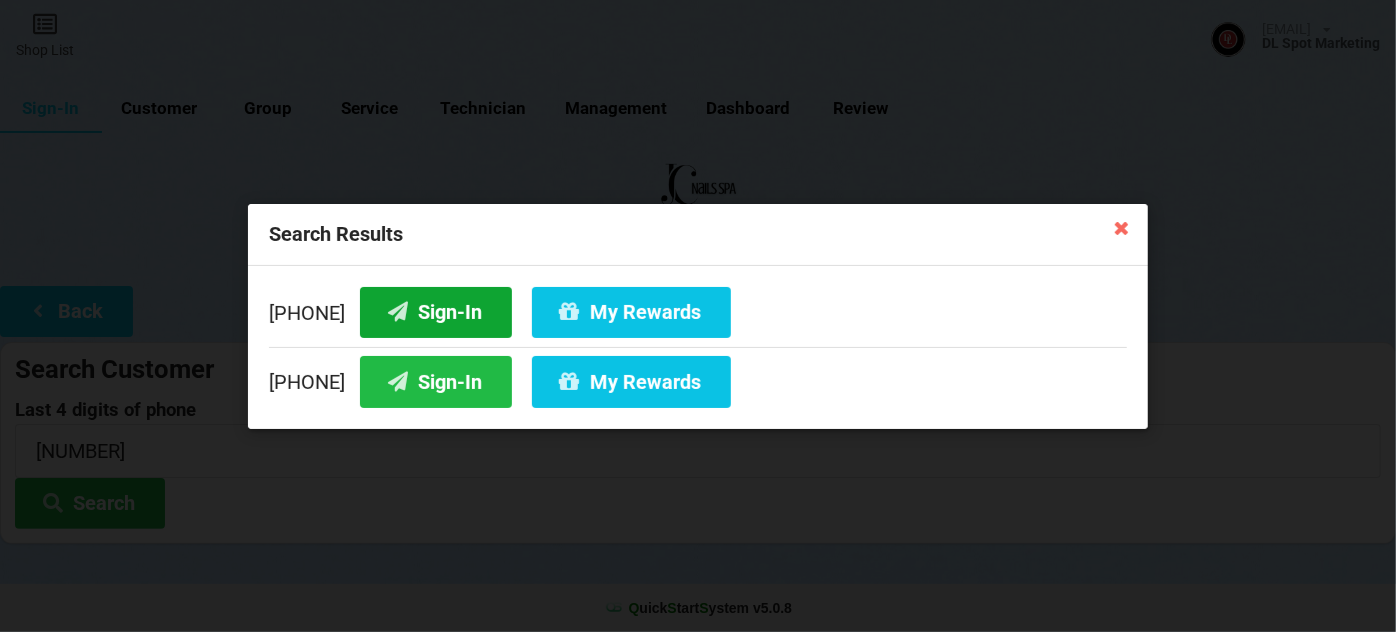 click on "Sign-In" at bounding box center (436, 311) 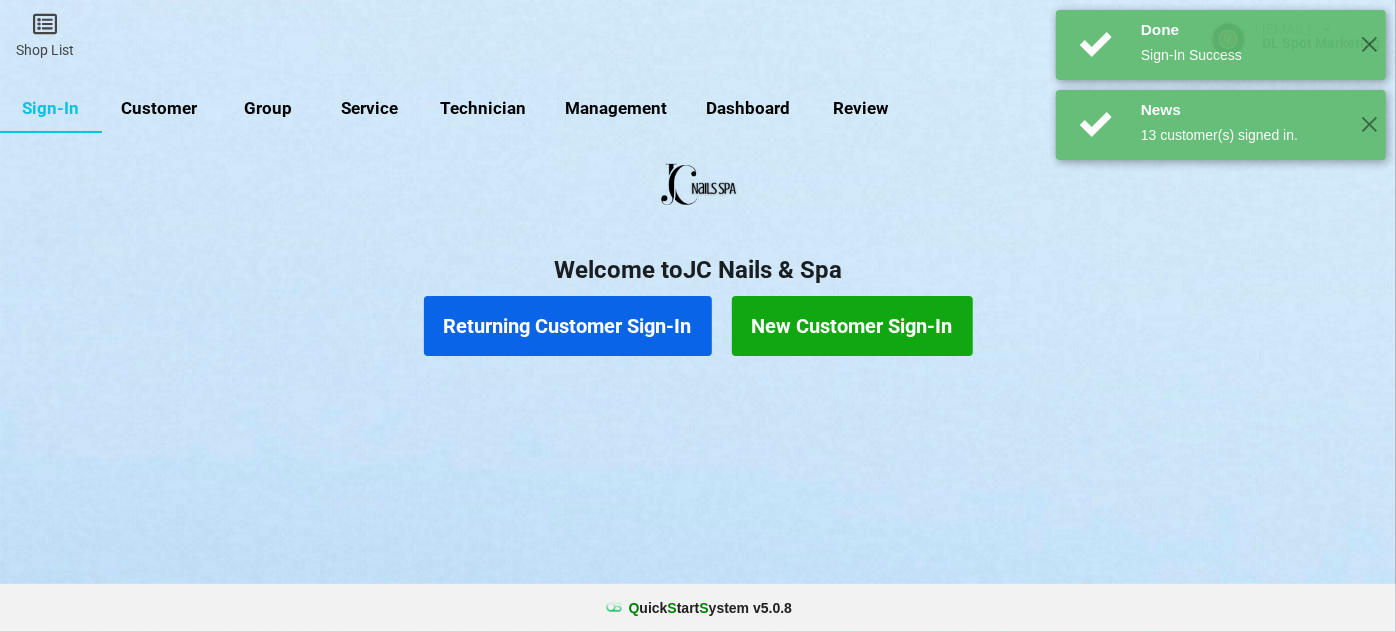 click on "Returning Customer Sign-In" at bounding box center (568, 326) 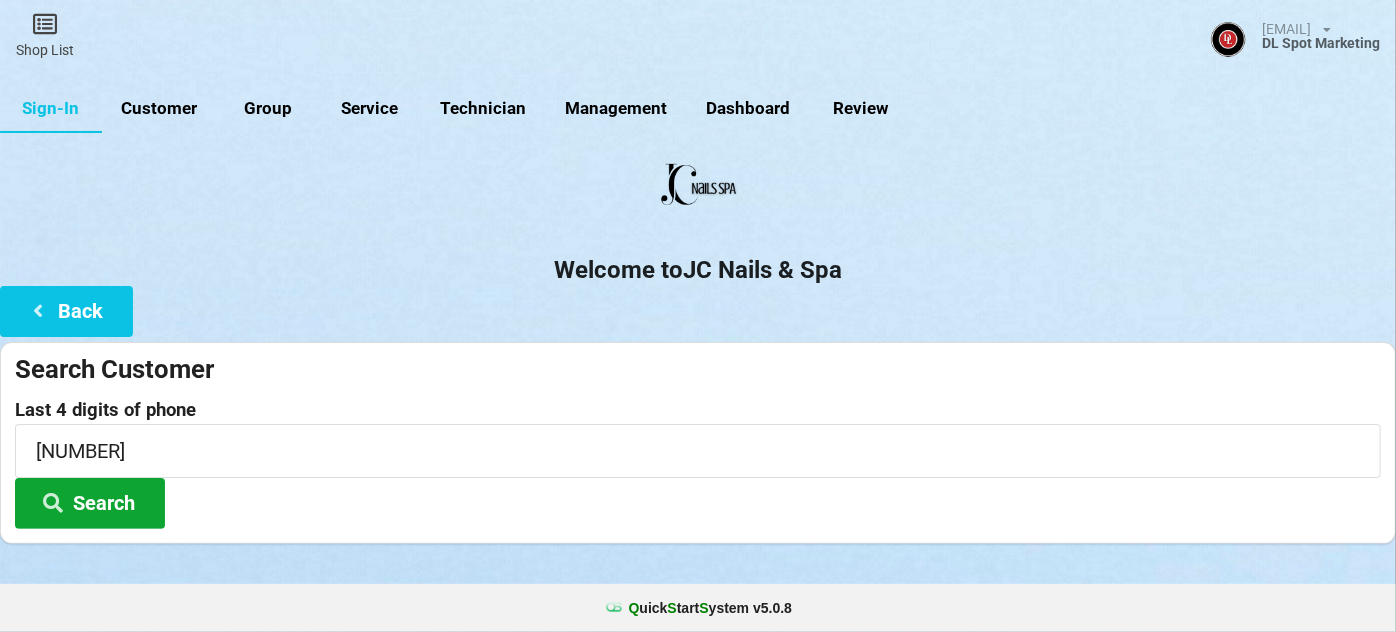 click on "Search" at bounding box center (90, 503) 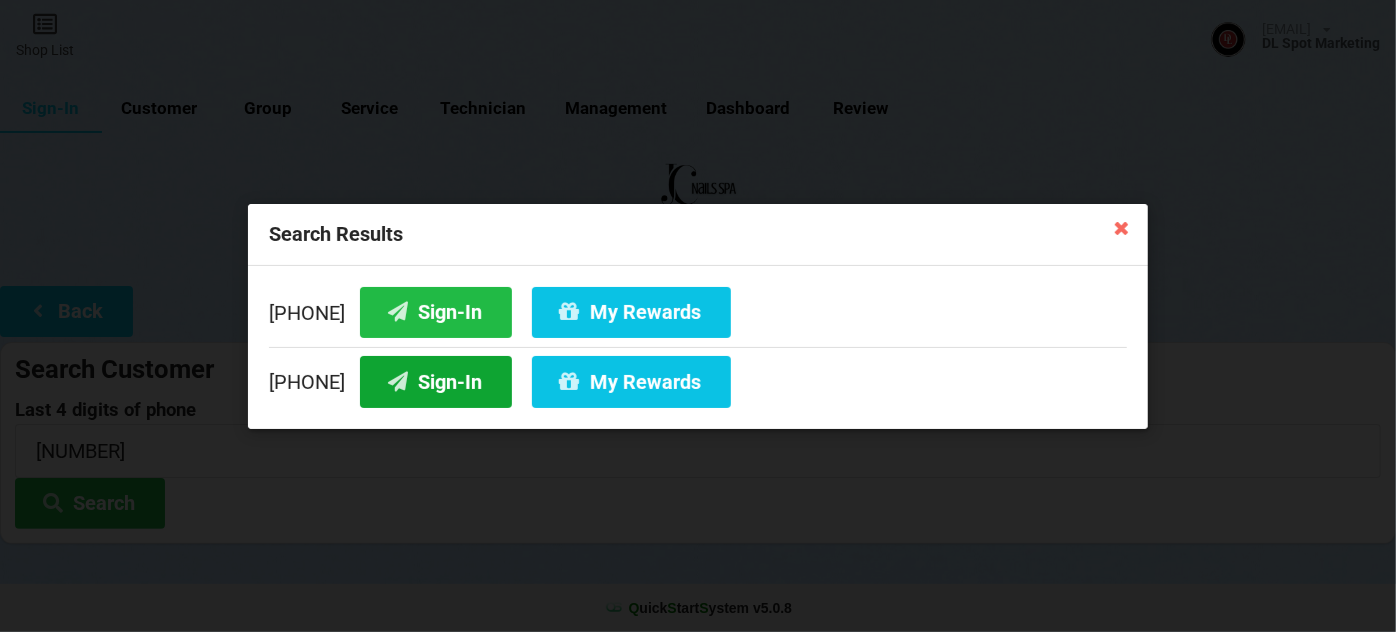 click on "Sign-In" at bounding box center [436, 381] 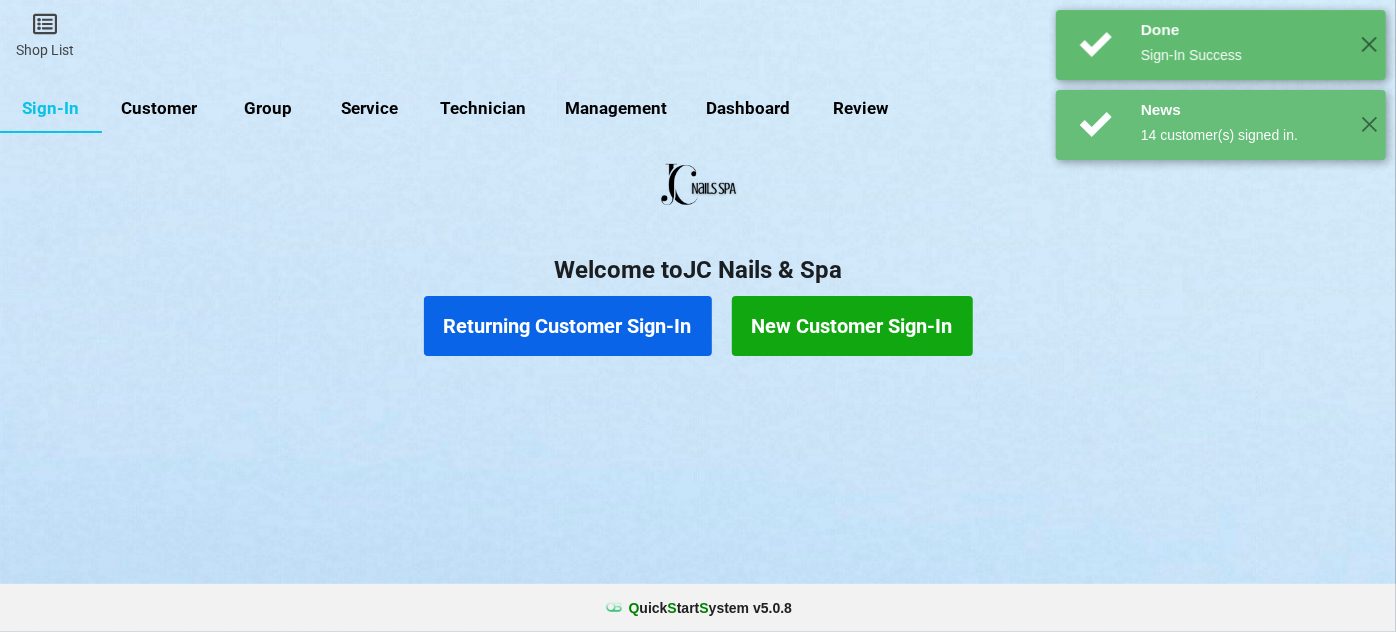 click on "Returning Customer Sign-In" at bounding box center [568, 326] 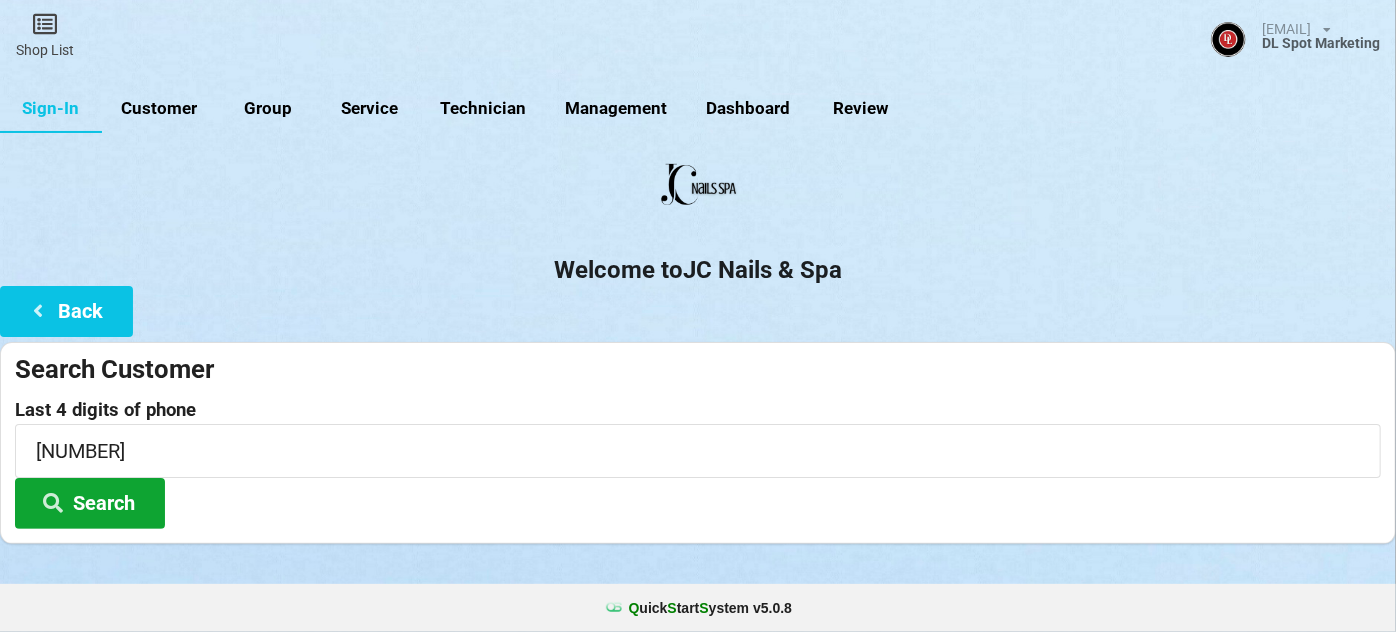click on "Search" at bounding box center [90, 503] 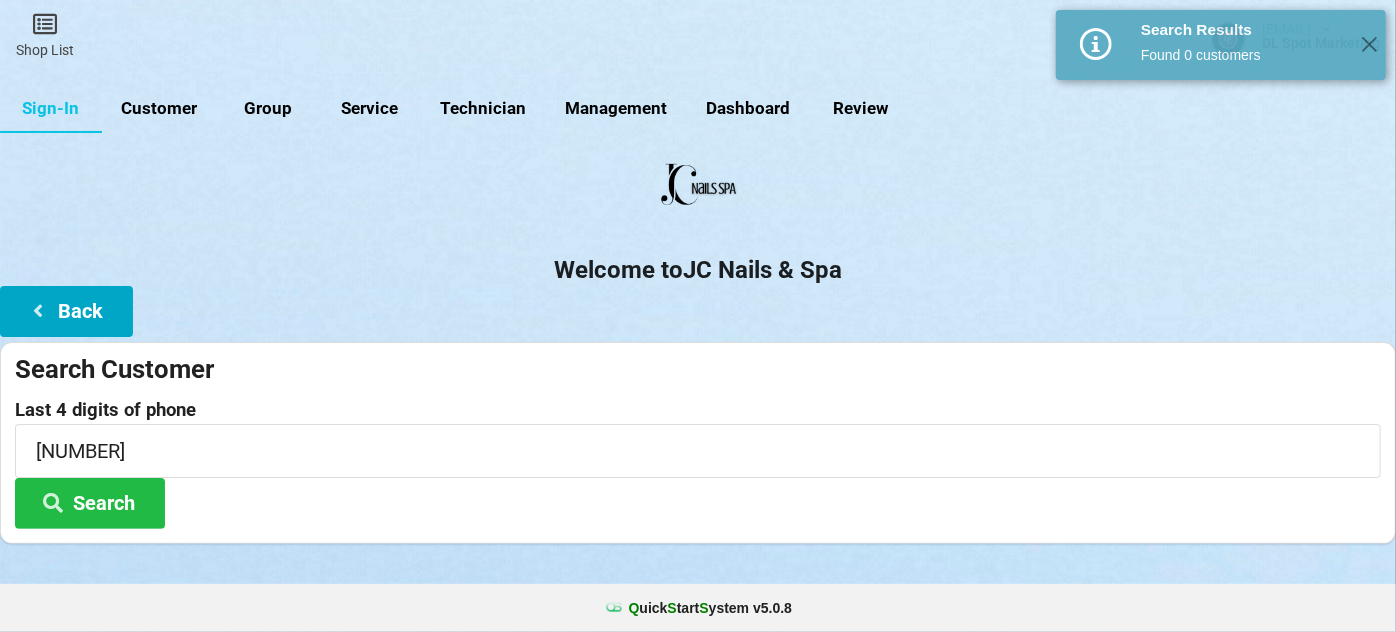 click on "Back" at bounding box center (66, 311) 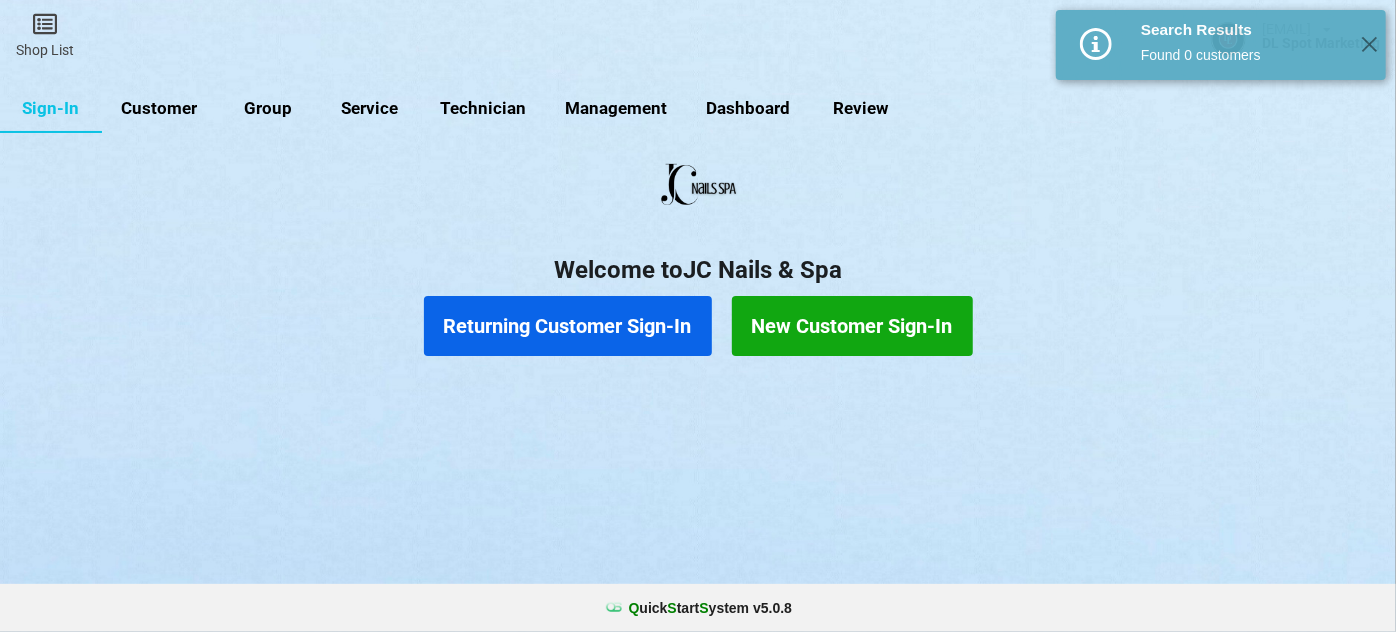 click on "New Customer Sign-In" at bounding box center [852, 326] 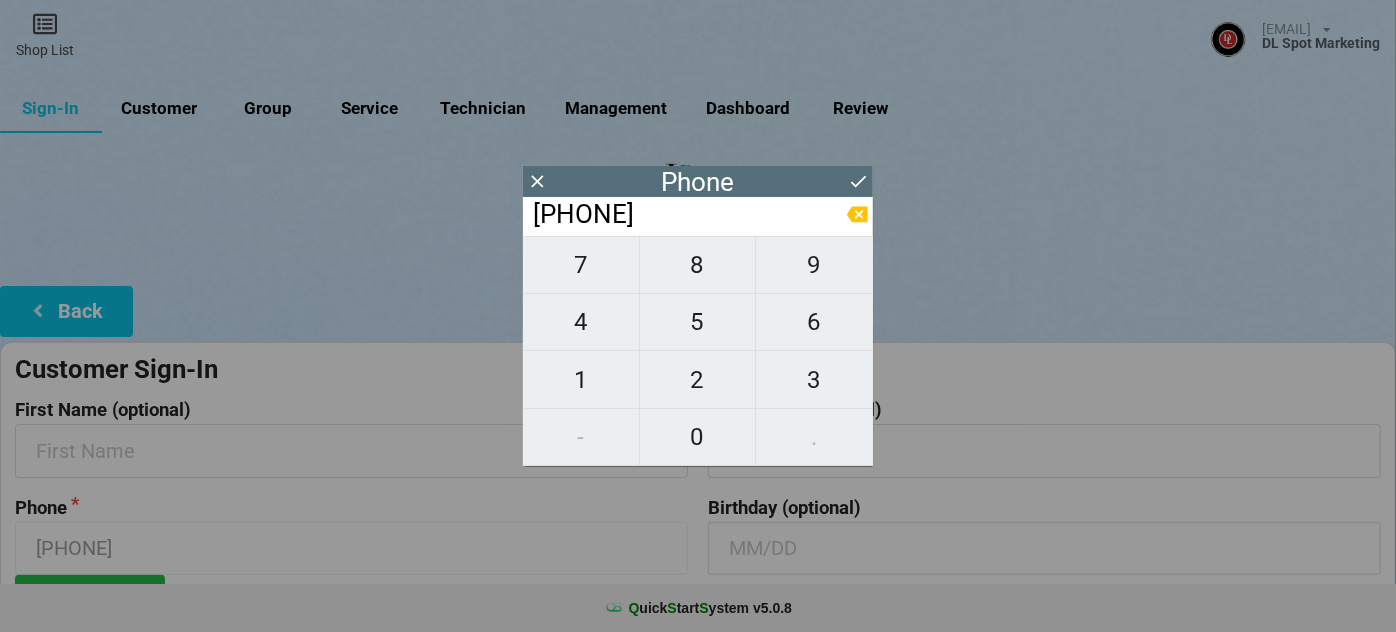 click 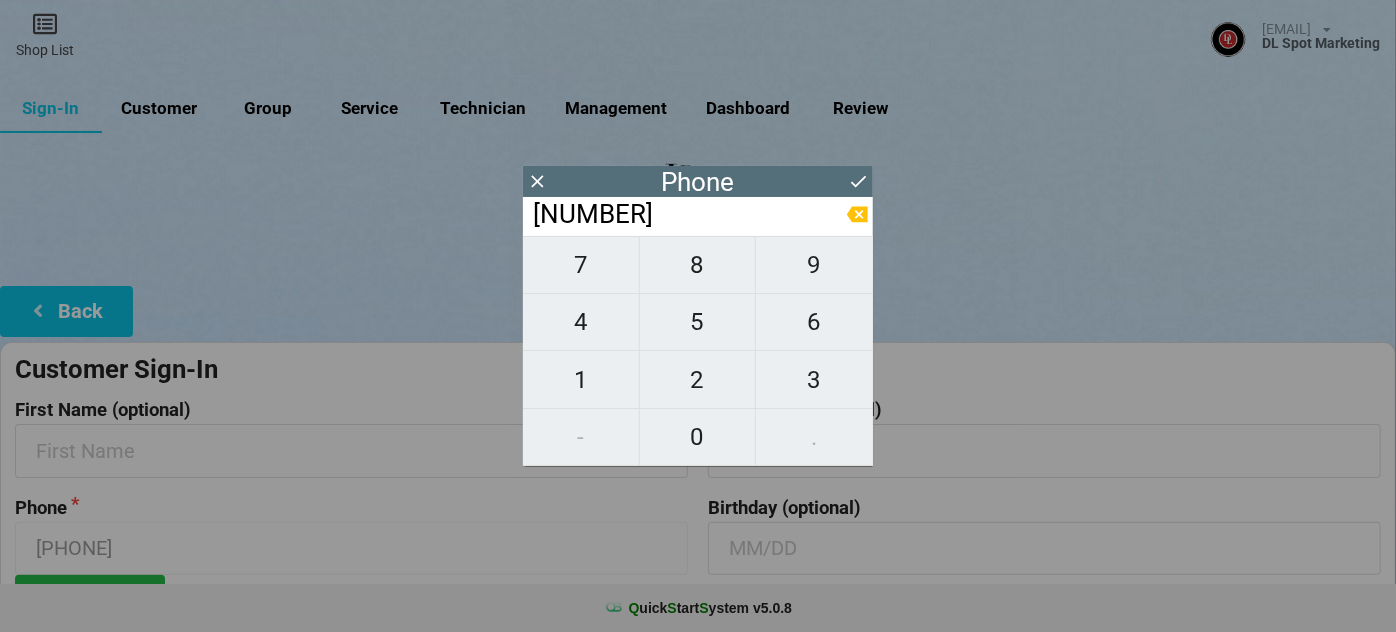click 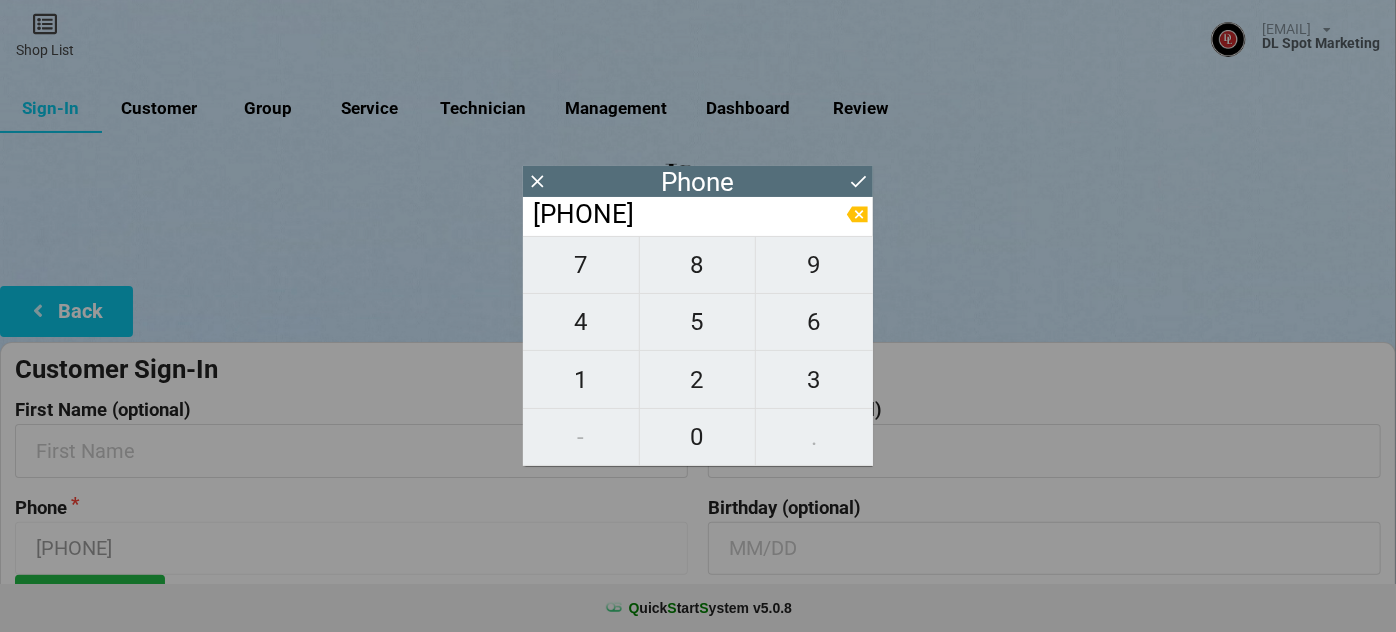 click 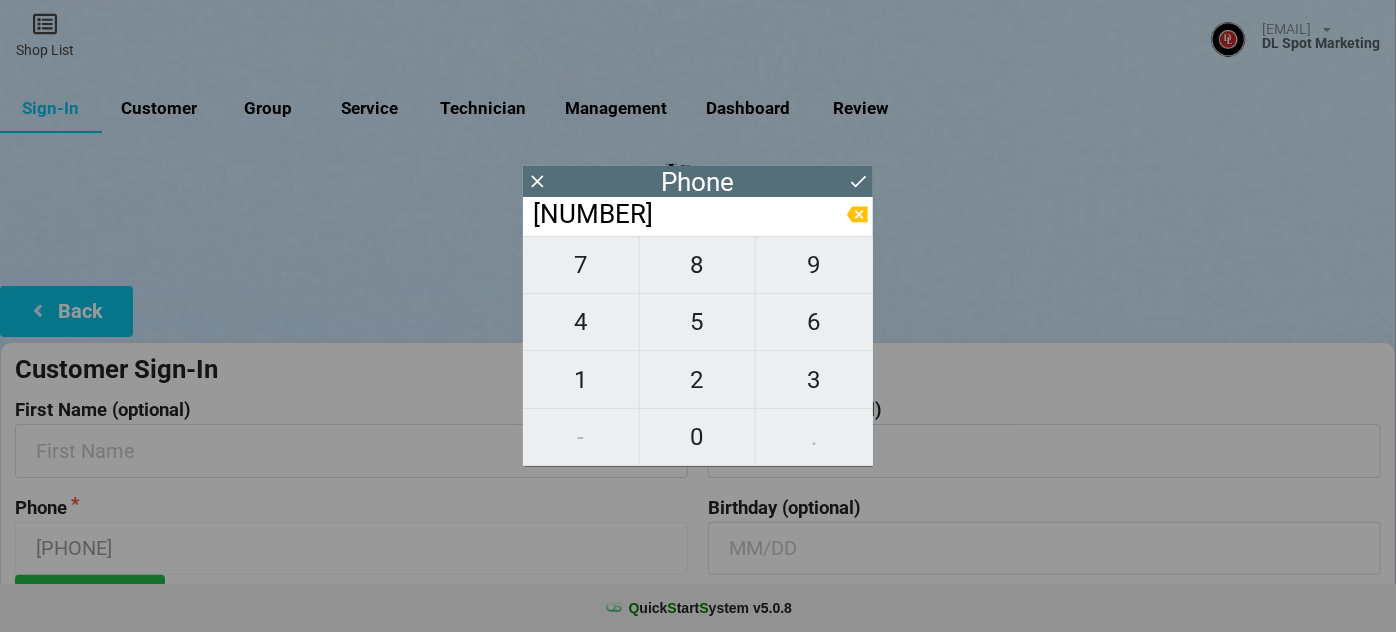 click 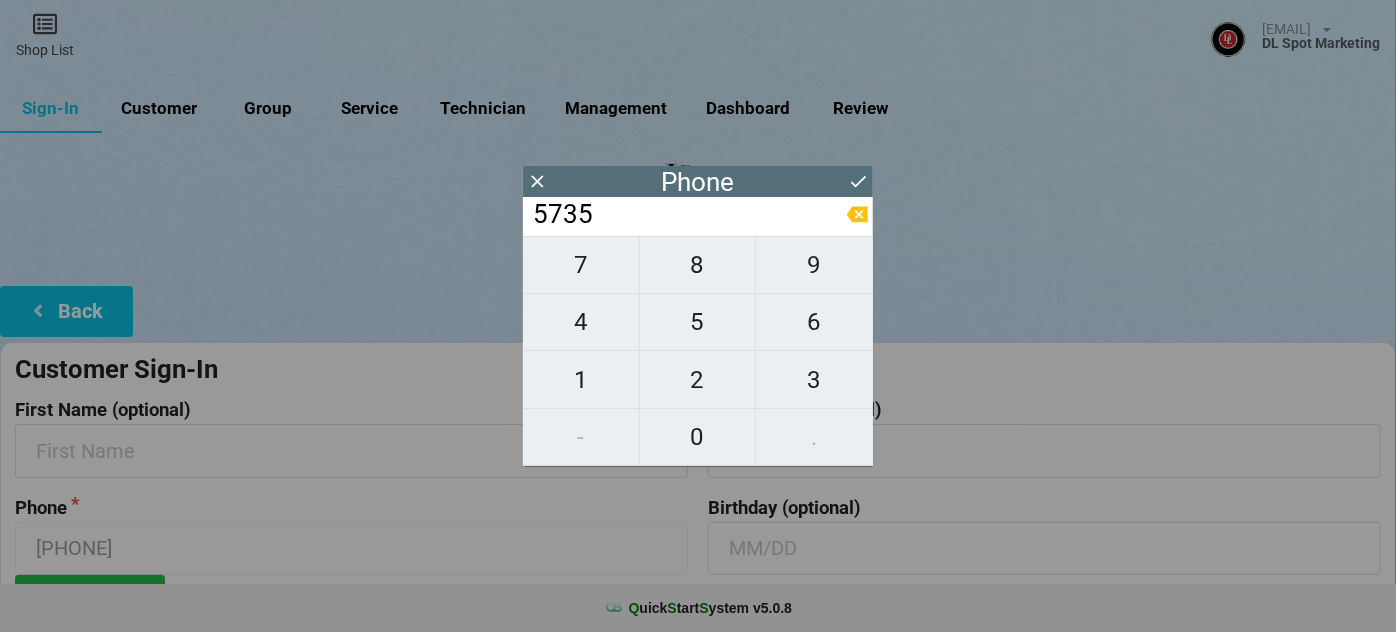 click 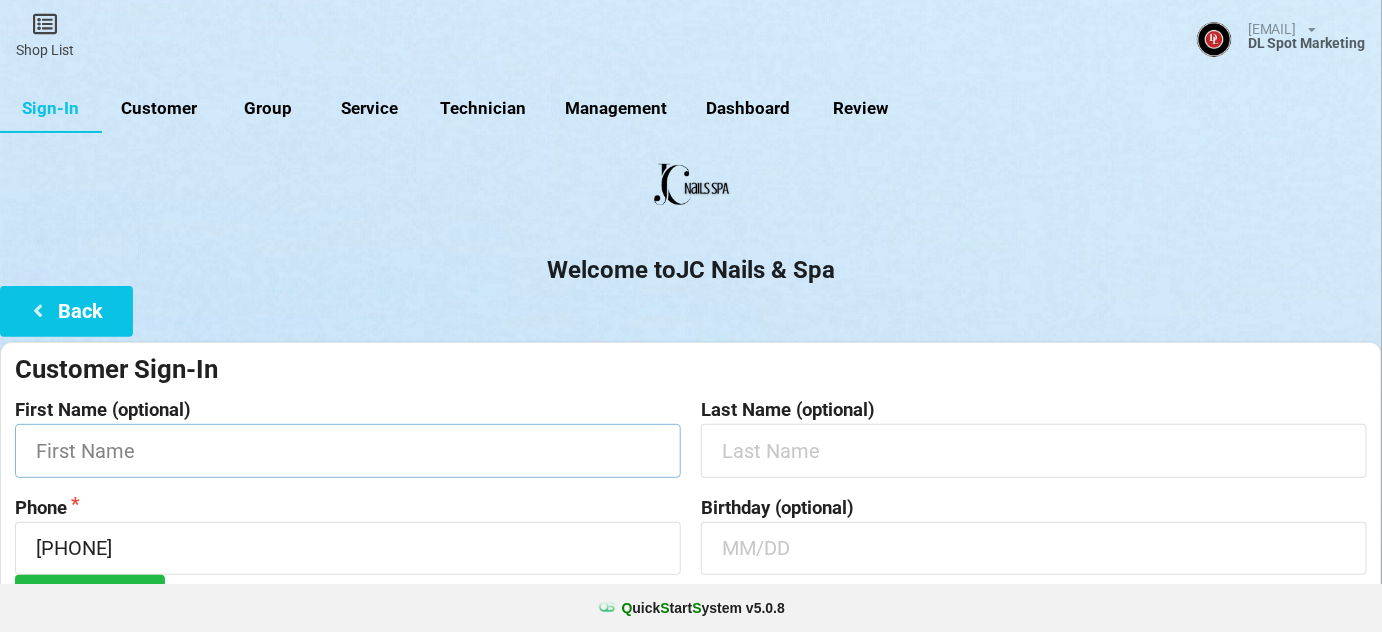 click at bounding box center [348, 450] 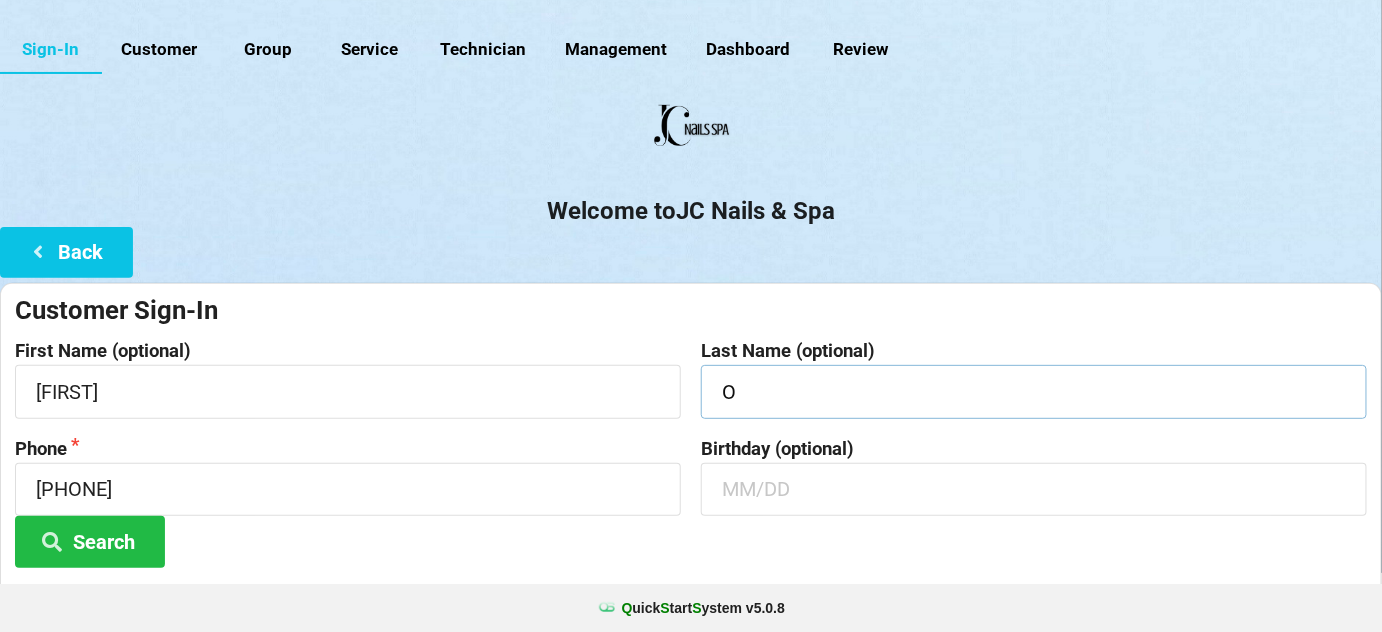 scroll, scrollTop: 191, scrollLeft: 0, axis: vertical 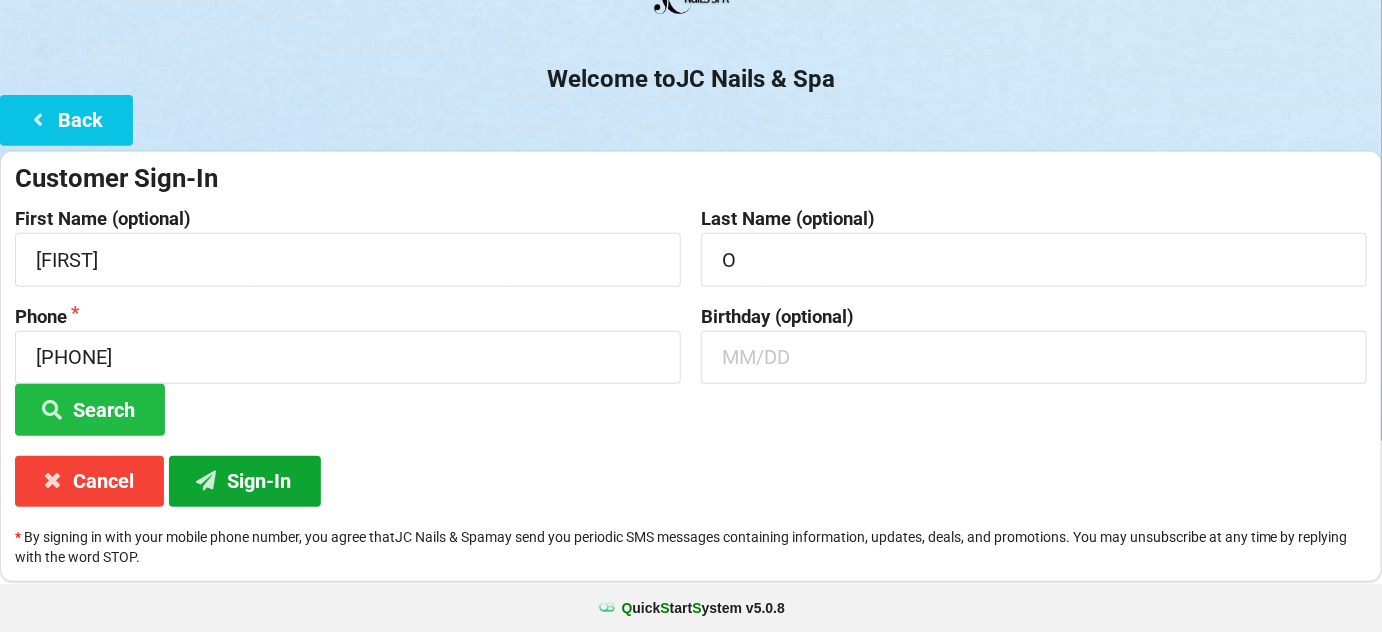 click on "Sign-In" at bounding box center [245, 481] 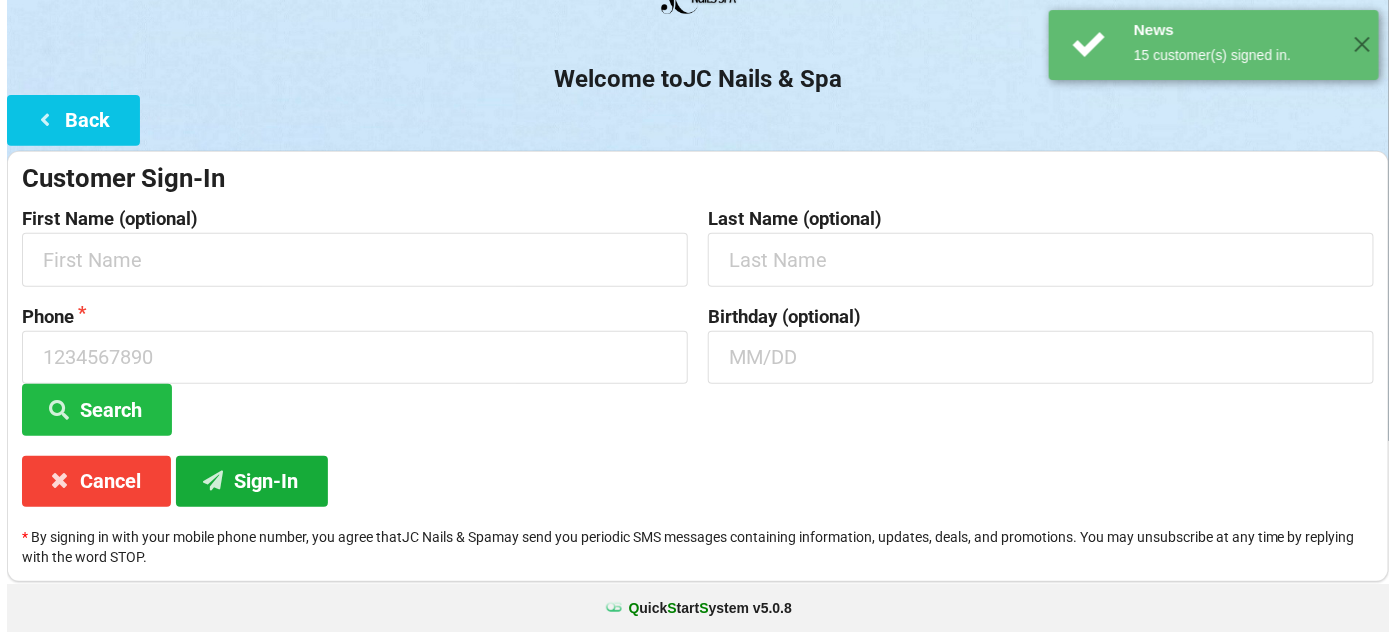 scroll, scrollTop: 0, scrollLeft: 0, axis: both 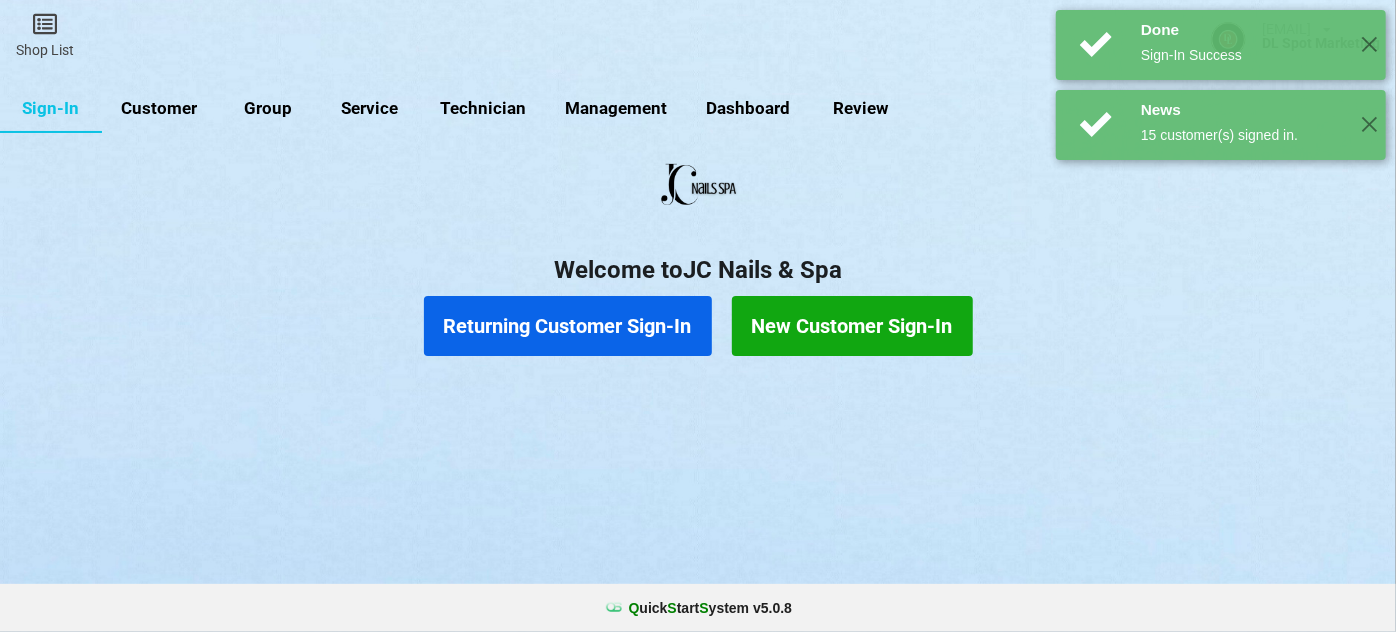 click on "Customer" at bounding box center [159, 109] 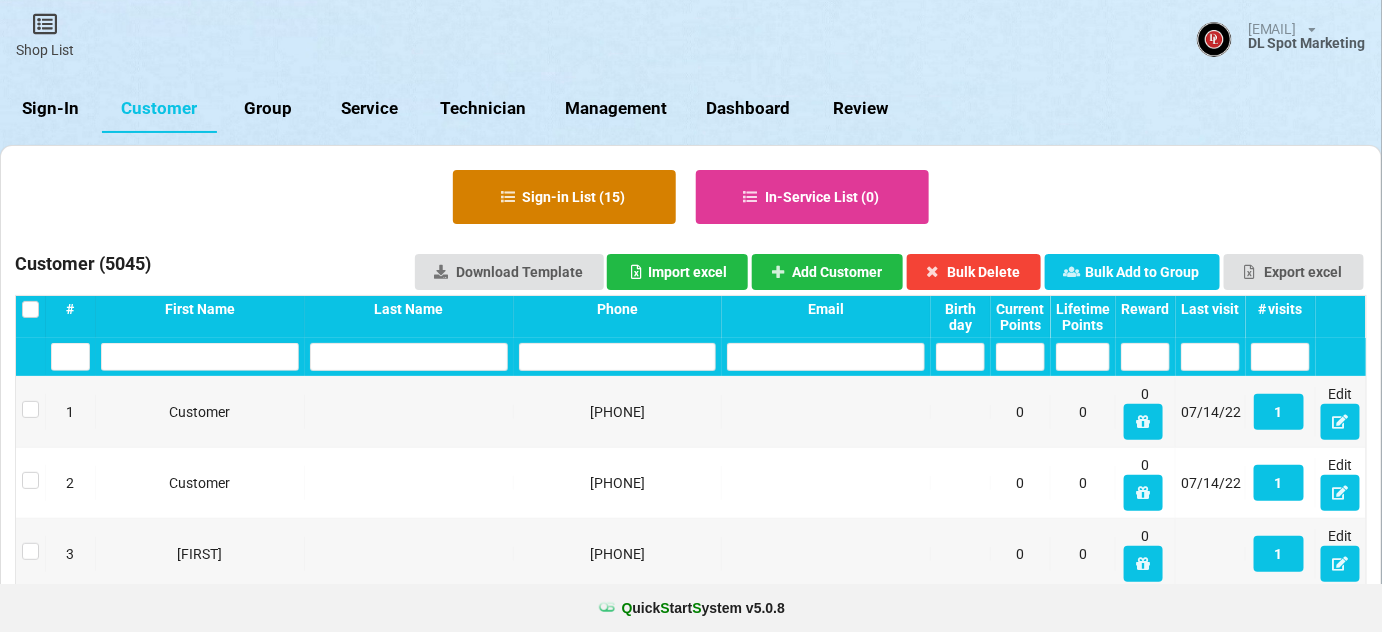 click on "Sign-in List ( 15 )" at bounding box center (564, 197) 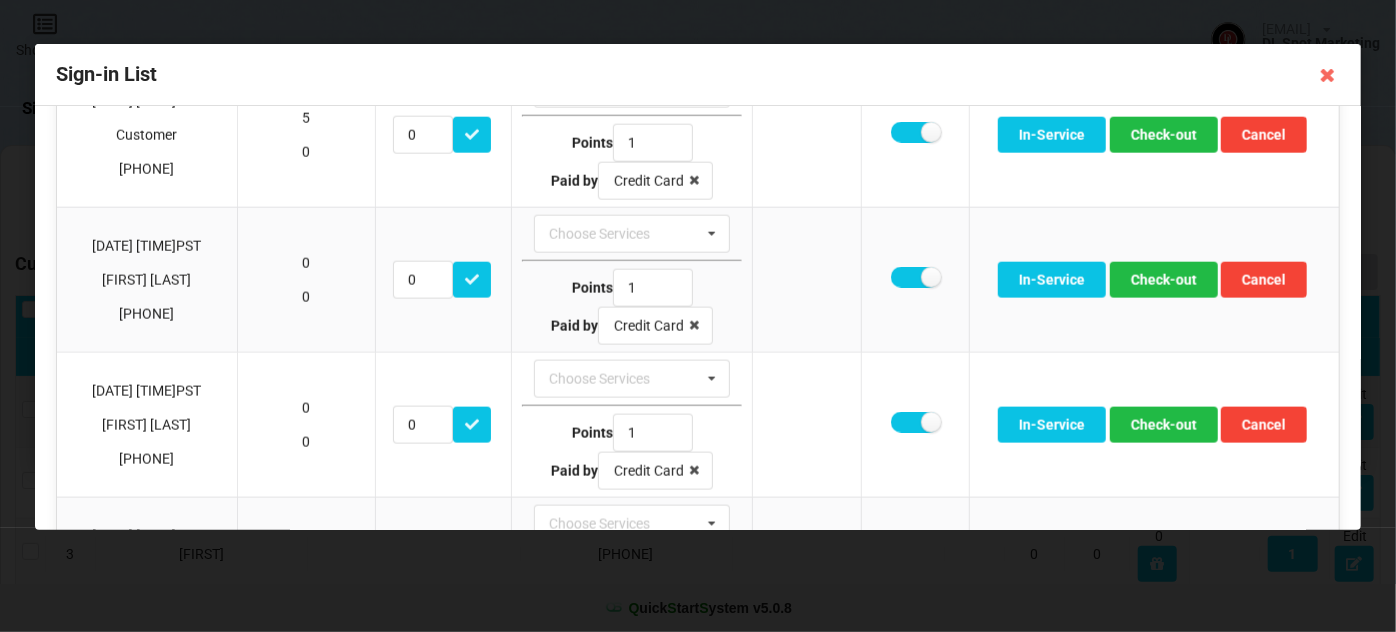 scroll, scrollTop: 1333, scrollLeft: 0, axis: vertical 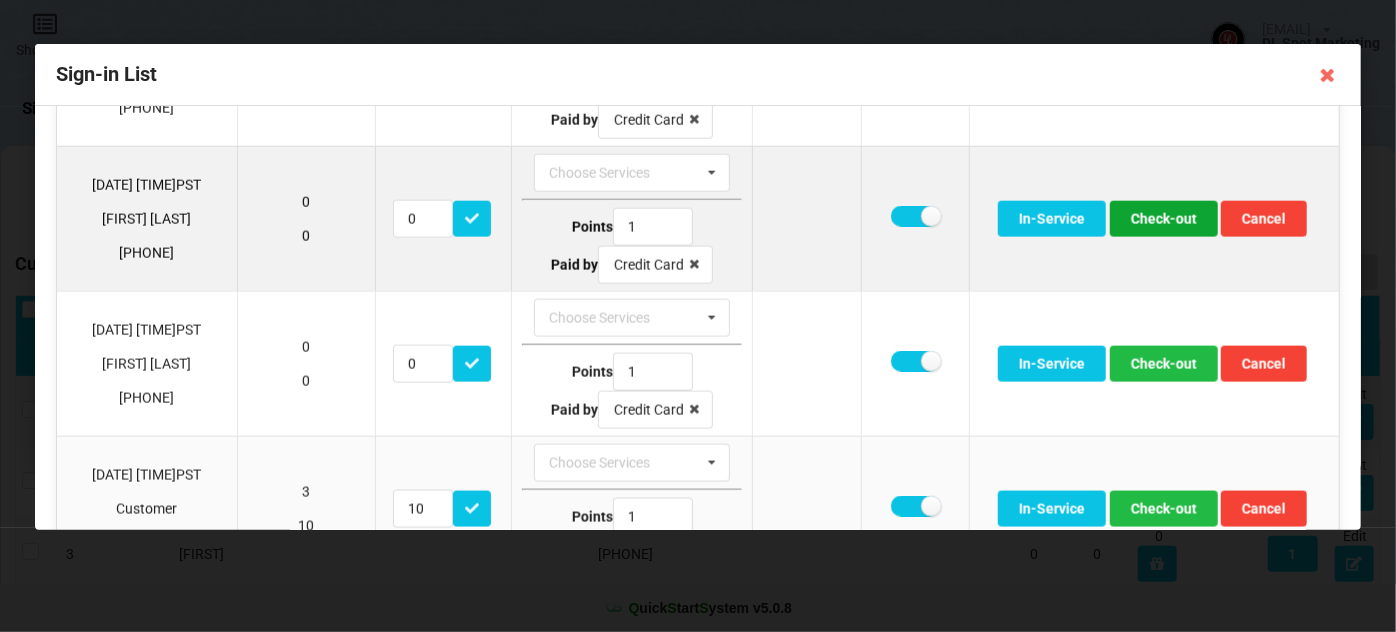 click on "Check-out" at bounding box center (1164, 219) 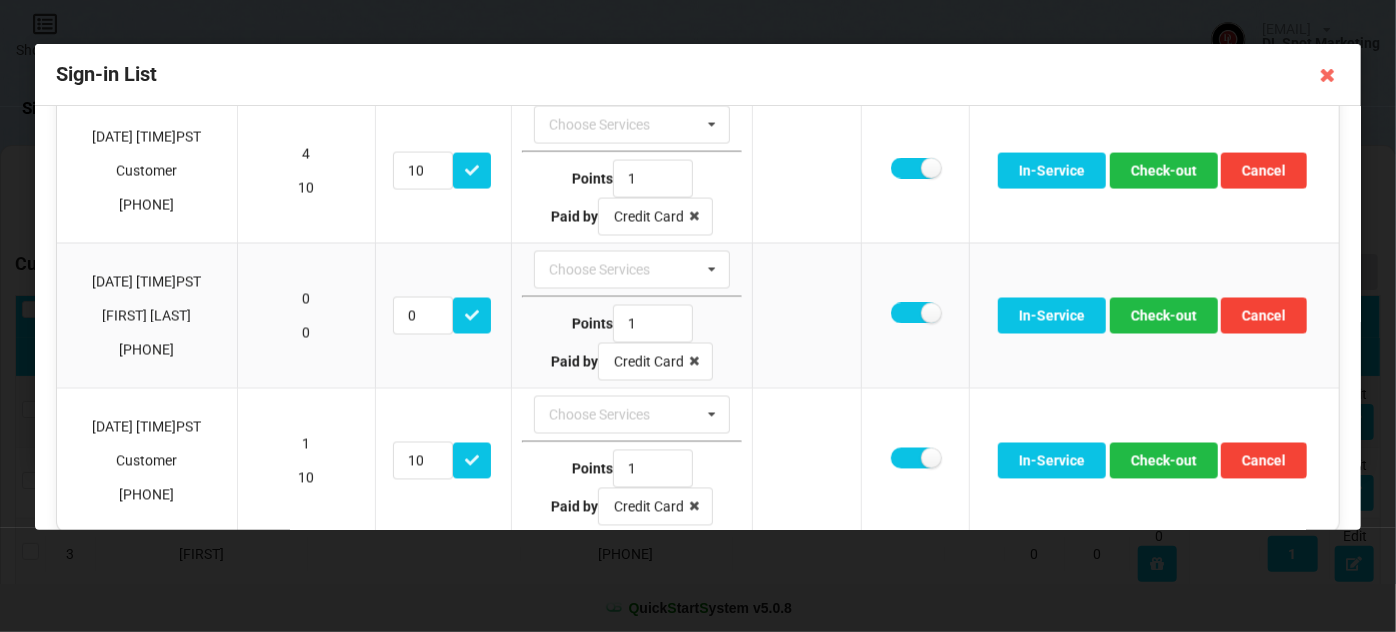 scroll, scrollTop: 1821, scrollLeft: 0, axis: vertical 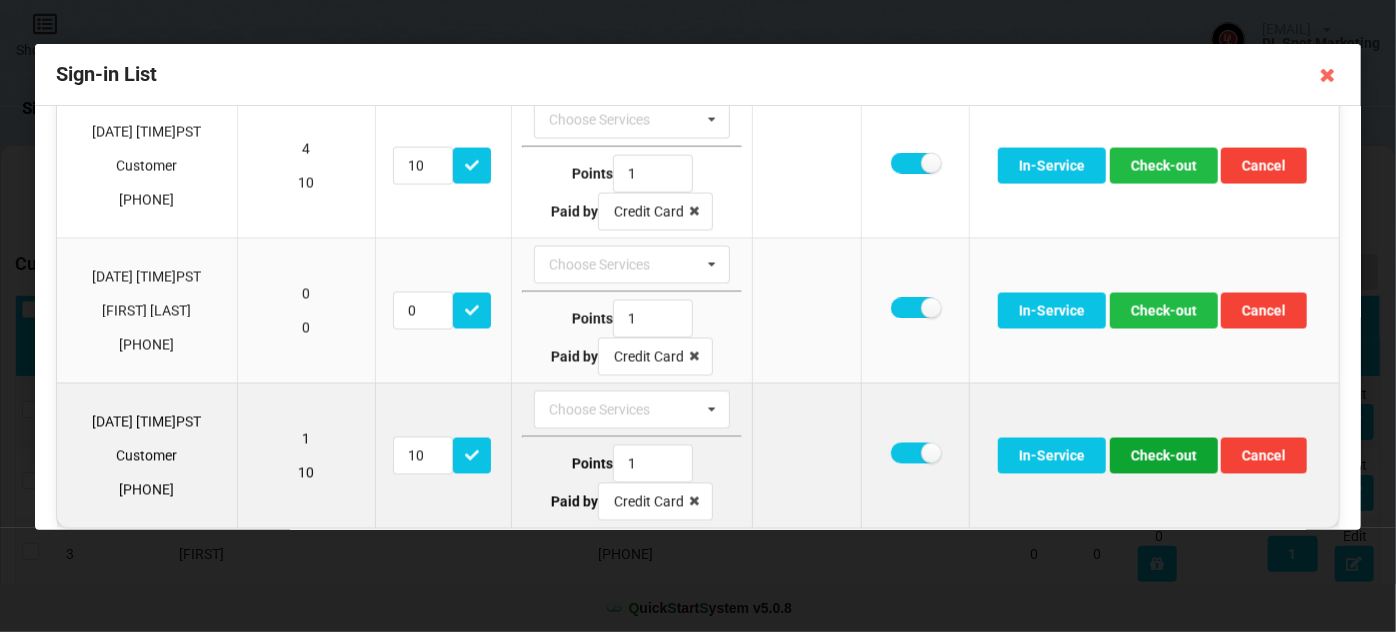 click on "Check-out" at bounding box center [1164, 456] 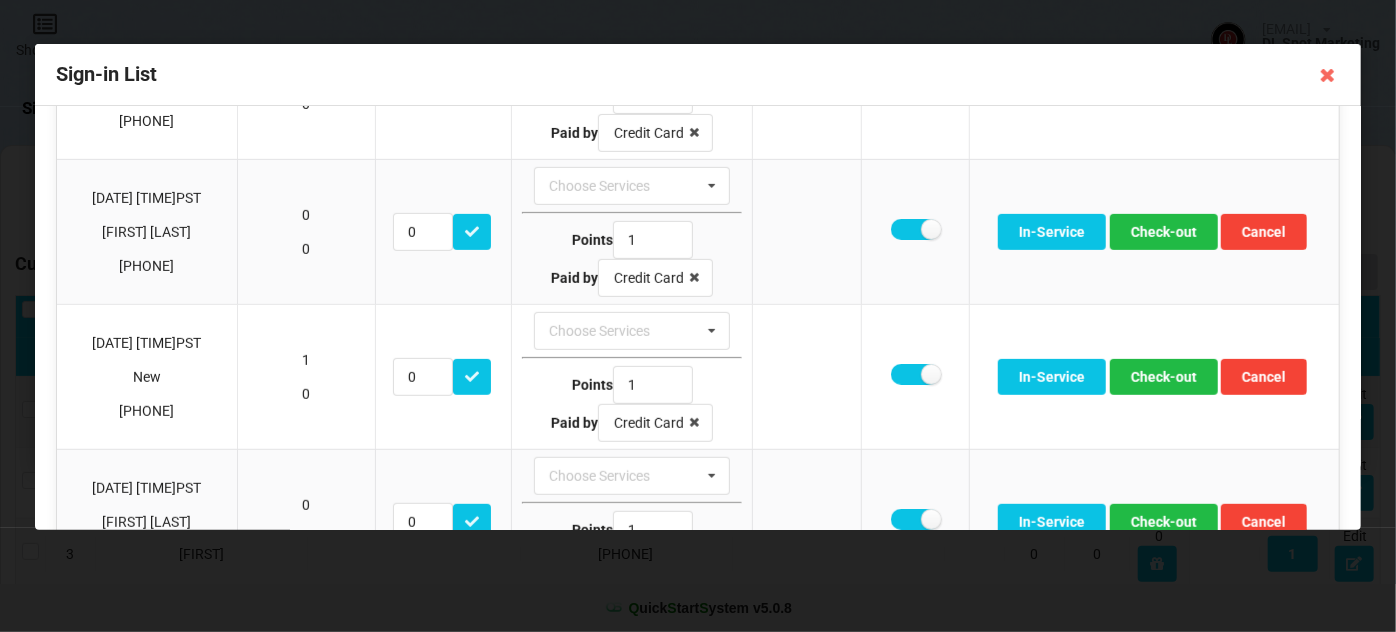 scroll, scrollTop: 442, scrollLeft: 0, axis: vertical 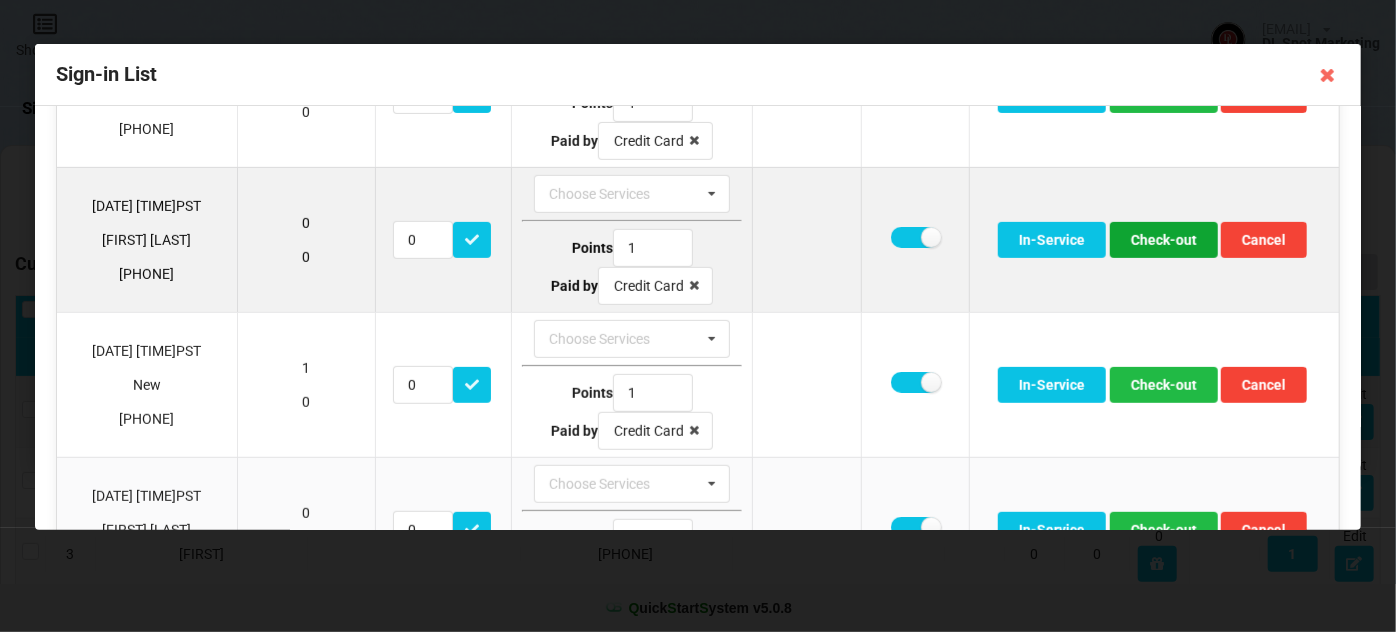 click on "Check-out" at bounding box center [1164, 240] 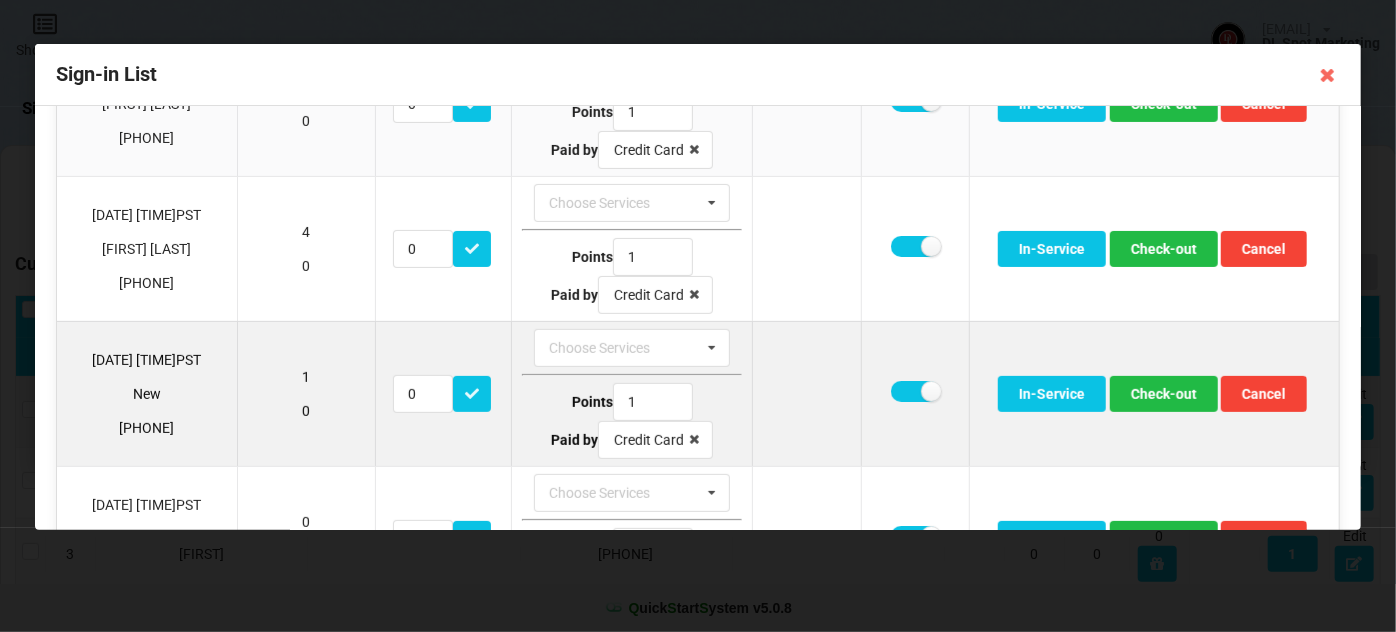 scroll, scrollTop: 0, scrollLeft: 0, axis: both 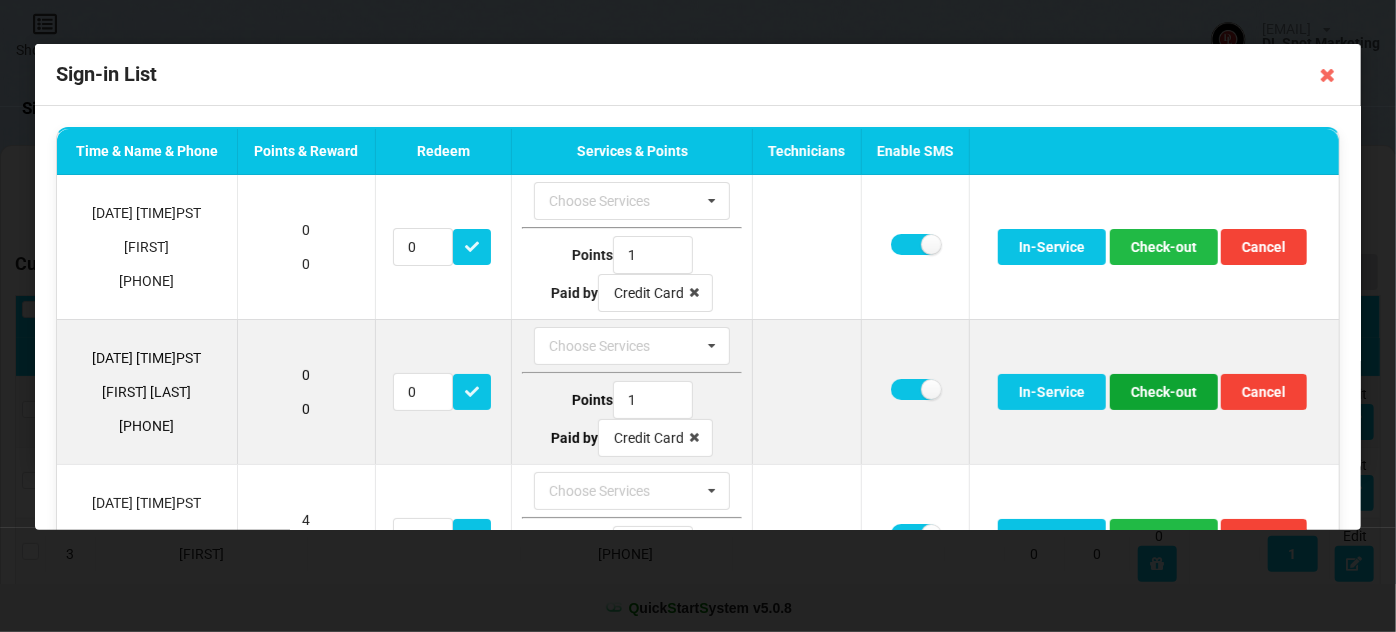 click on "Check-out" at bounding box center (1164, 392) 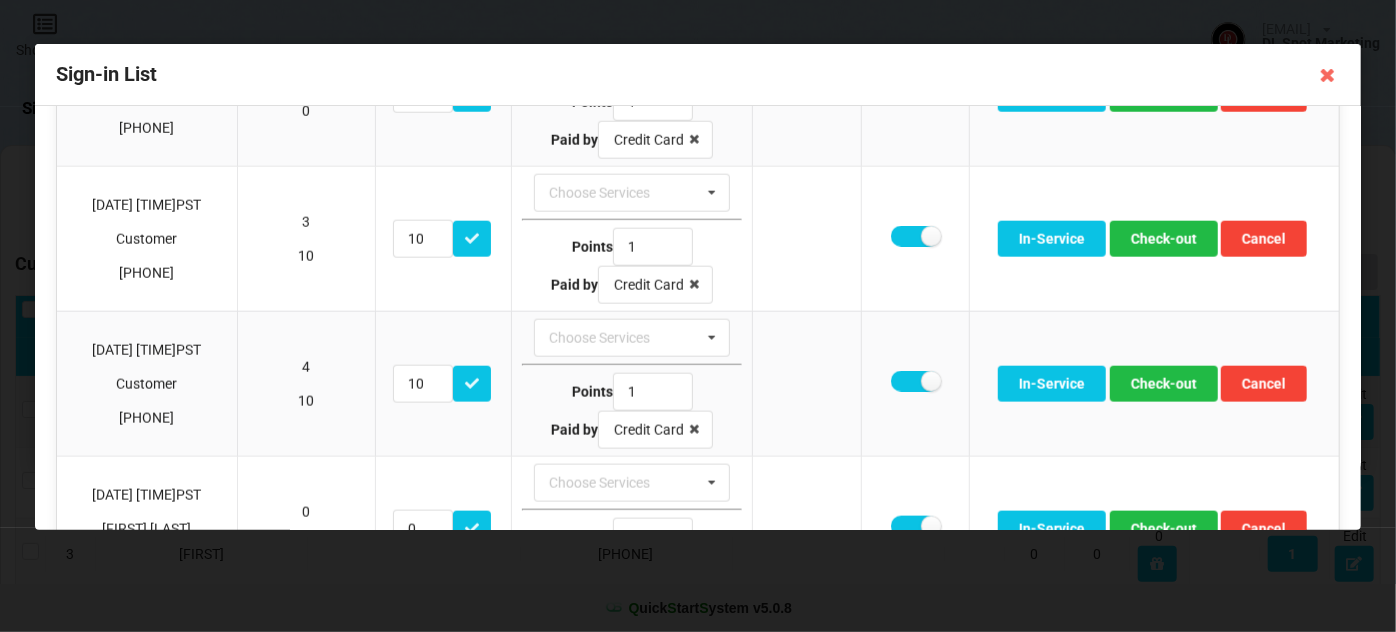scroll, scrollTop: 1246, scrollLeft: 0, axis: vertical 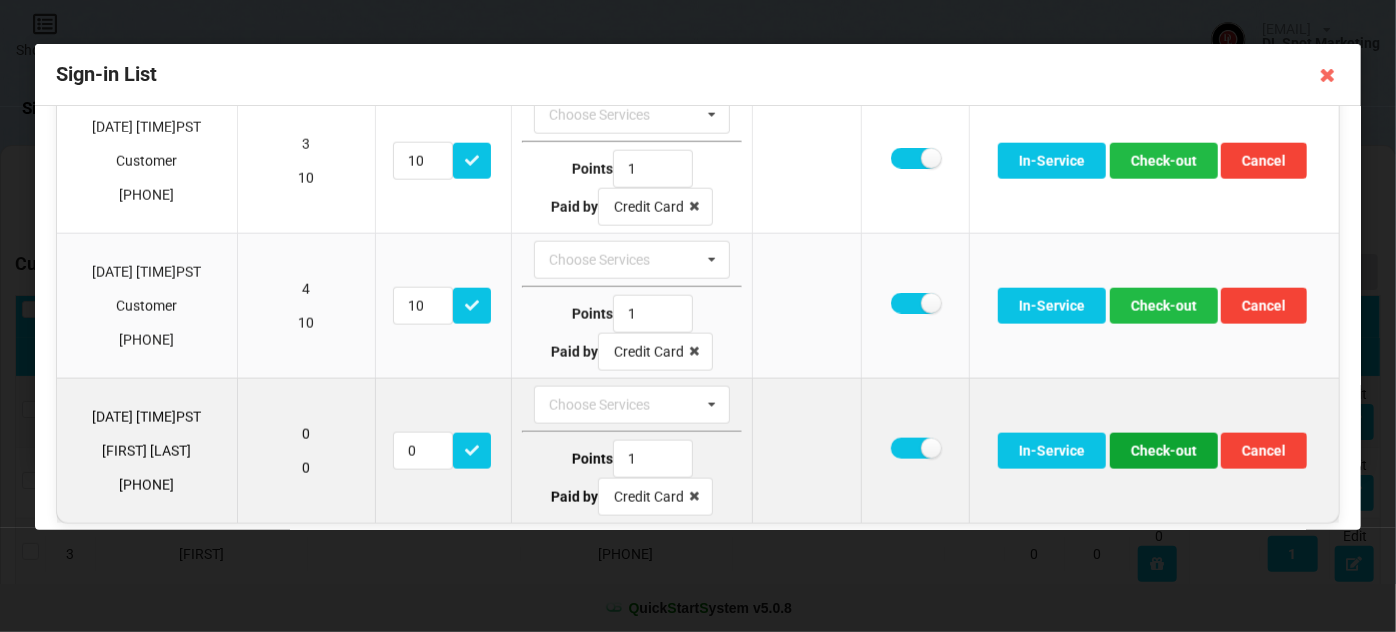 click on "Check-out" at bounding box center (1164, 451) 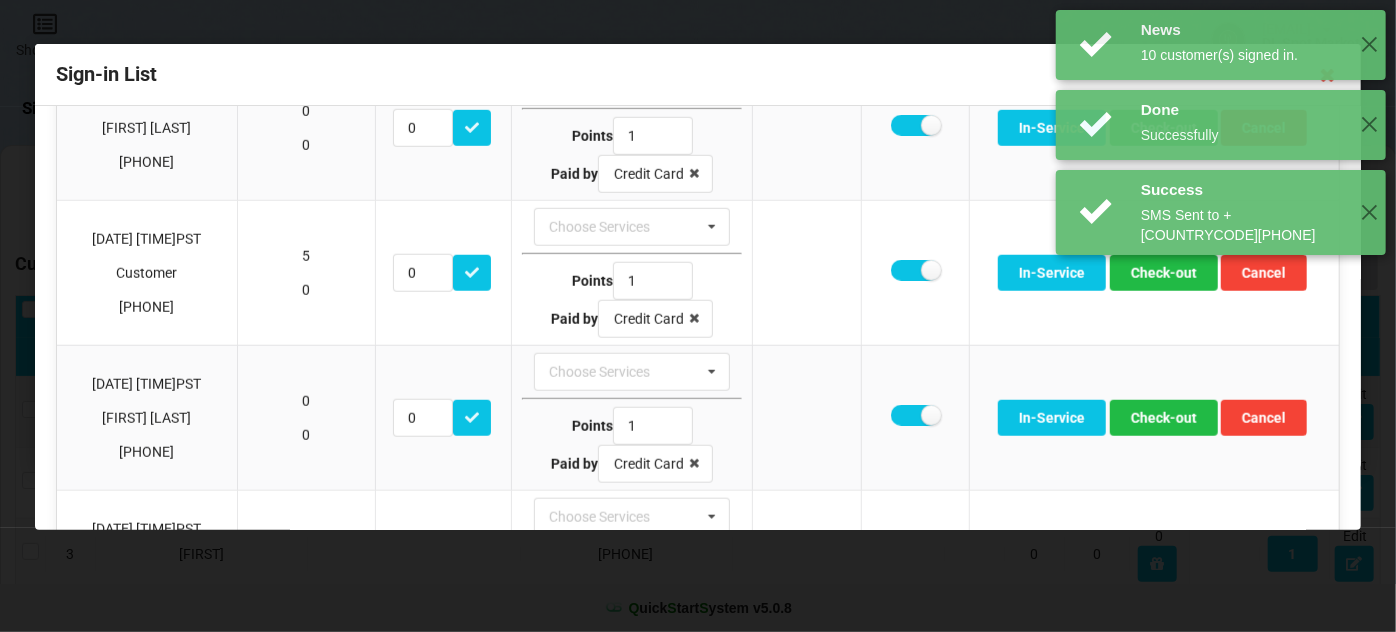 scroll, scrollTop: 738, scrollLeft: 0, axis: vertical 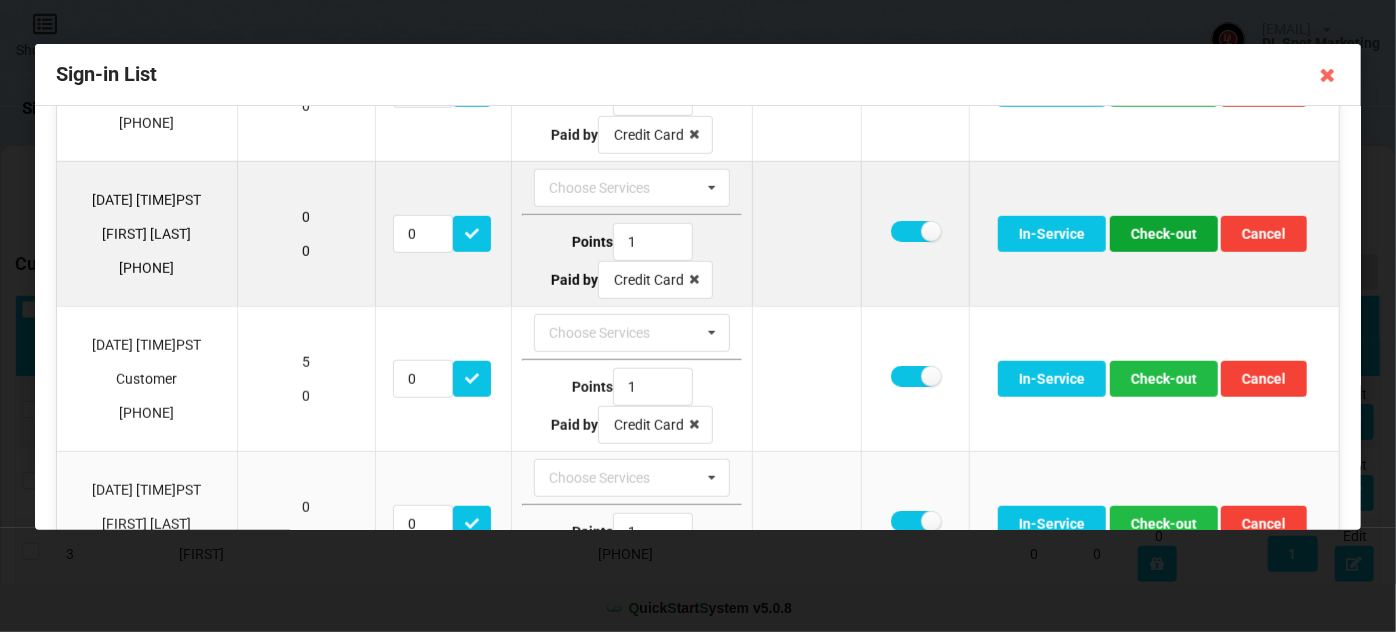 click on "Check-out" at bounding box center [1164, 234] 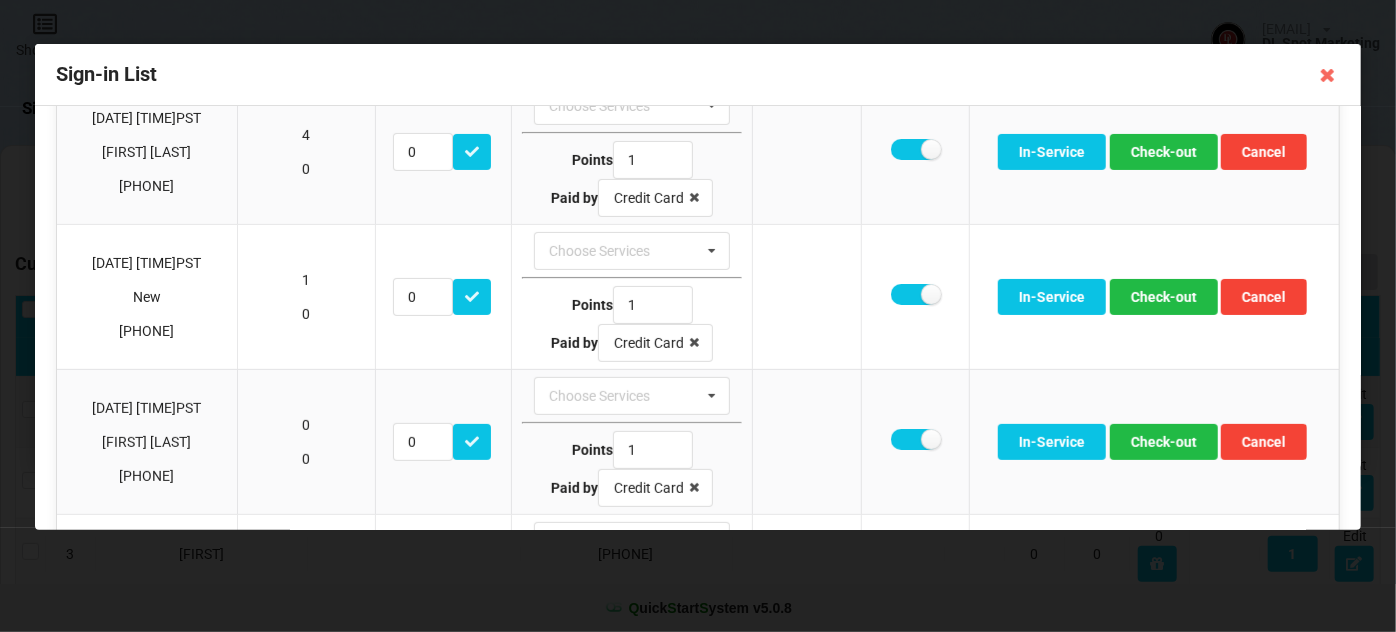 scroll, scrollTop: 242, scrollLeft: 0, axis: vertical 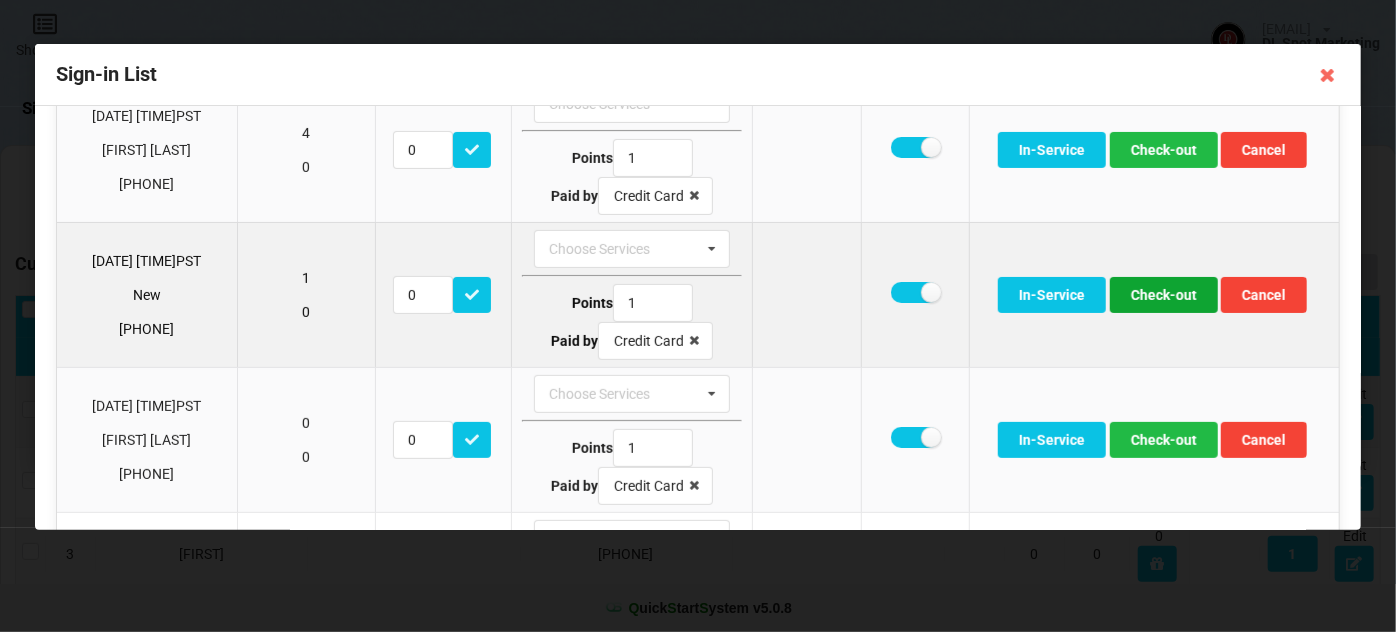click on "Check-out" at bounding box center [1164, 295] 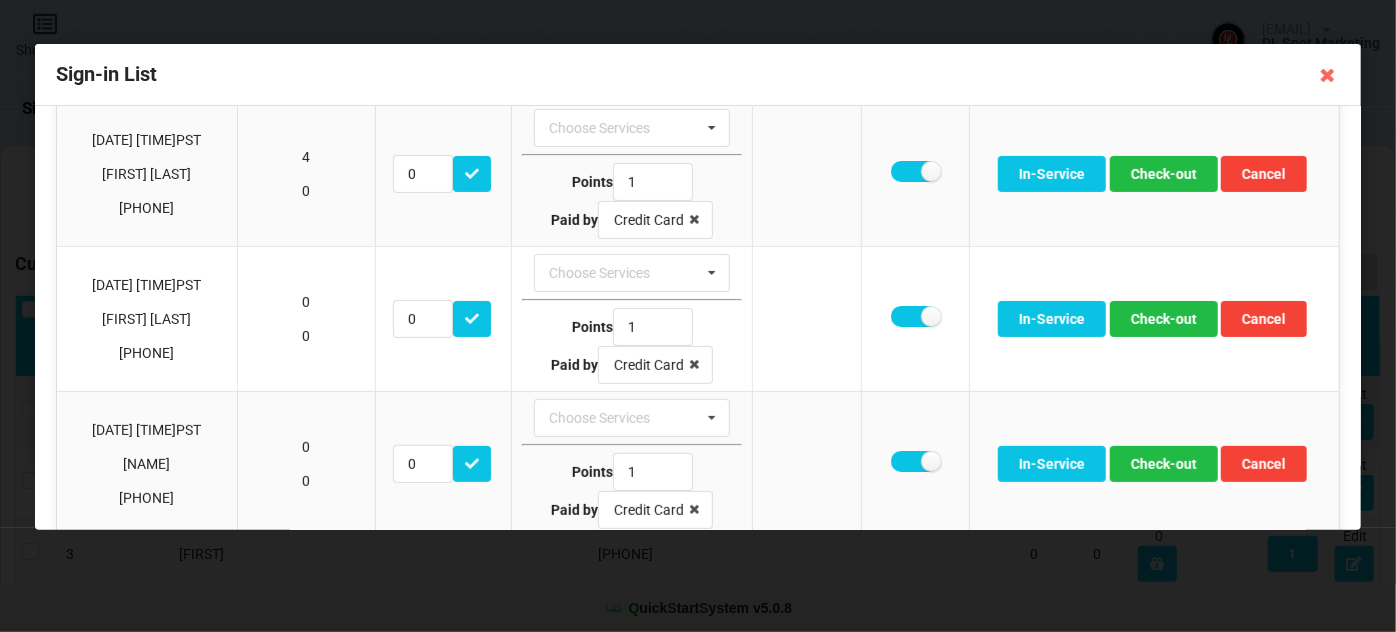 scroll, scrollTop: 210, scrollLeft: 0, axis: vertical 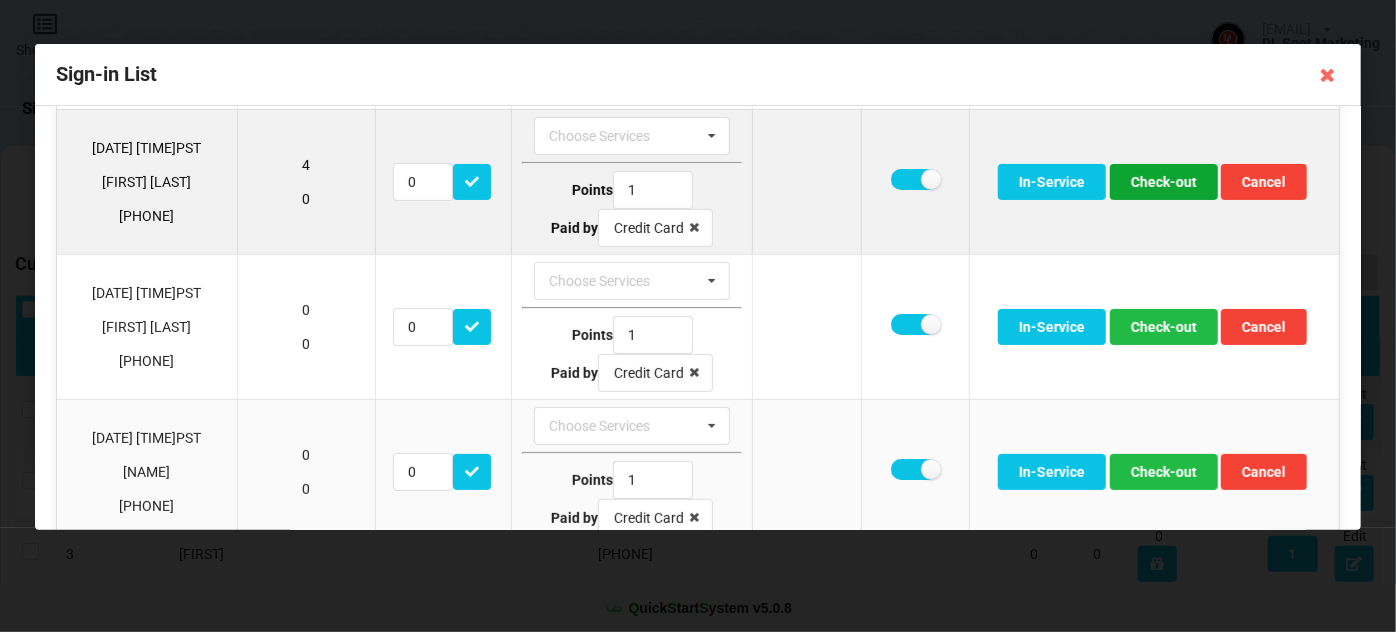 click on "Check-out" at bounding box center [1164, 182] 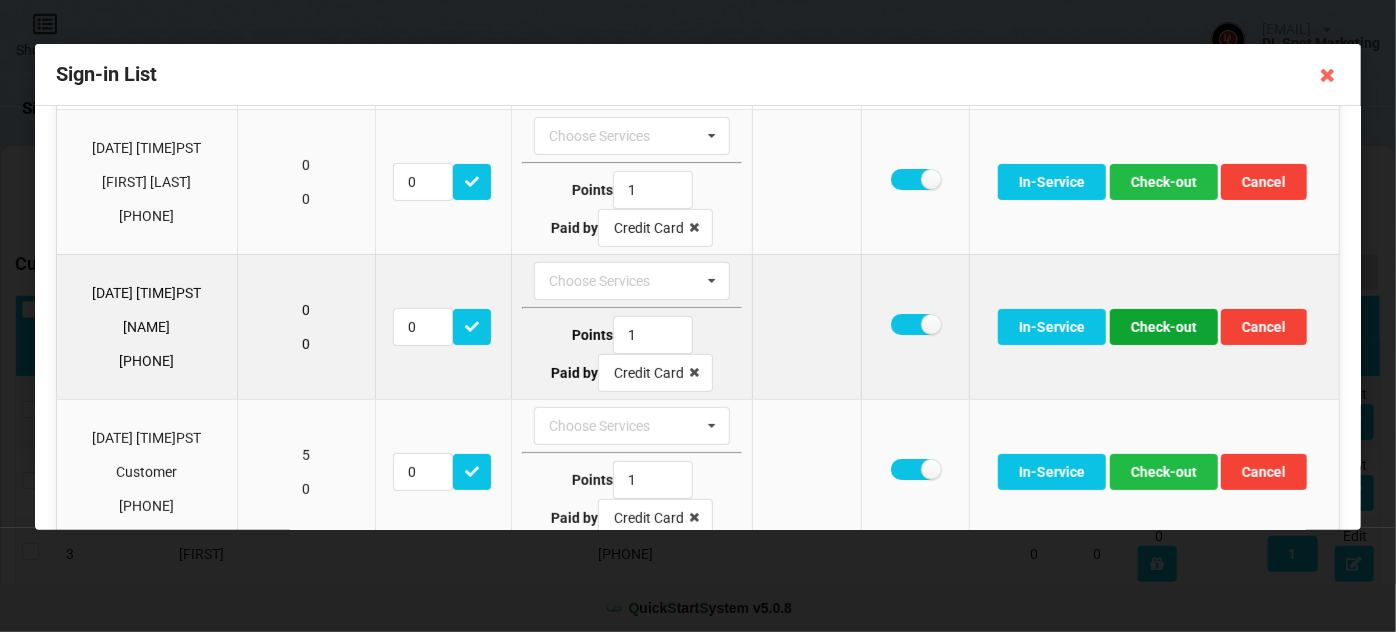 click on "Check-out" at bounding box center (1164, 327) 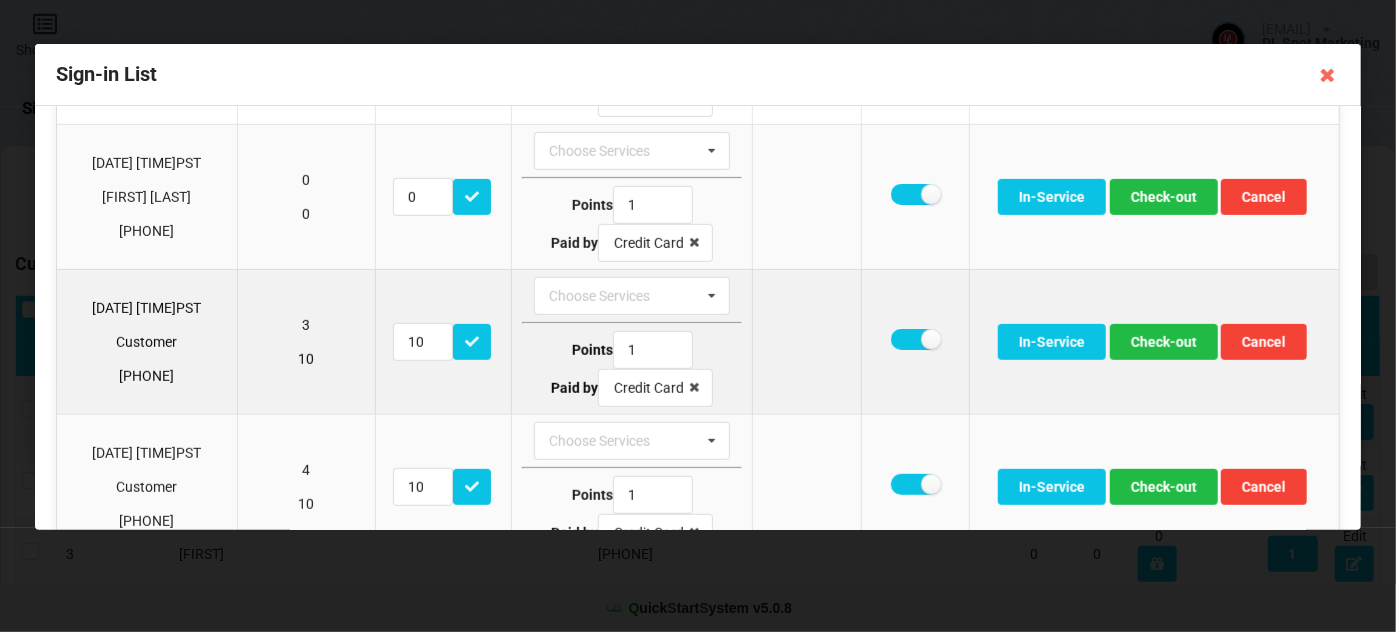 scroll, scrollTop: 528, scrollLeft: 0, axis: vertical 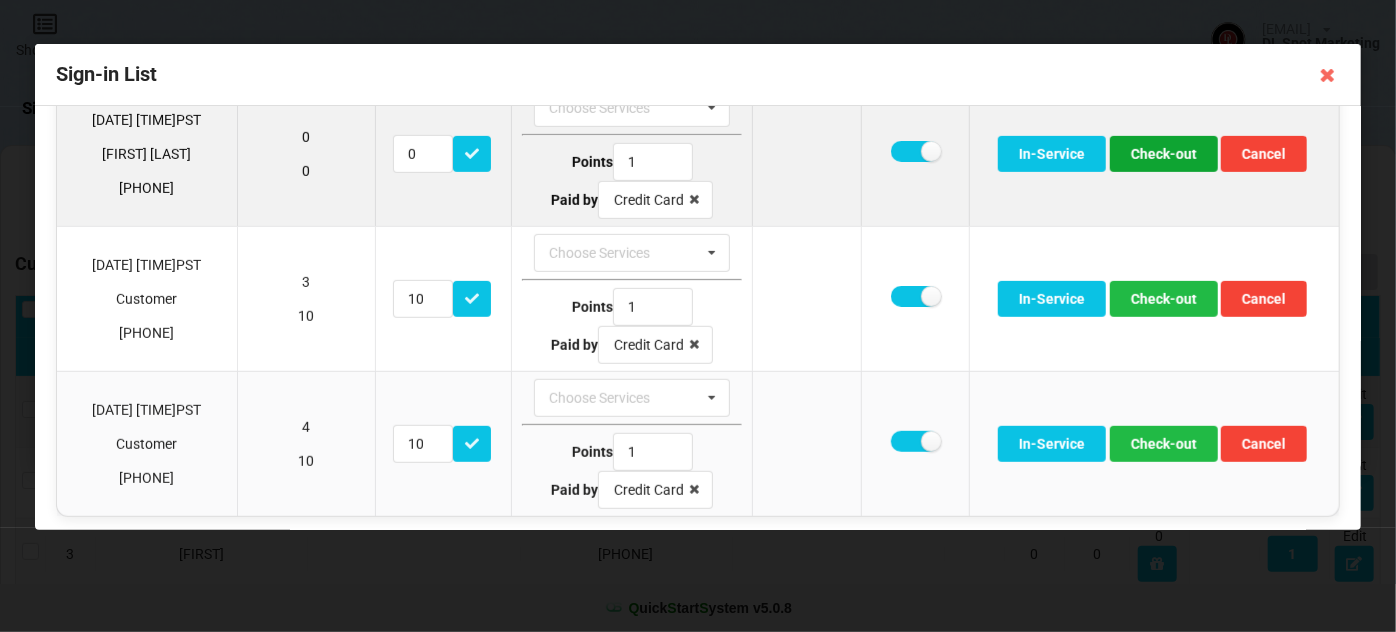 click on "Check-out" at bounding box center (1164, 154) 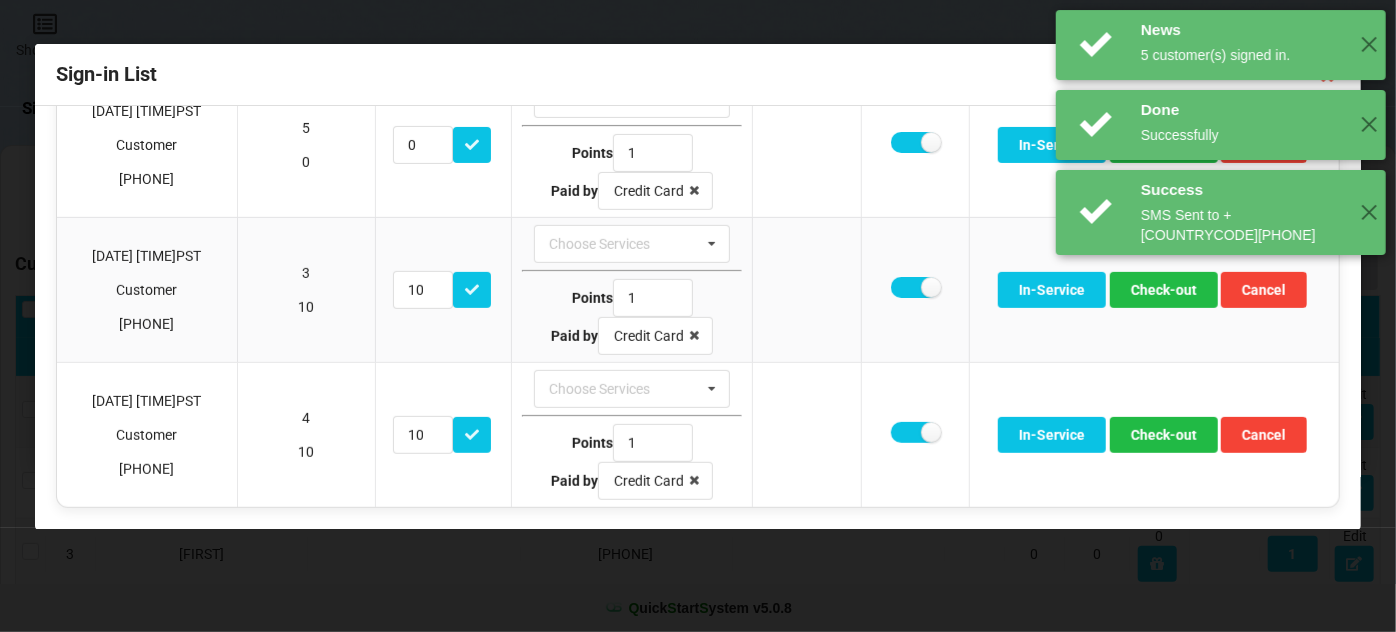 scroll, scrollTop: 384, scrollLeft: 0, axis: vertical 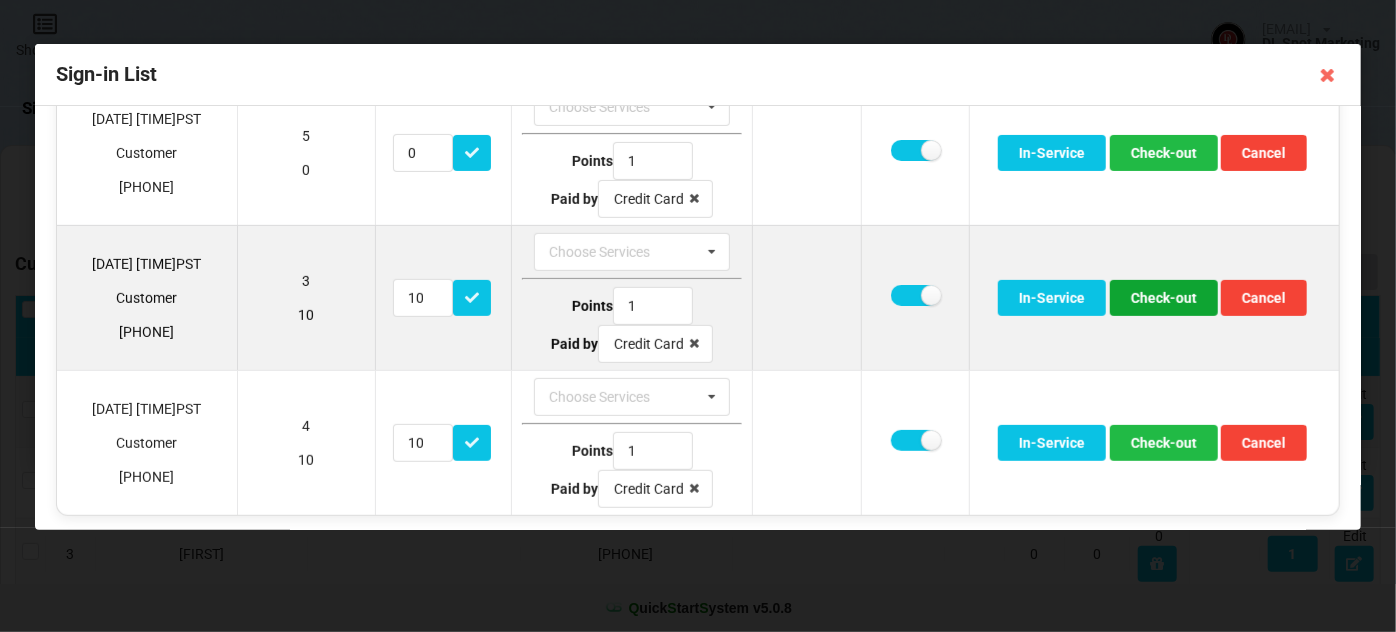 click on "Check-out" at bounding box center (1164, 298) 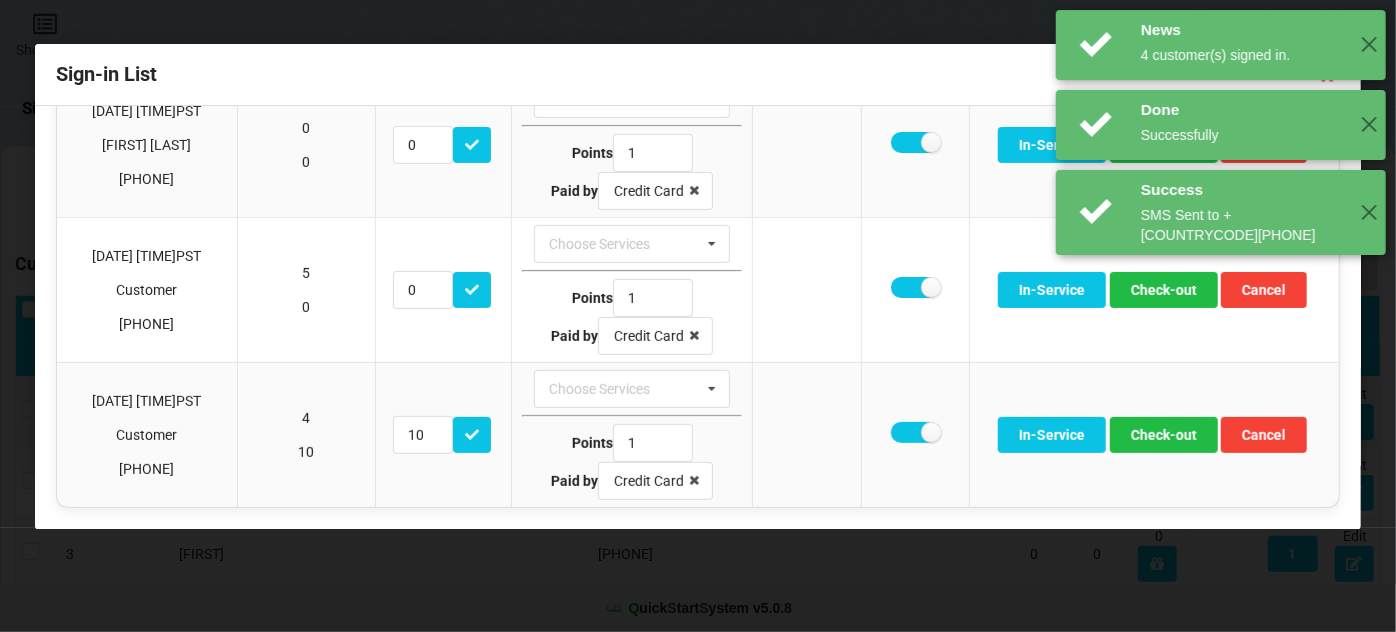 scroll, scrollTop: 240, scrollLeft: 0, axis: vertical 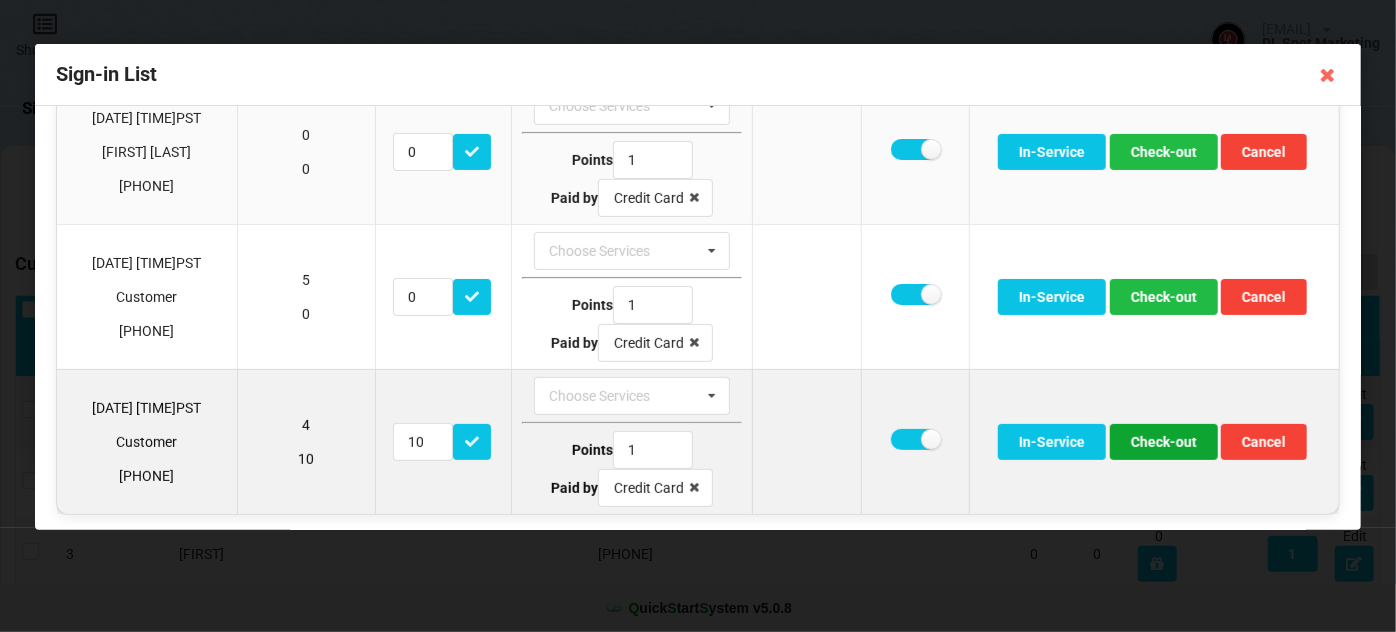 click on "Check-out" at bounding box center (1164, 442) 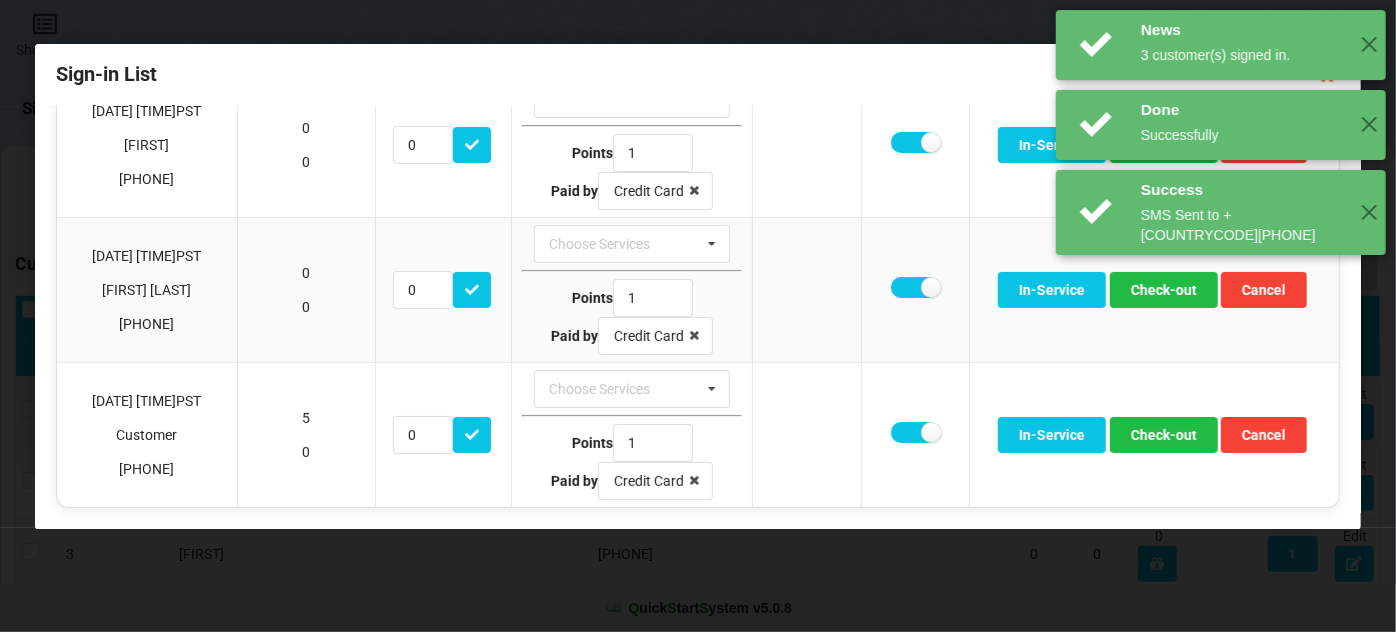 scroll, scrollTop: 97, scrollLeft: 0, axis: vertical 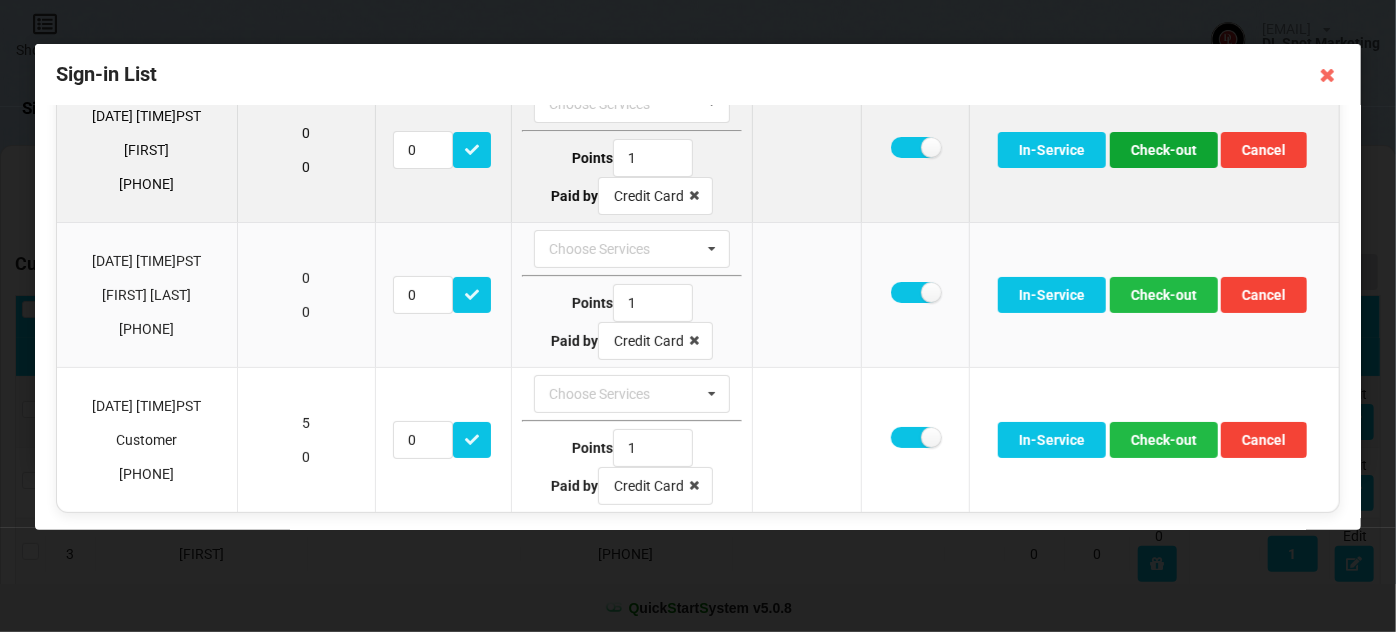 click on "Check-out" at bounding box center [1164, 150] 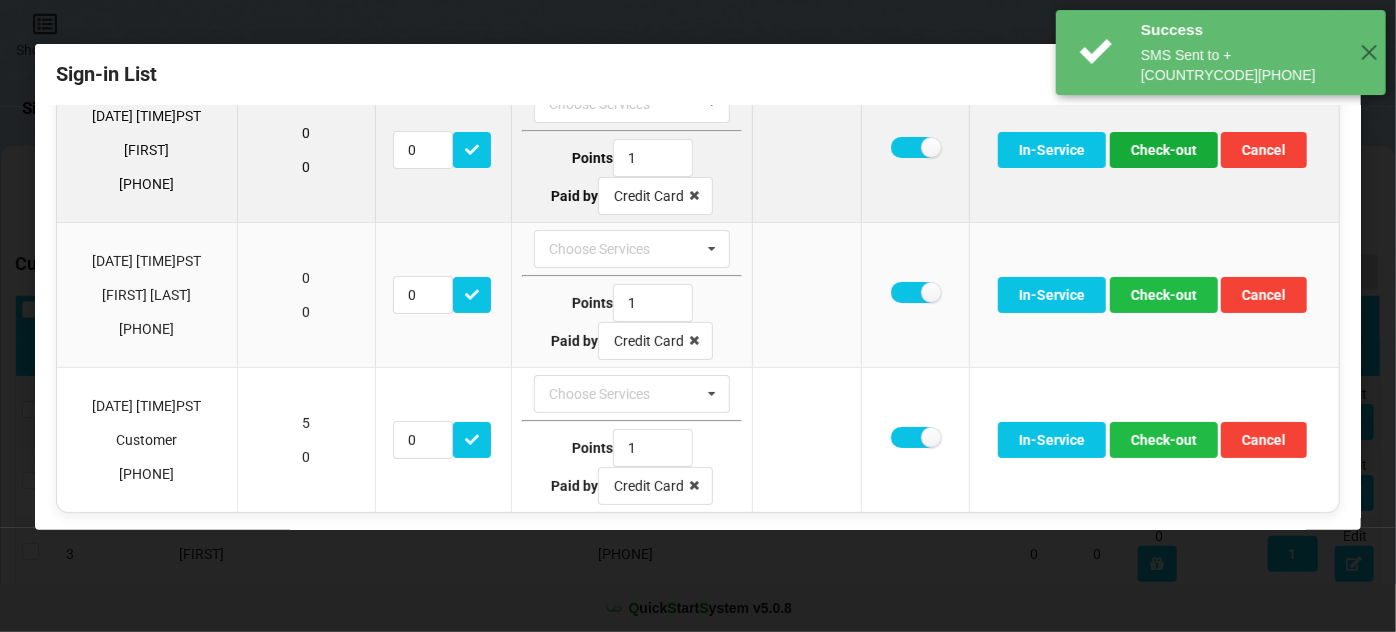 scroll, scrollTop: 0, scrollLeft: 0, axis: both 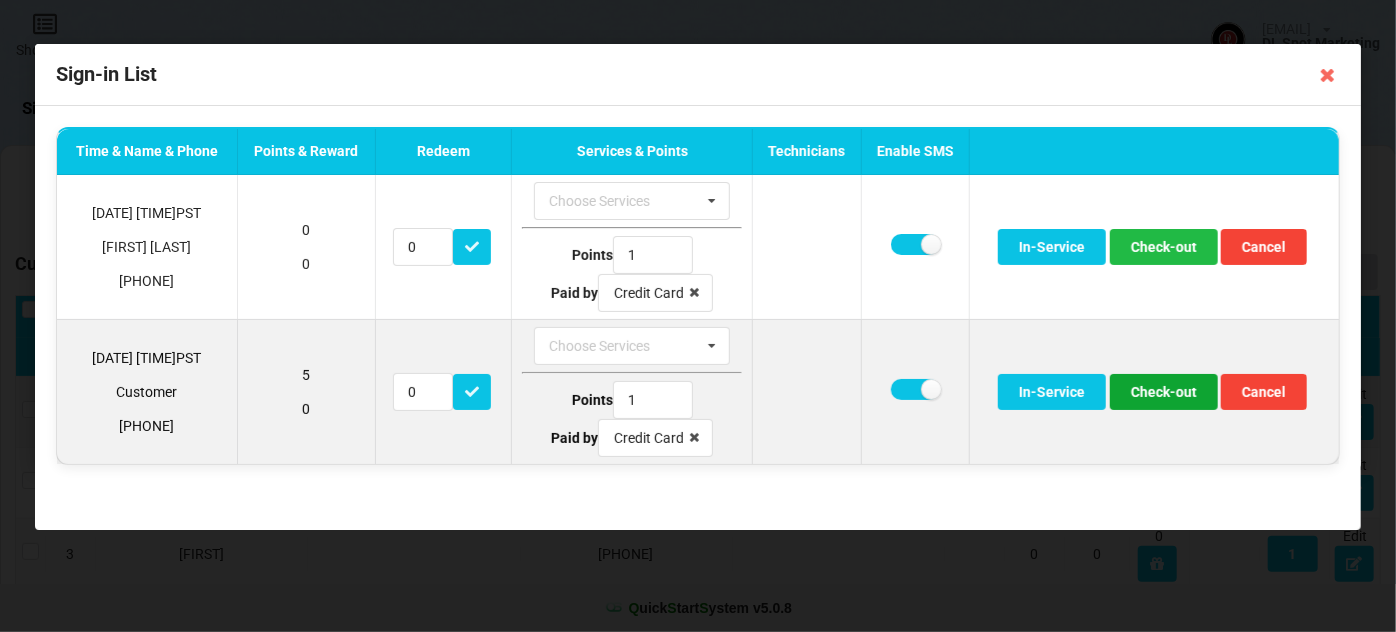 click on "Check-out" at bounding box center [1164, 392] 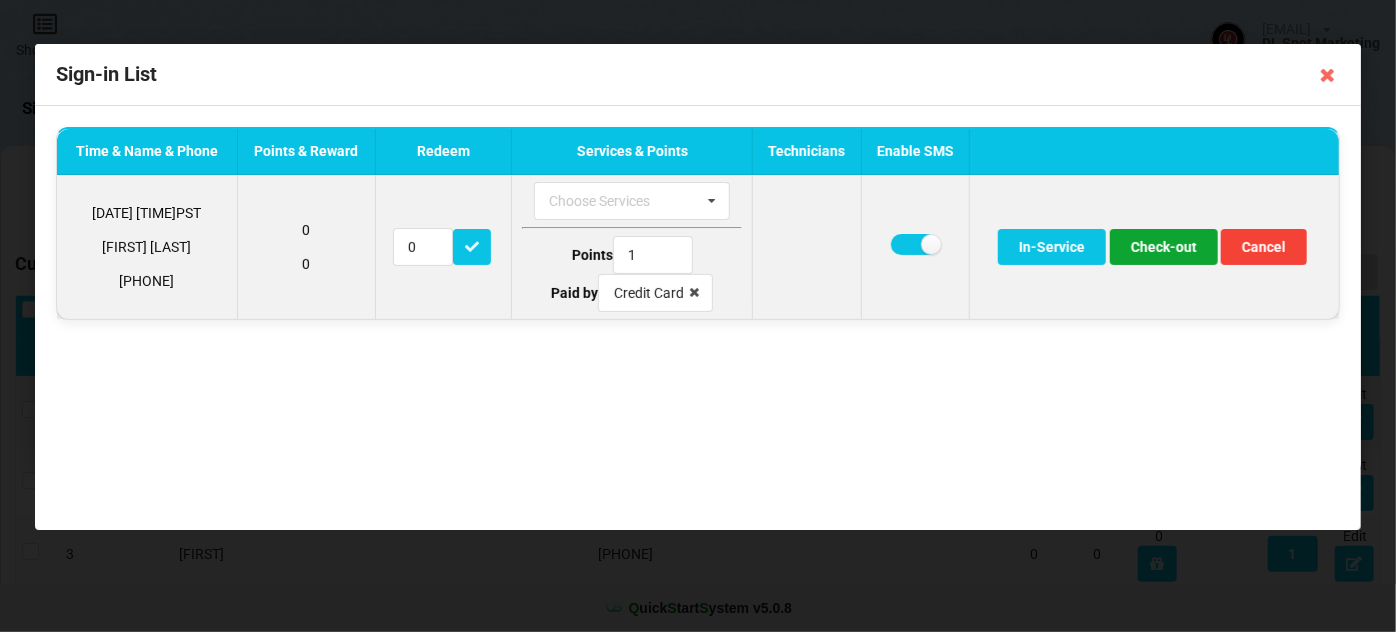 click on "Check-out" at bounding box center (1164, 247) 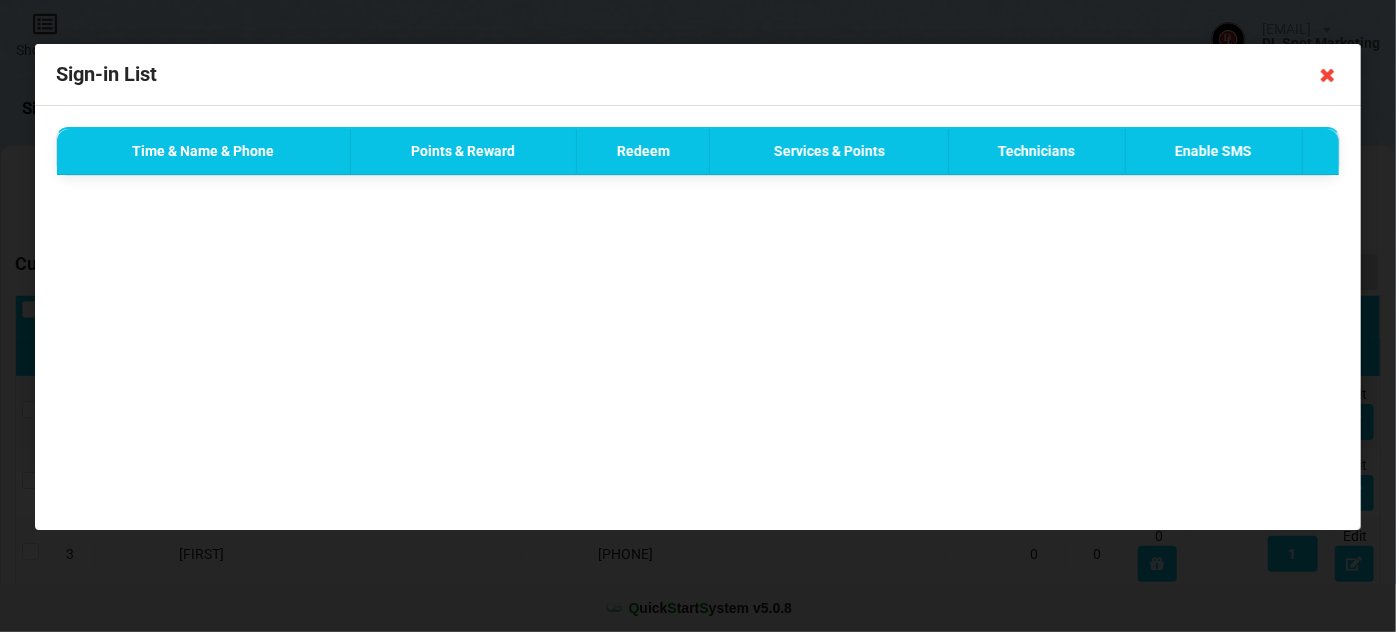 click at bounding box center [1328, 75] 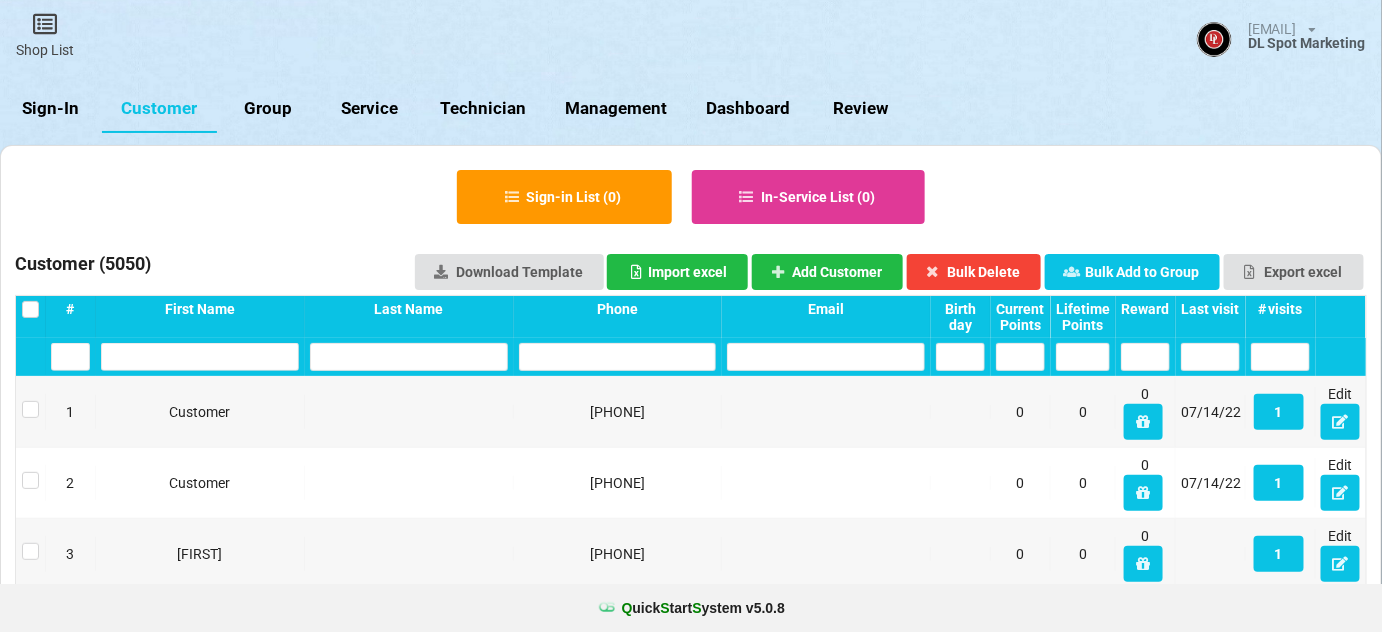 click on "Sign-In" at bounding box center (51, 109) 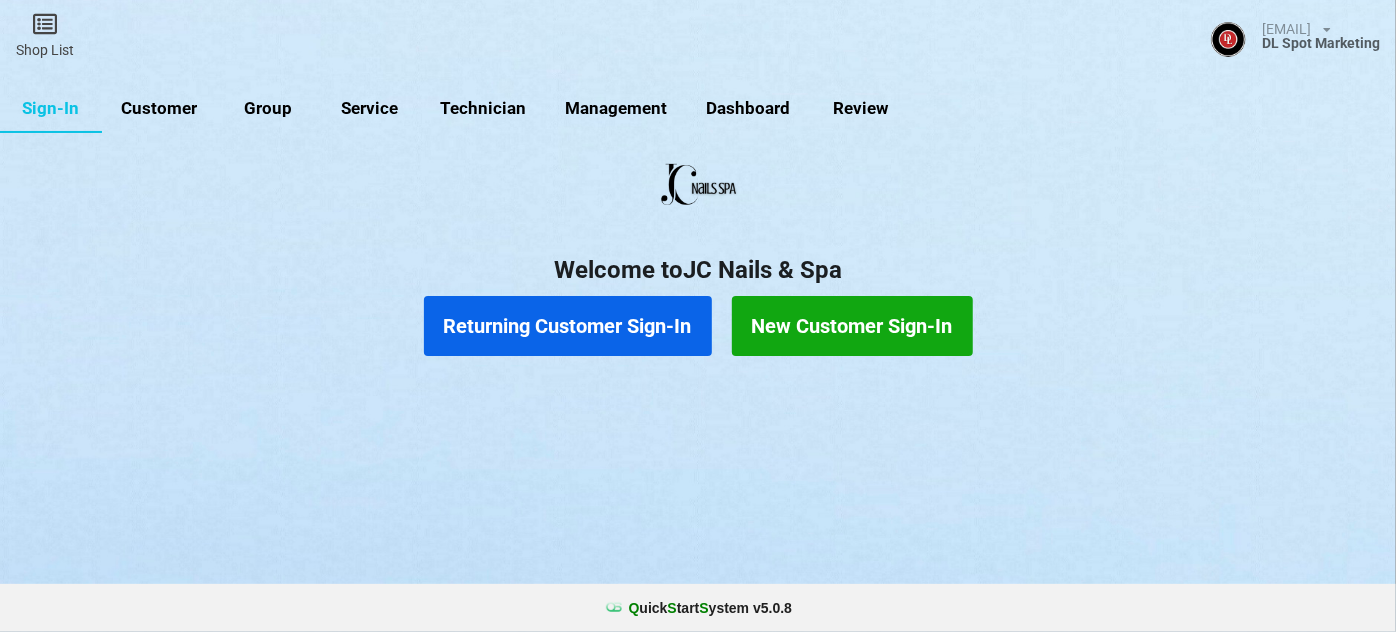 click on "Customer" at bounding box center [159, 109] 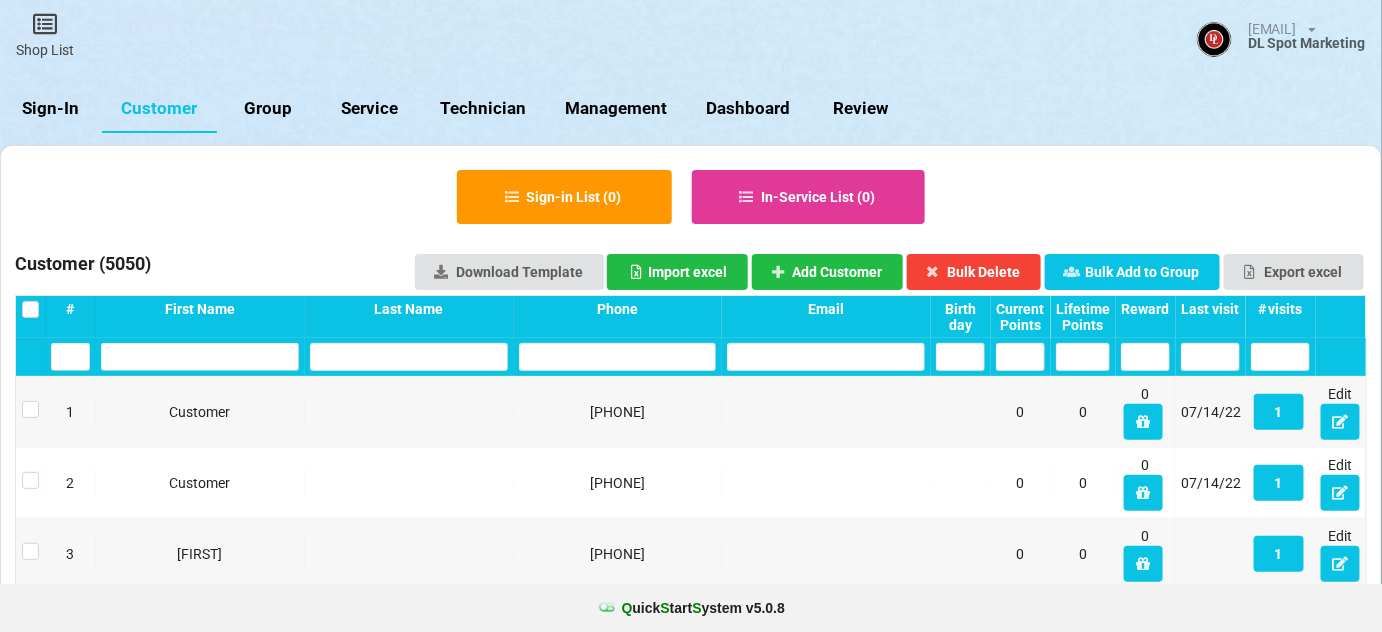click on "Sign-In" at bounding box center [51, 109] 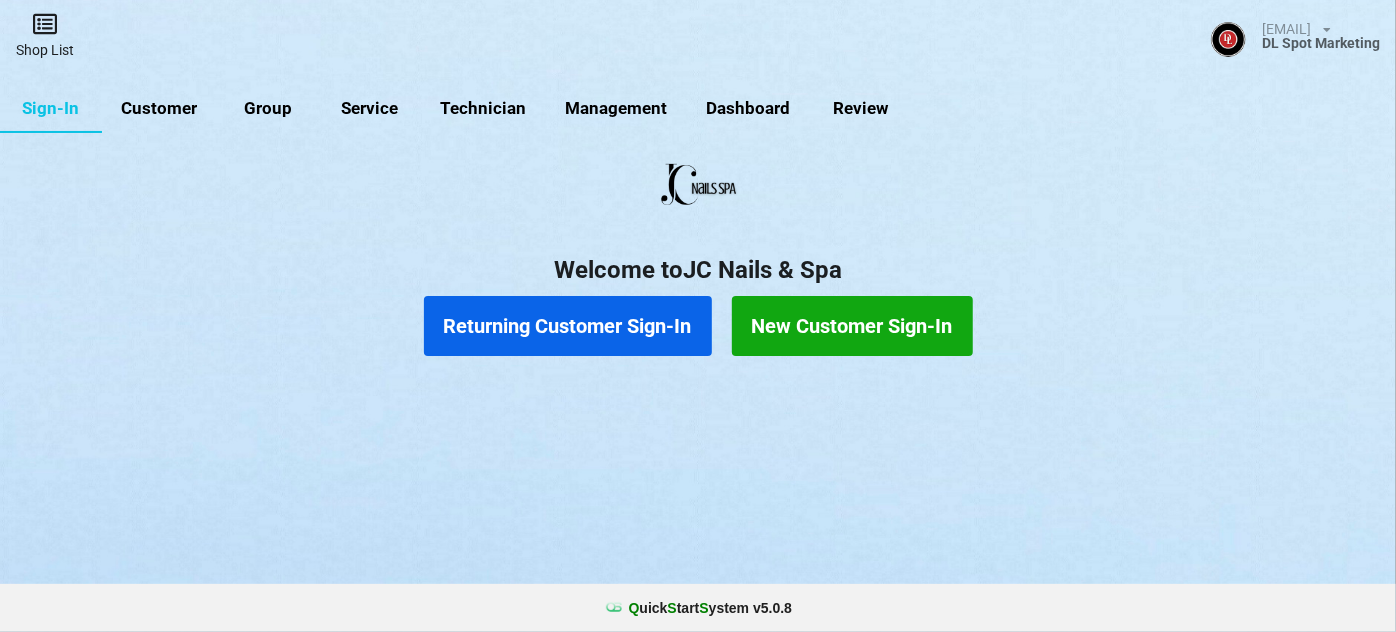 click on "Shop List" at bounding box center [45, 35] 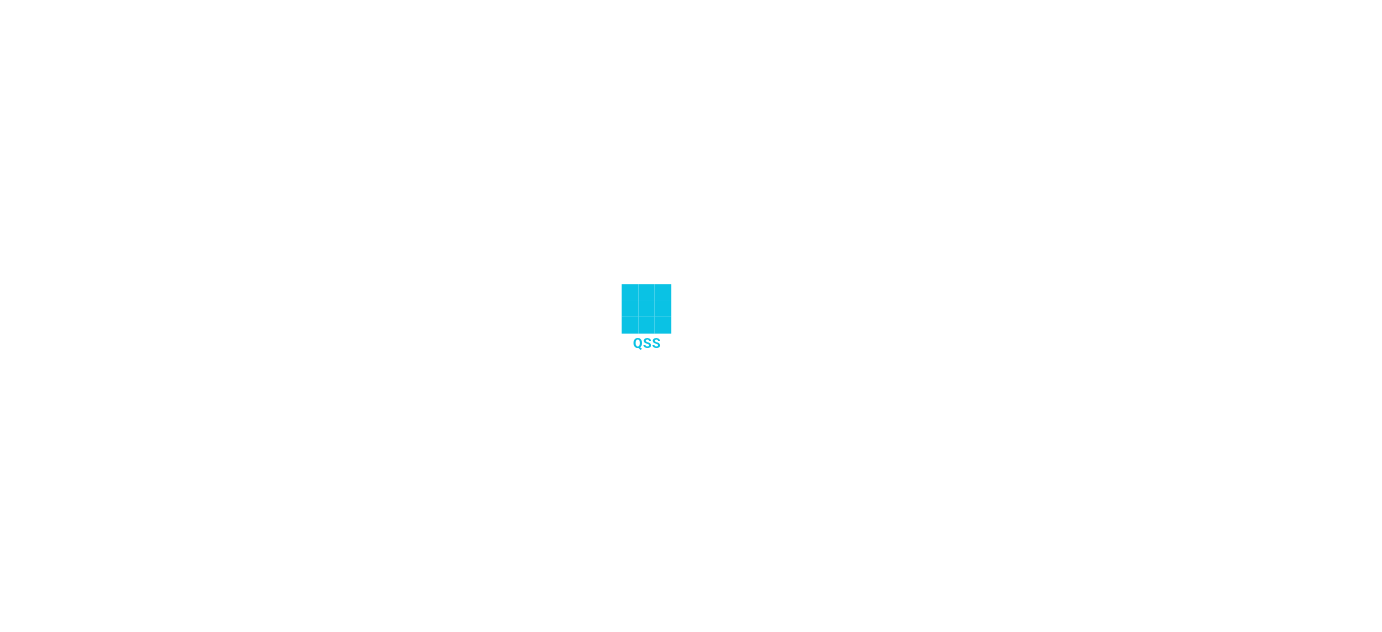 scroll, scrollTop: 0, scrollLeft: 0, axis: both 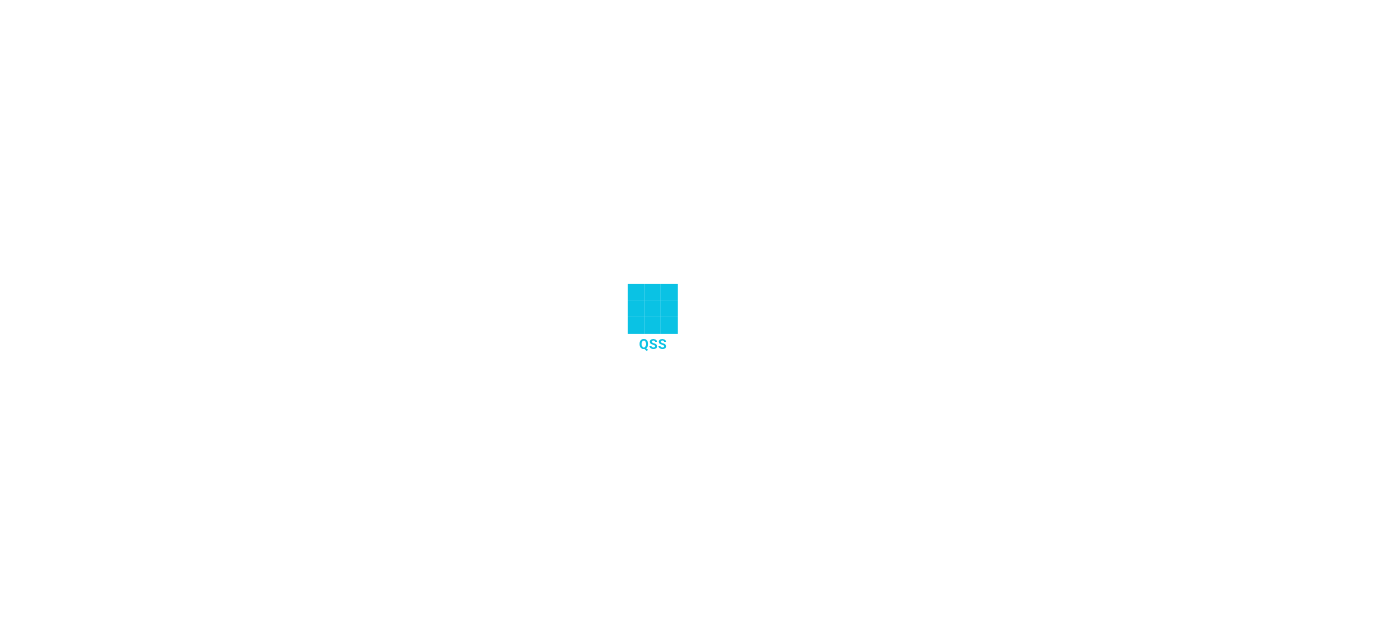 select on "25" 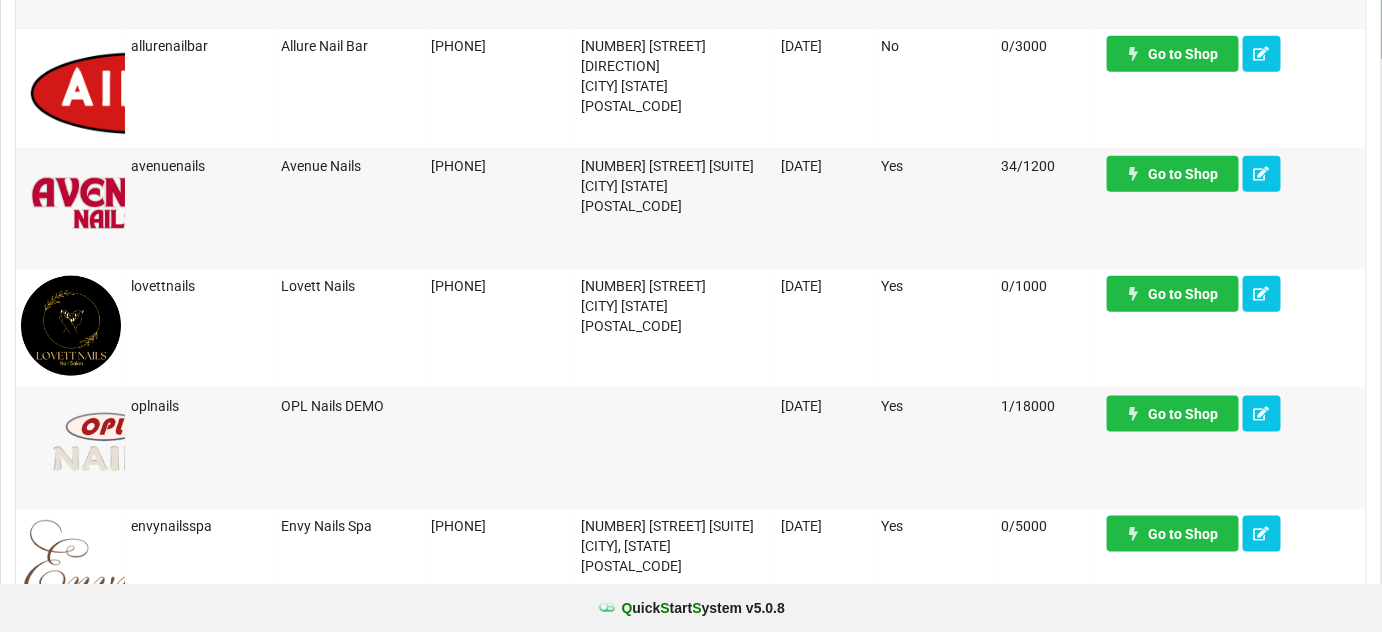 scroll, scrollTop: 363, scrollLeft: 0, axis: vertical 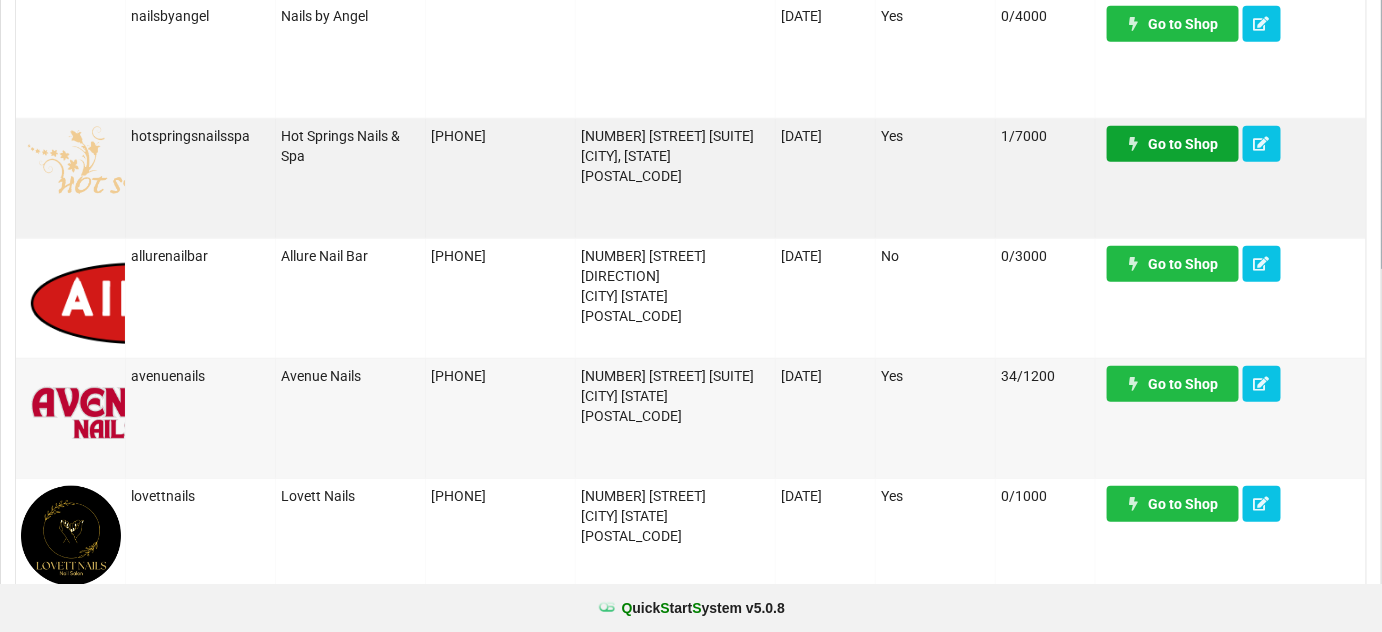 click on "Go to Shop" at bounding box center (1173, 144) 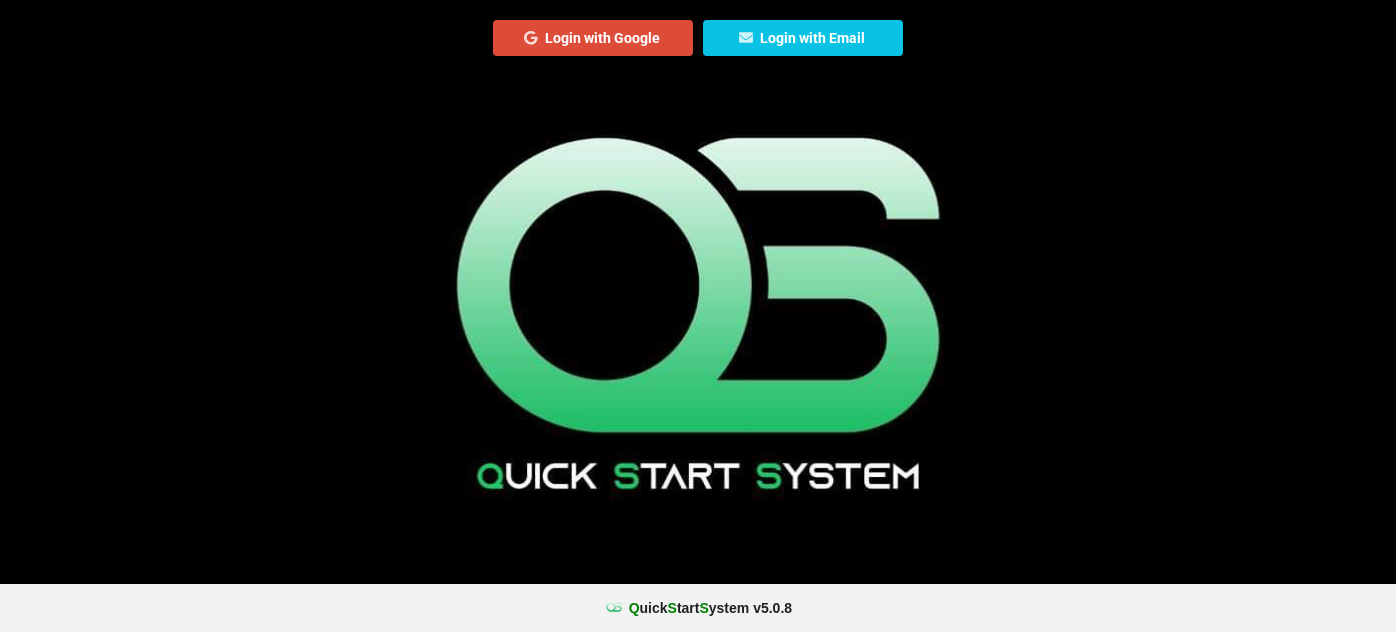 scroll, scrollTop: 0, scrollLeft: 0, axis: both 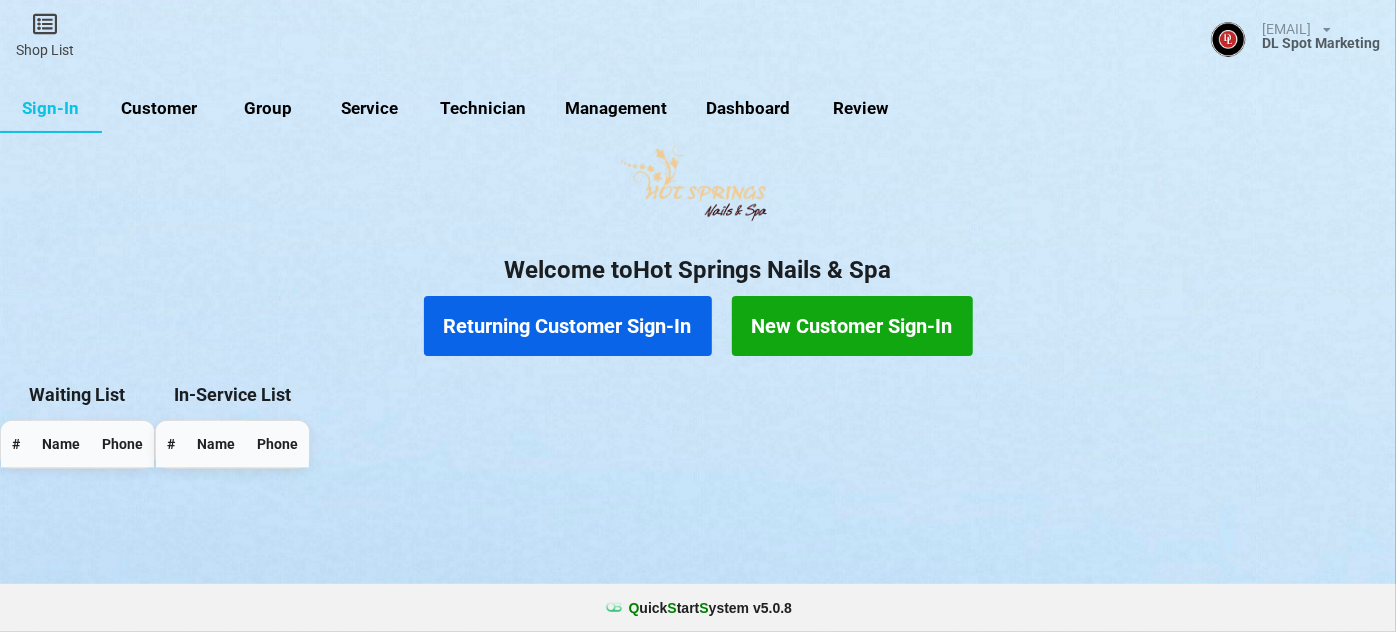click on "Customer" at bounding box center (159, 109) 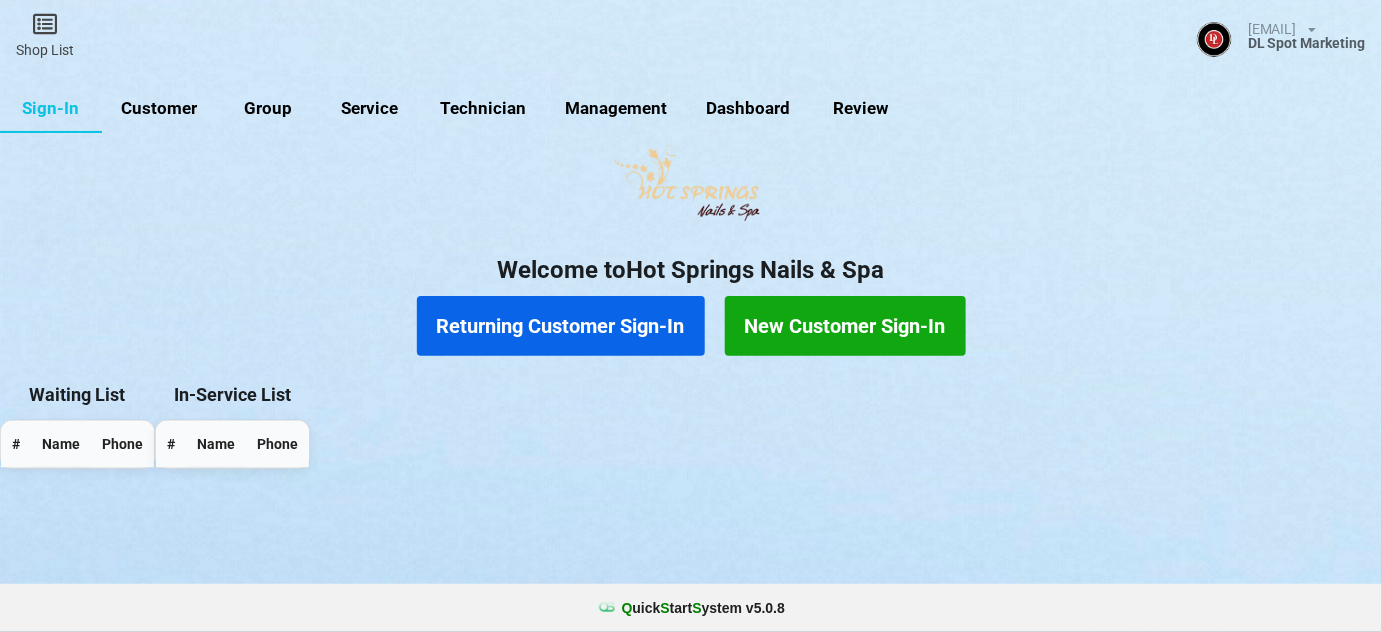 select on "25" 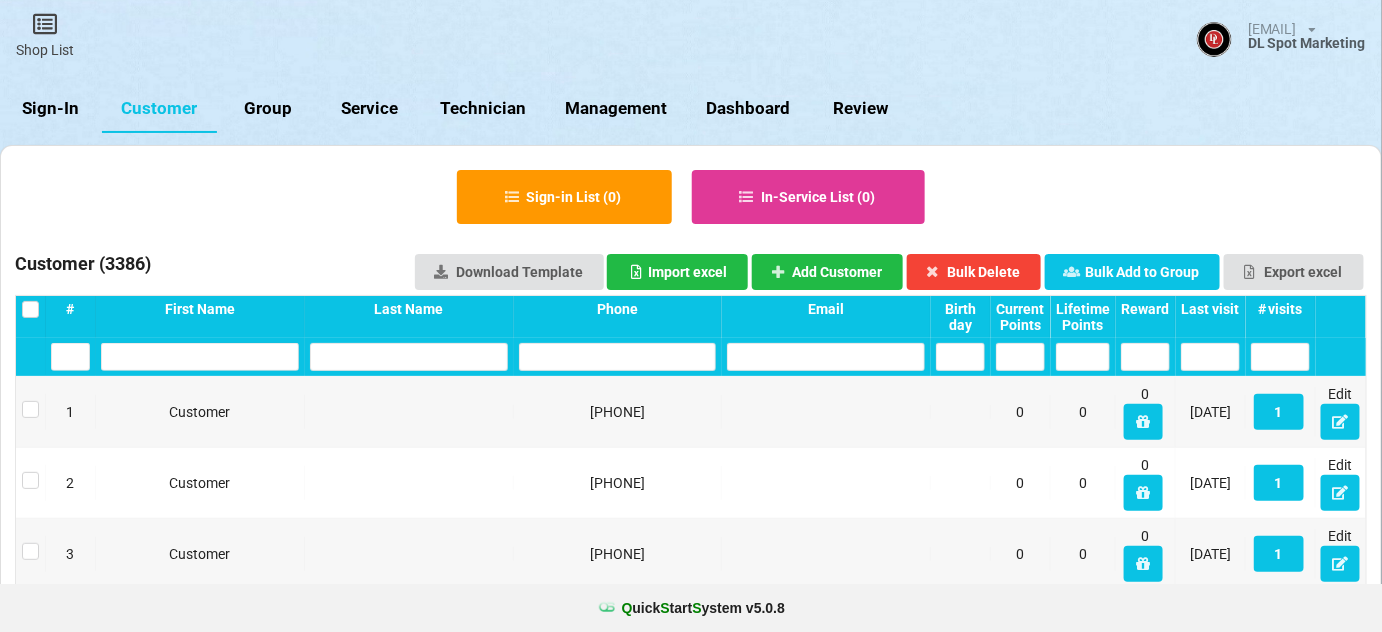 click at bounding box center (618, 357) 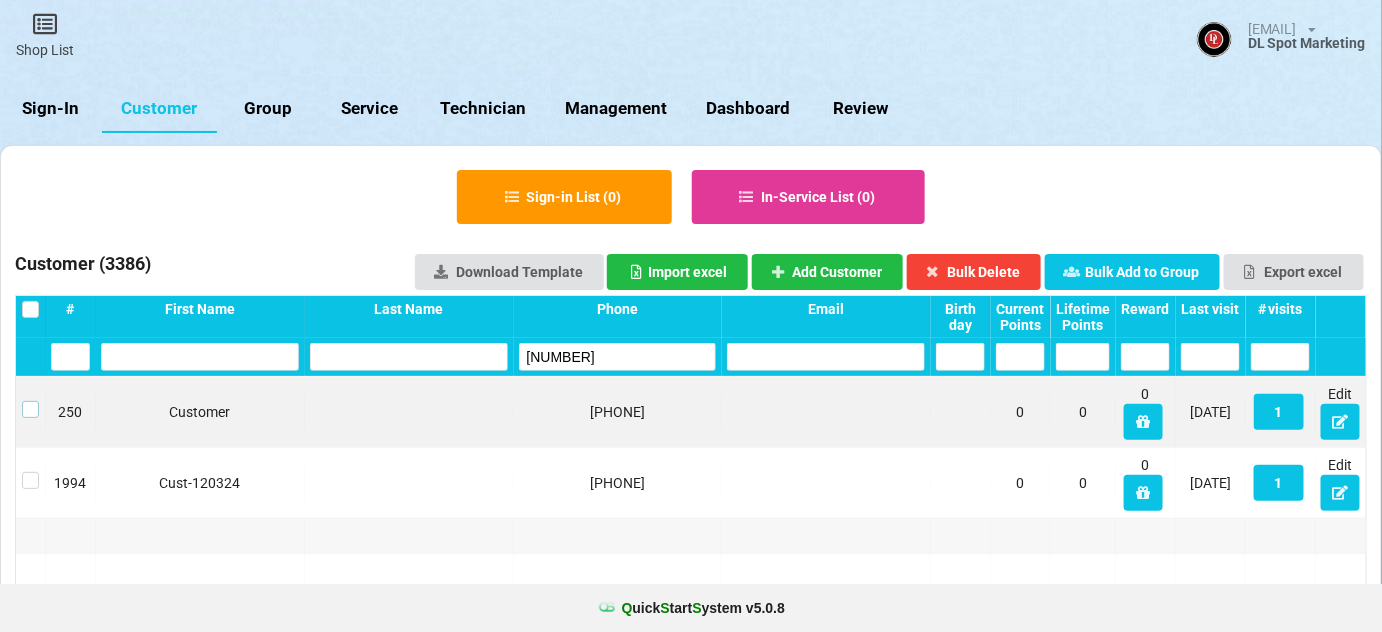 click at bounding box center [30, 401] 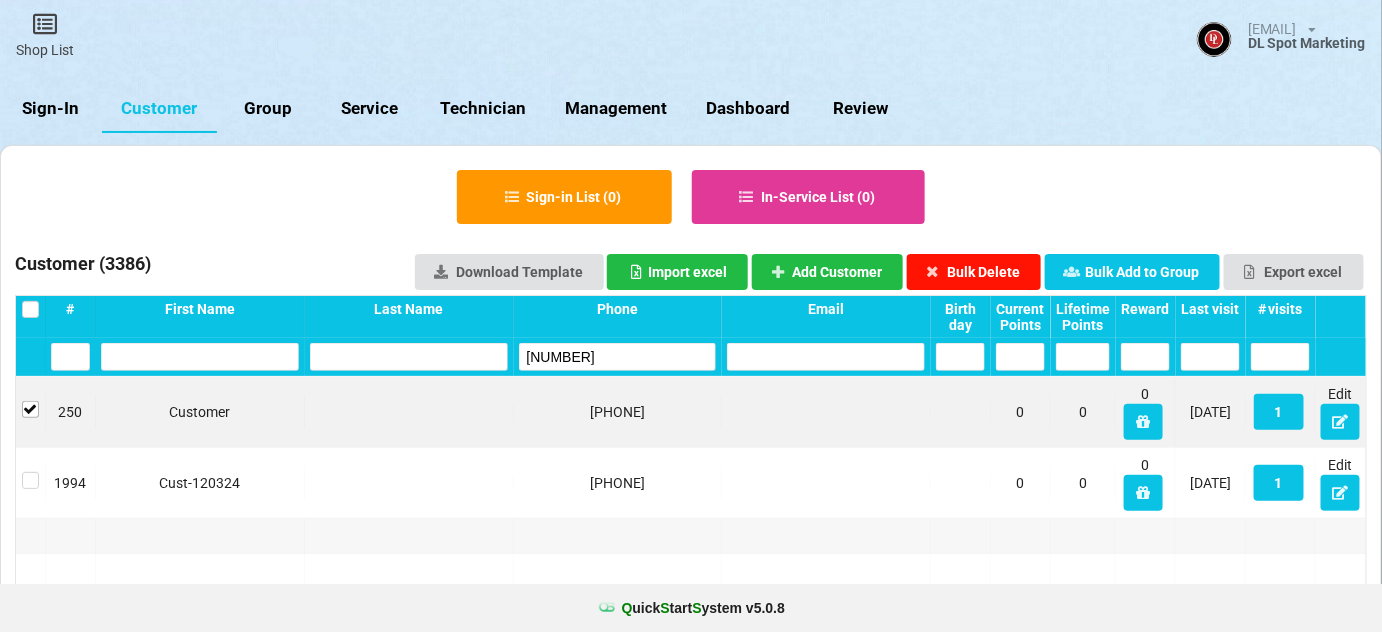 click on "Bulk Delete" at bounding box center [974, 272] 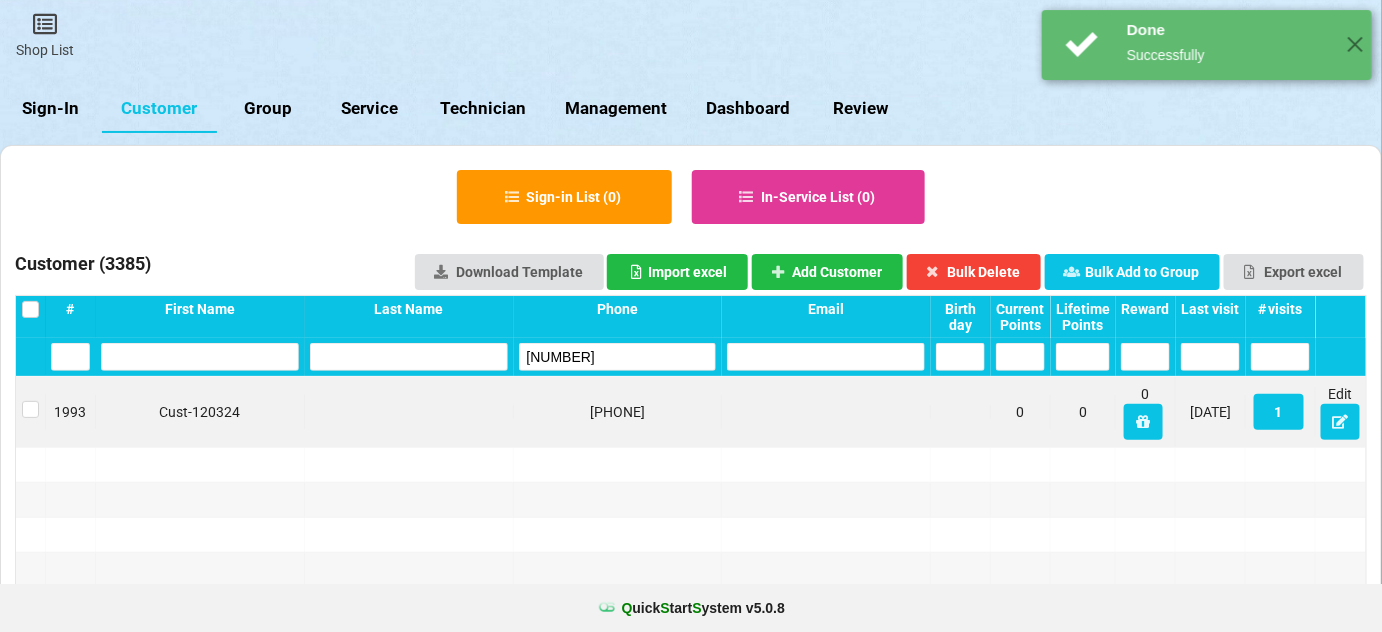 click on "0989" at bounding box center (618, 357) 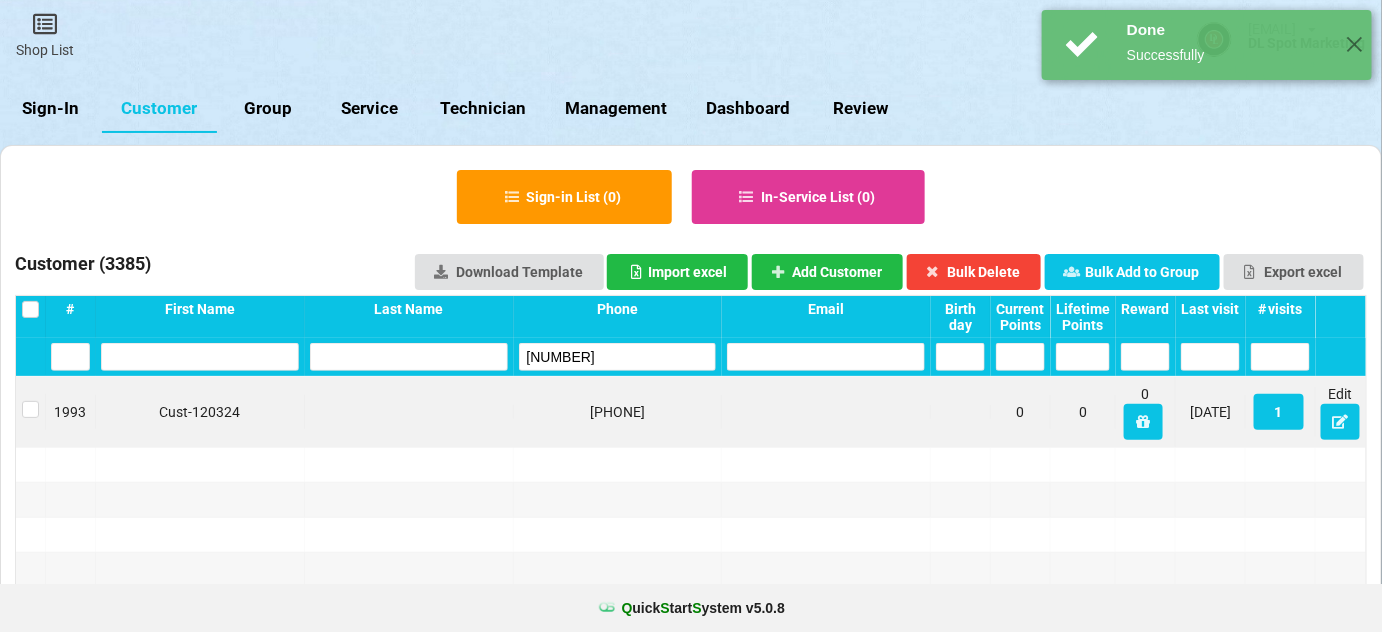click on "0989" at bounding box center [618, 357] 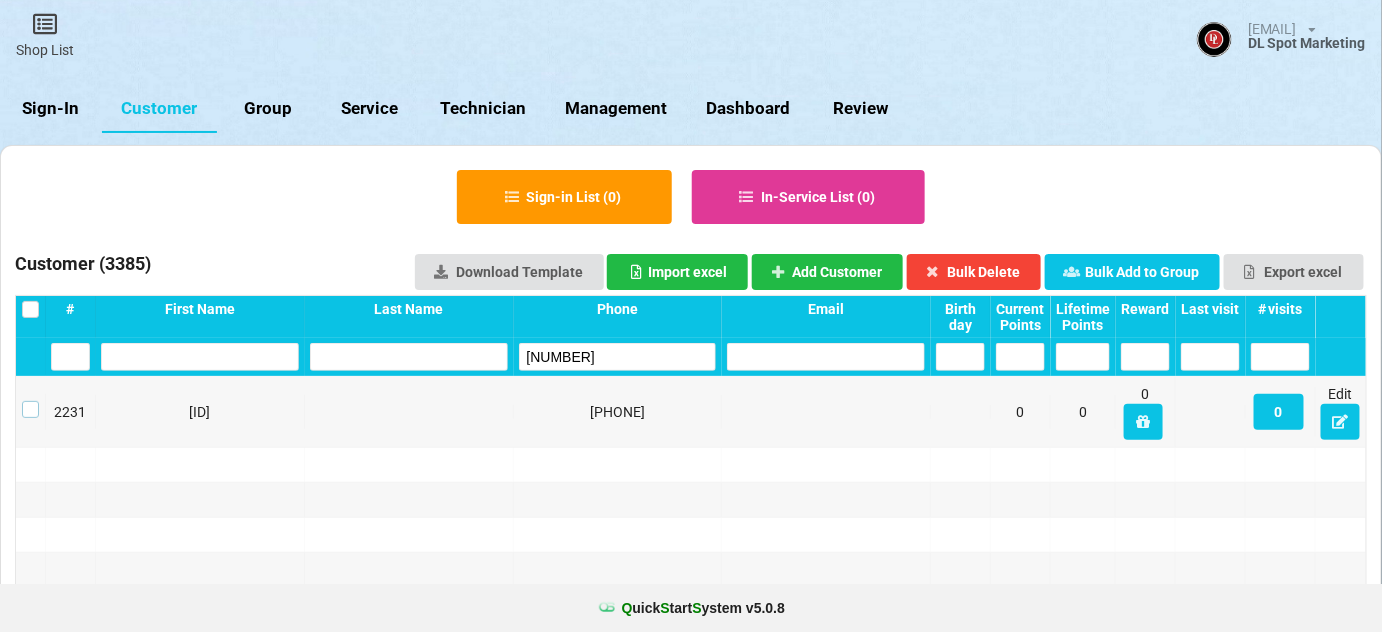 click at bounding box center [30, 401] 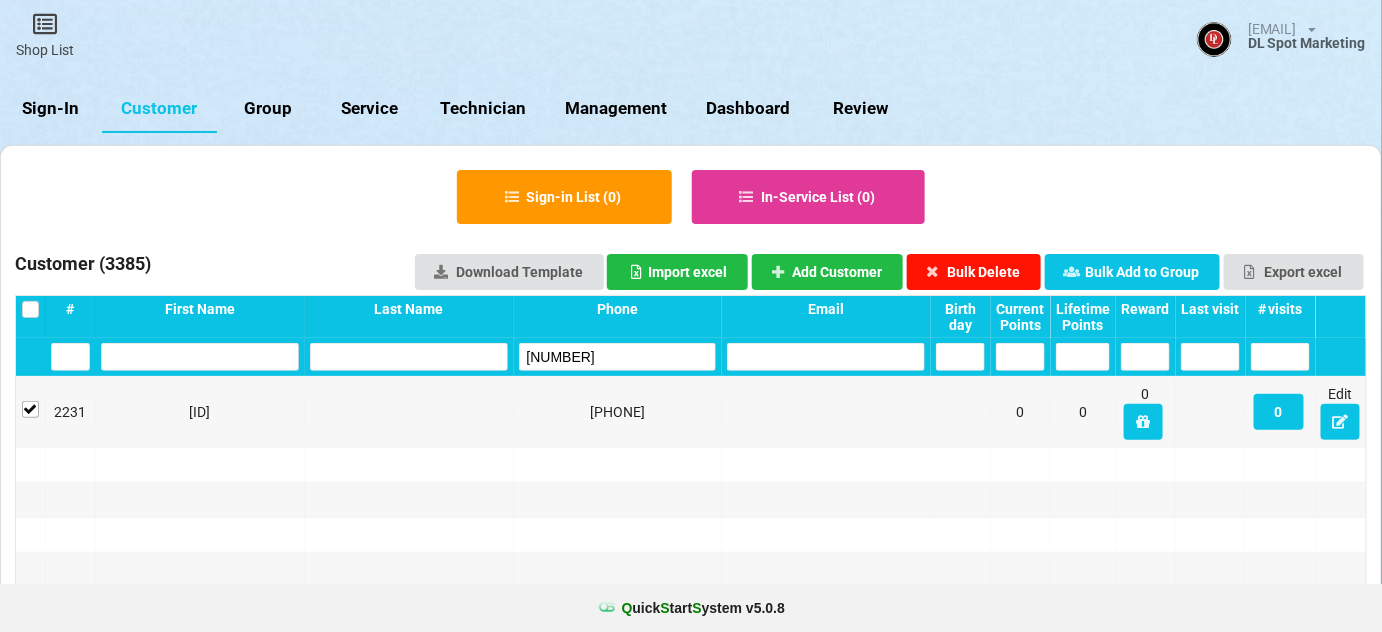 click on "Bulk Delete" at bounding box center [974, 272] 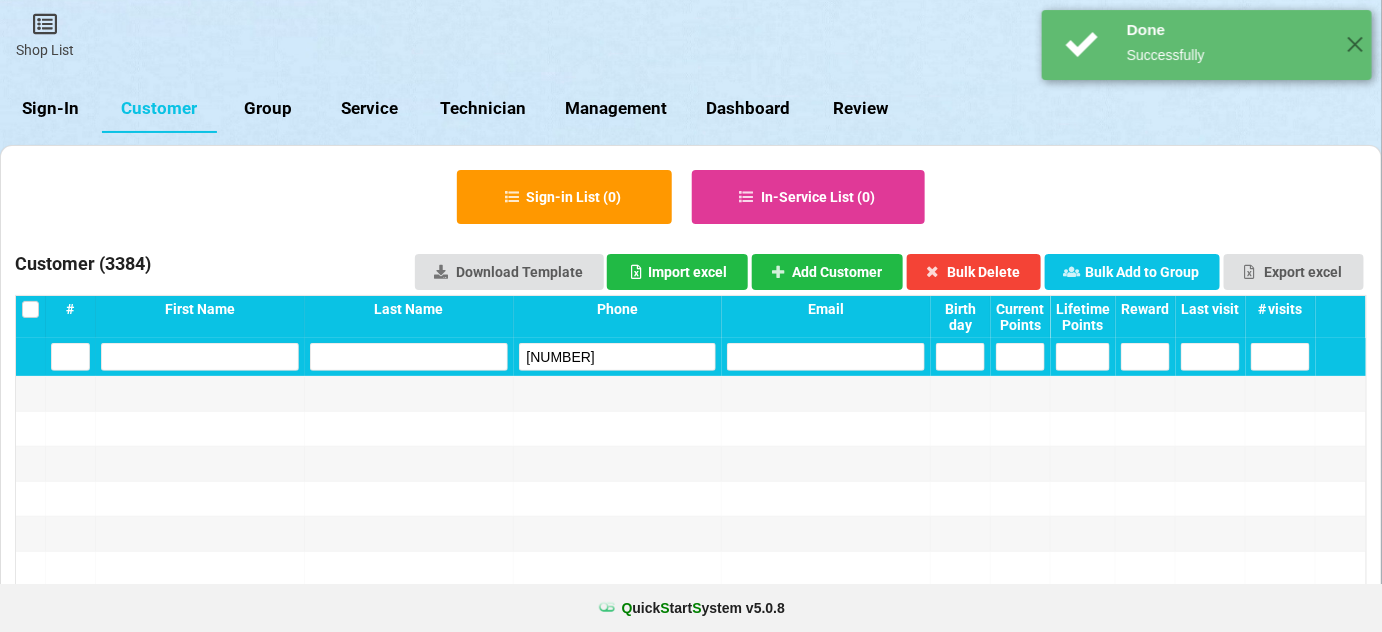 click on "9959" at bounding box center (618, 357) 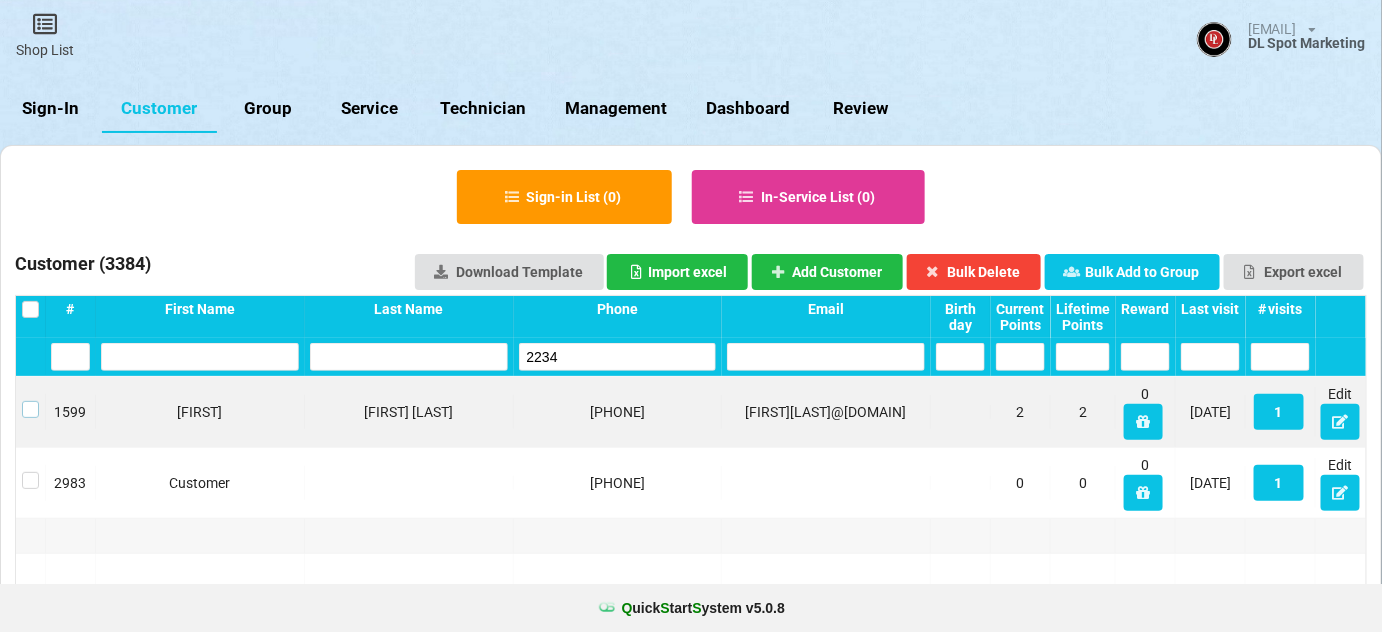 click at bounding box center (30, 401) 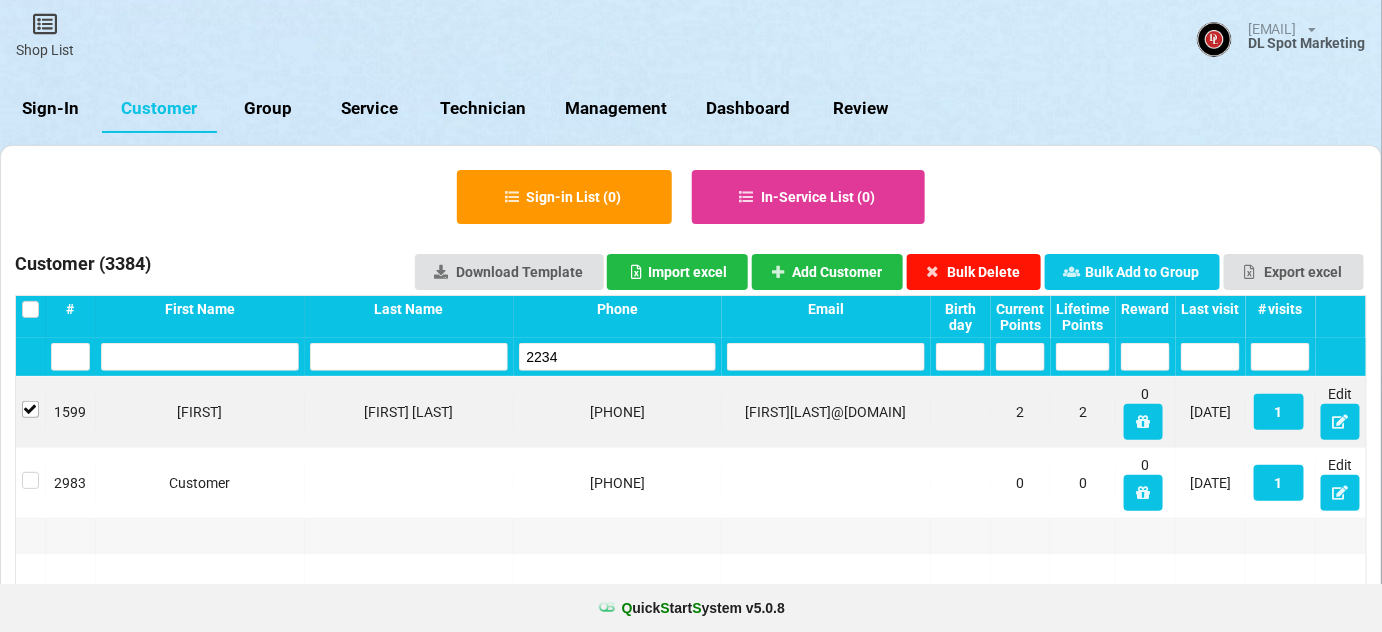 click on "Bulk Delete" at bounding box center [974, 272] 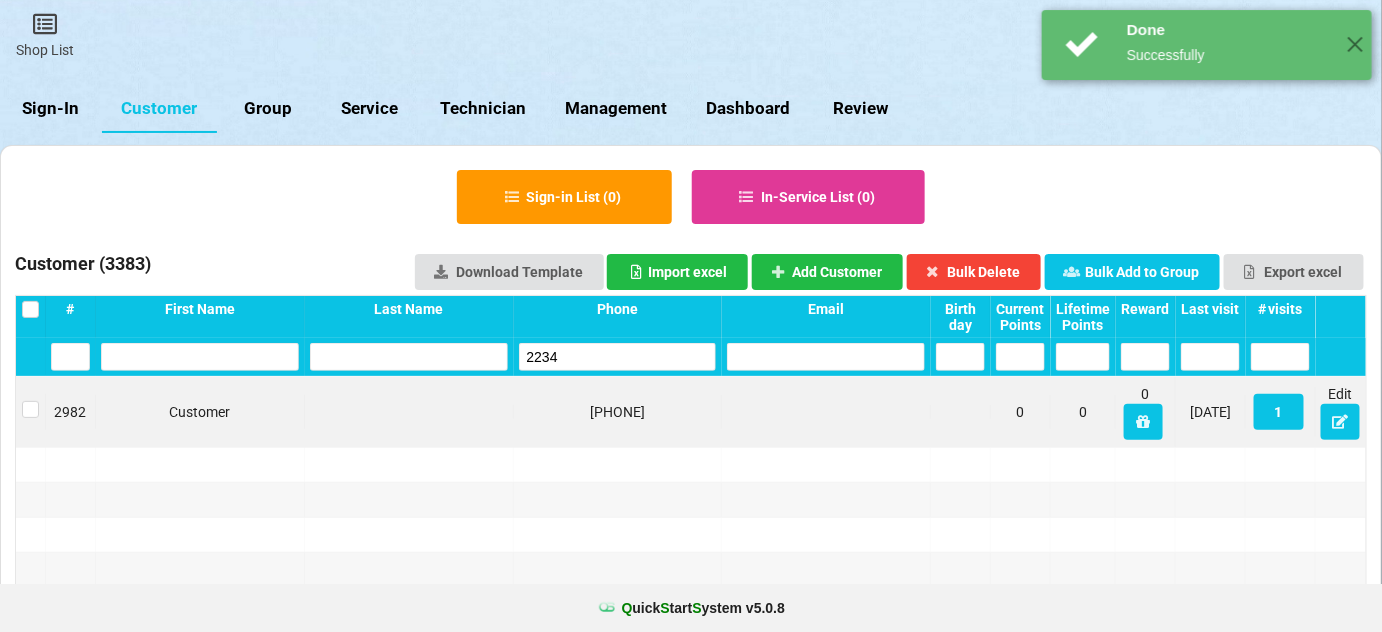 click on "2234" at bounding box center (618, 357) 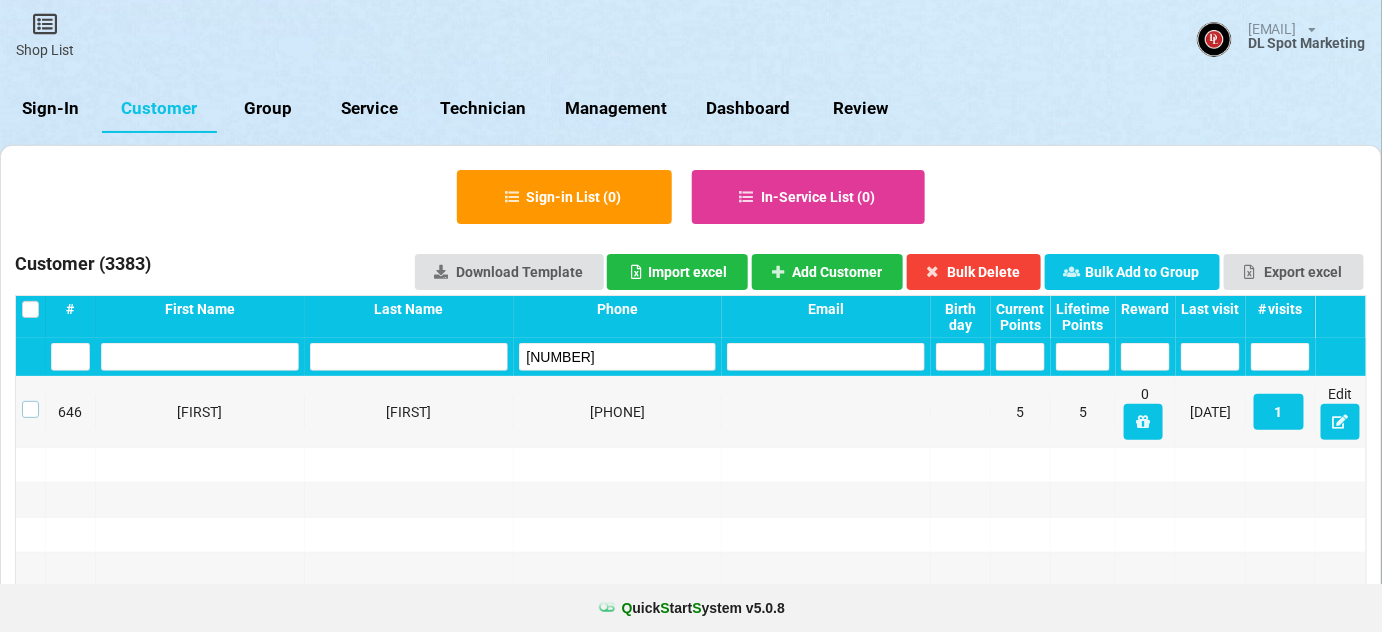 click at bounding box center (30, 401) 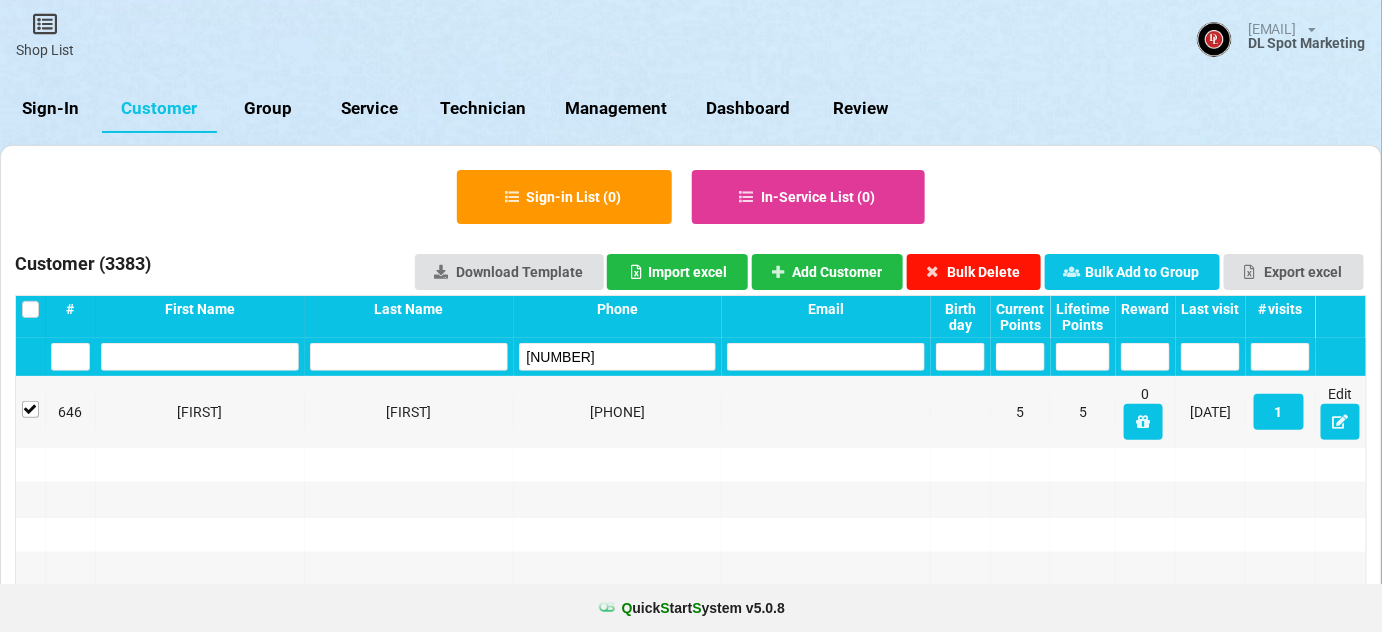 click on "Bulk Delete" at bounding box center [974, 272] 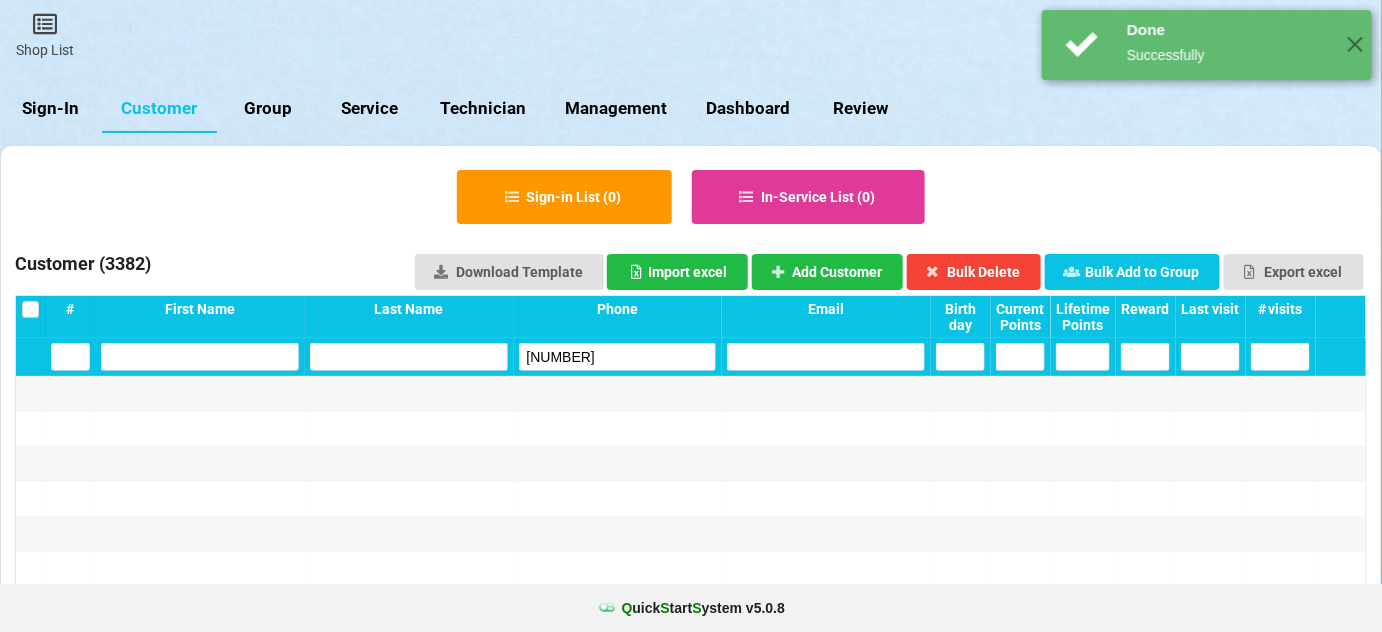 click on "9051" at bounding box center [618, 357] 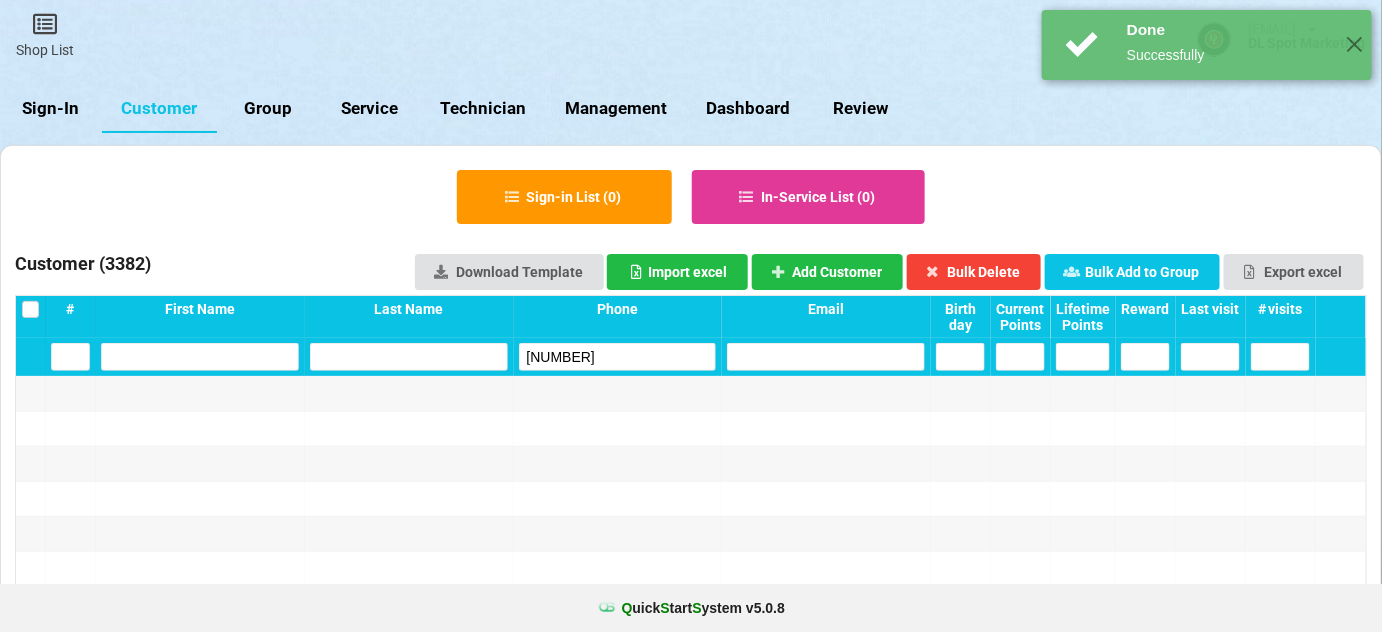 click on "9051" at bounding box center [618, 357] 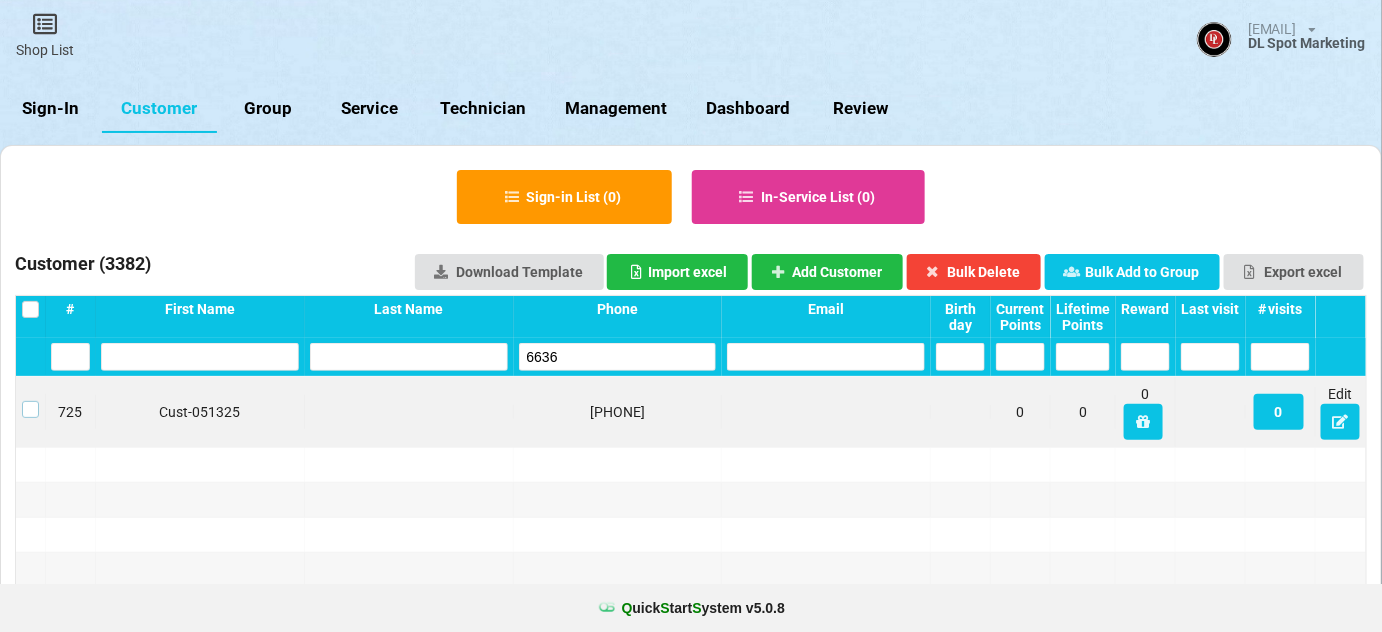 click at bounding box center [30, 401] 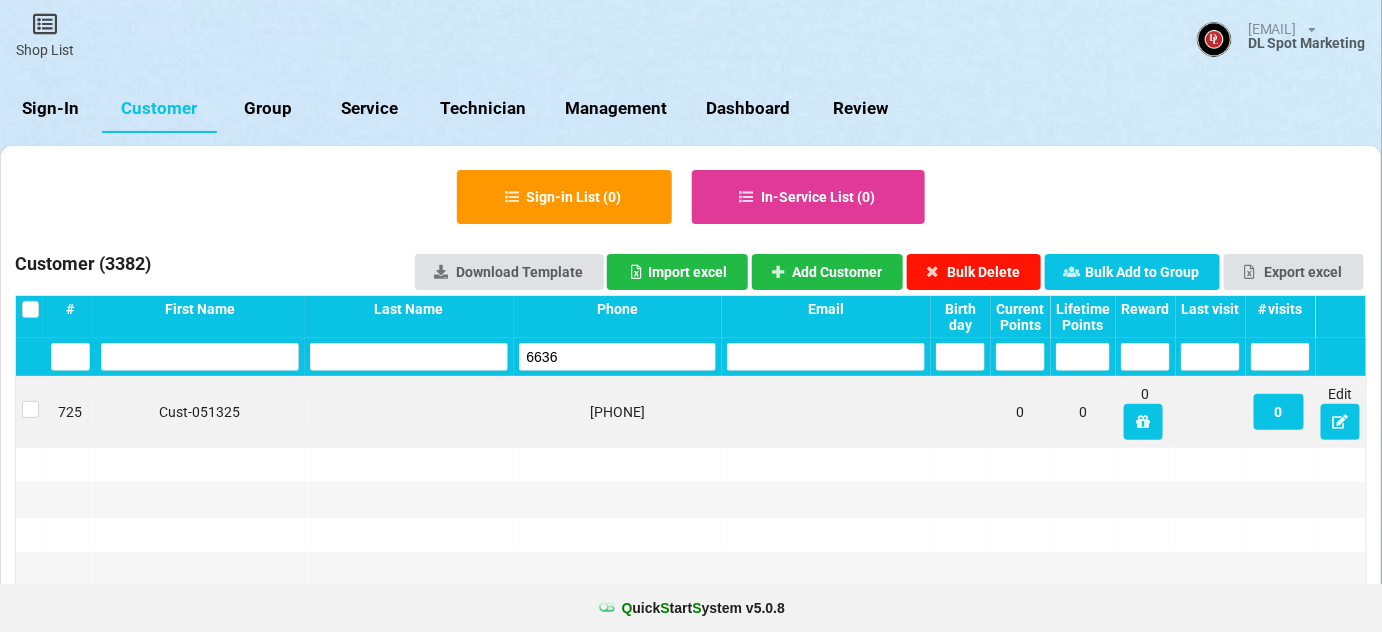 click on "Bulk Delete" at bounding box center (974, 272) 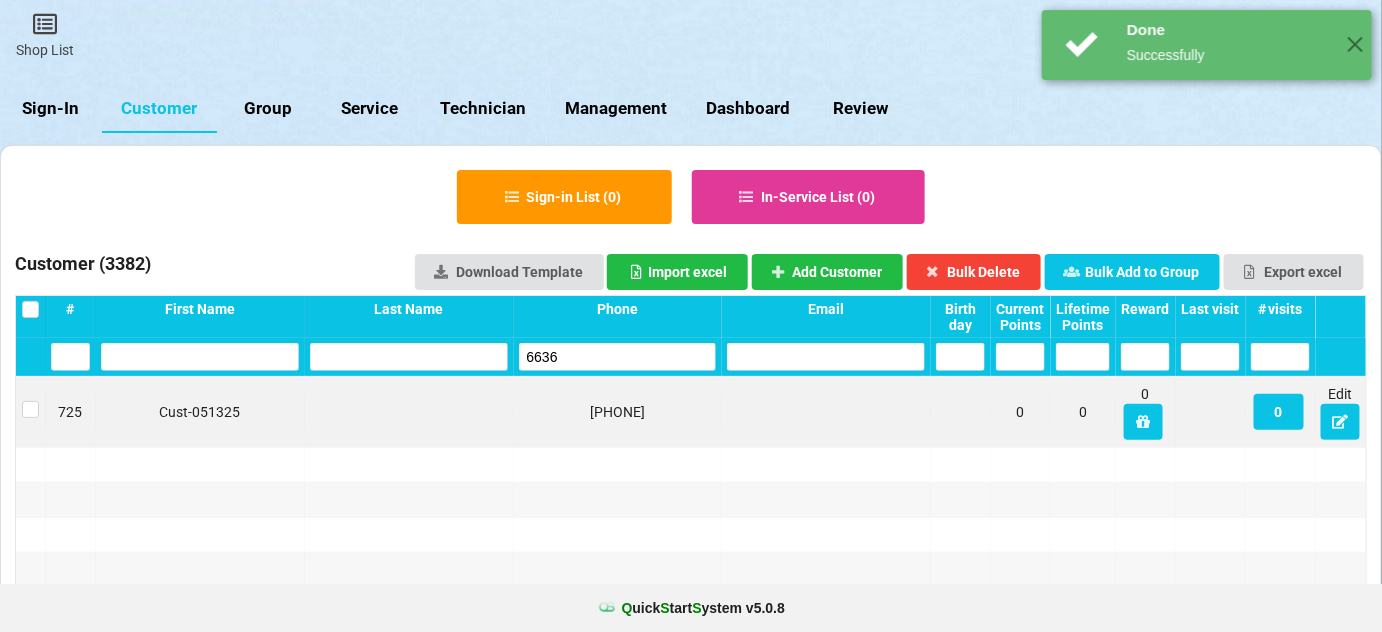 click on "6636" at bounding box center (618, 357) 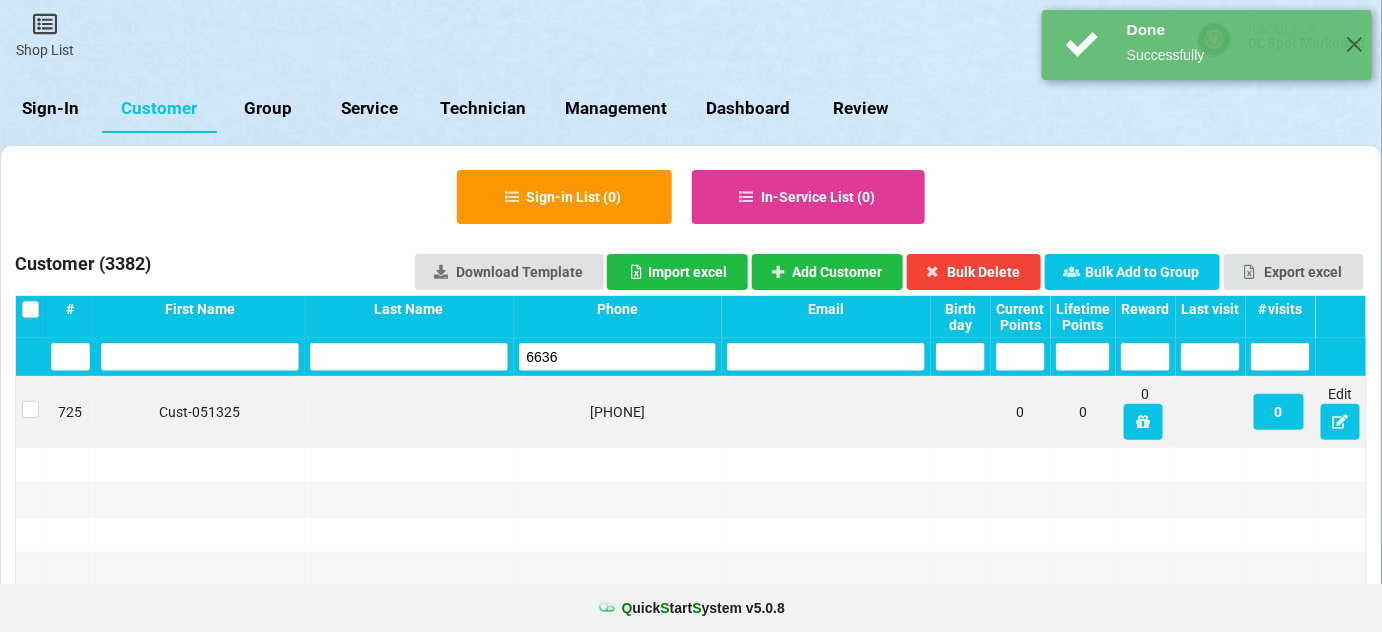 click on "6636" at bounding box center [618, 357] 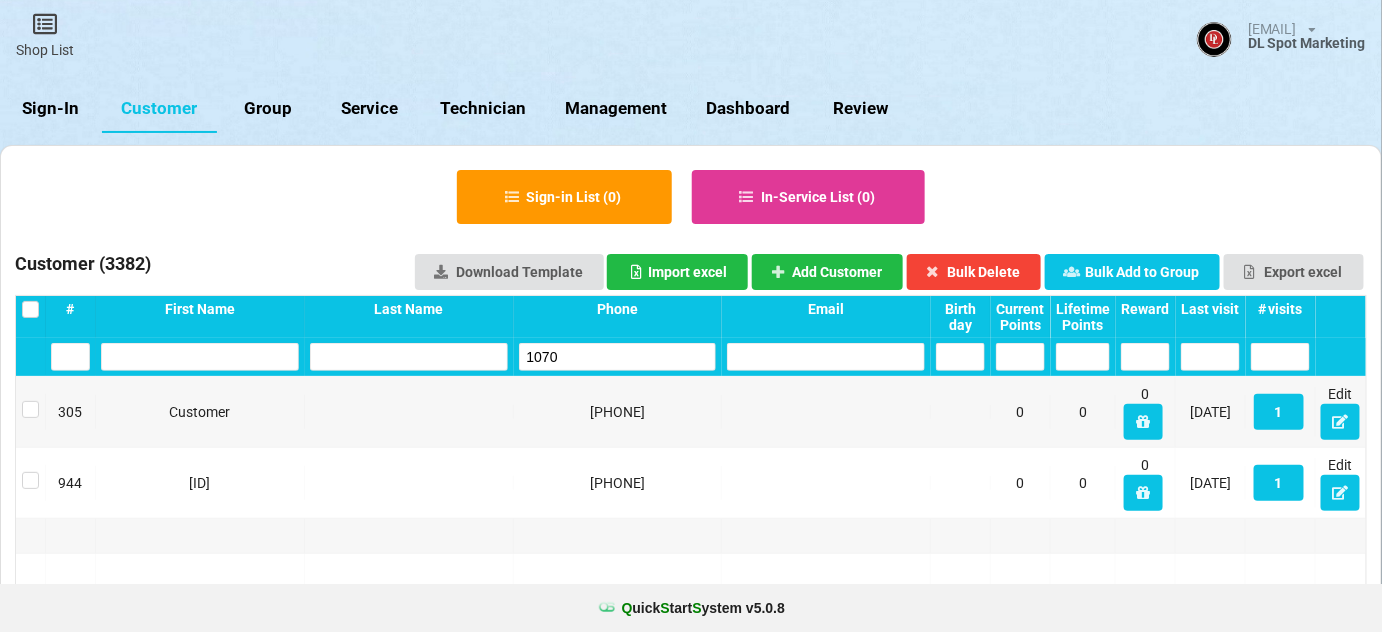 click on "1070" at bounding box center [618, 357] 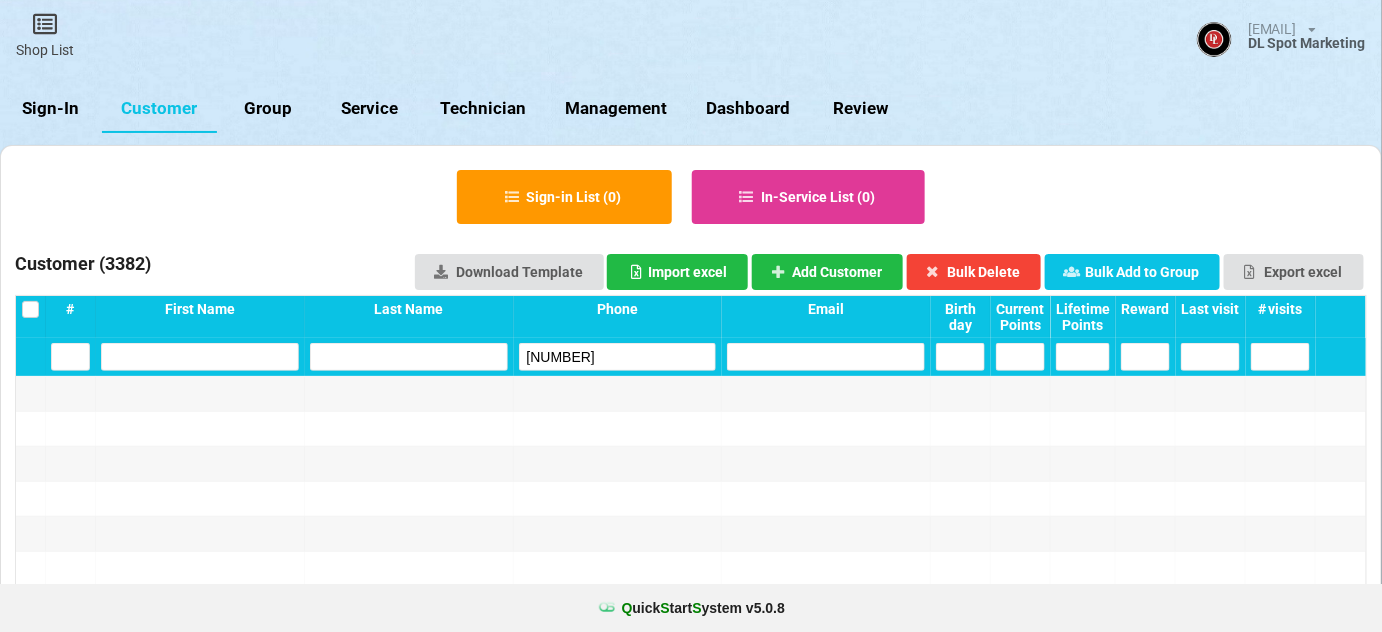 click on "10708" at bounding box center (618, 357) 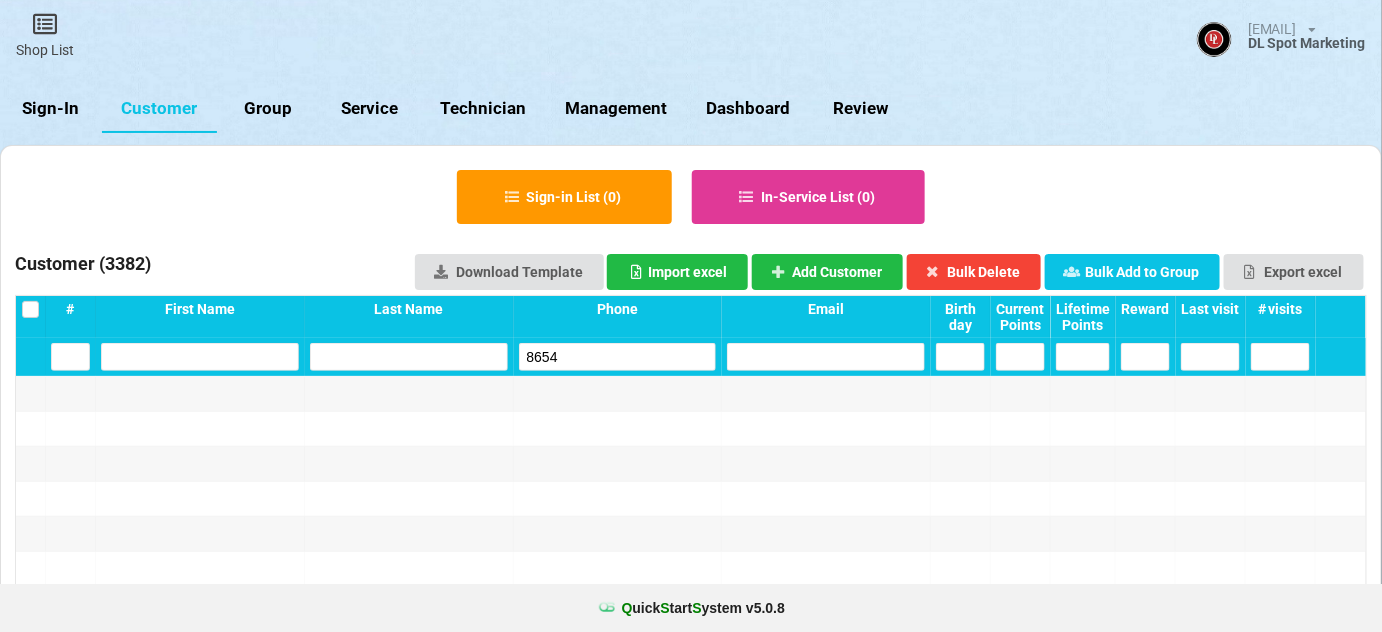 type on "8654" 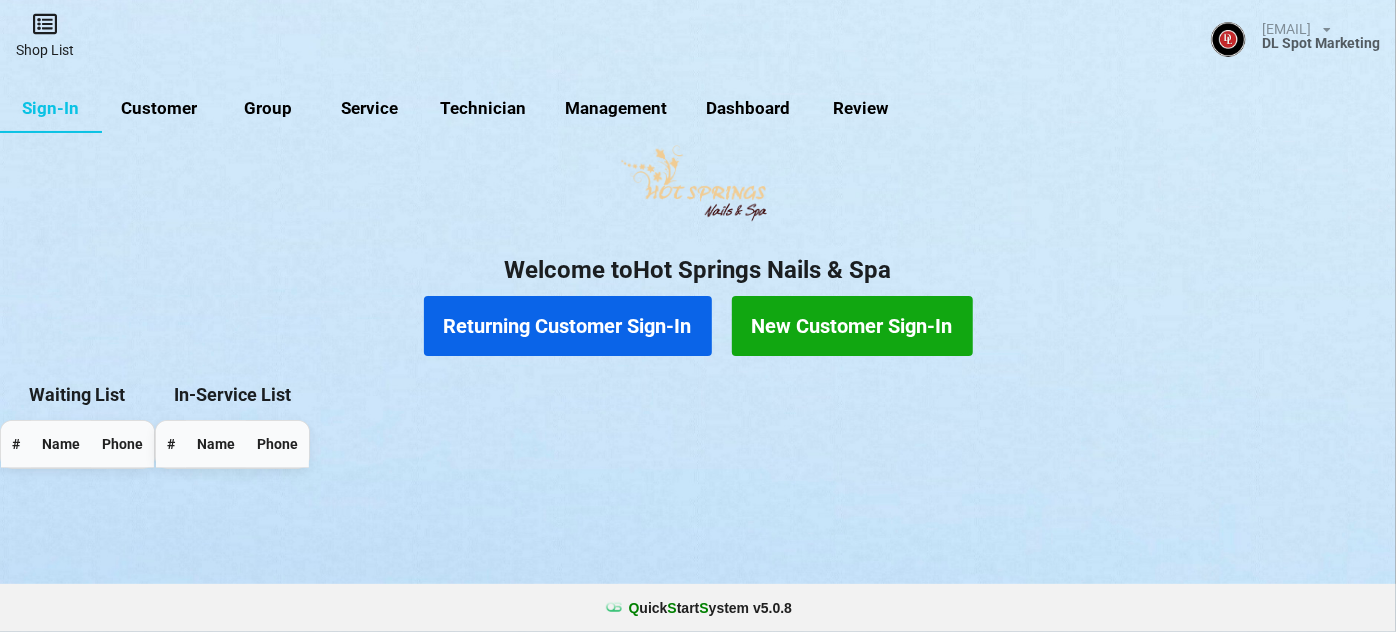 click on "Shop List" at bounding box center [45, 35] 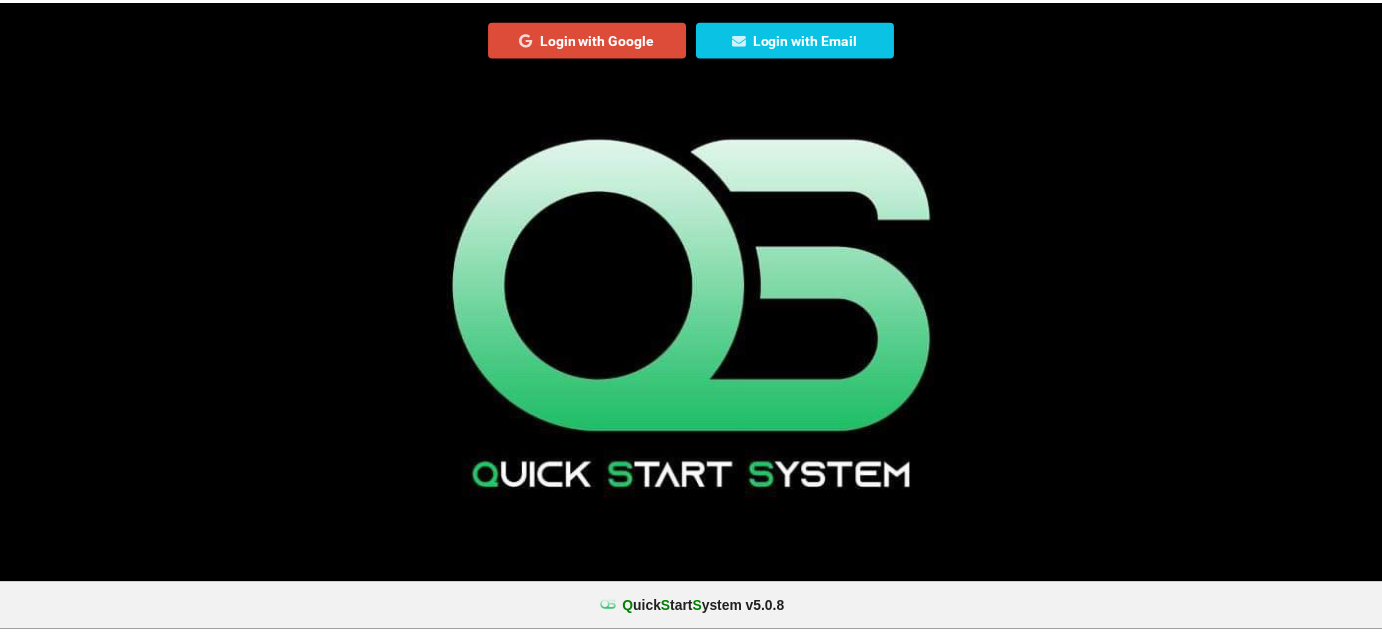 scroll, scrollTop: 0, scrollLeft: 0, axis: both 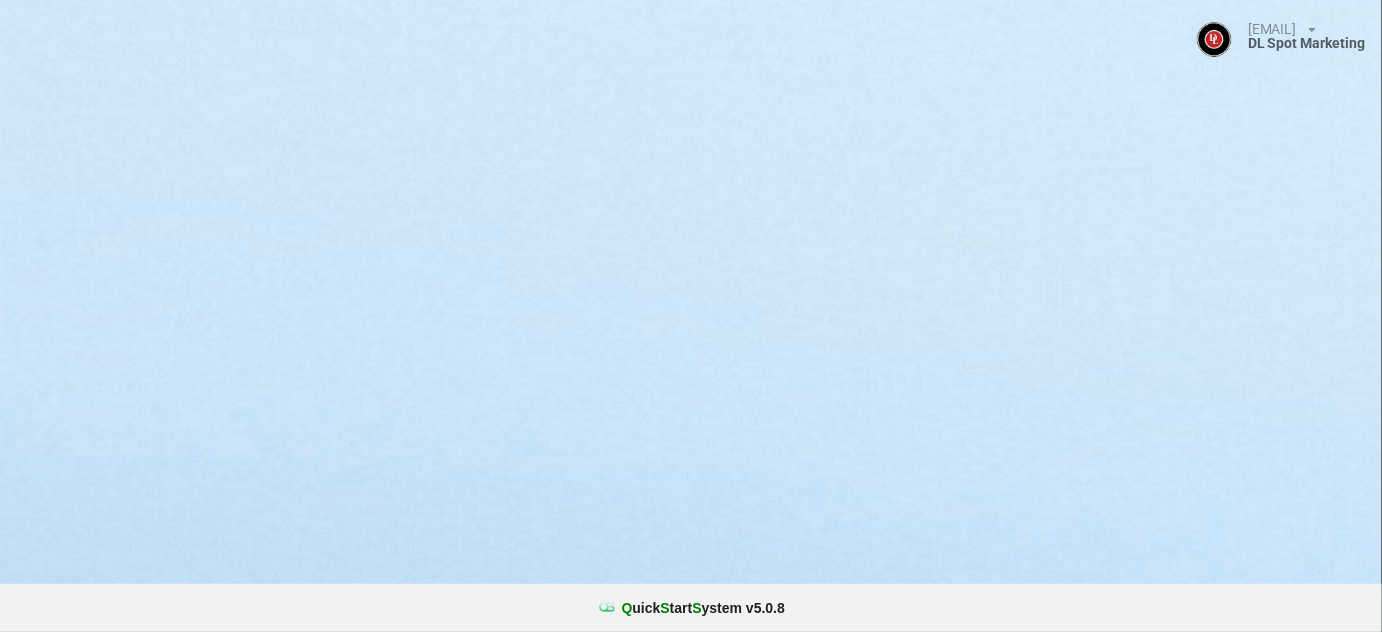 select on "25" 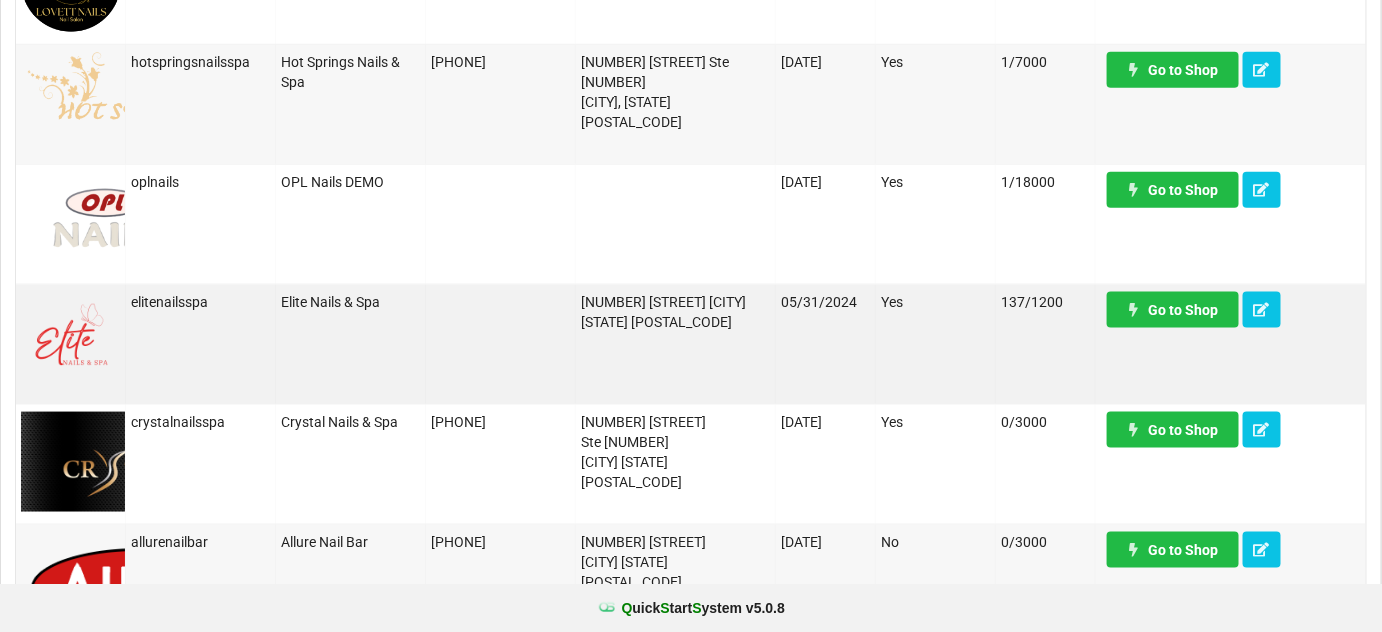 scroll, scrollTop: 605, scrollLeft: 0, axis: vertical 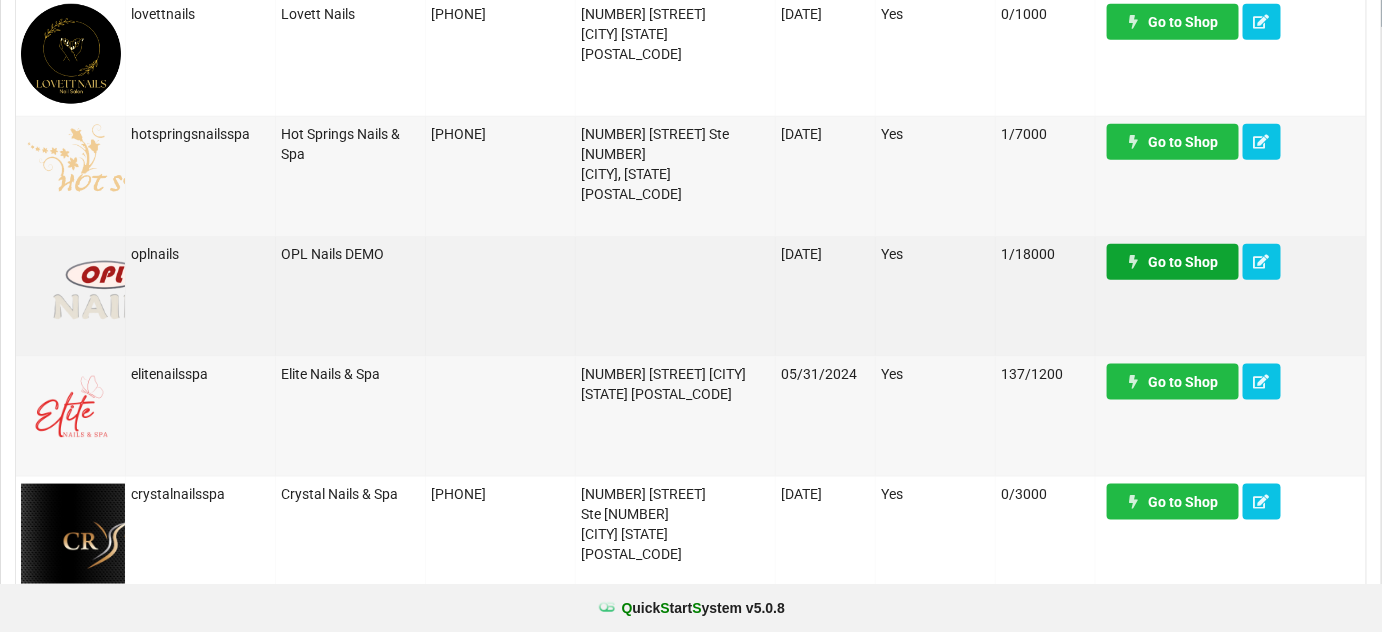 click on "Go to Shop" at bounding box center [1173, 262] 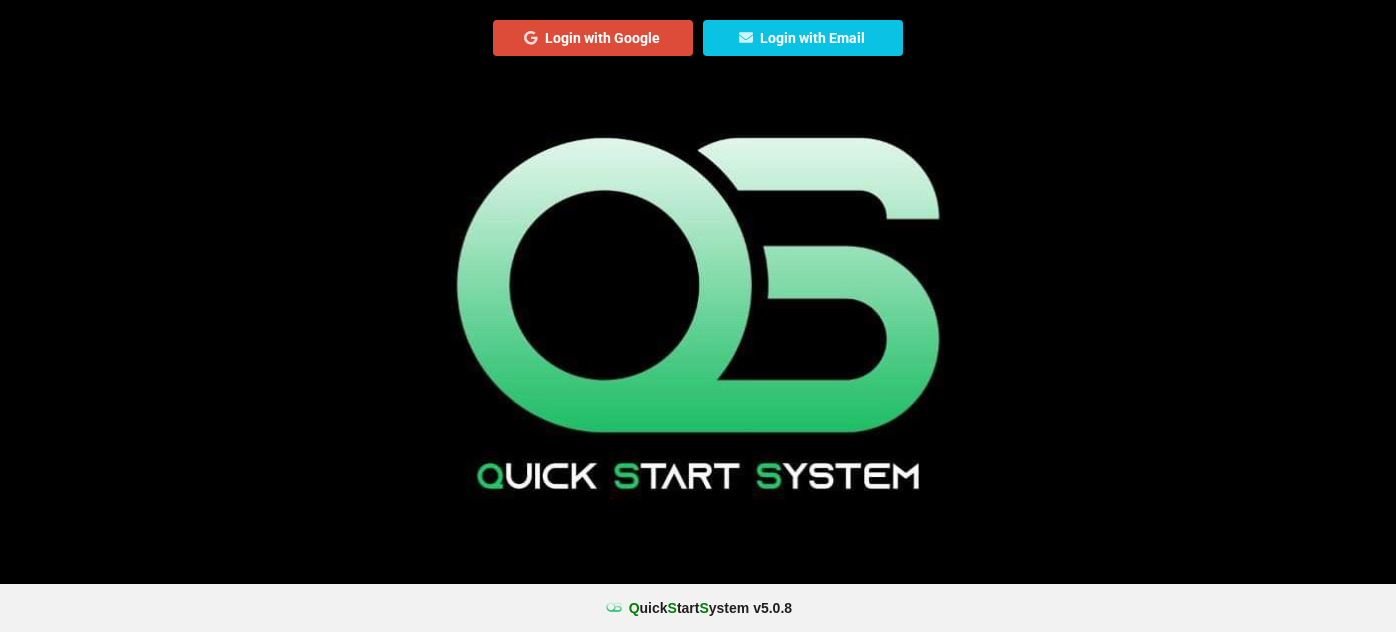 scroll, scrollTop: 0, scrollLeft: 0, axis: both 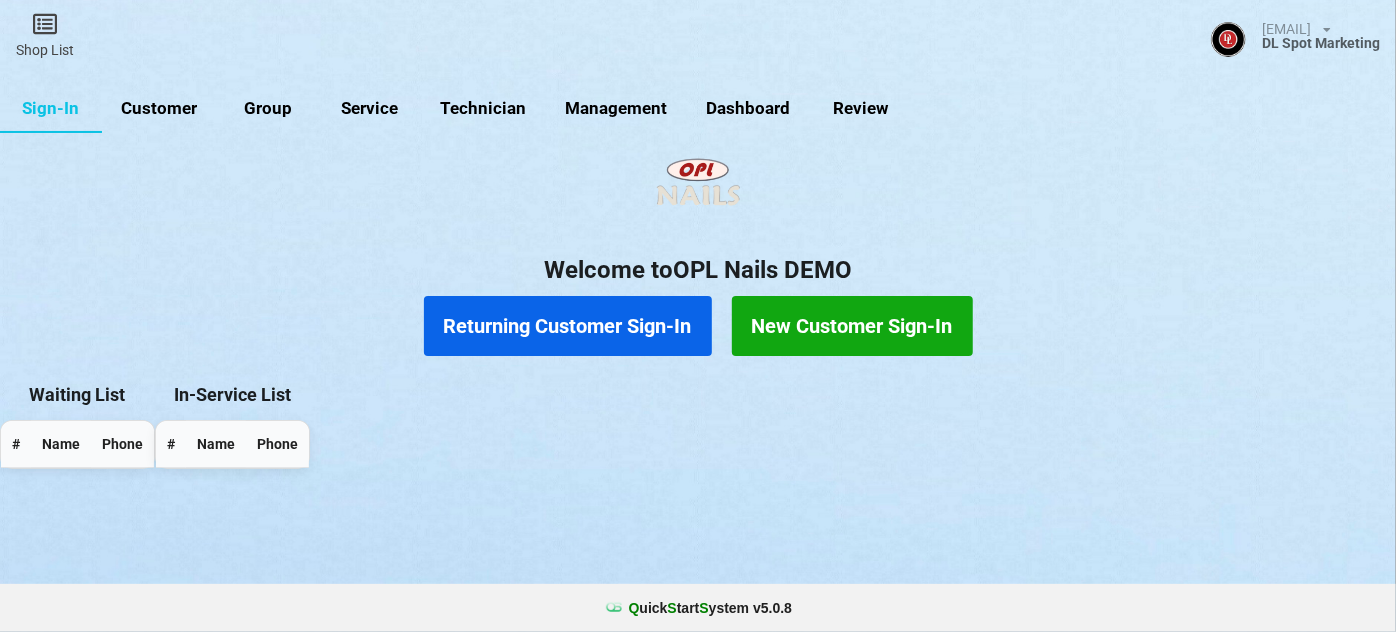 click on "Customer" at bounding box center (159, 109) 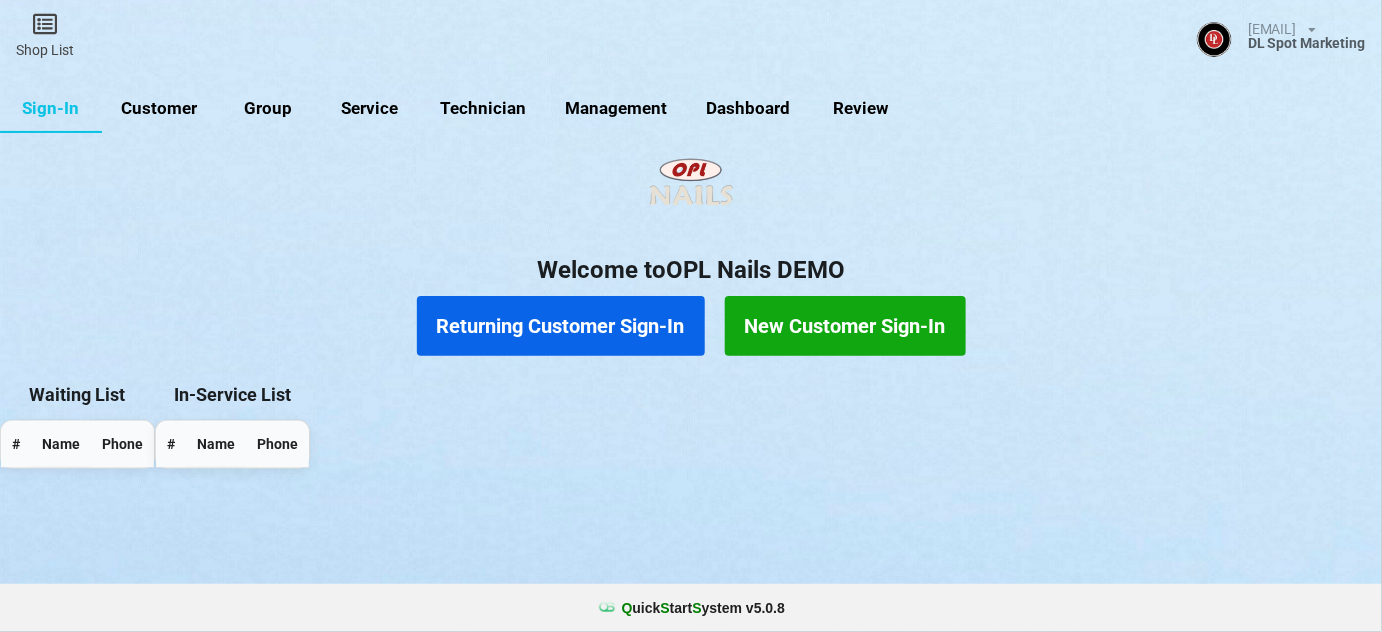 select on "25" 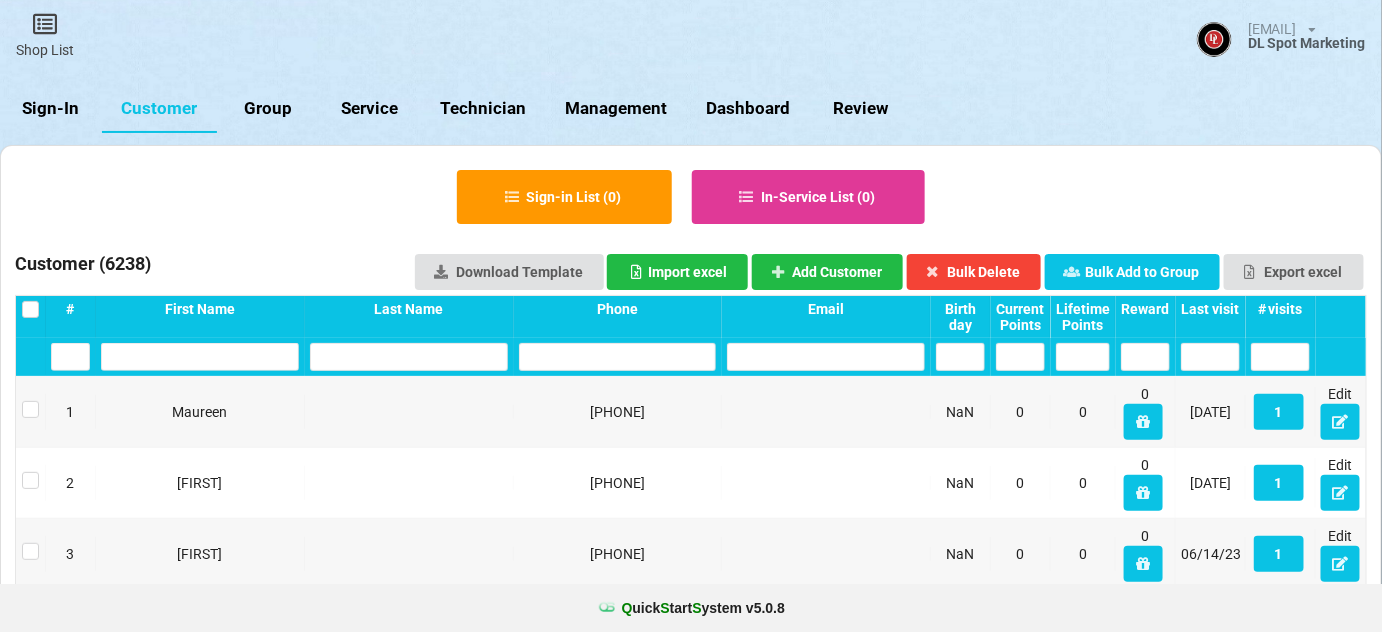 click at bounding box center [618, 357] 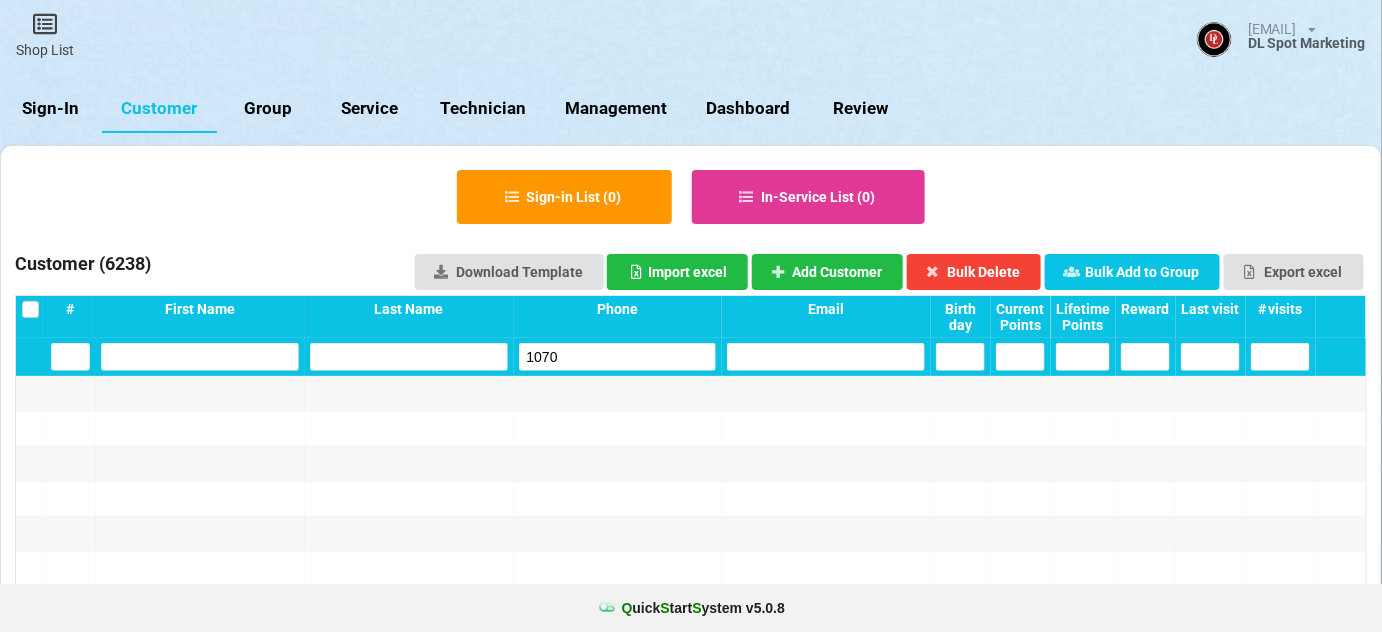 click on "1070" at bounding box center [618, 357] 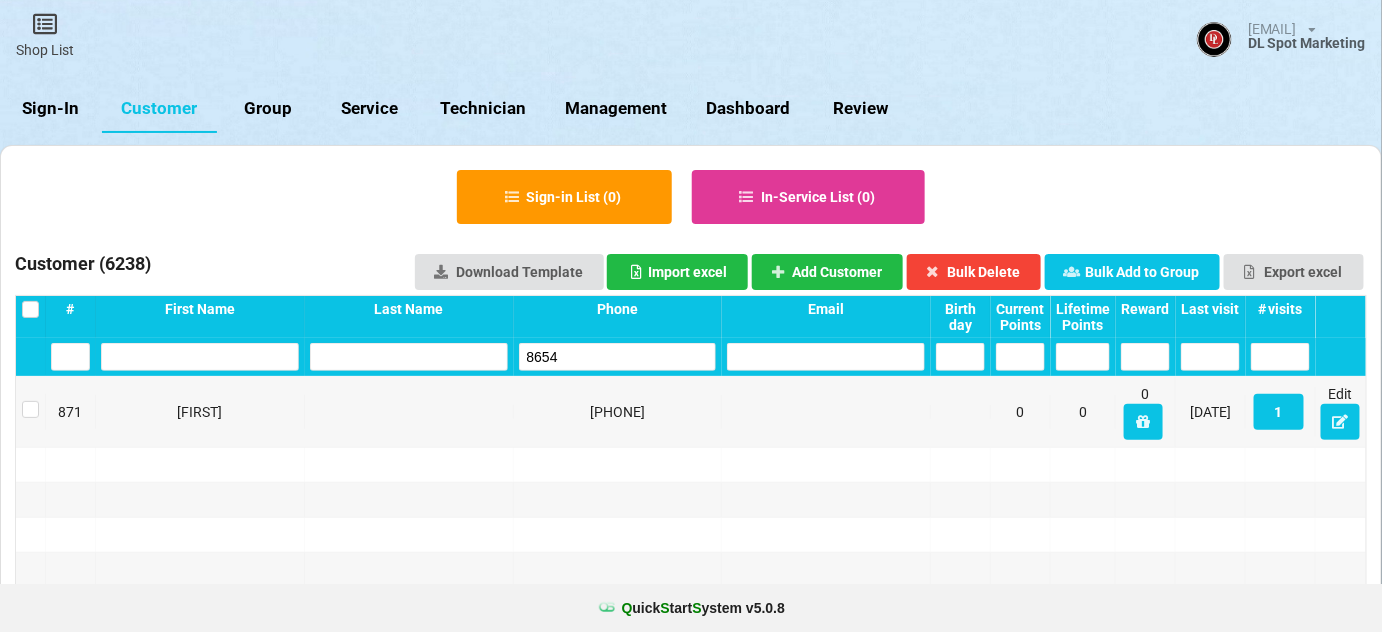 type on "8654" 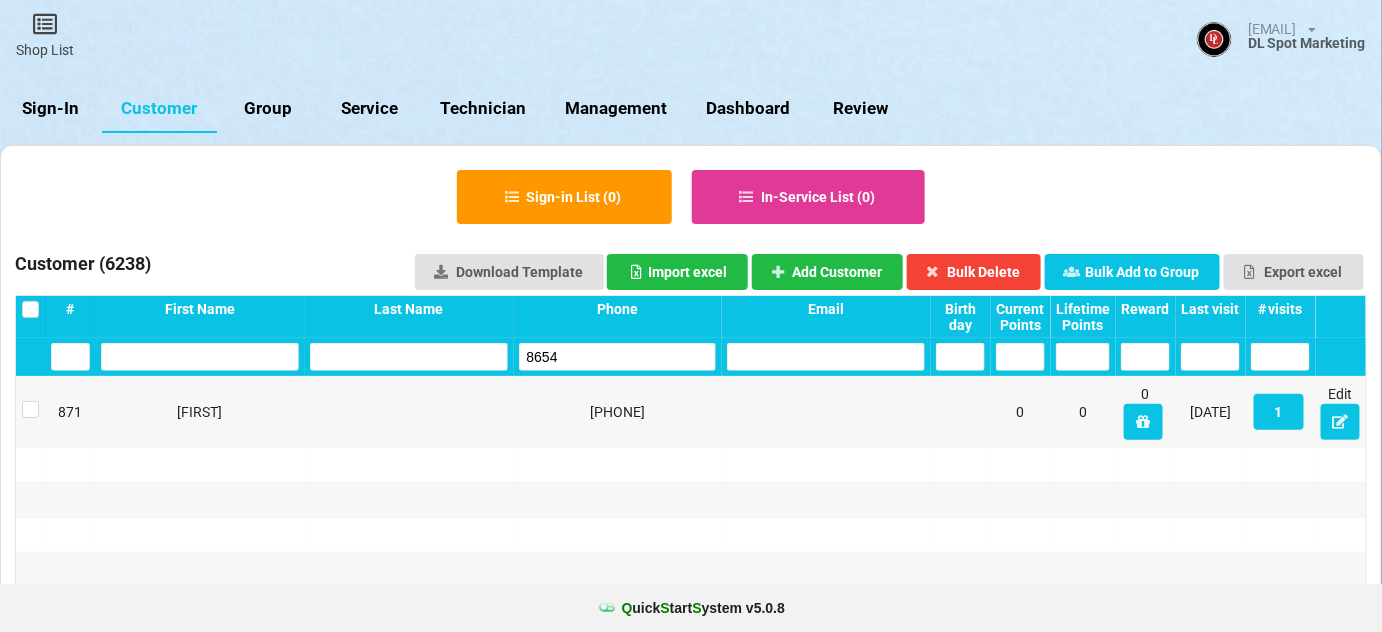click on "Sign-In" at bounding box center [51, 109] 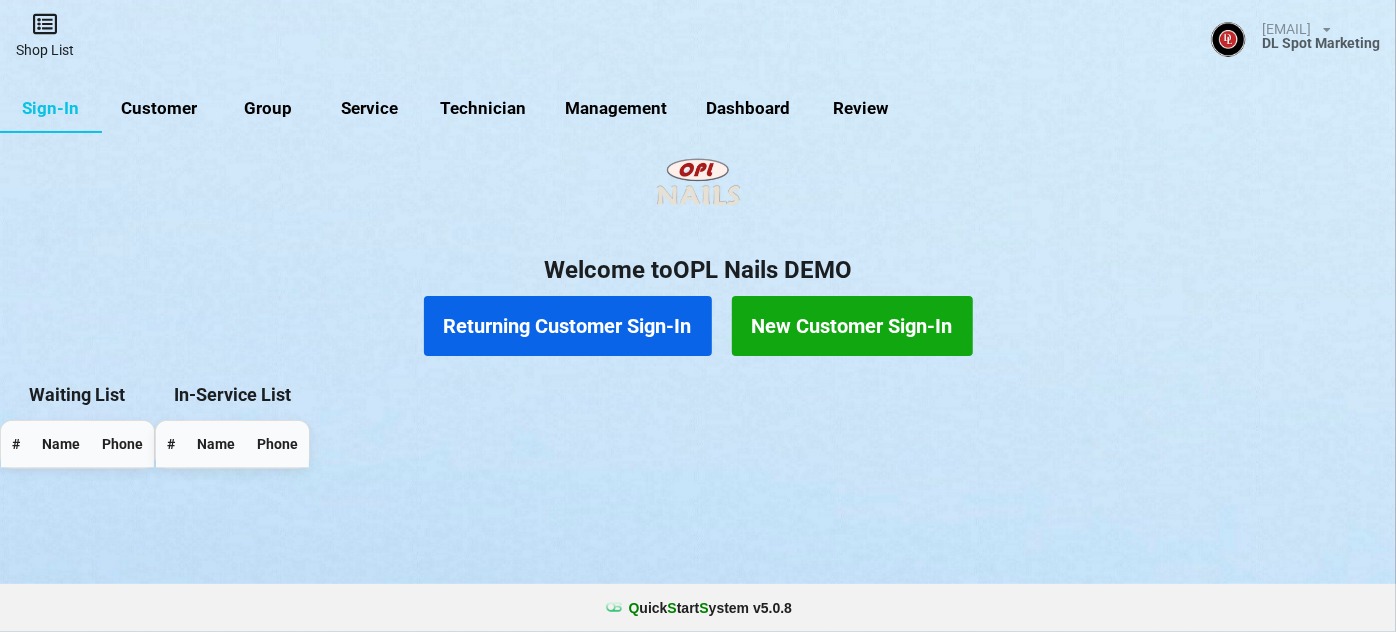 click on "Shop List" at bounding box center [45, 35] 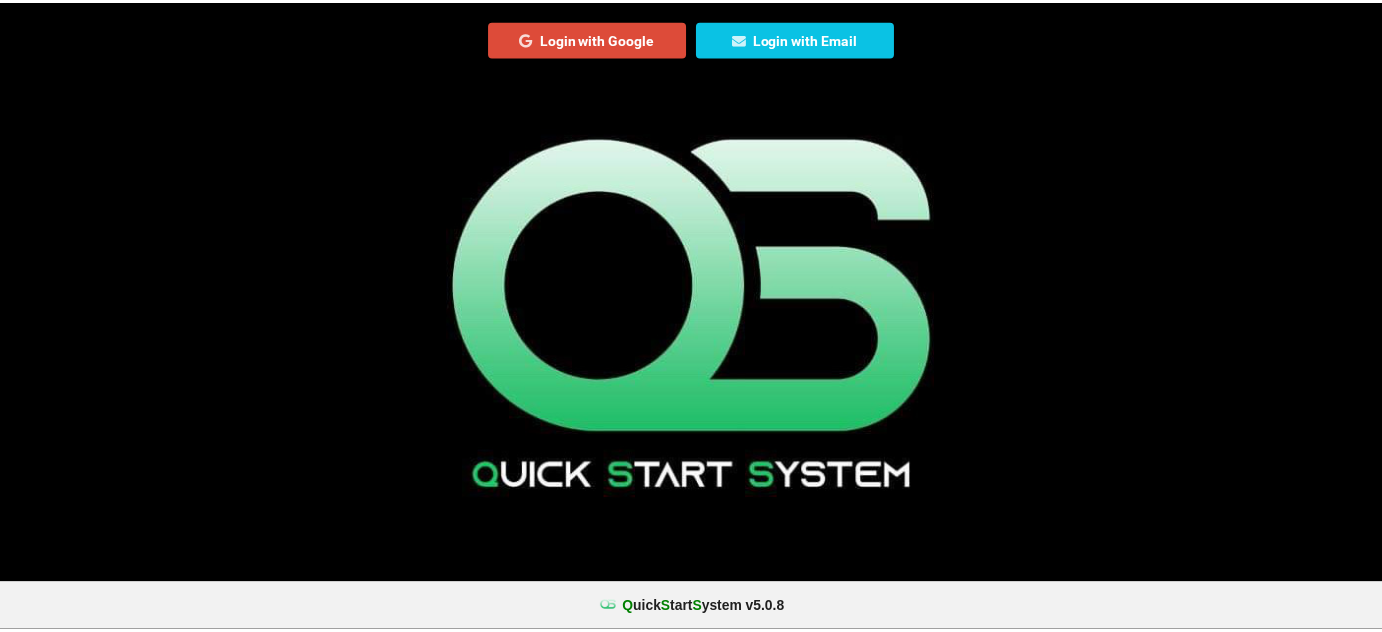 scroll, scrollTop: 0, scrollLeft: 0, axis: both 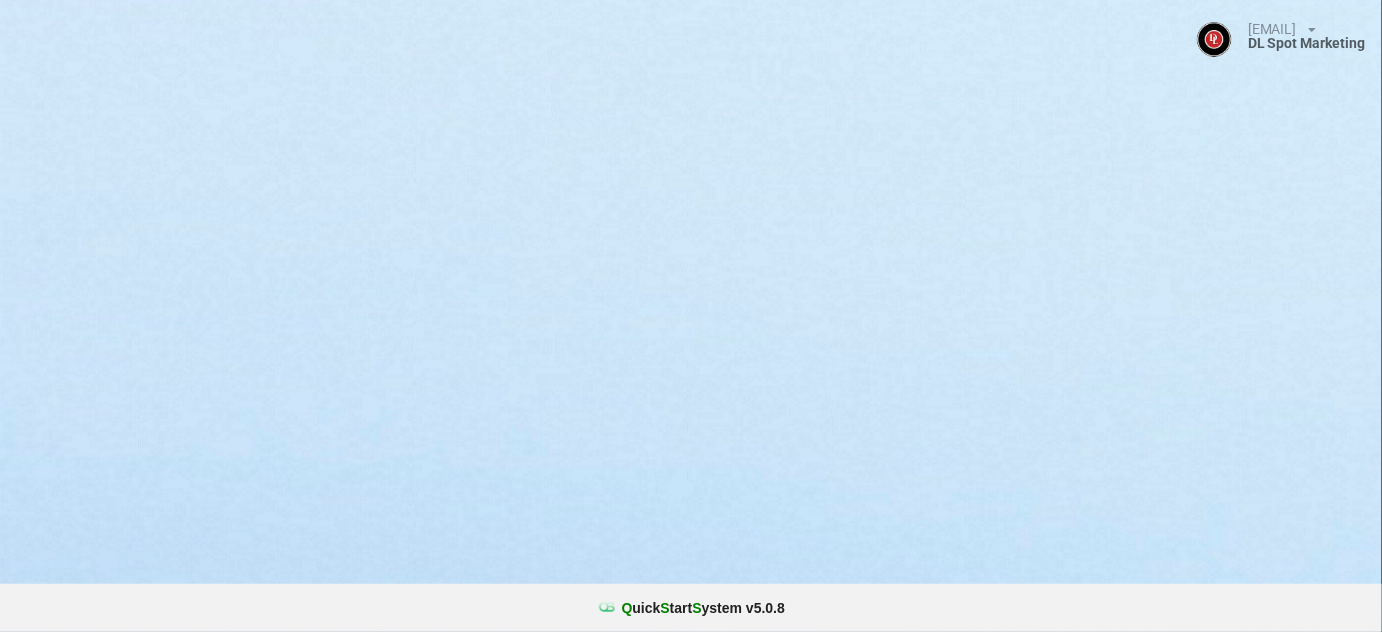 select on "25" 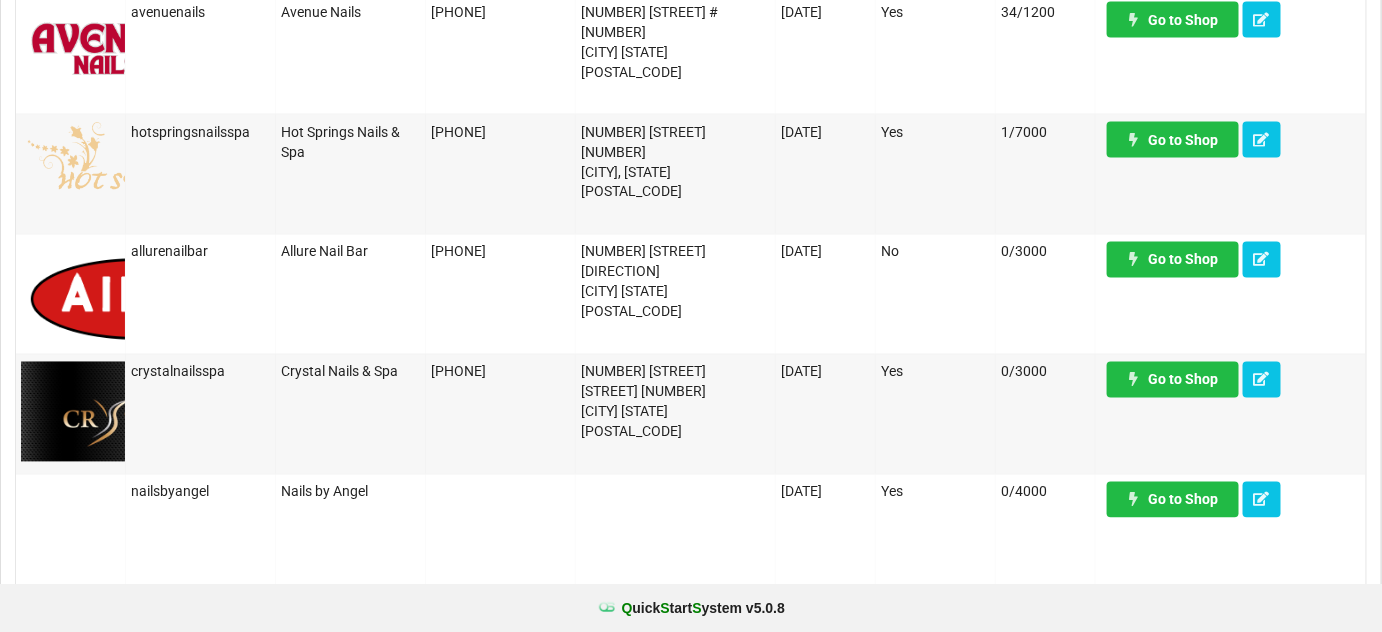 scroll, scrollTop: 1090, scrollLeft: 0, axis: vertical 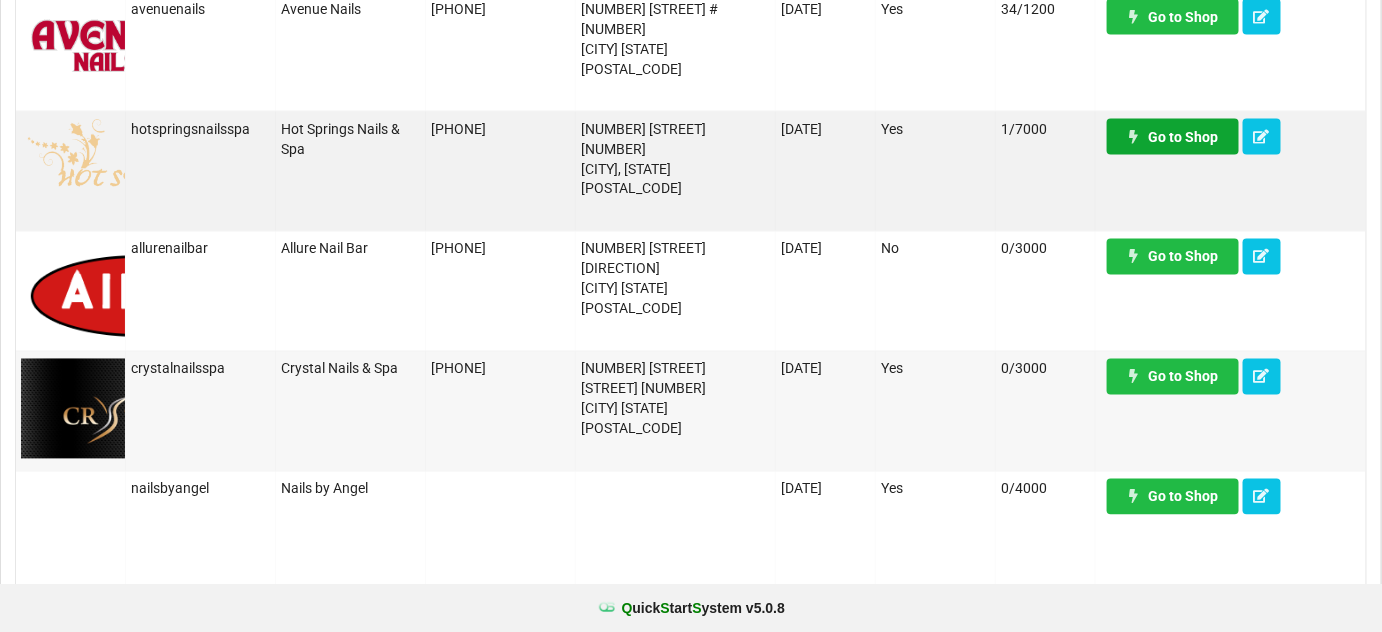 click on "Go to Shop" at bounding box center (1173, 137) 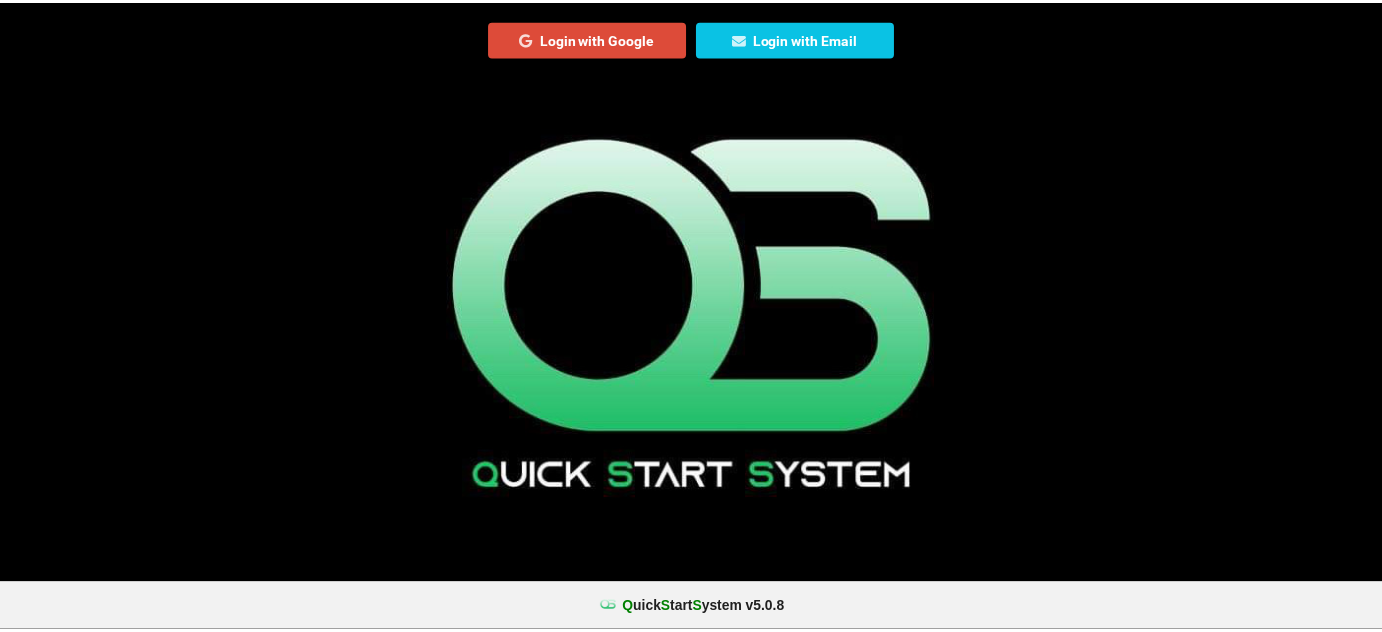 scroll, scrollTop: 0, scrollLeft: 0, axis: both 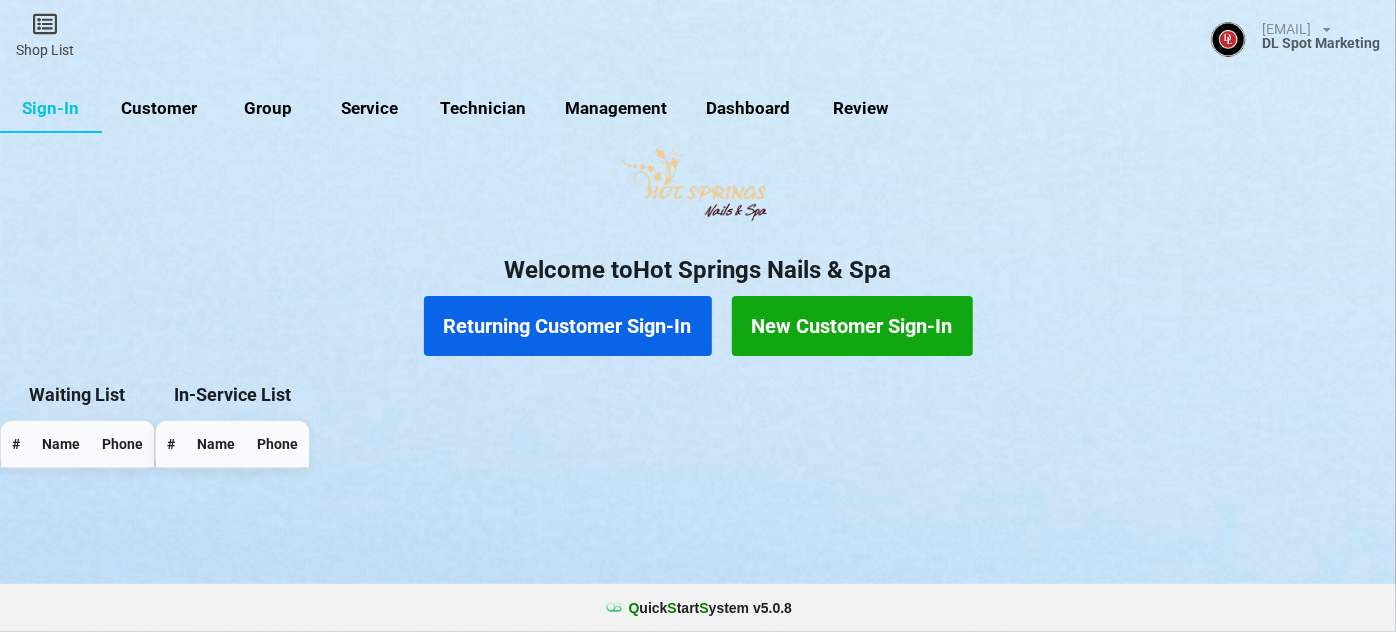 click on "Customer" at bounding box center [159, 109] 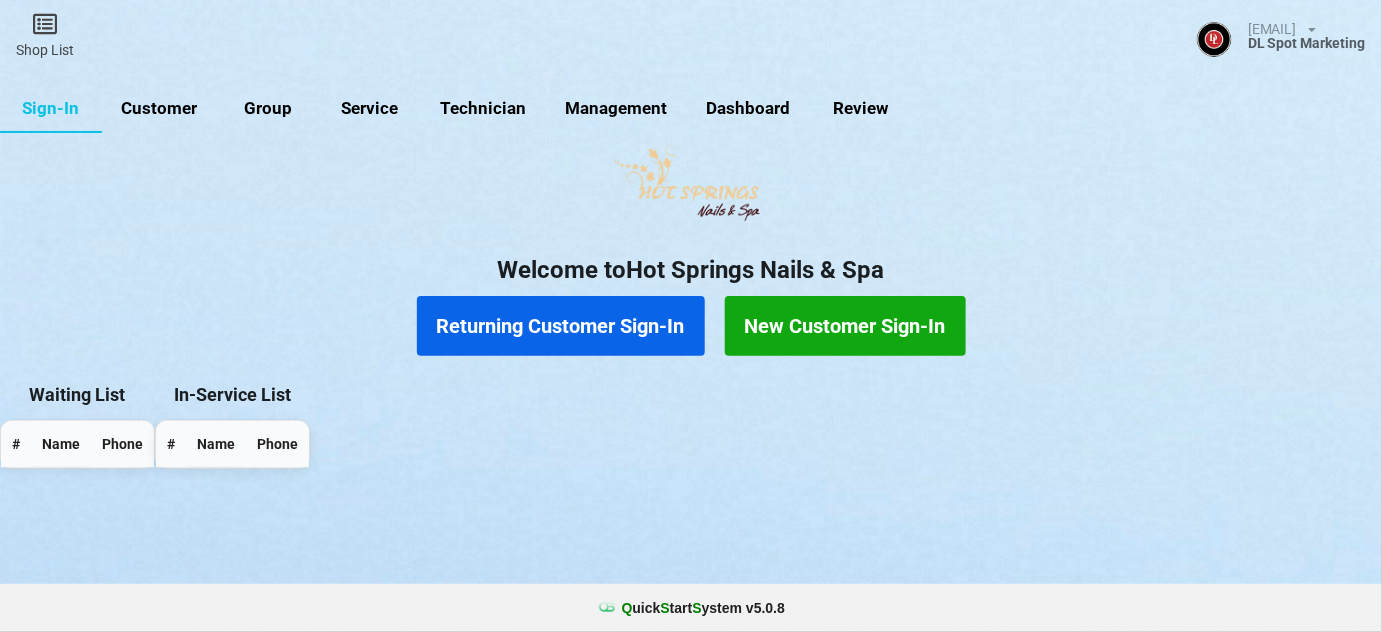 select on "25" 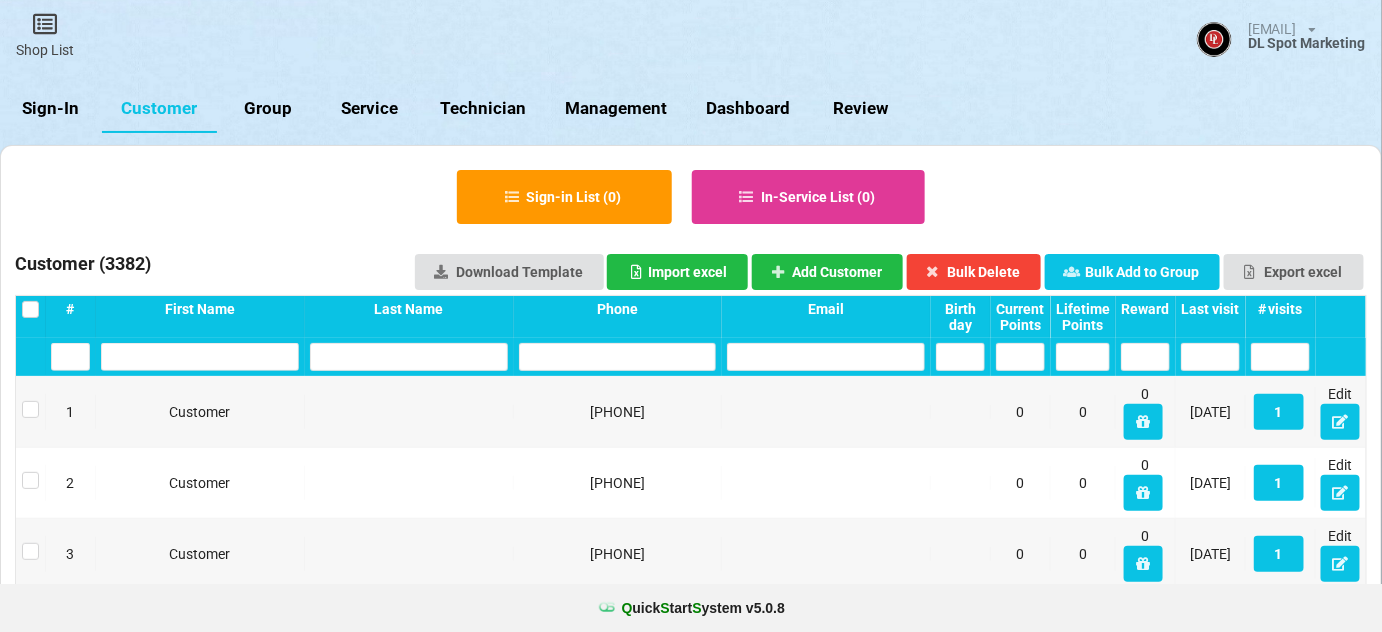 click at bounding box center [618, 357] 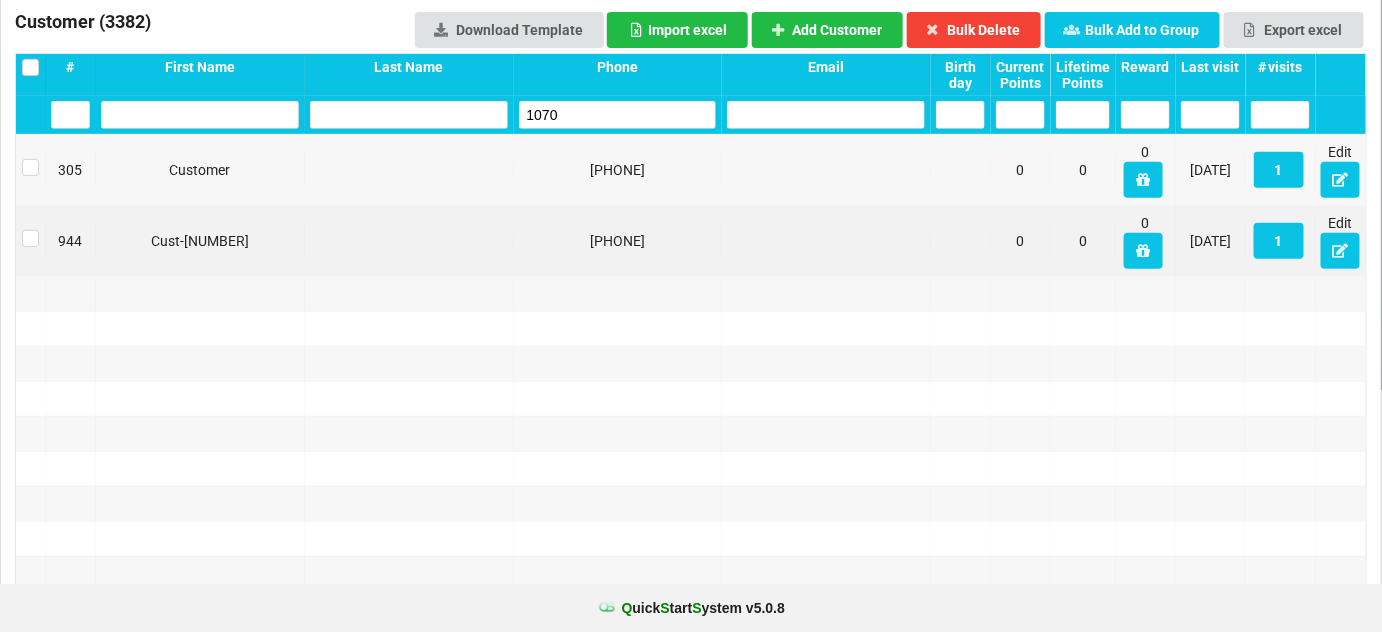 scroll, scrollTop: 0, scrollLeft: 0, axis: both 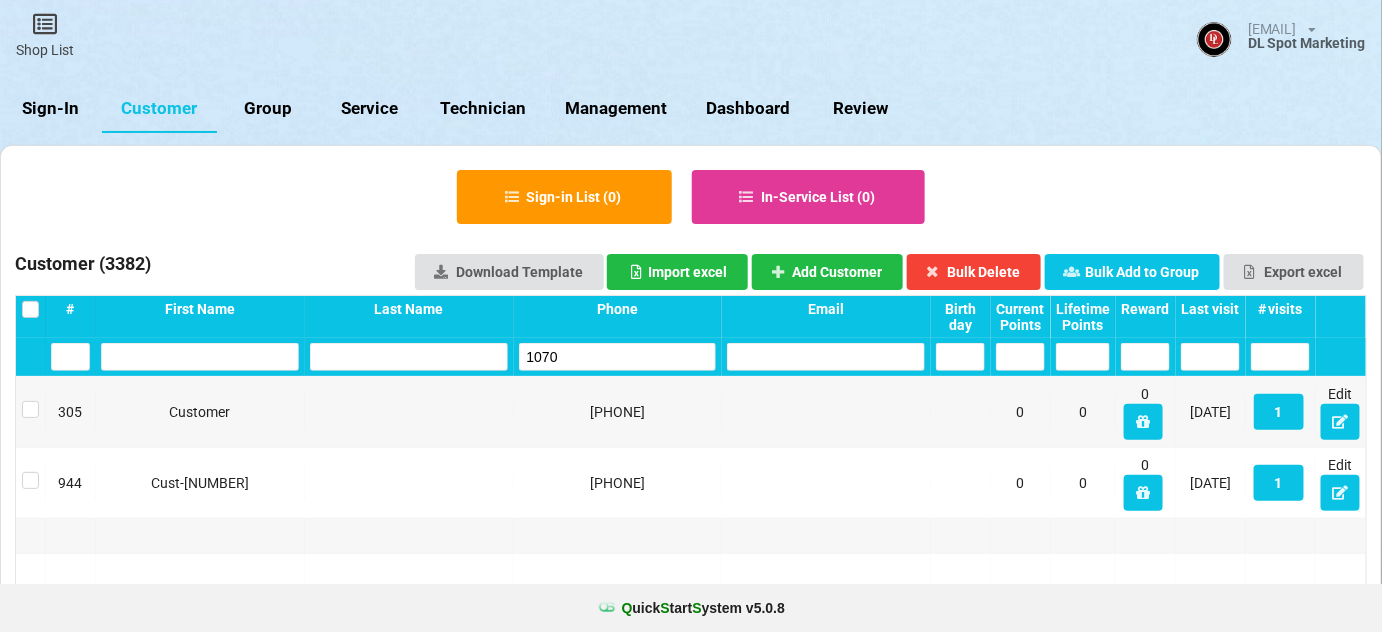 click on "1070" at bounding box center [618, 357] 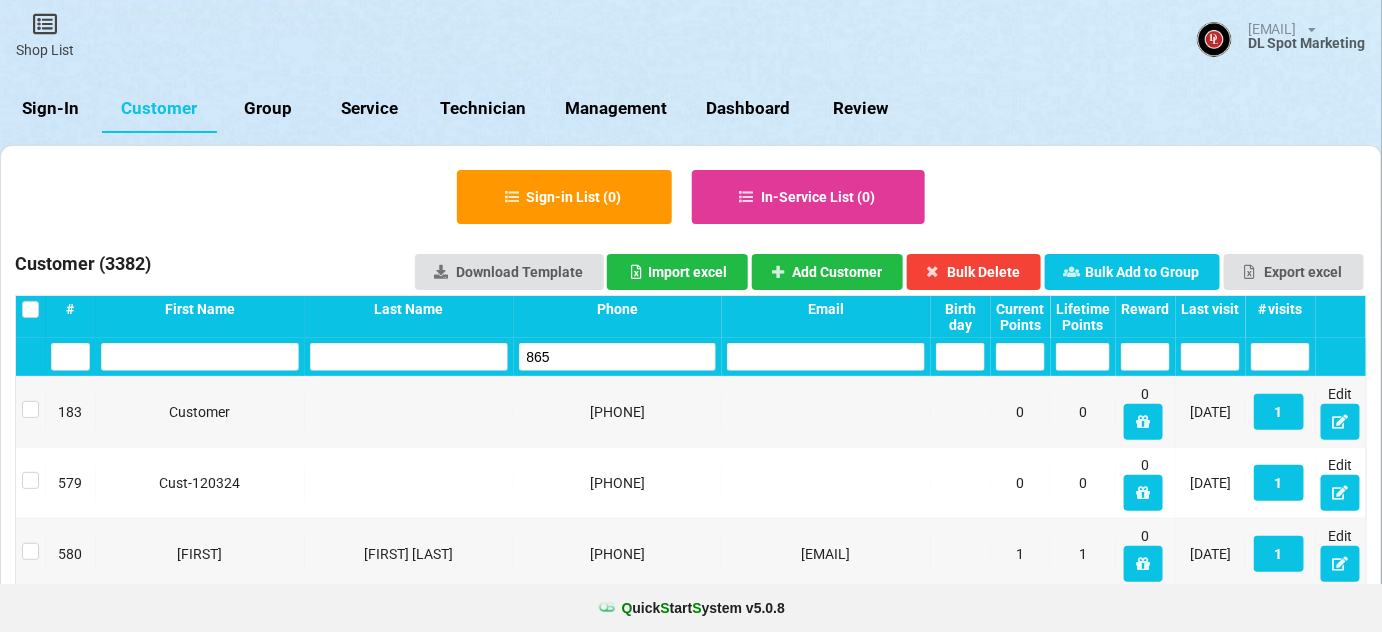 type on "8654" 